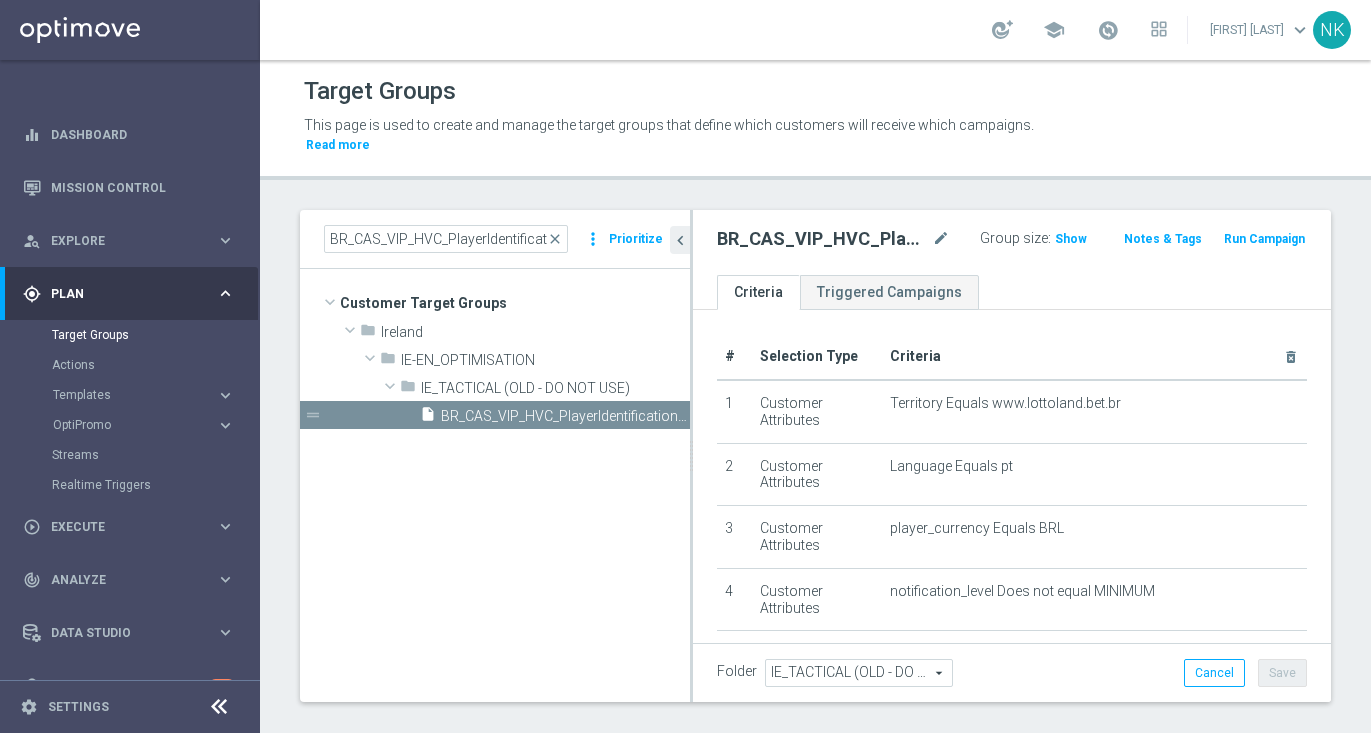 scroll, scrollTop: 0, scrollLeft: 0, axis: both 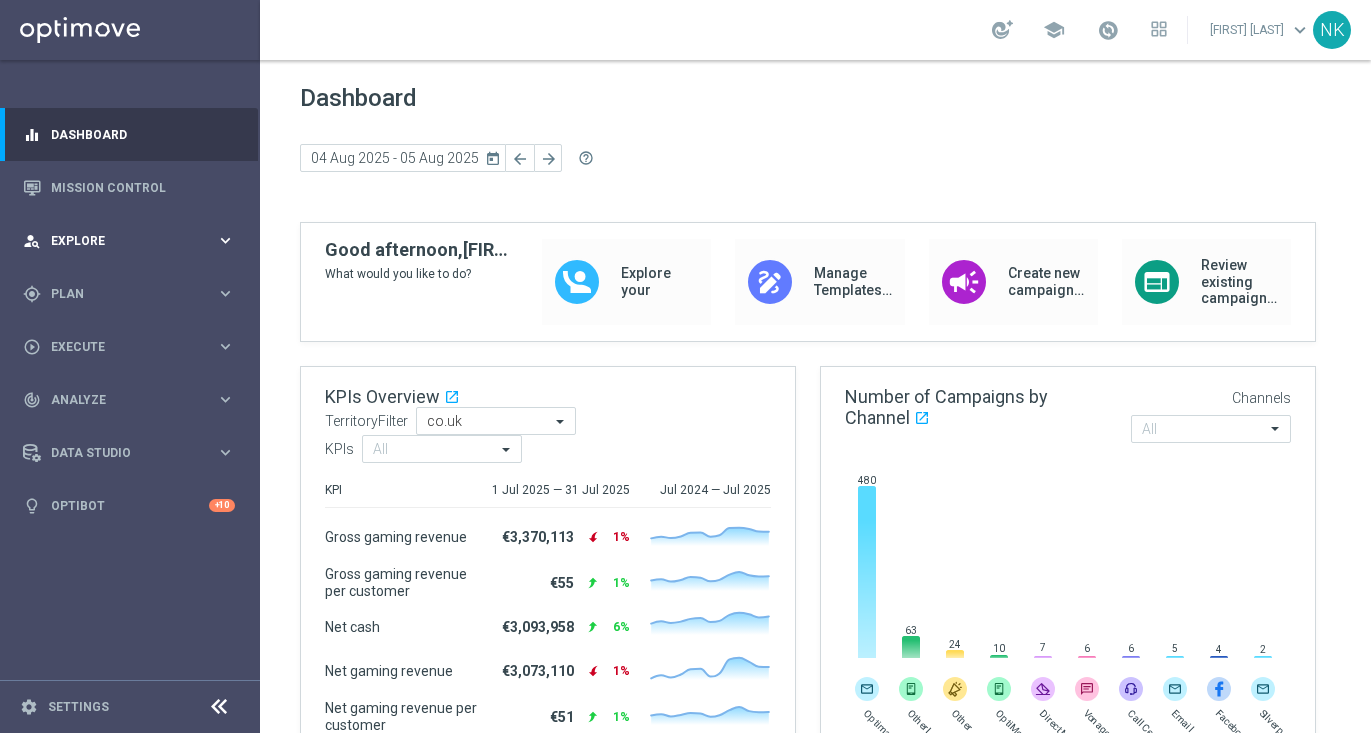 click on "Explore" at bounding box center [133, 241] 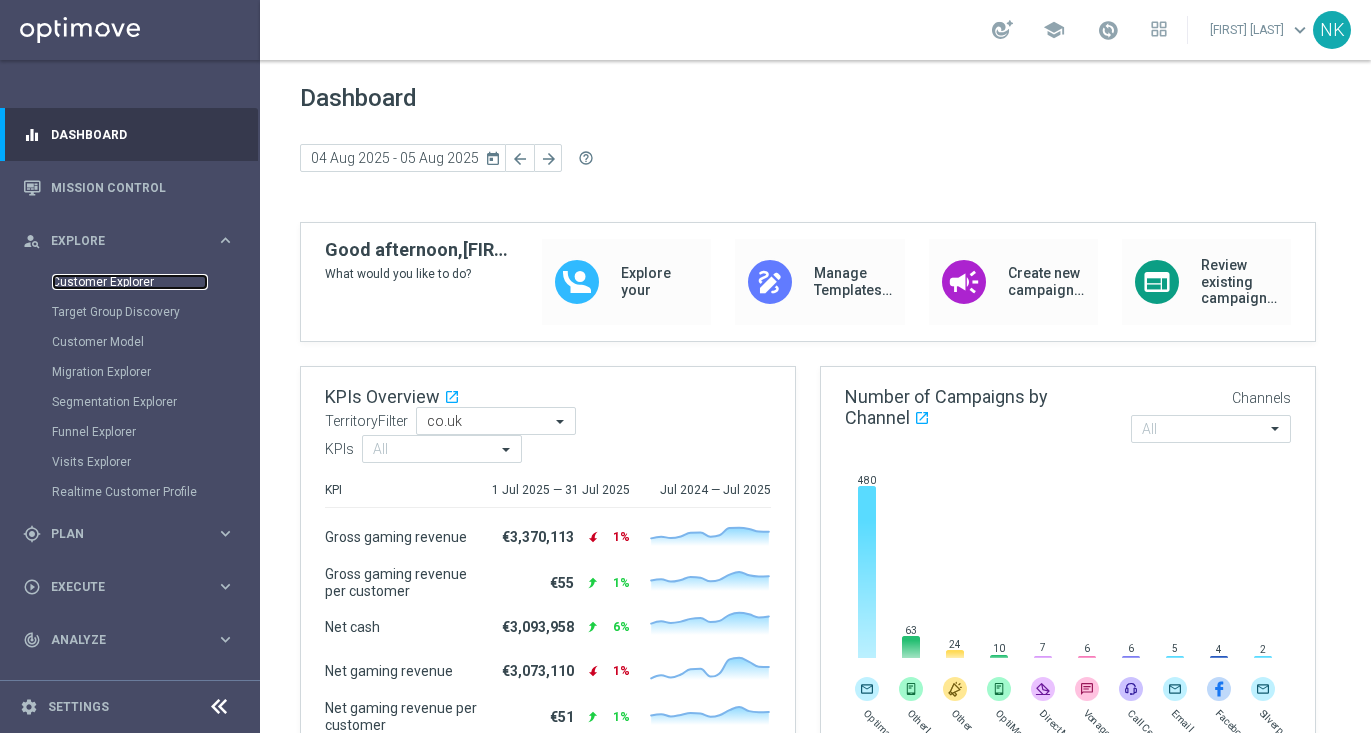 click on "Customer Explorer" at bounding box center [130, 282] 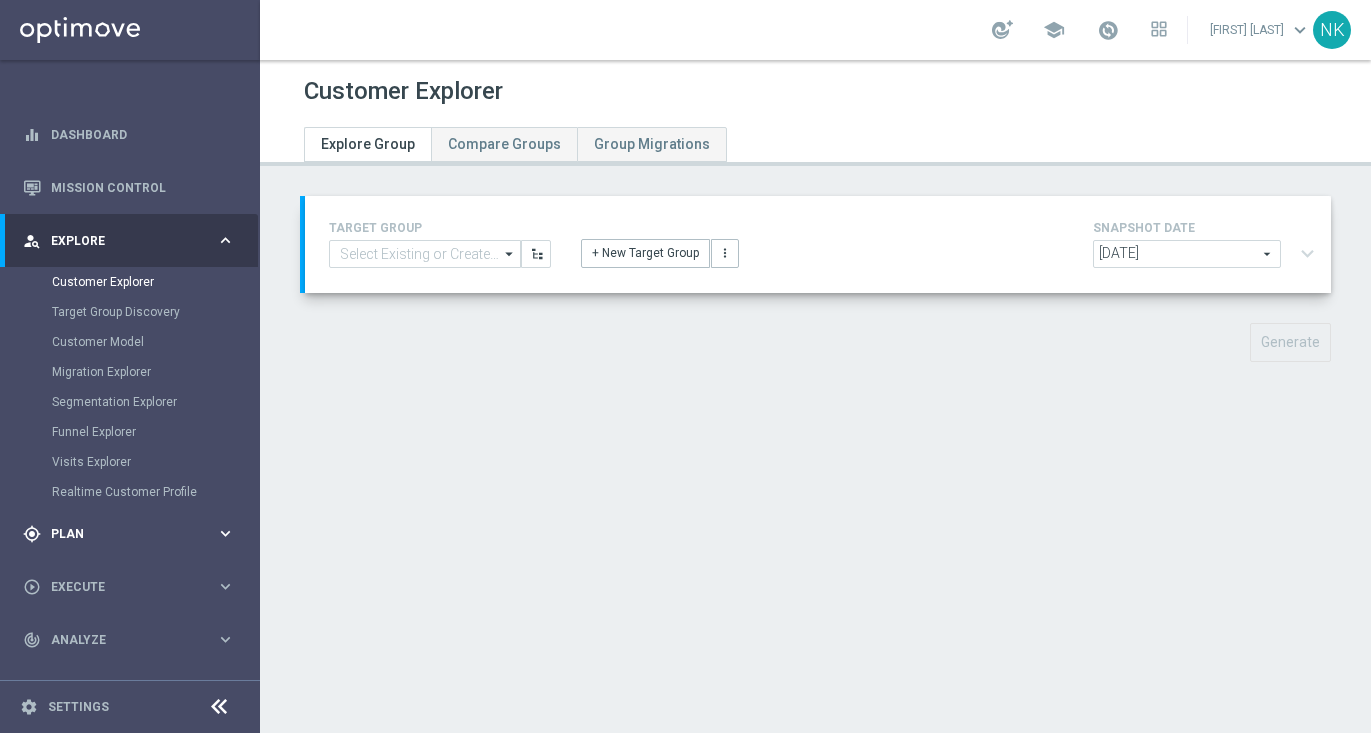 click on "Plan" at bounding box center (133, 534) 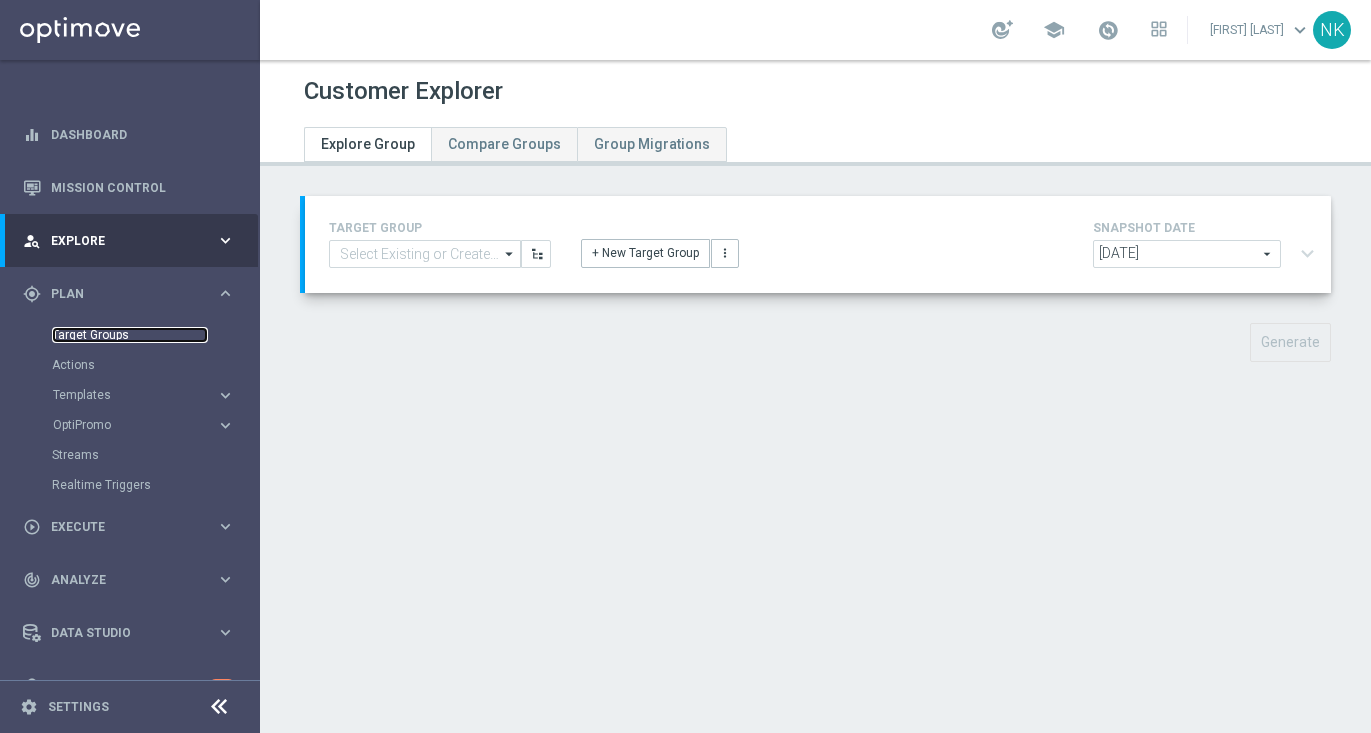click on "Target Groups" at bounding box center (130, 335) 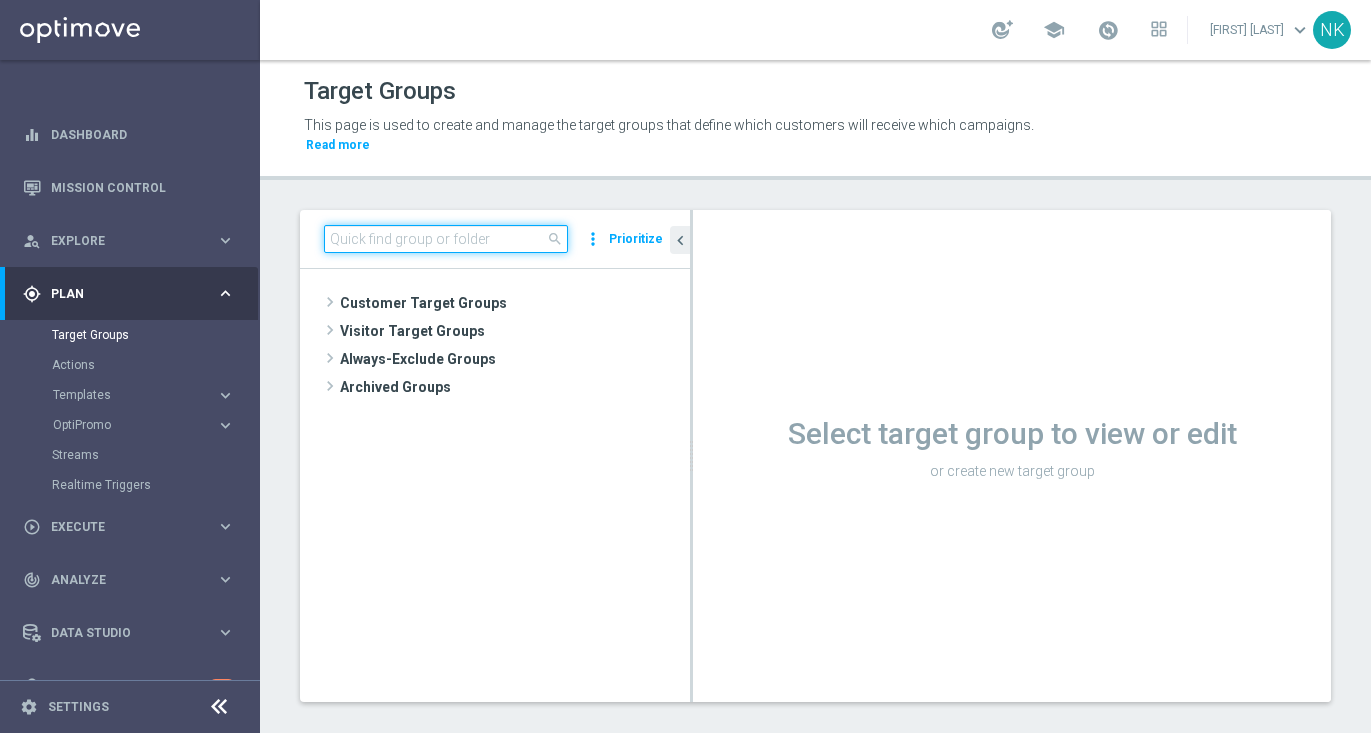 click at bounding box center (446, 239) 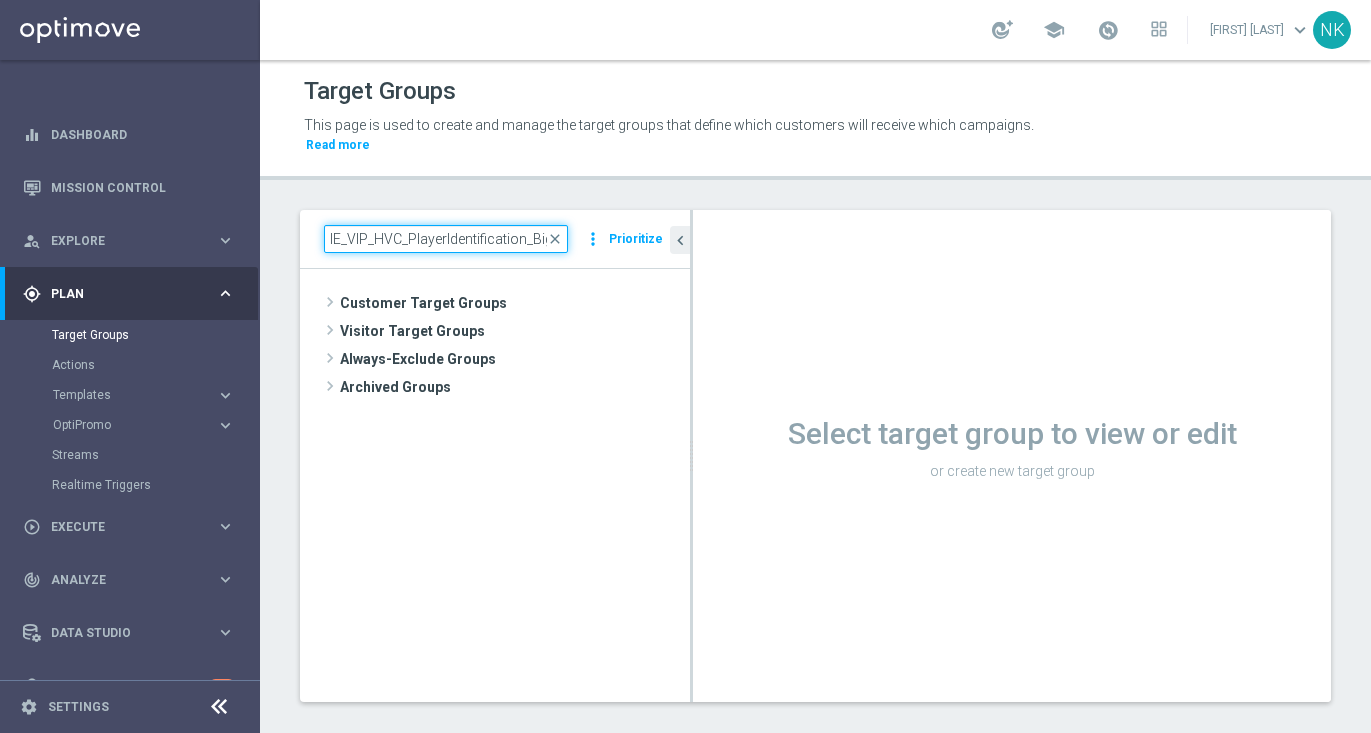 scroll, scrollTop: 0, scrollLeft: 23, axis: horizontal 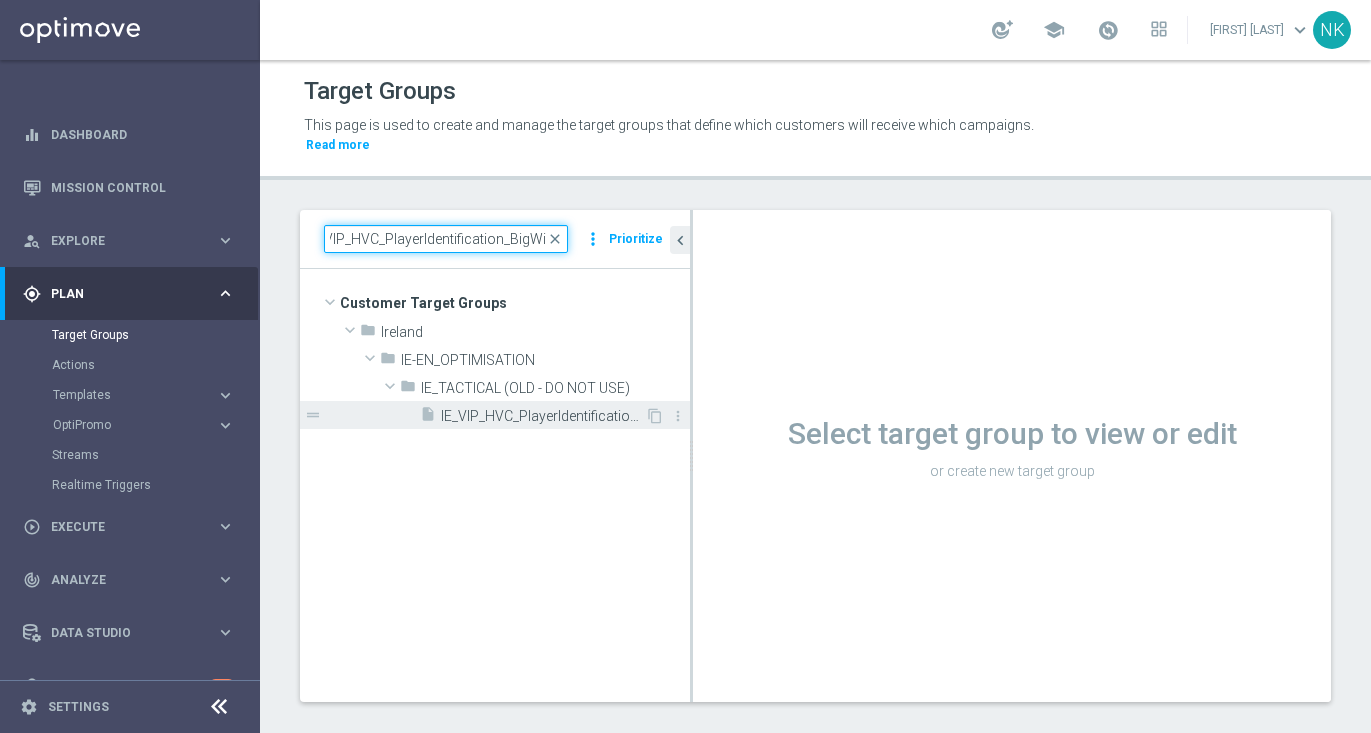 type on "IE_VIP_HVC_PlayerIdentification_BigWin" 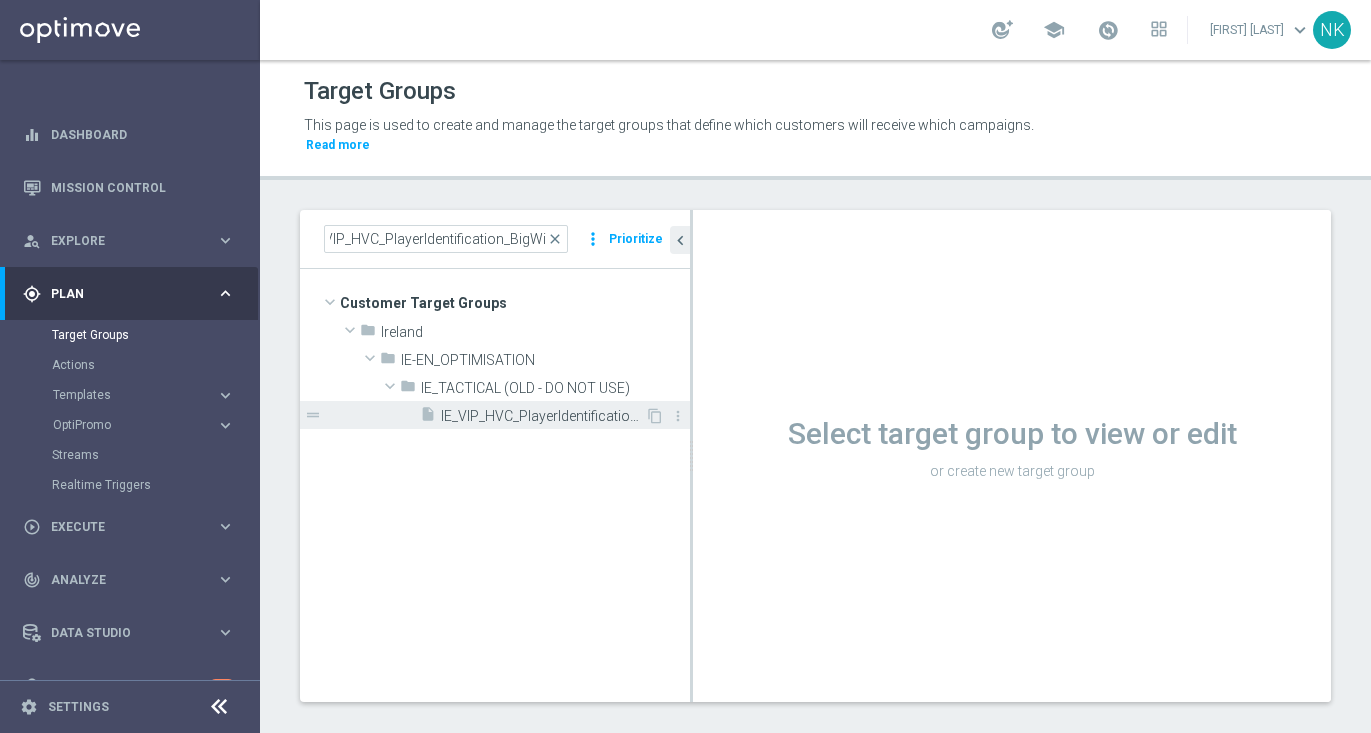 click on "IE_VIP_HVC_PlayerIdentification_BigWin" at bounding box center (543, 416) 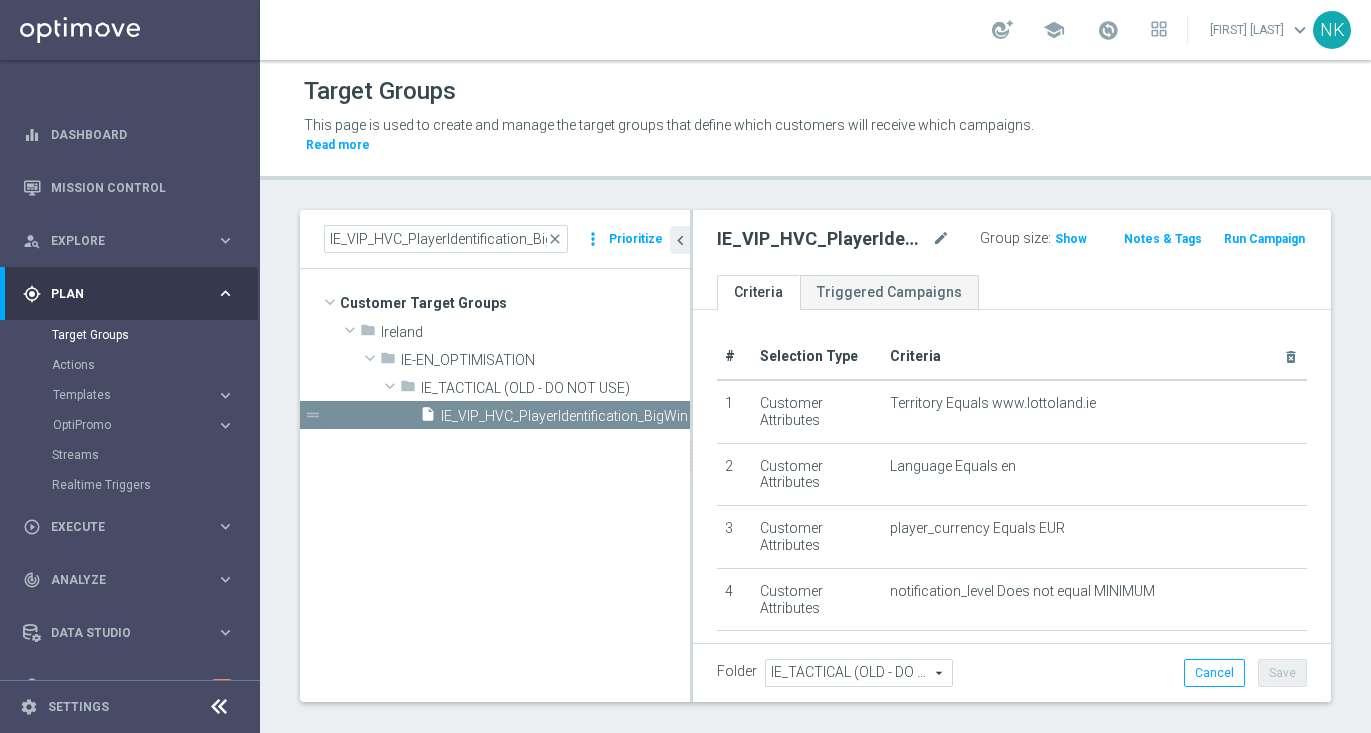 click on "insert_drive_file
DE_VIP_HVC_PlayerIdentification_BigWin_TARGET_GHOST" 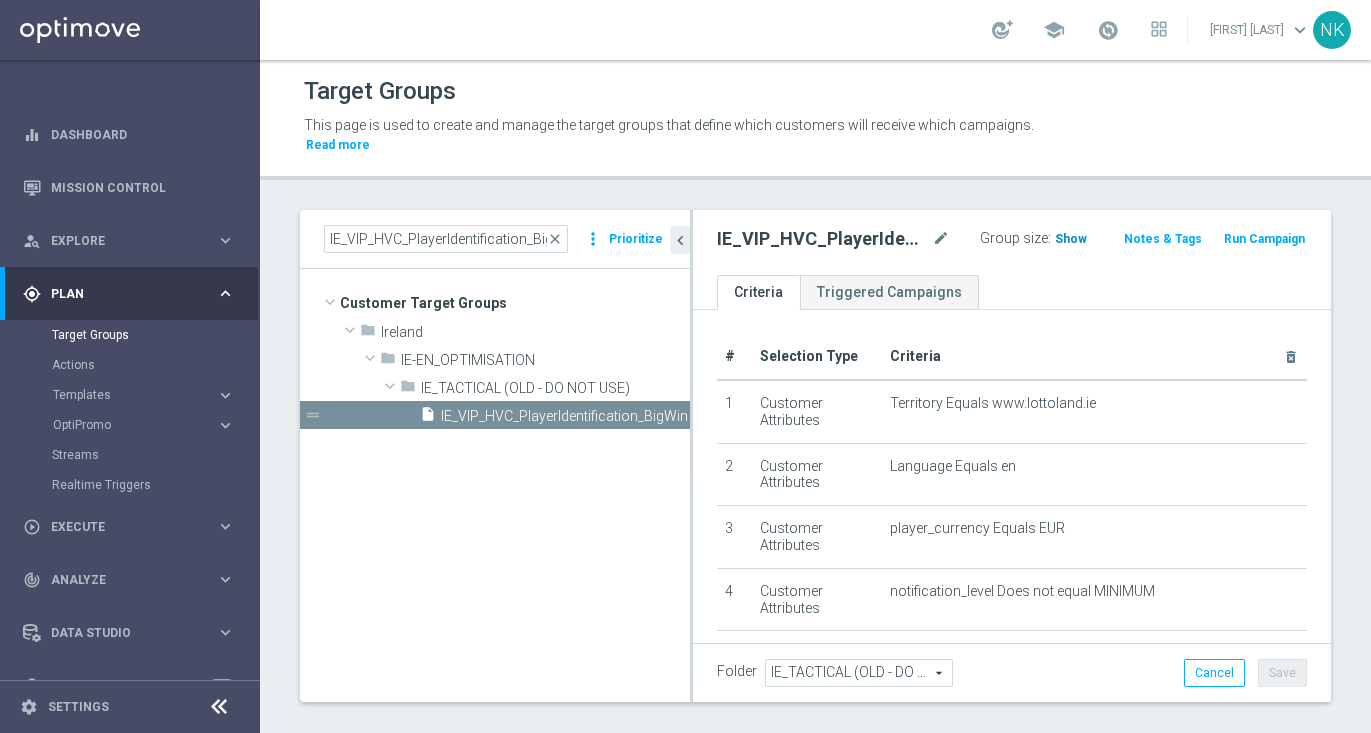 click on "Show" 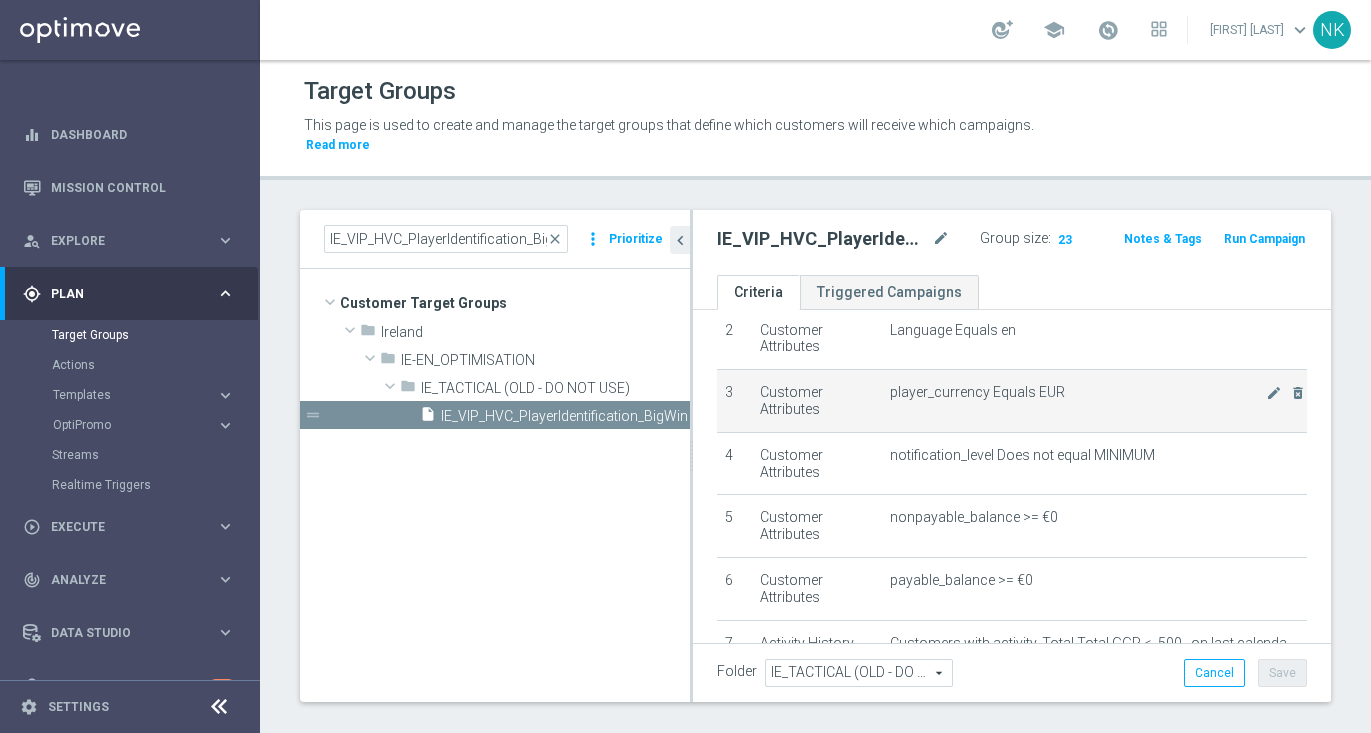 scroll, scrollTop: 275, scrollLeft: 0, axis: vertical 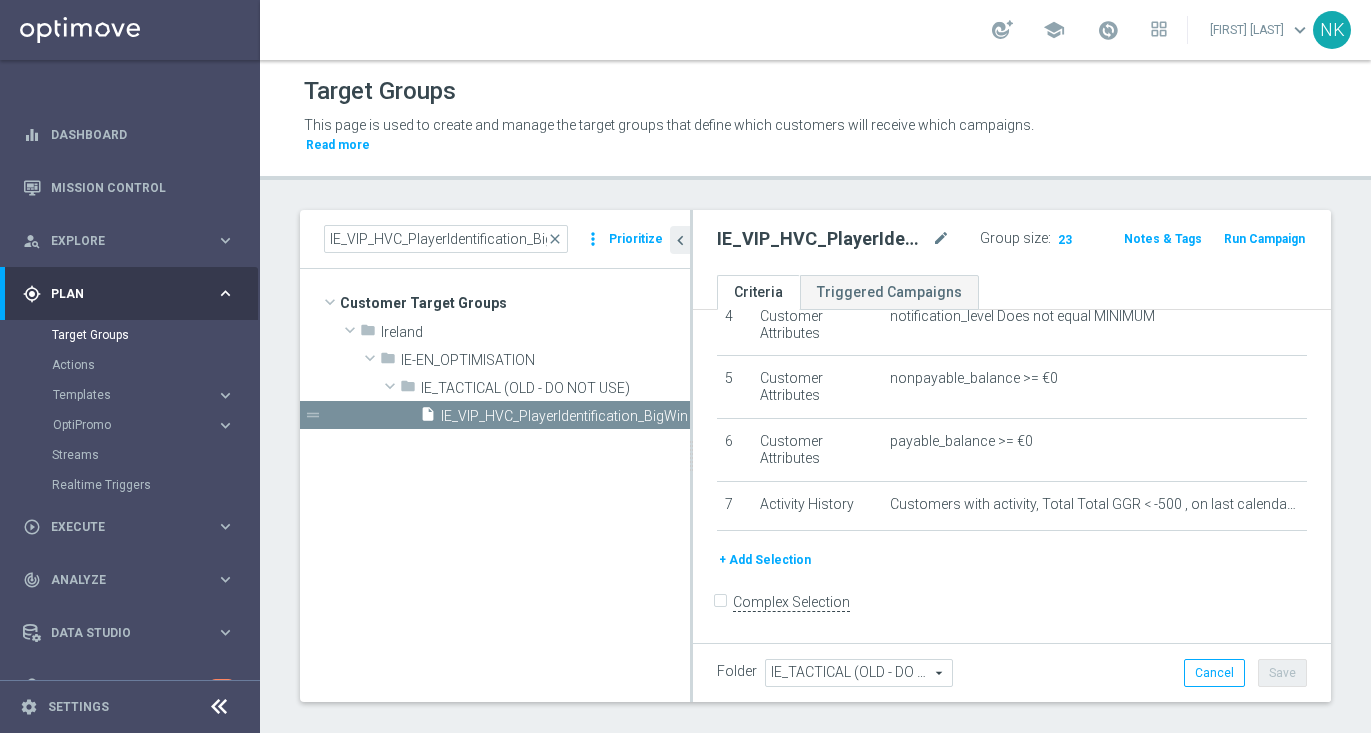 click on "+ Add Selection" 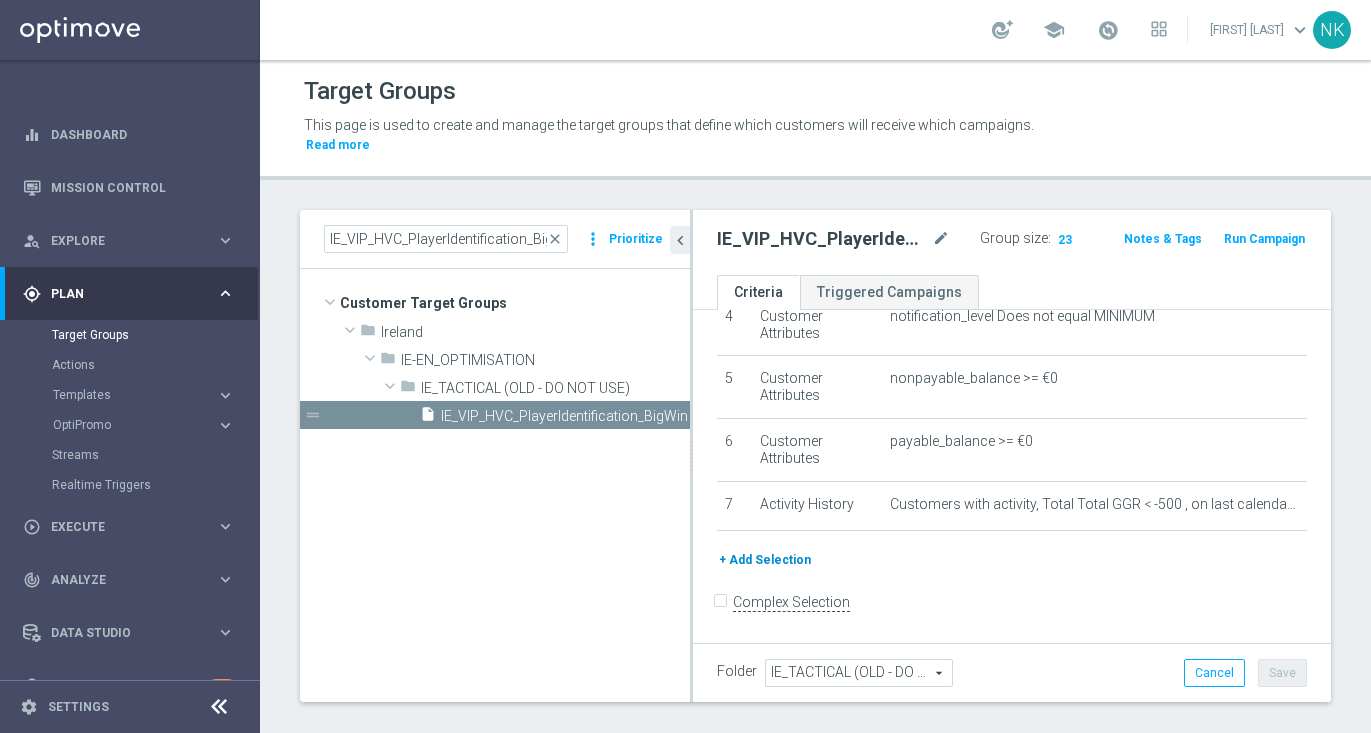 scroll, scrollTop: 254, scrollLeft: 0, axis: vertical 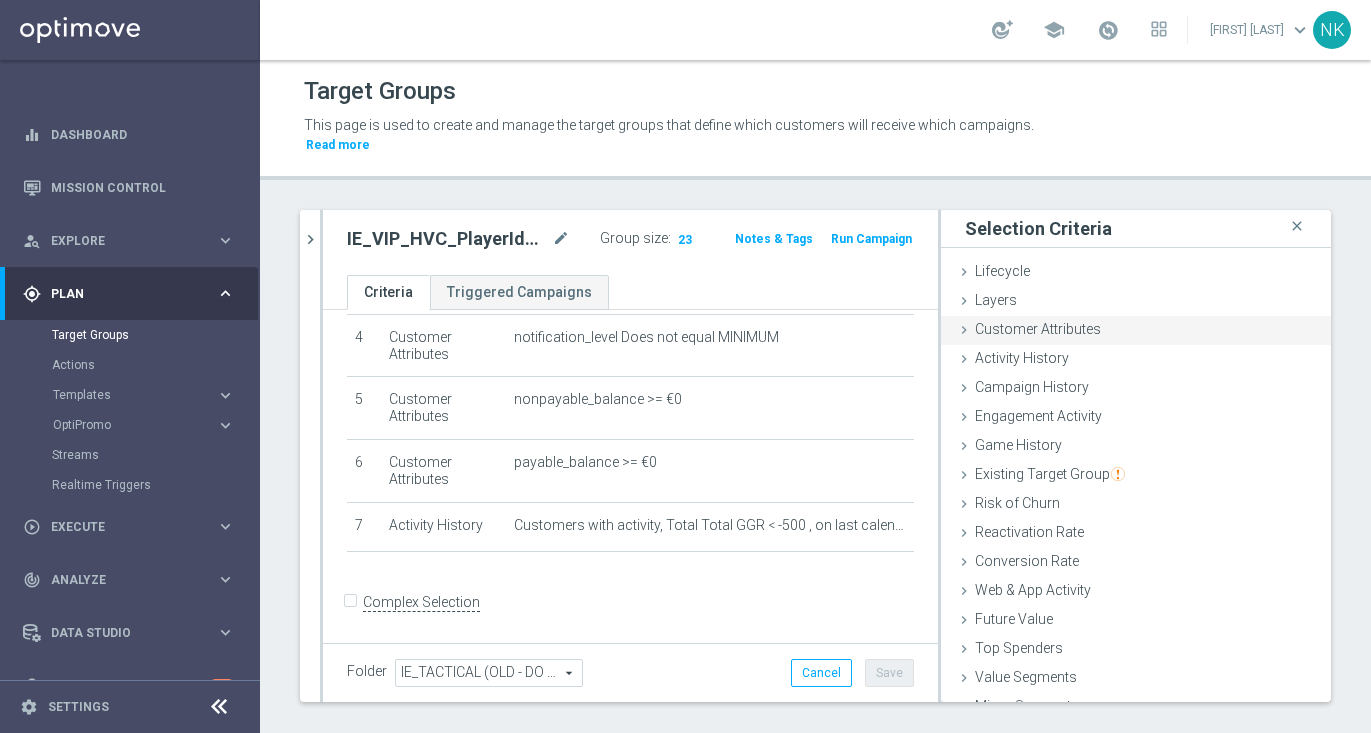 click on "Customer Attributes" at bounding box center [1038, 329] 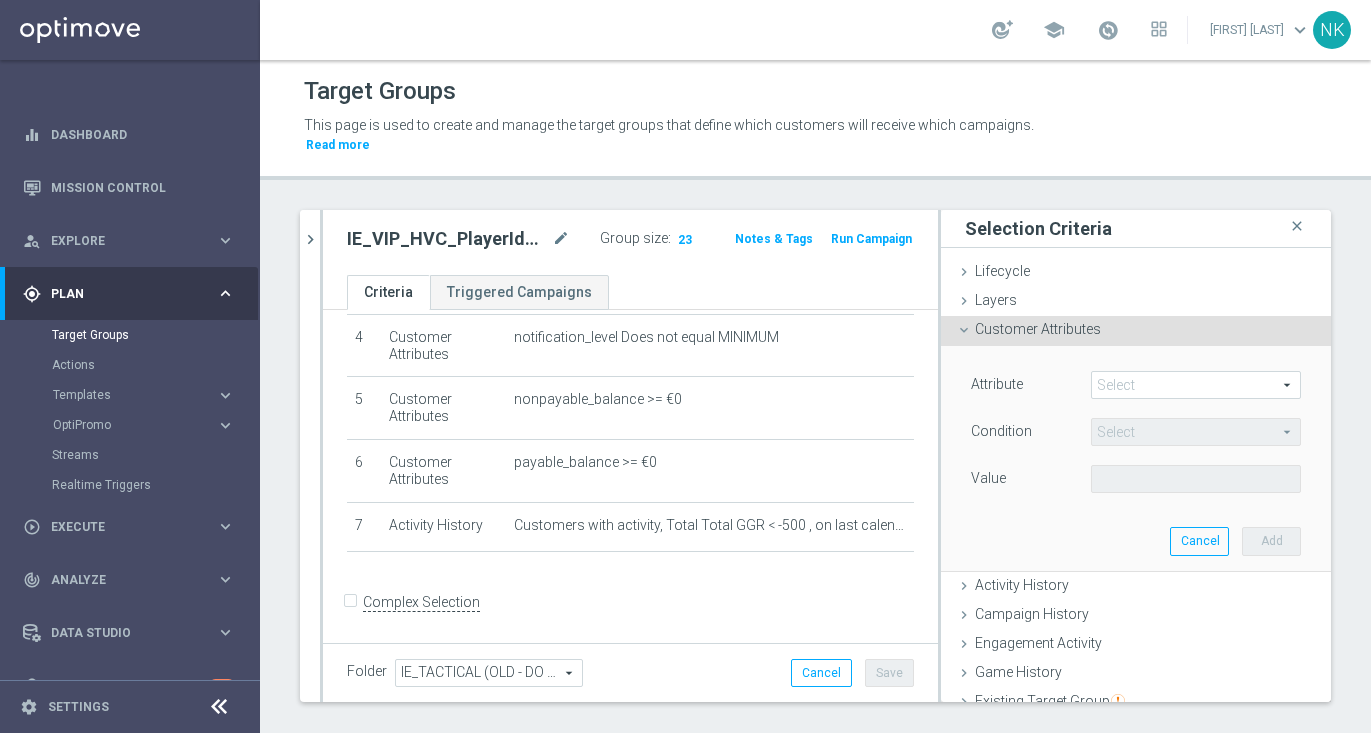 click at bounding box center (1196, 385) 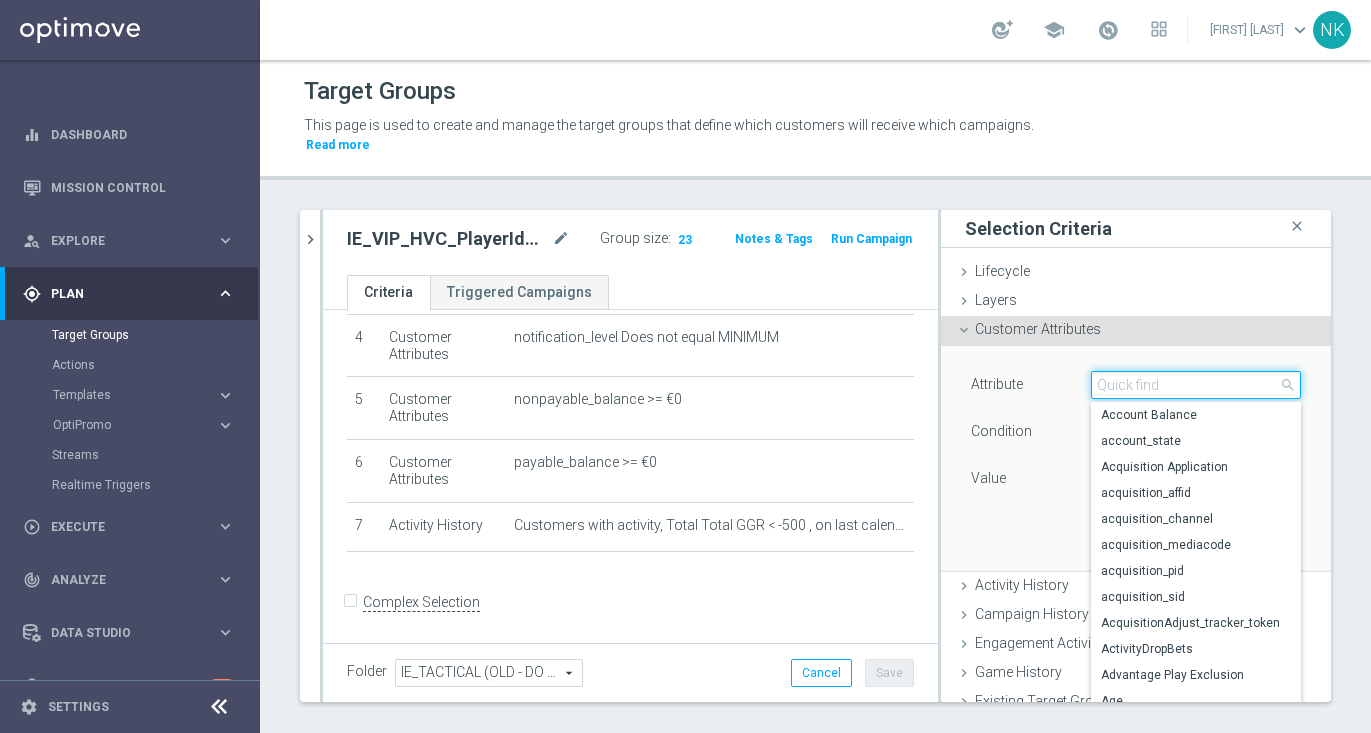 click at bounding box center [1196, 385] 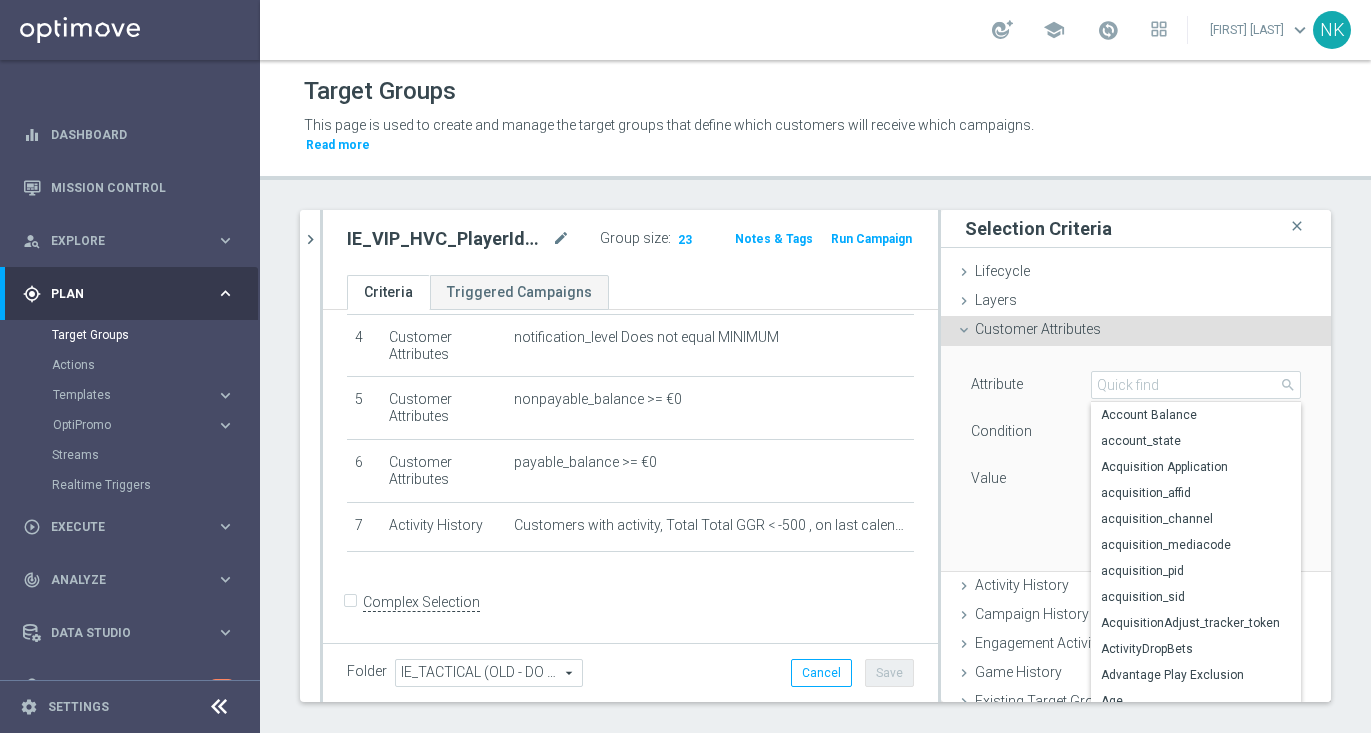 click on "Customer Attributes" at bounding box center [1038, 329] 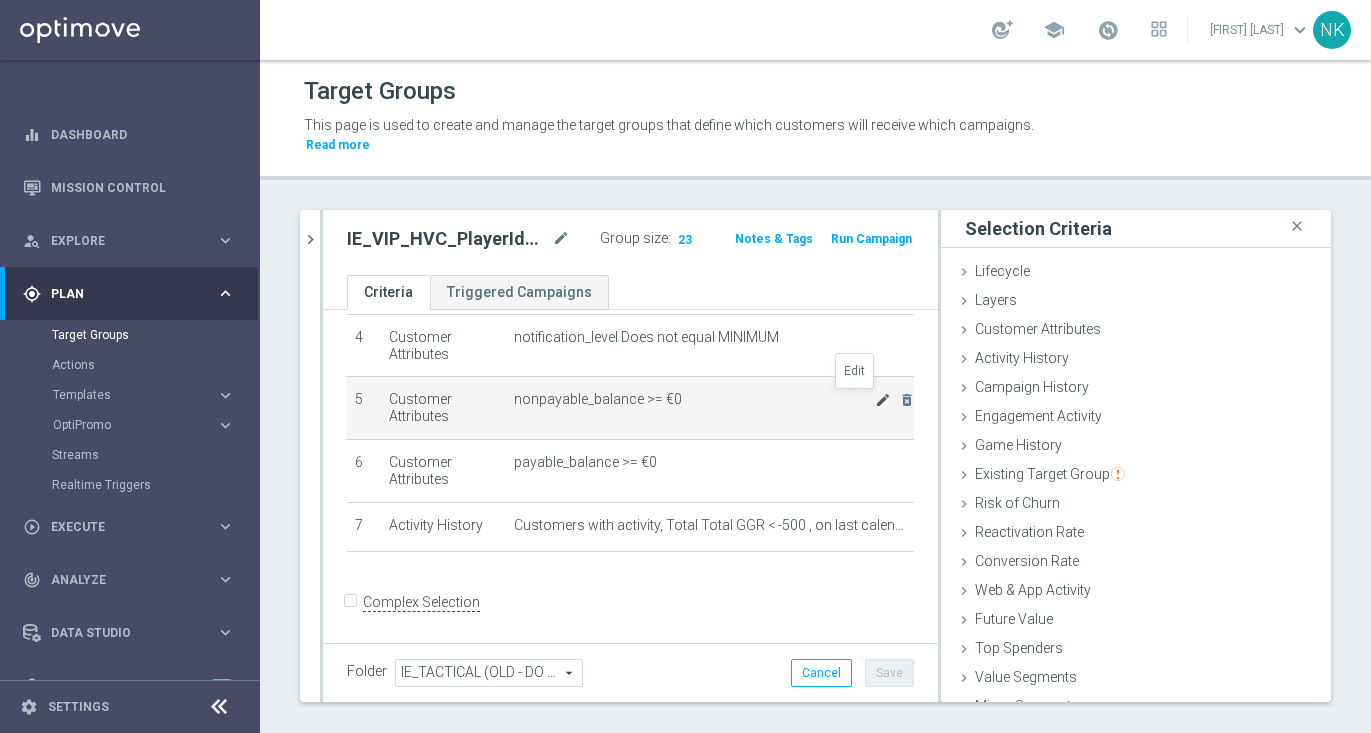 click on "mode_edit" 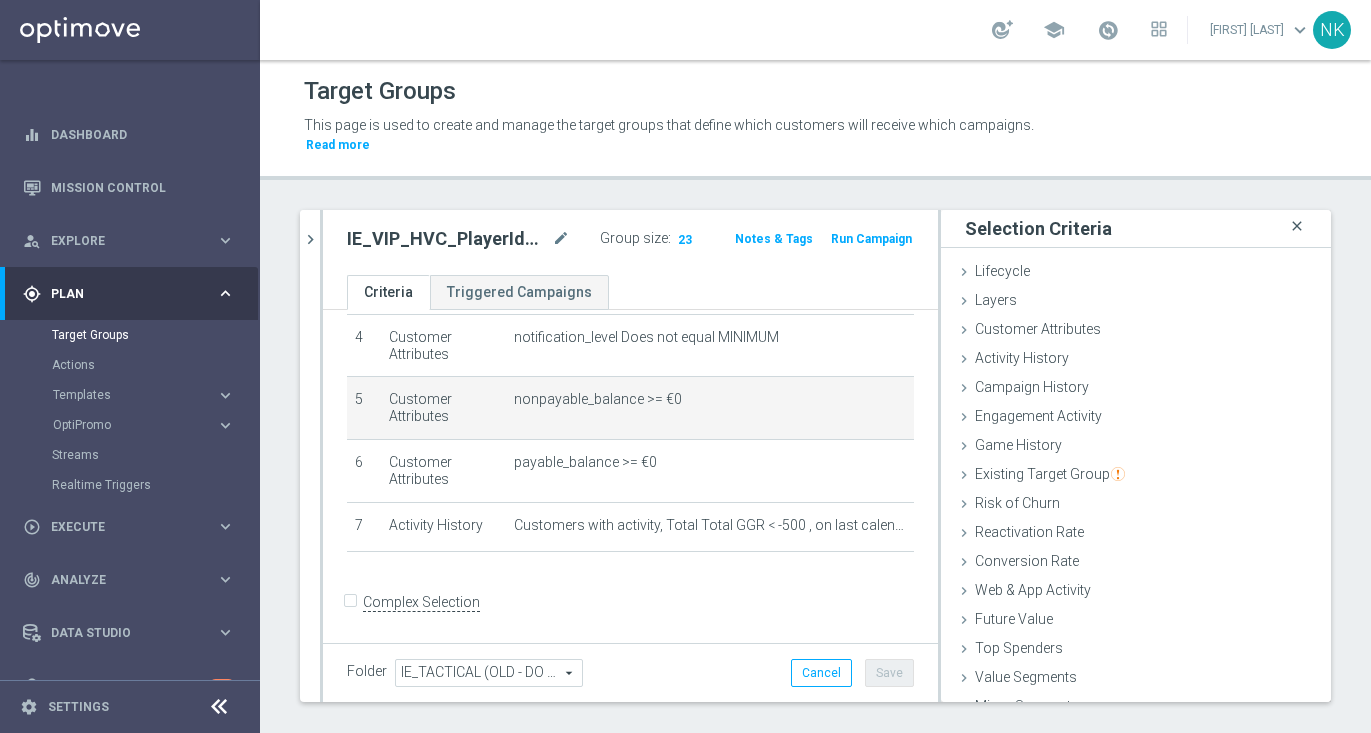 click on "close" 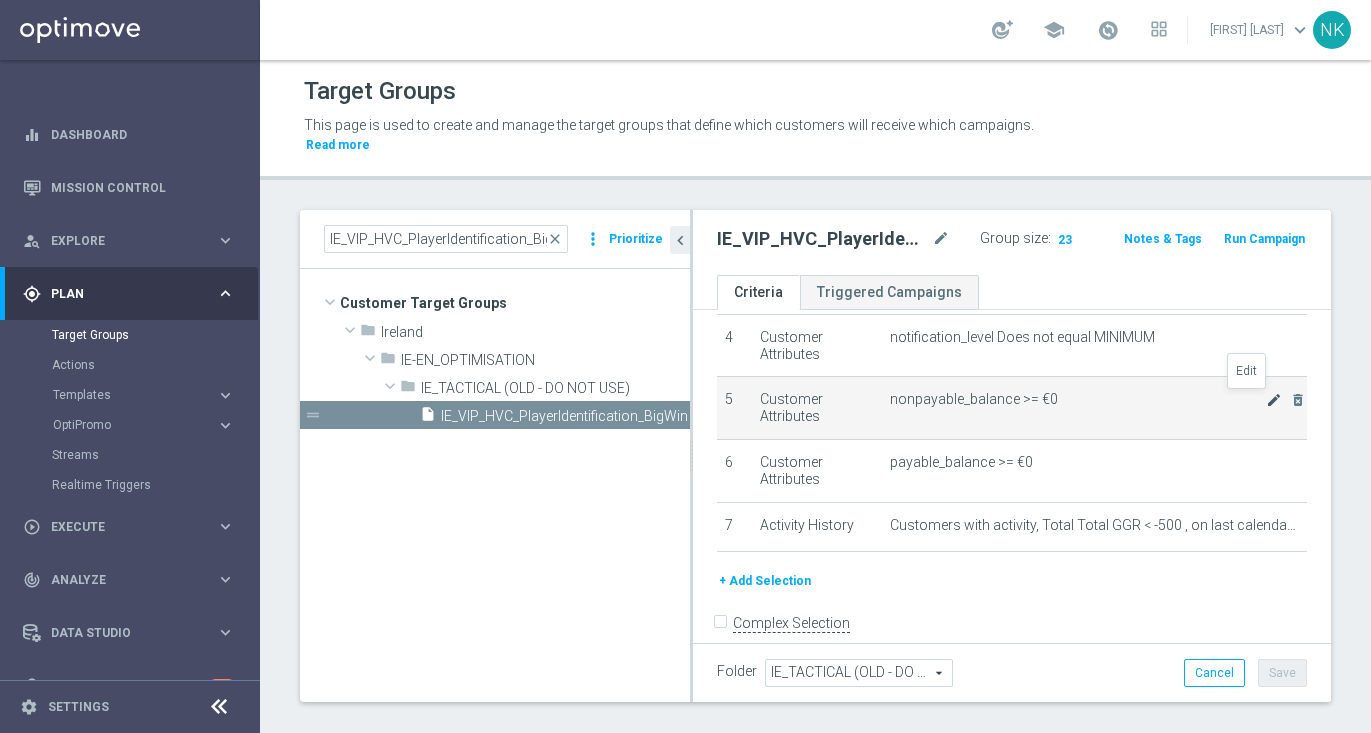 click on "mode_edit" 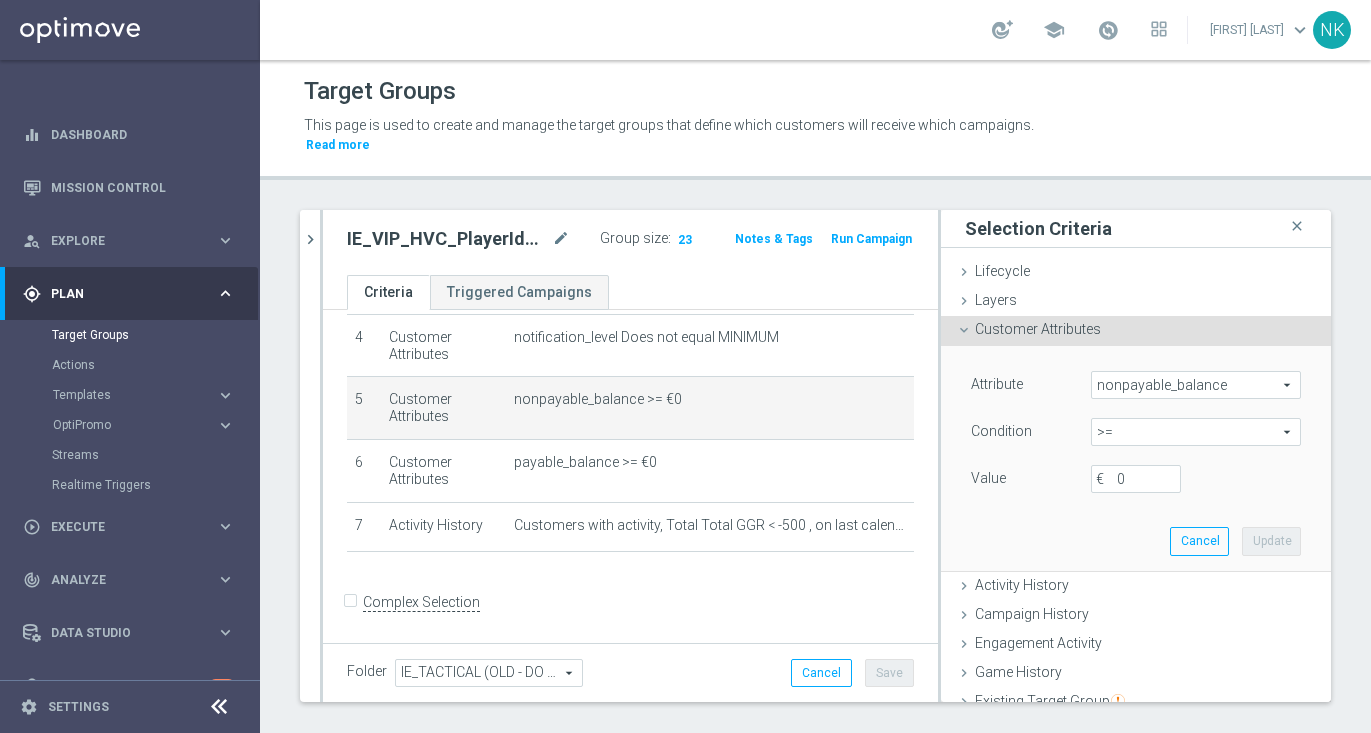 click on ">=" at bounding box center (1196, 432) 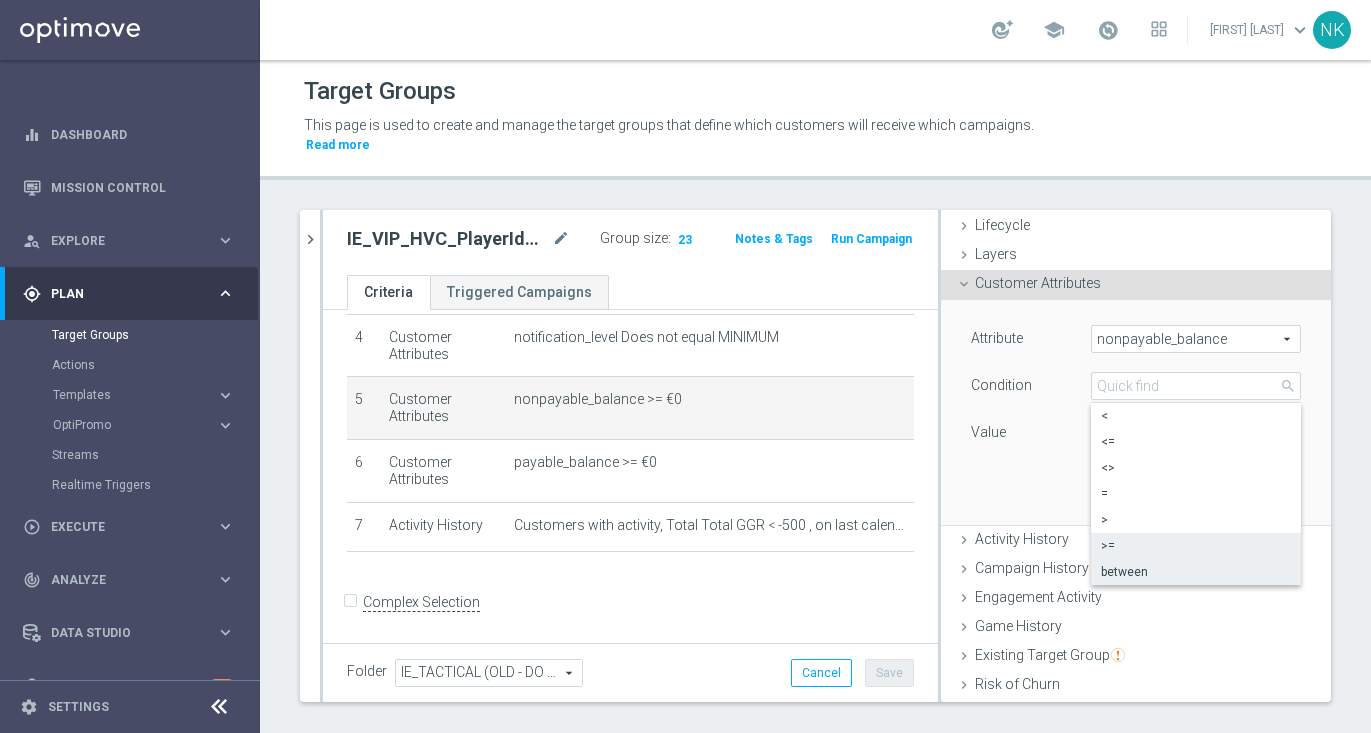 scroll, scrollTop: 47, scrollLeft: 0, axis: vertical 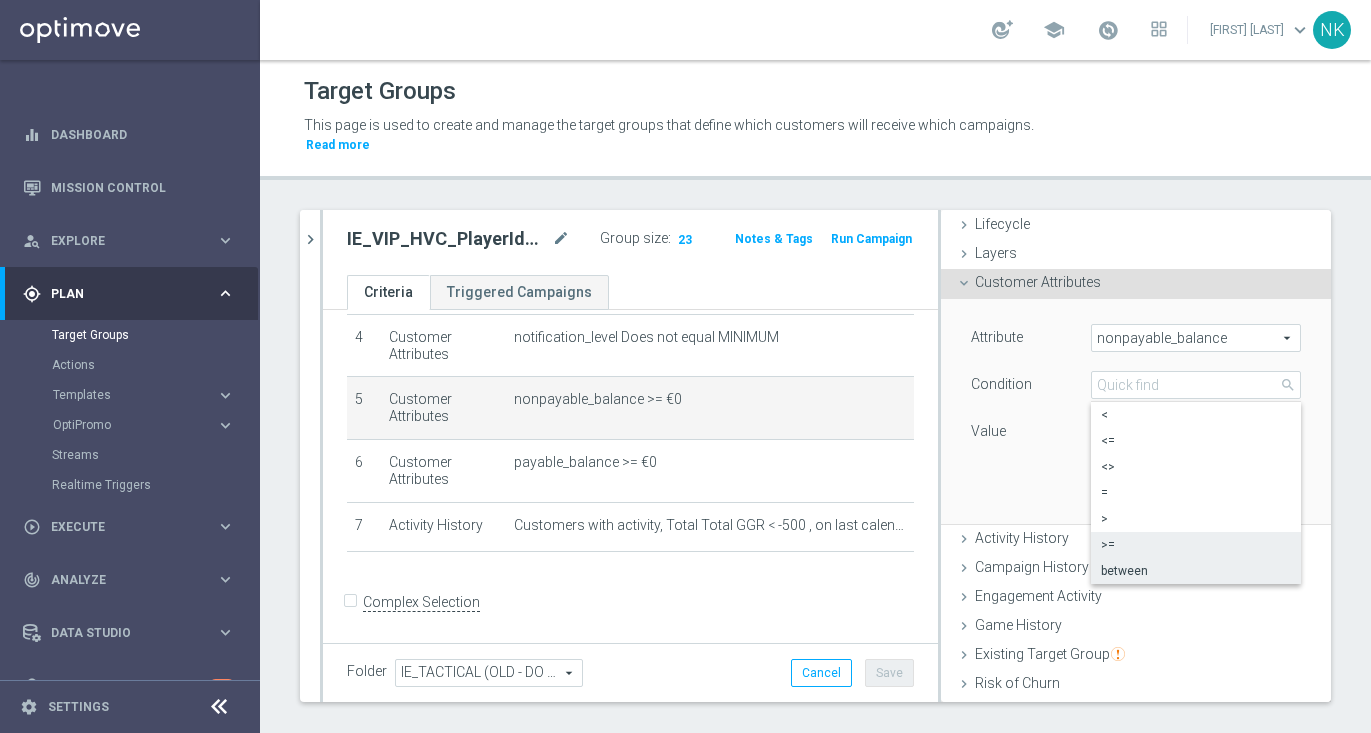 click on "between" at bounding box center [1196, 571] 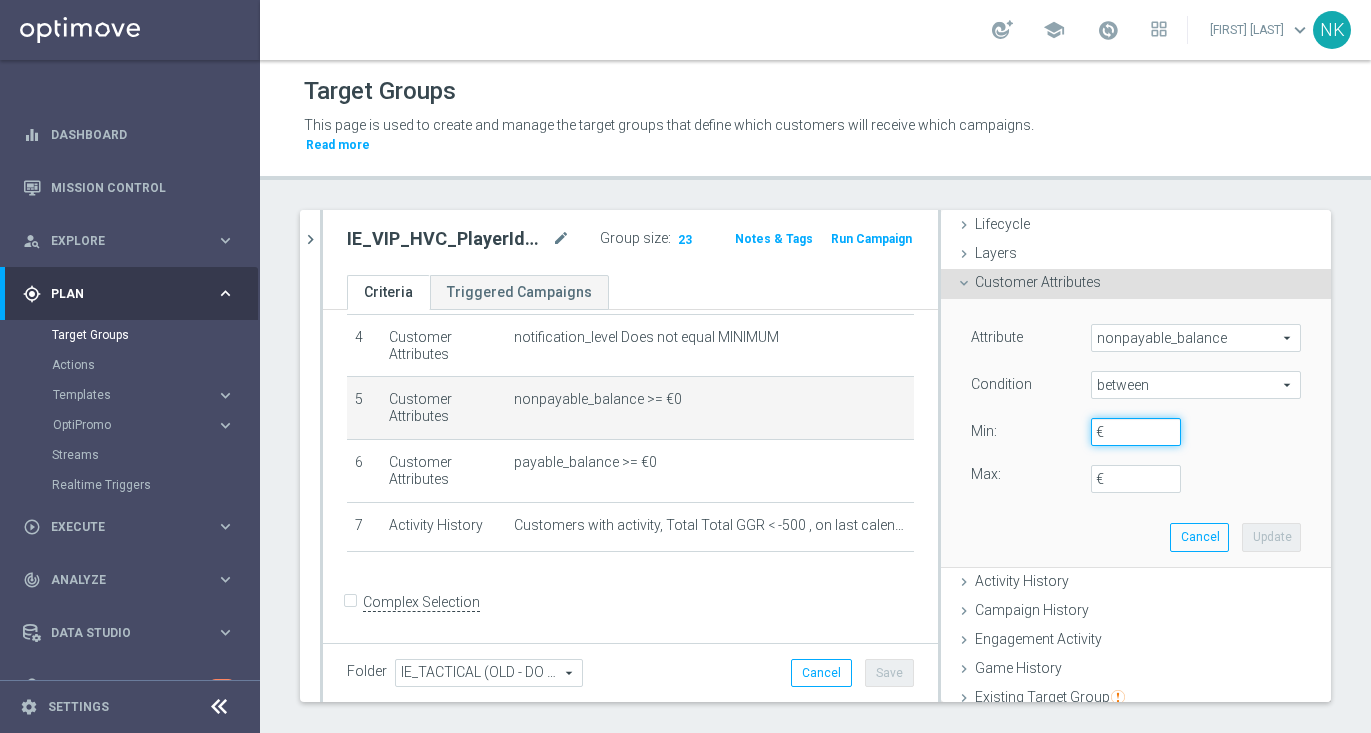 click on "€" at bounding box center (1136, 432) 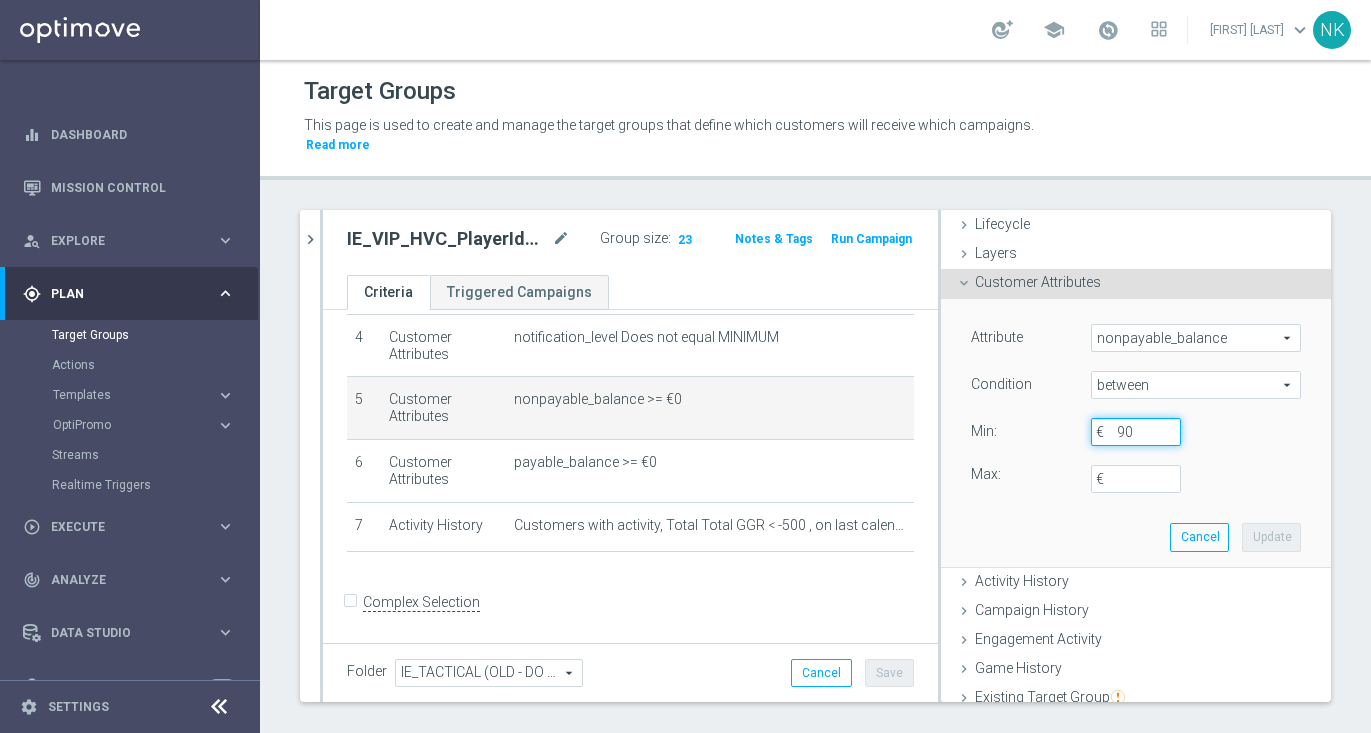 type on "9" 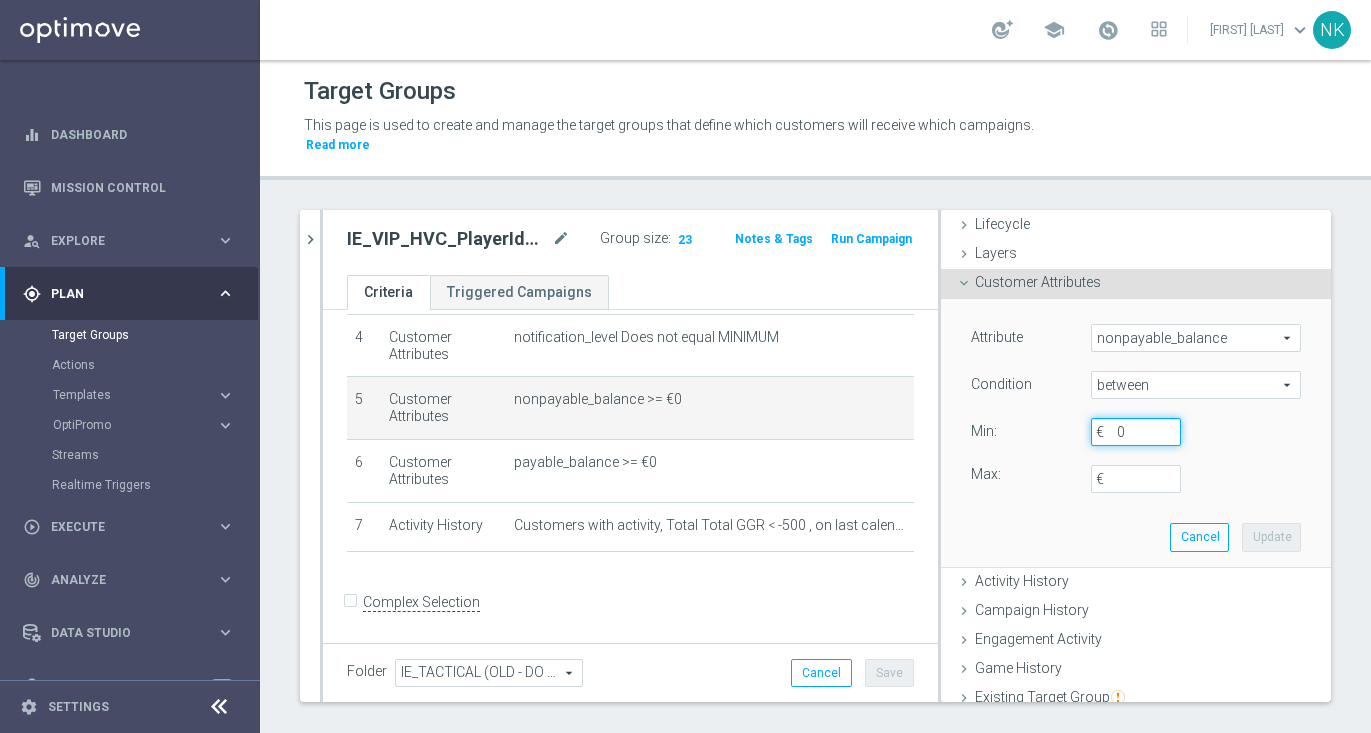 type on "0" 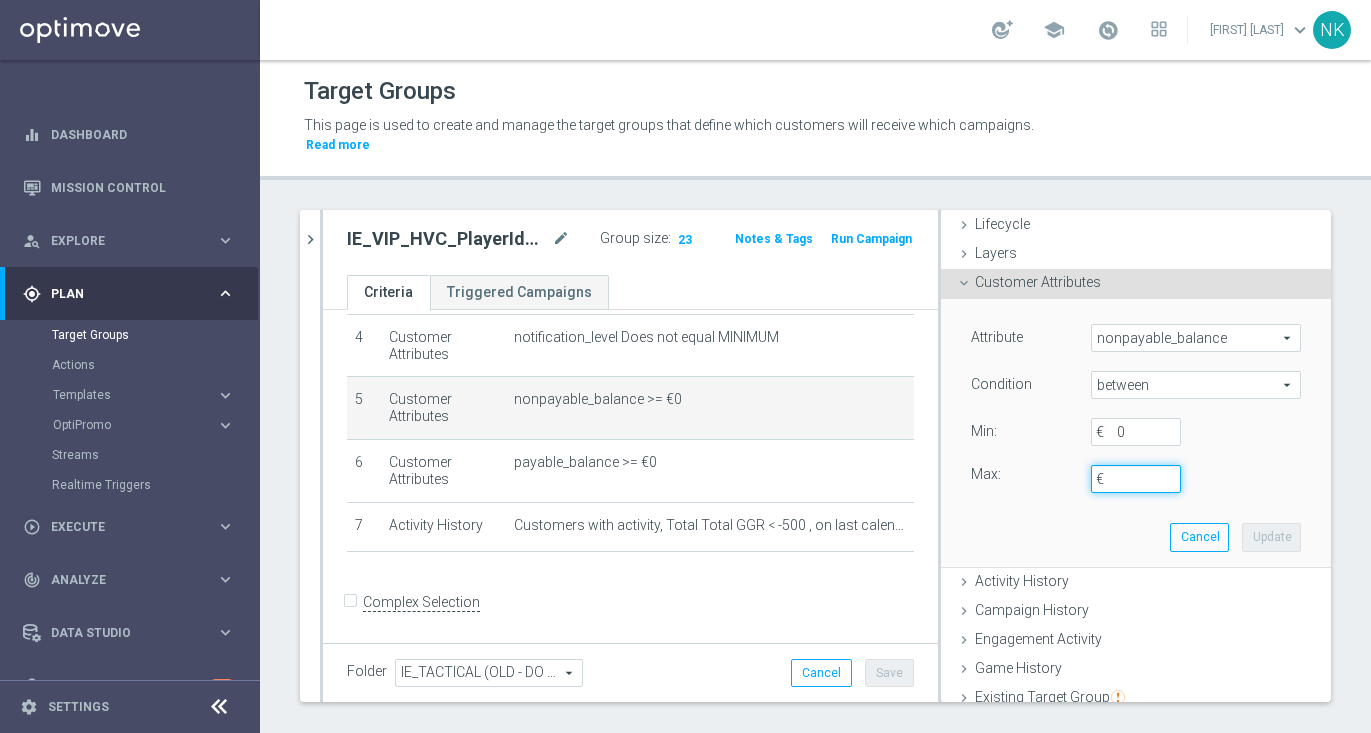 click on "€" at bounding box center [1136, 479] 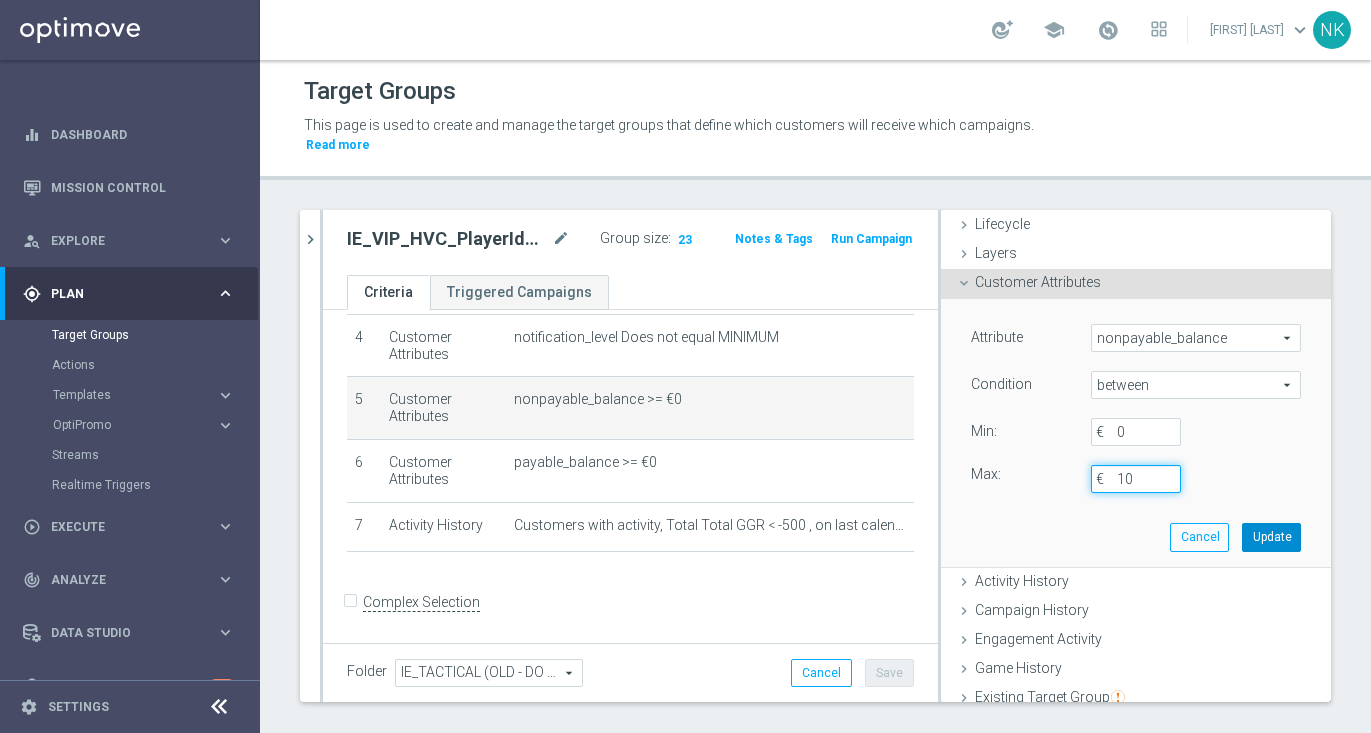 type on "10" 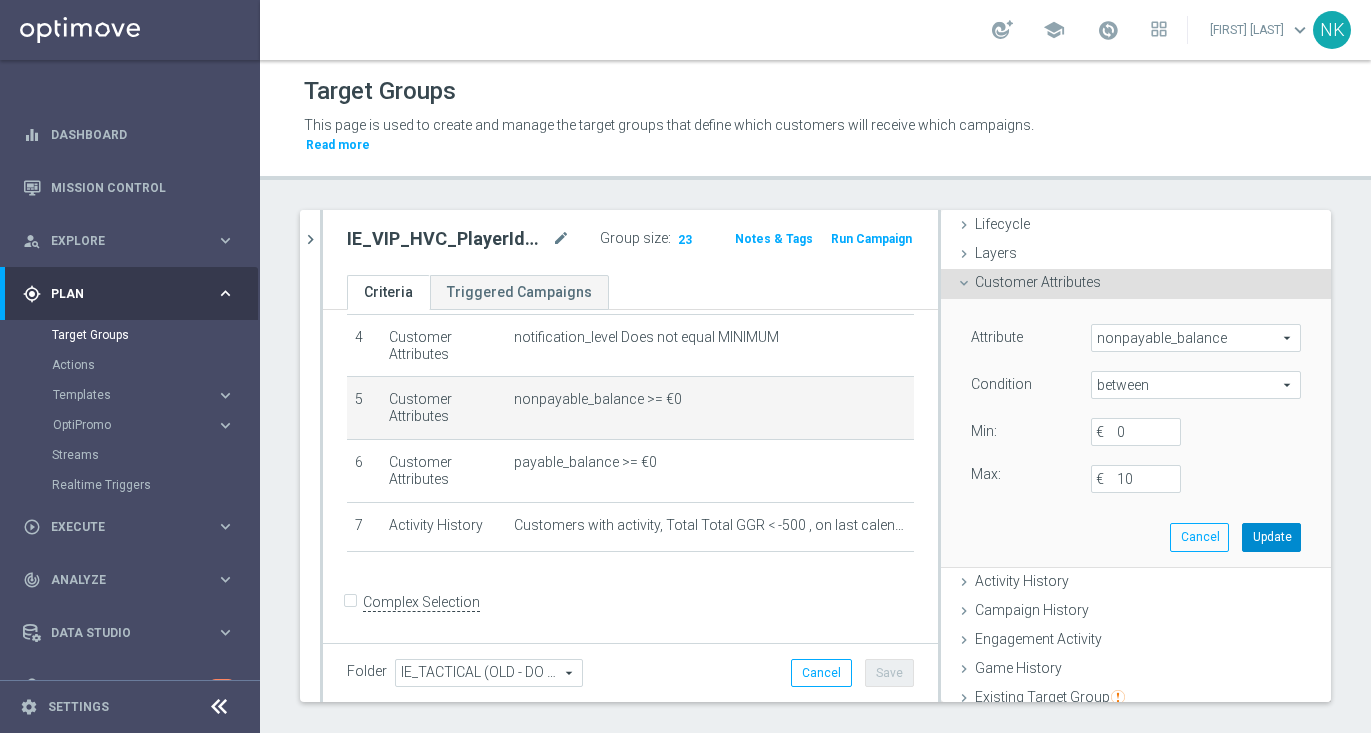 click on "Update" at bounding box center [1271, 537] 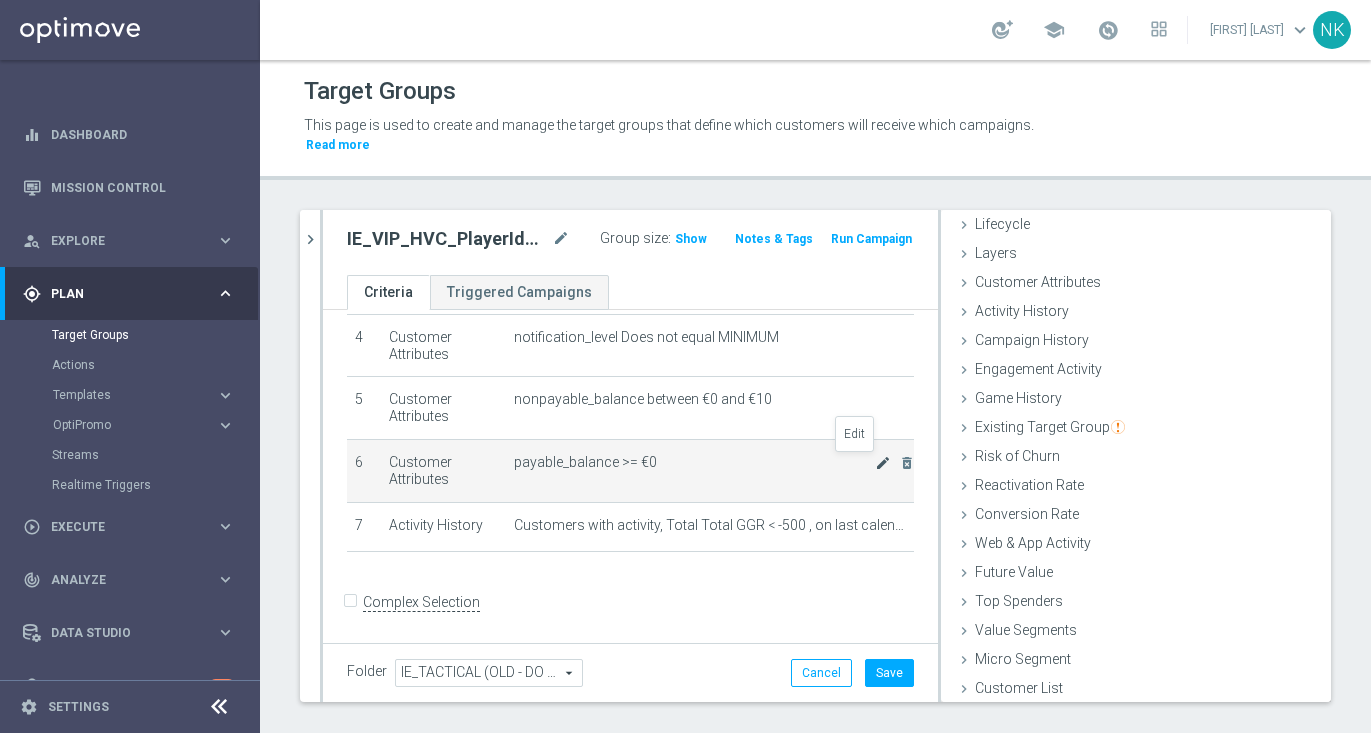 click on "mode_edit" 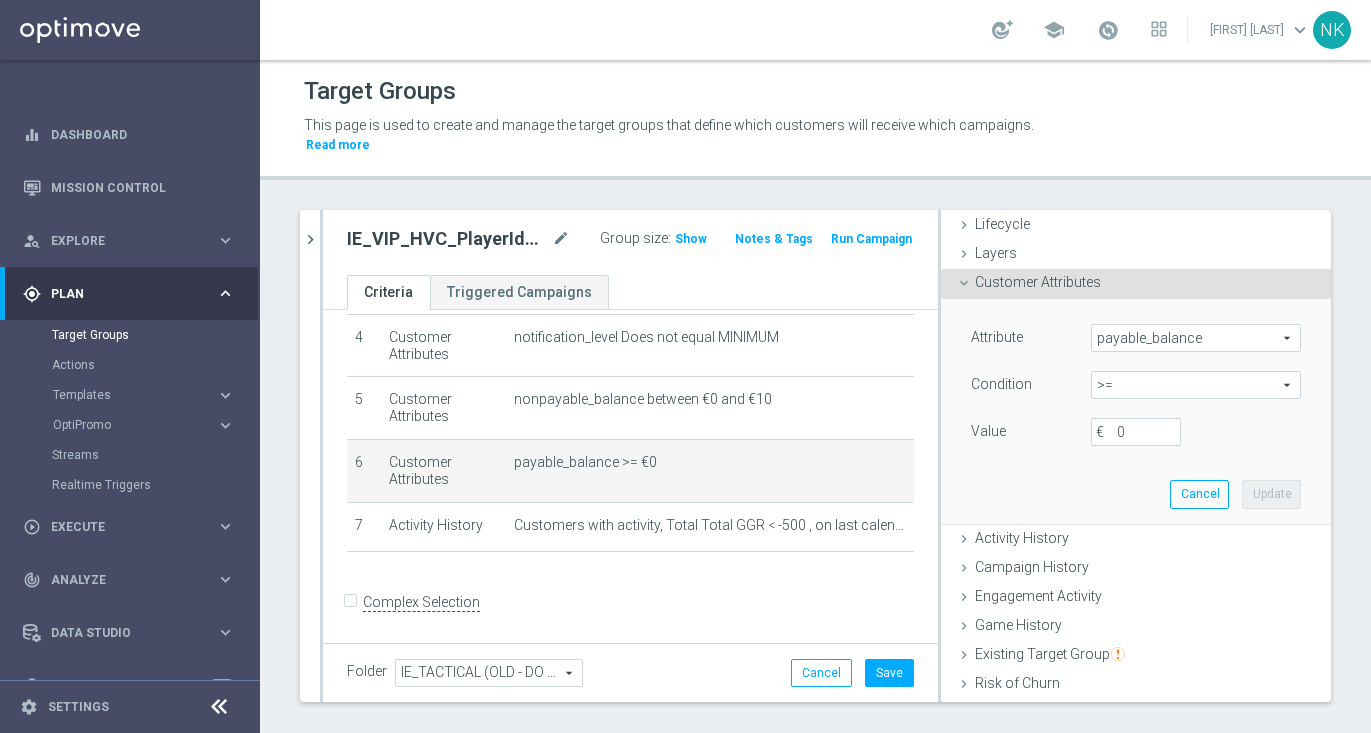 click on ">=" at bounding box center (1196, 385) 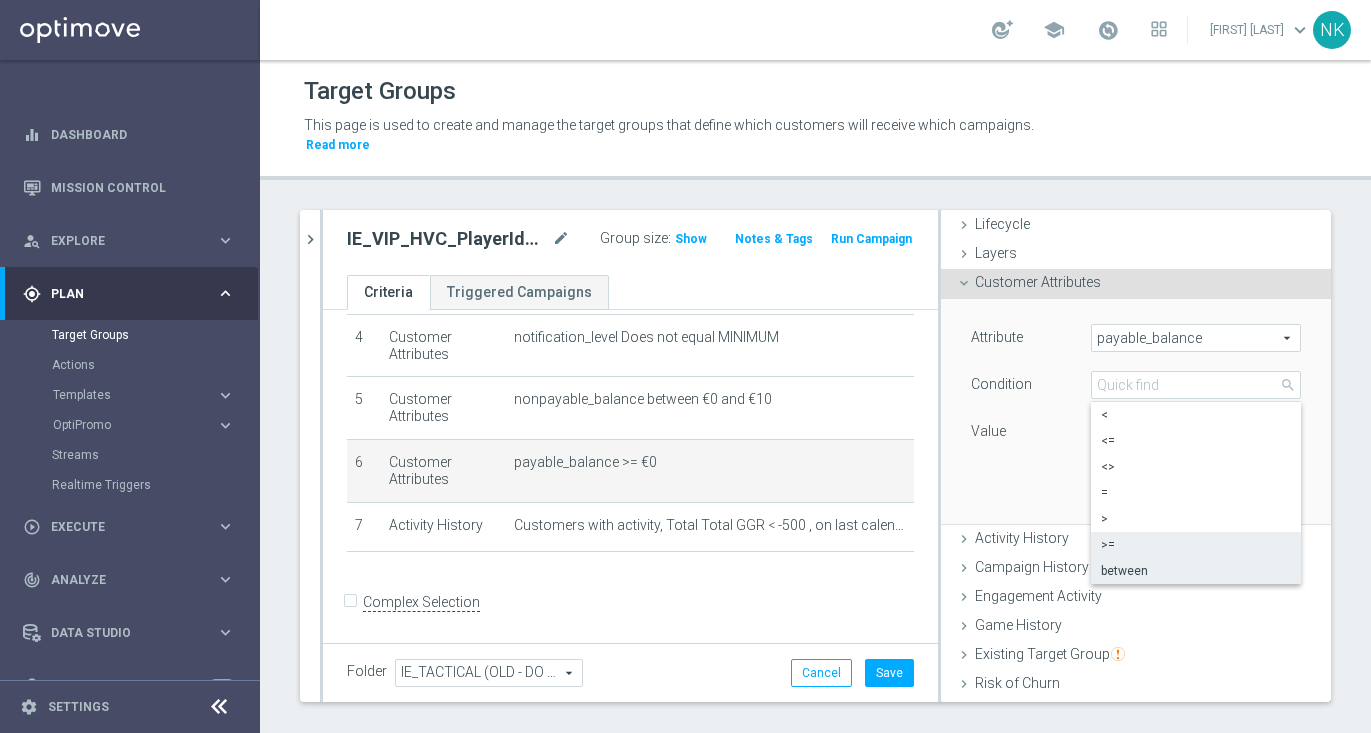 click on "between" at bounding box center (1196, 571) 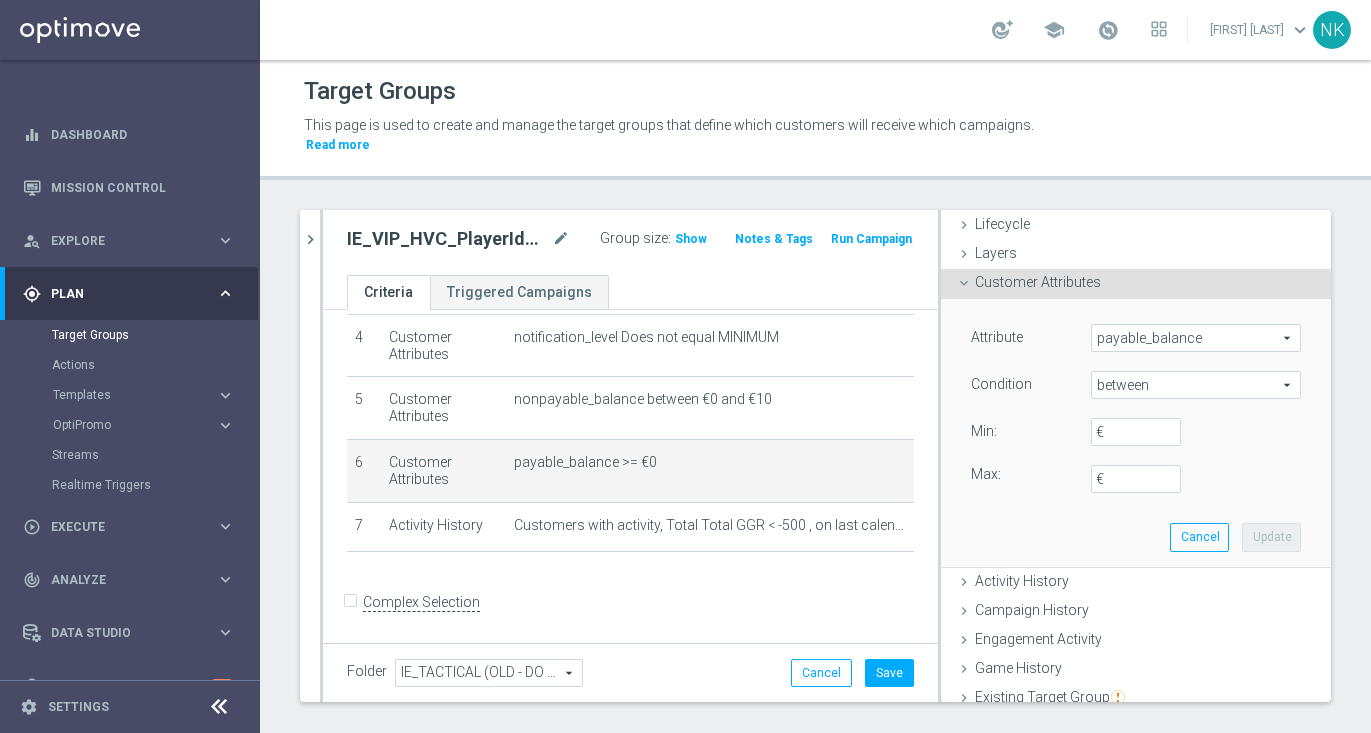 click on "€" at bounding box center (1106, 432) 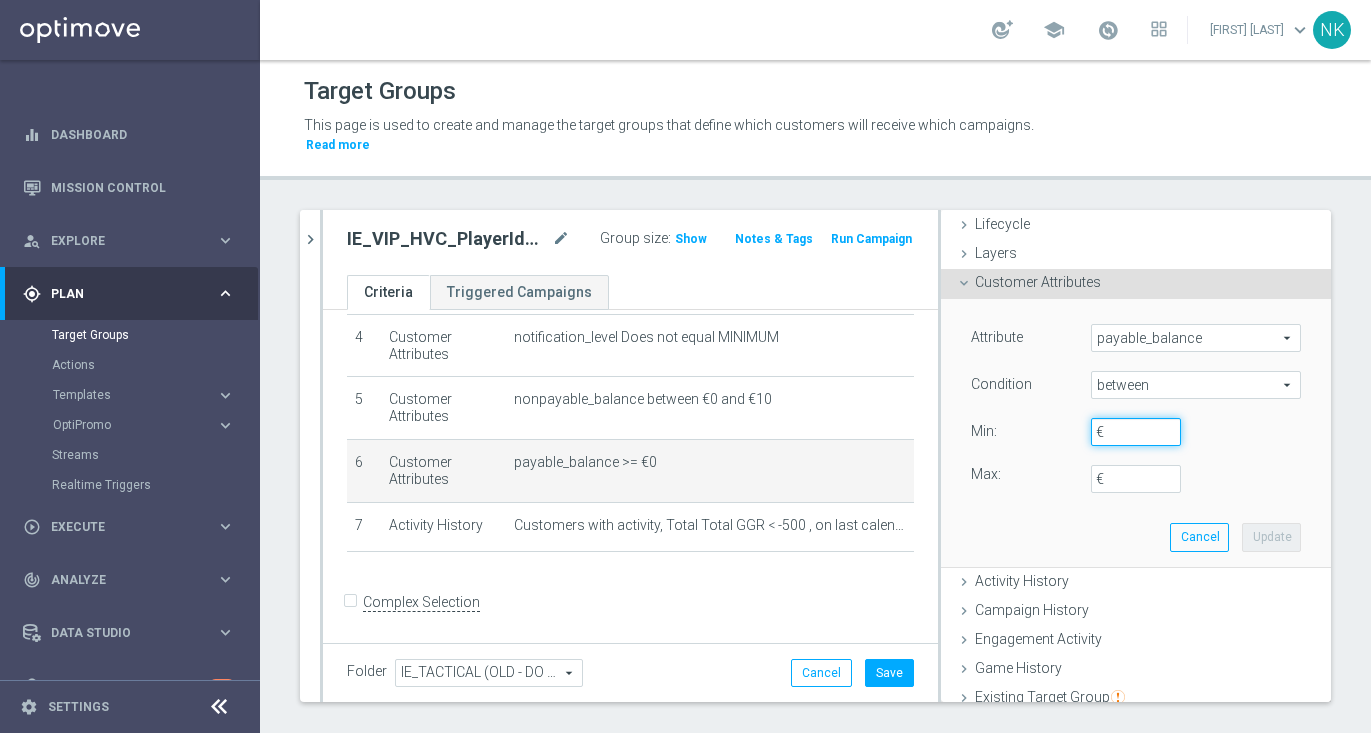 click on "€" at bounding box center [1136, 432] 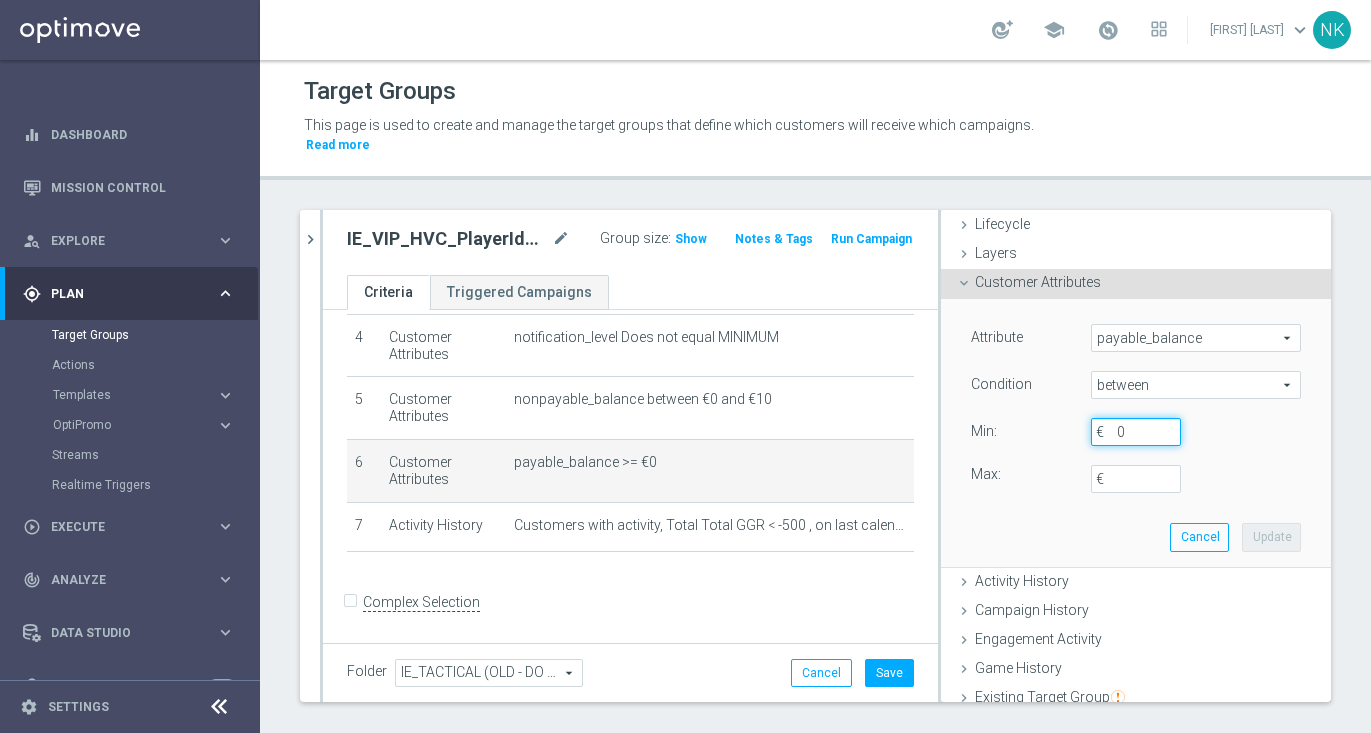 type on "0" 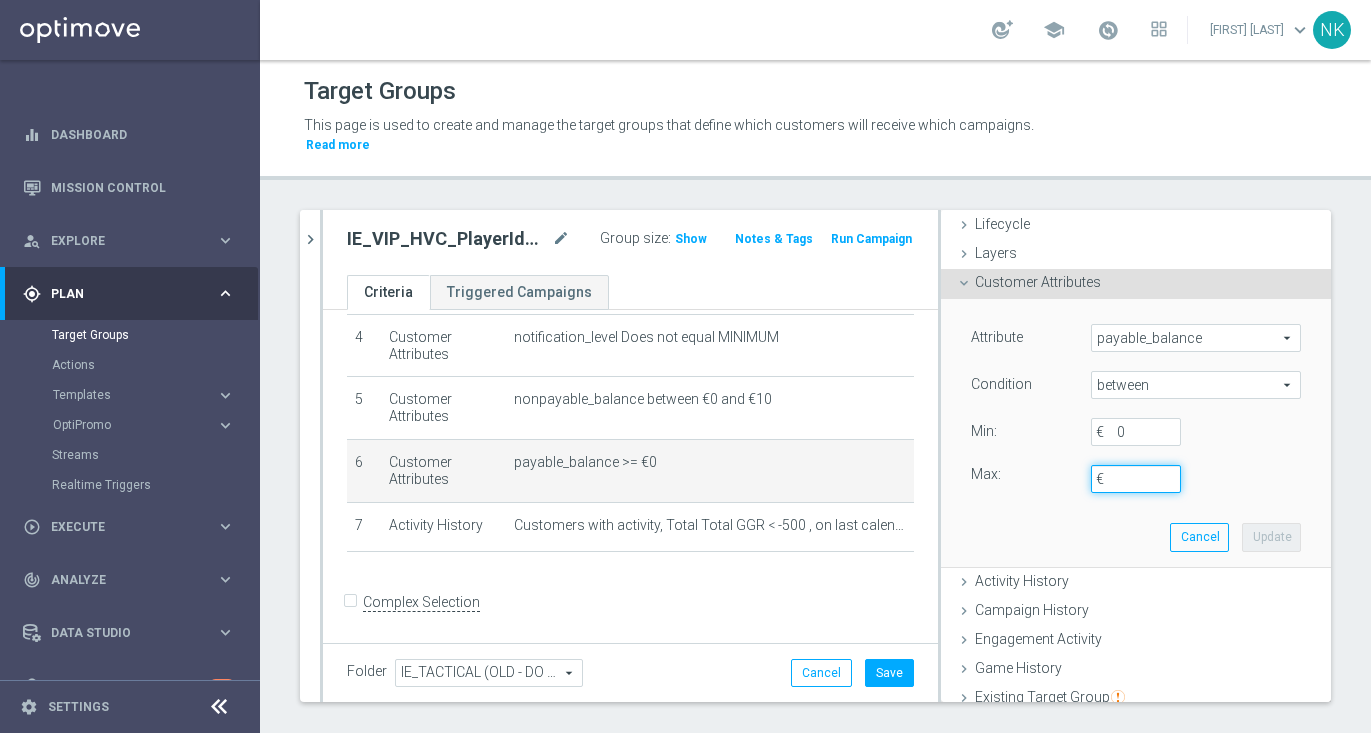 click on "€" at bounding box center [1136, 479] 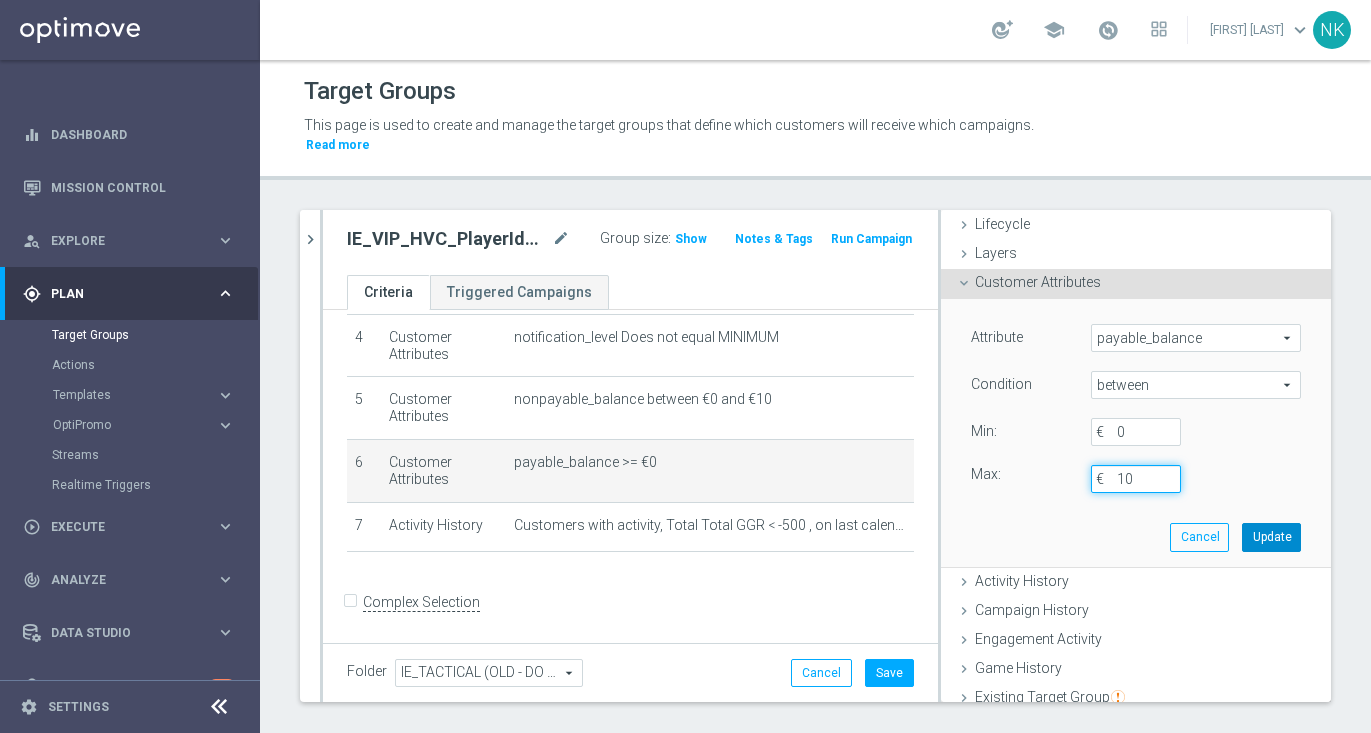 type on "10" 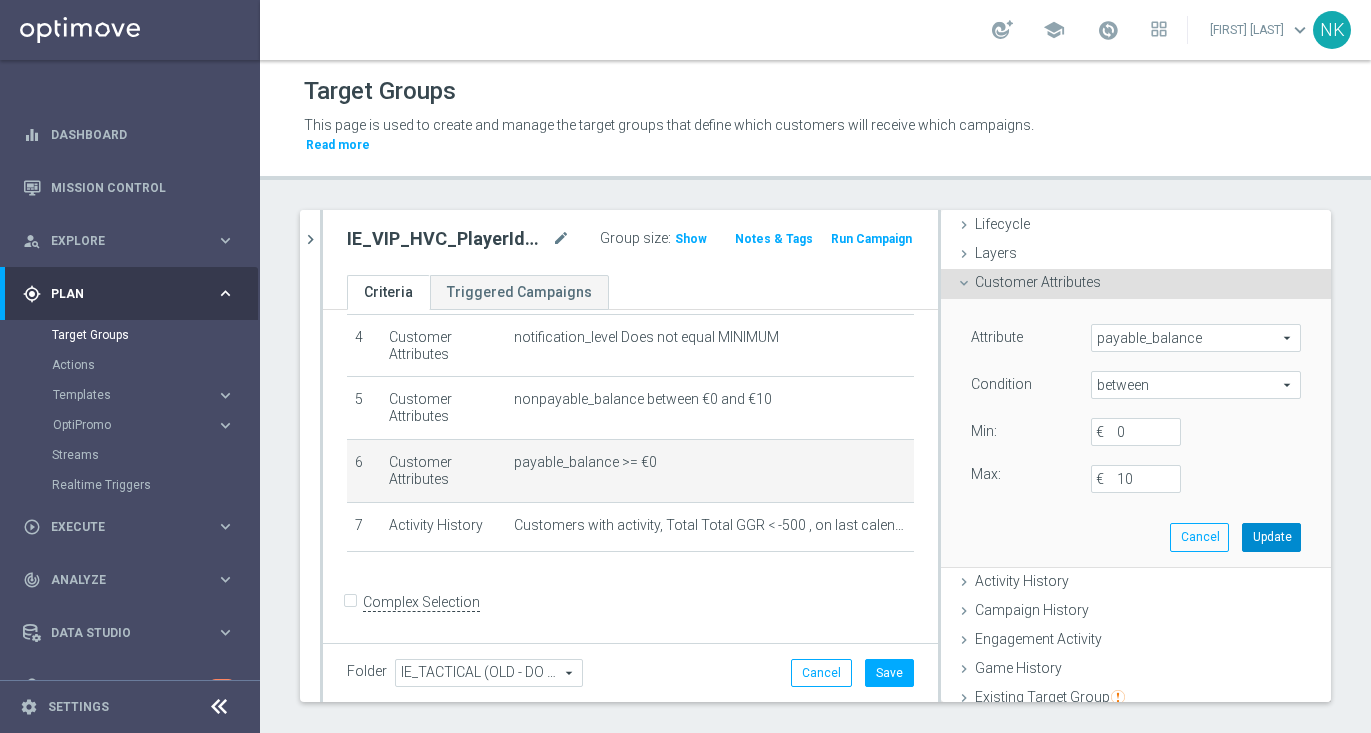 click on "Update" at bounding box center [1271, 537] 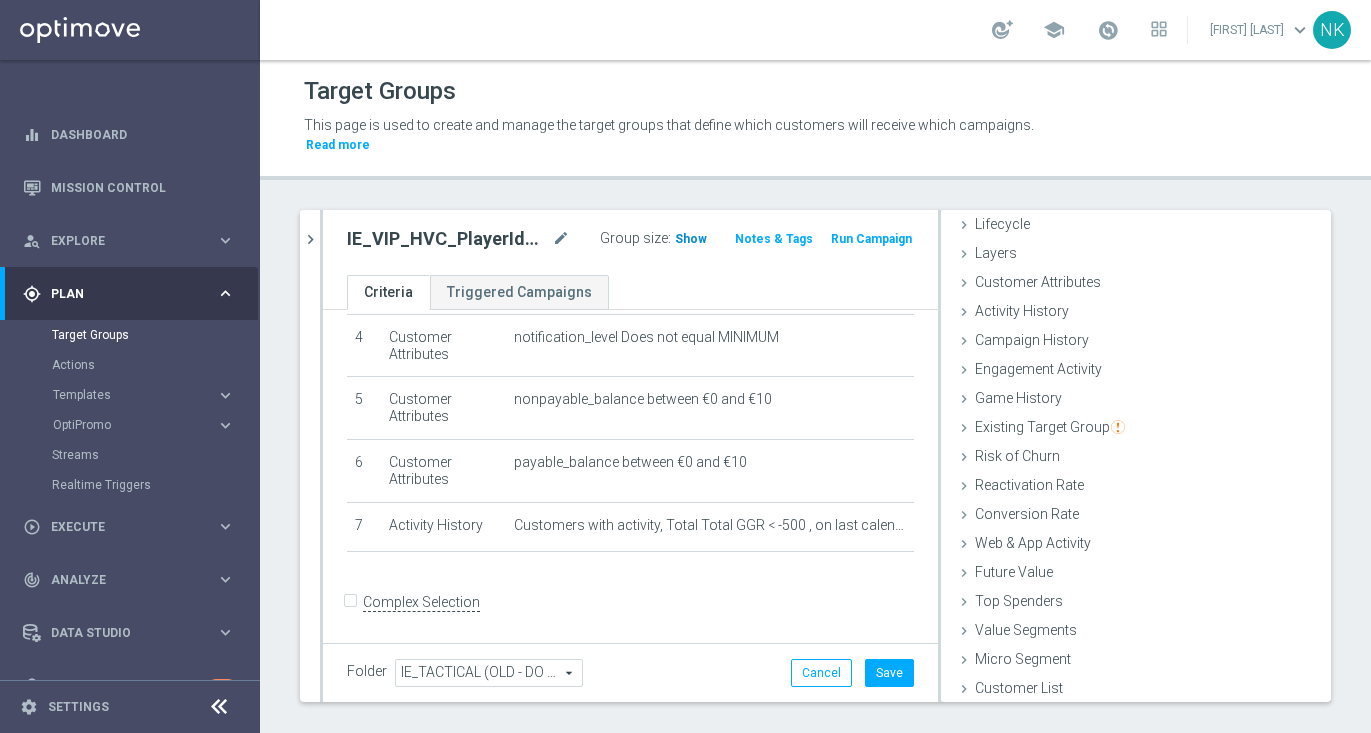 click on "Show" 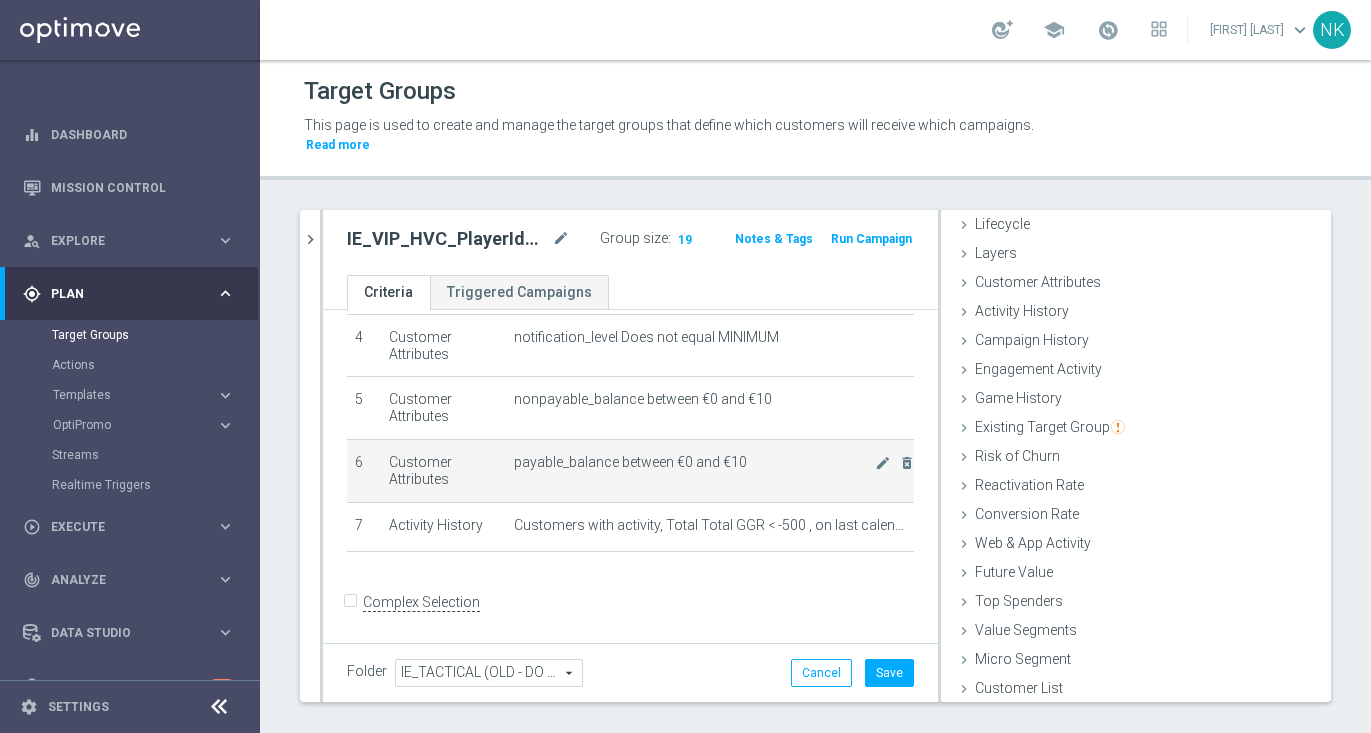 scroll, scrollTop: 37, scrollLeft: 0, axis: vertical 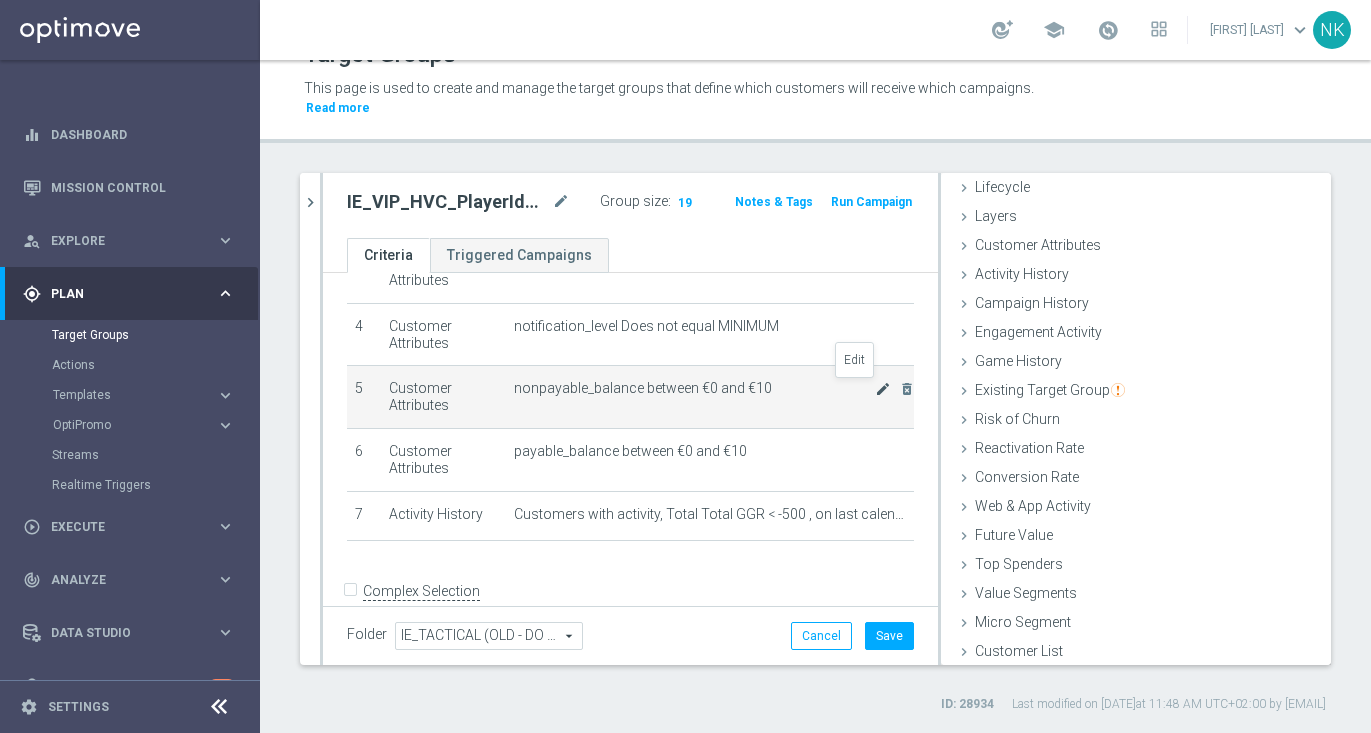 click on "mode_edit" 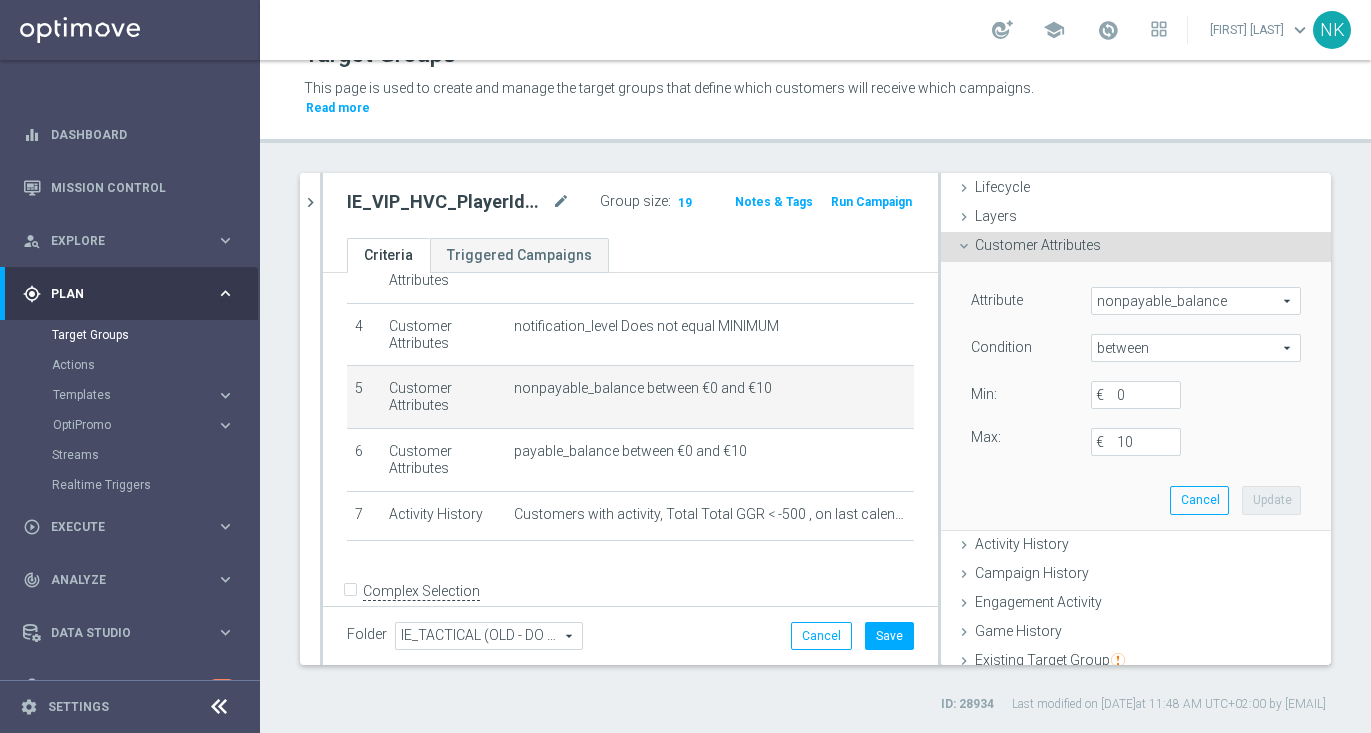 click on "between" at bounding box center (1196, 348) 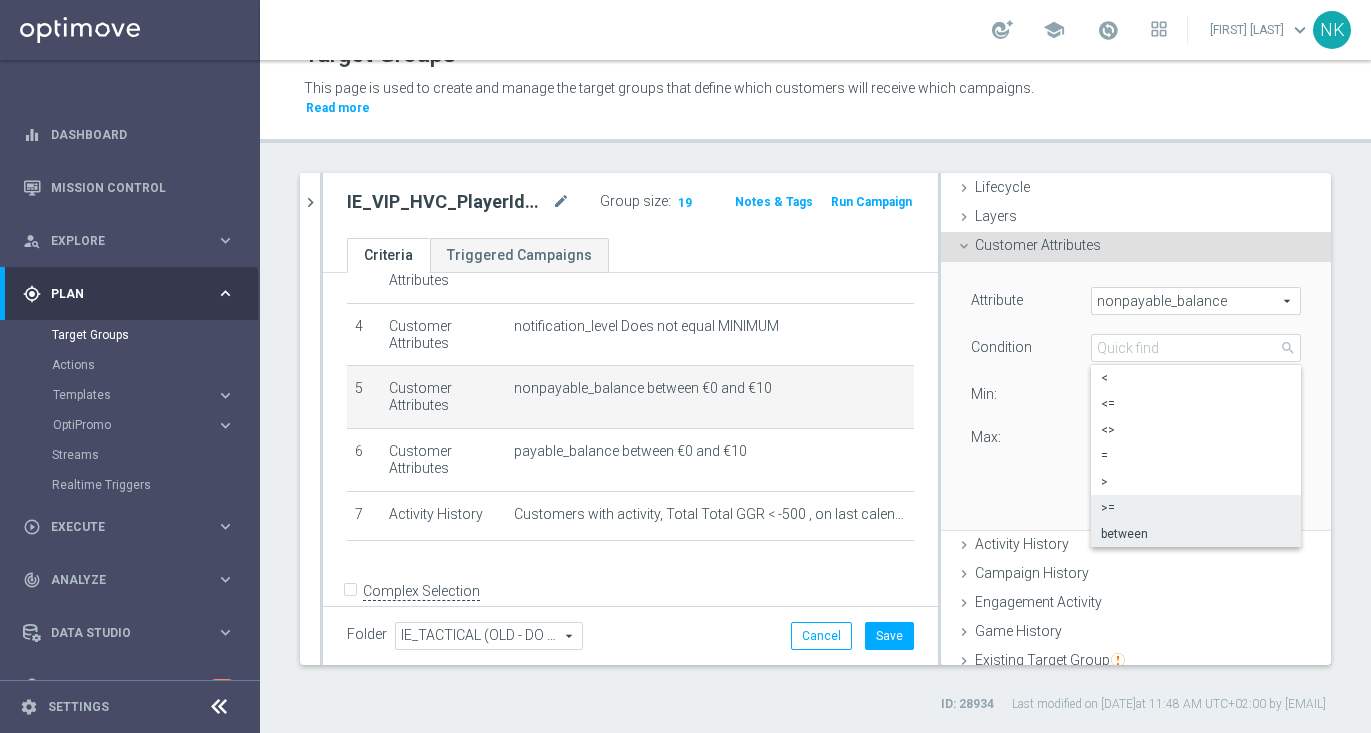 click on ">=" at bounding box center [1196, 508] 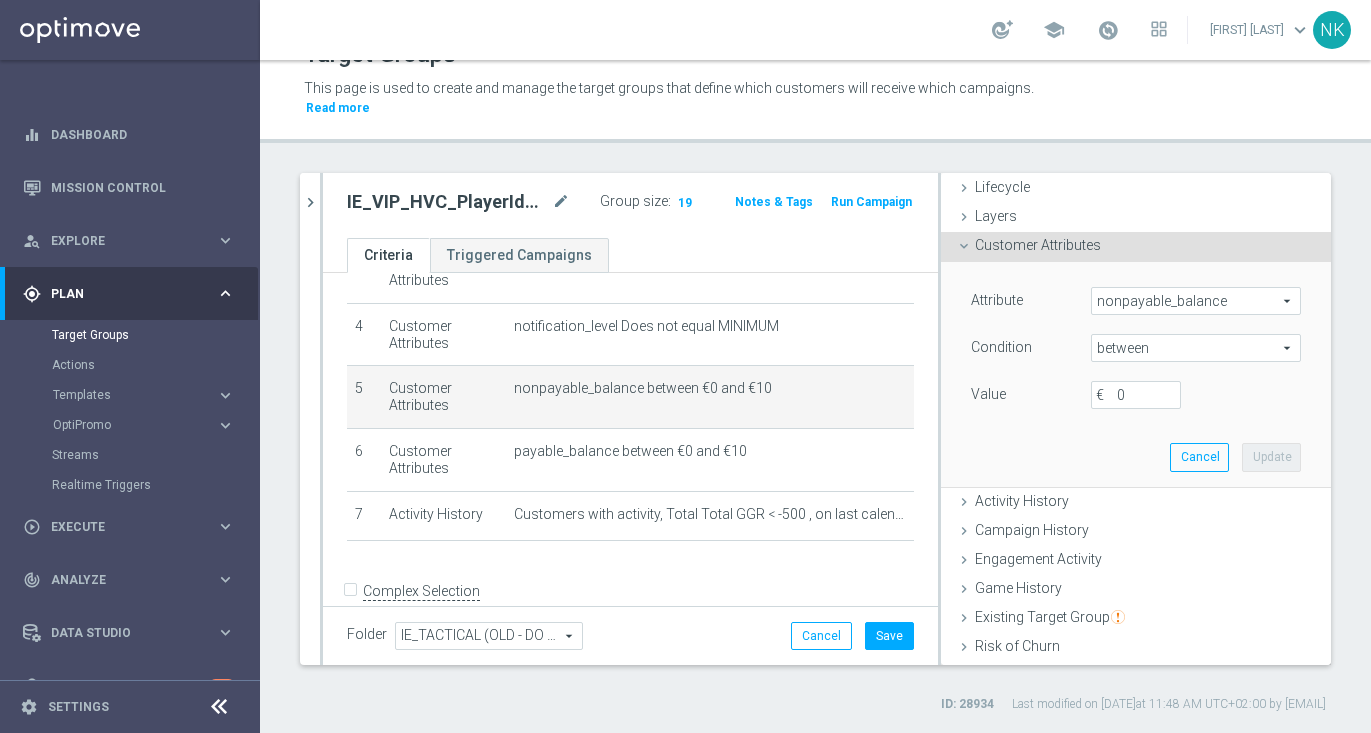 type on ">=" 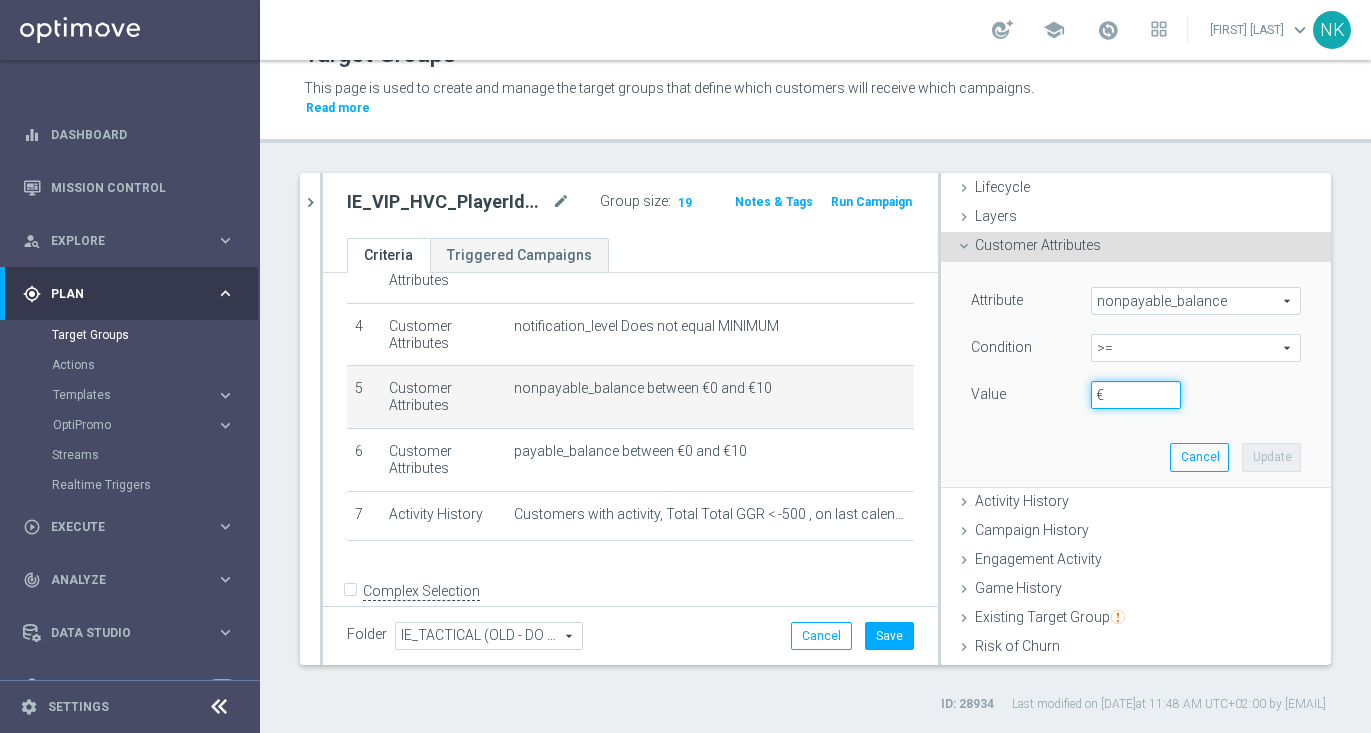 click on "€" at bounding box center [1136, 395] 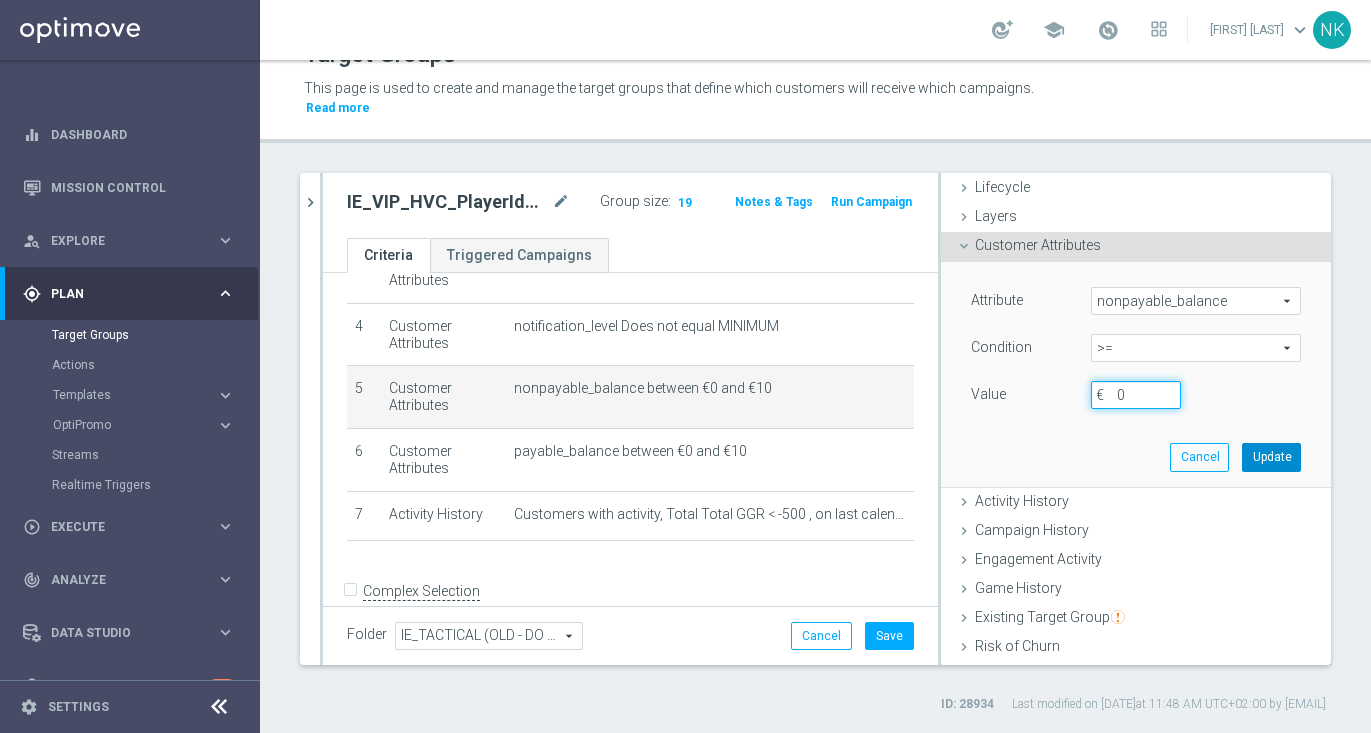 type on "0" 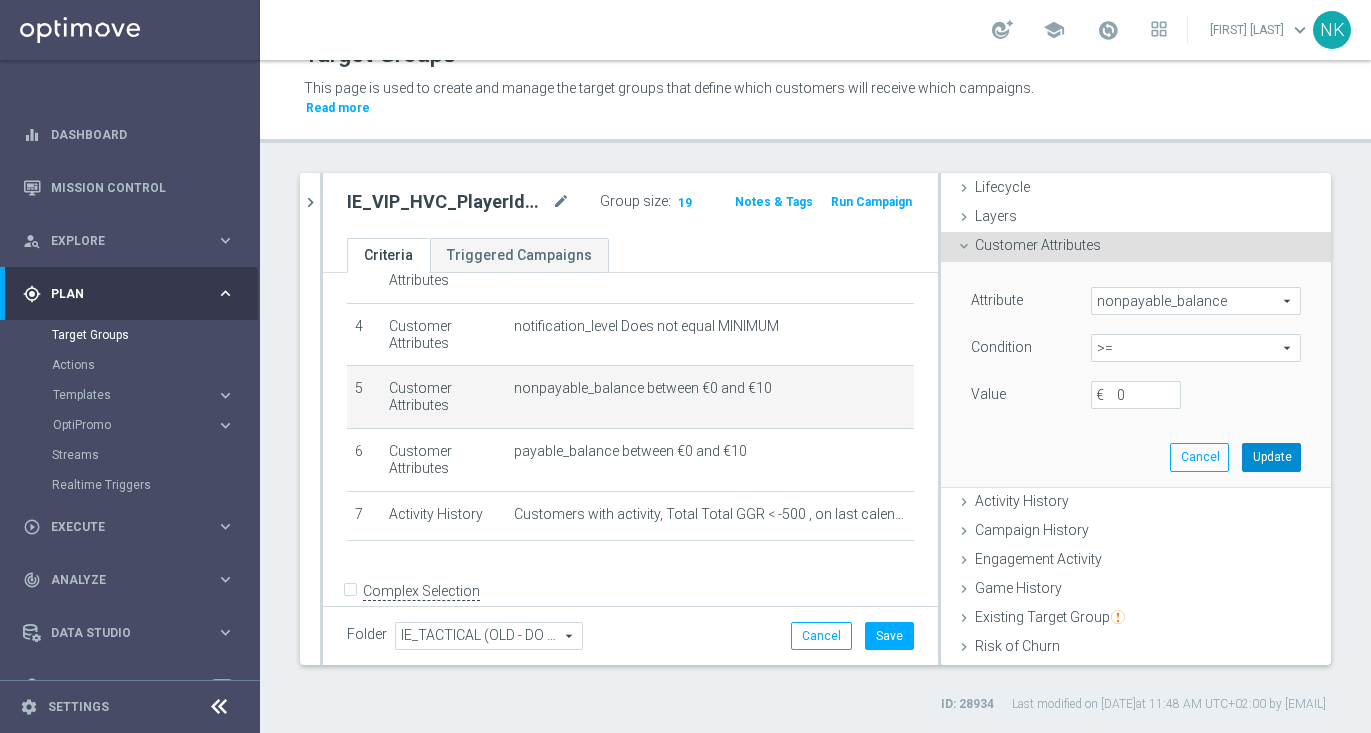 click on "Update" at bounding box center [1271, 457] 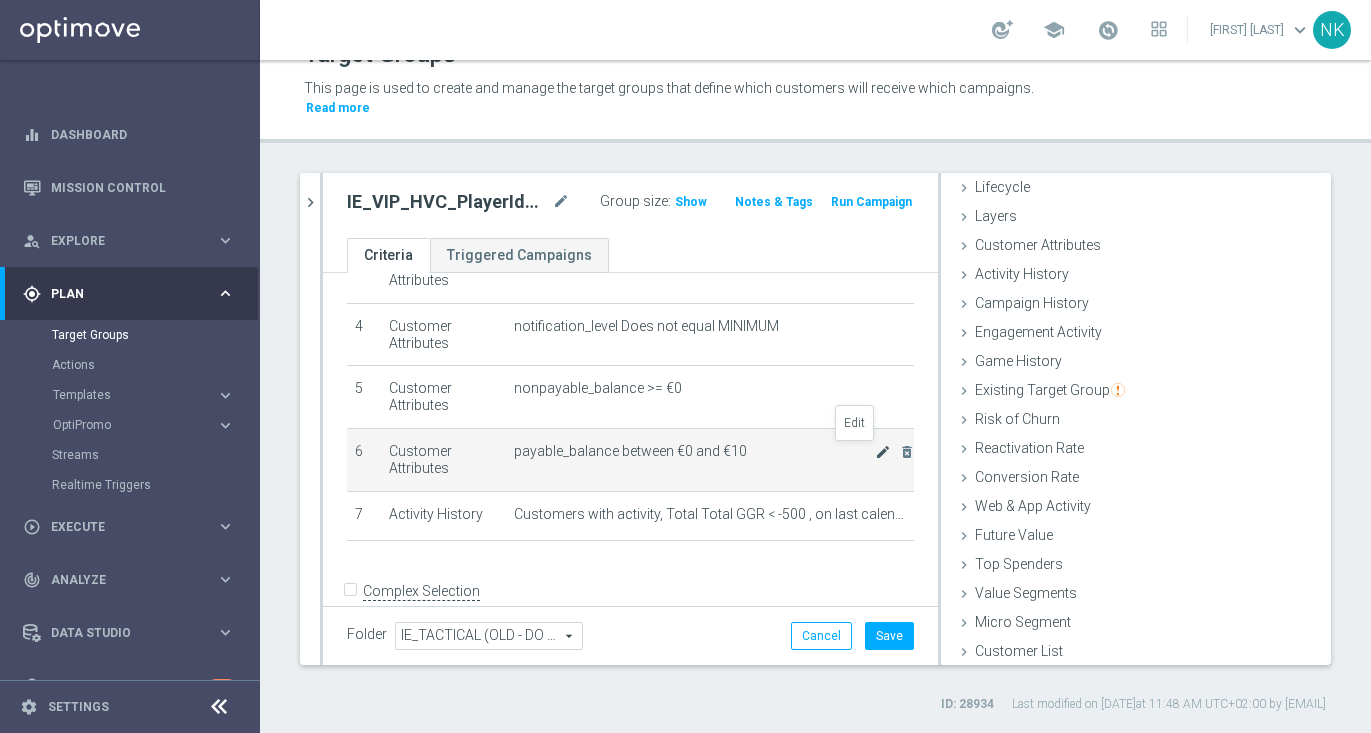 click on "mode_edit" 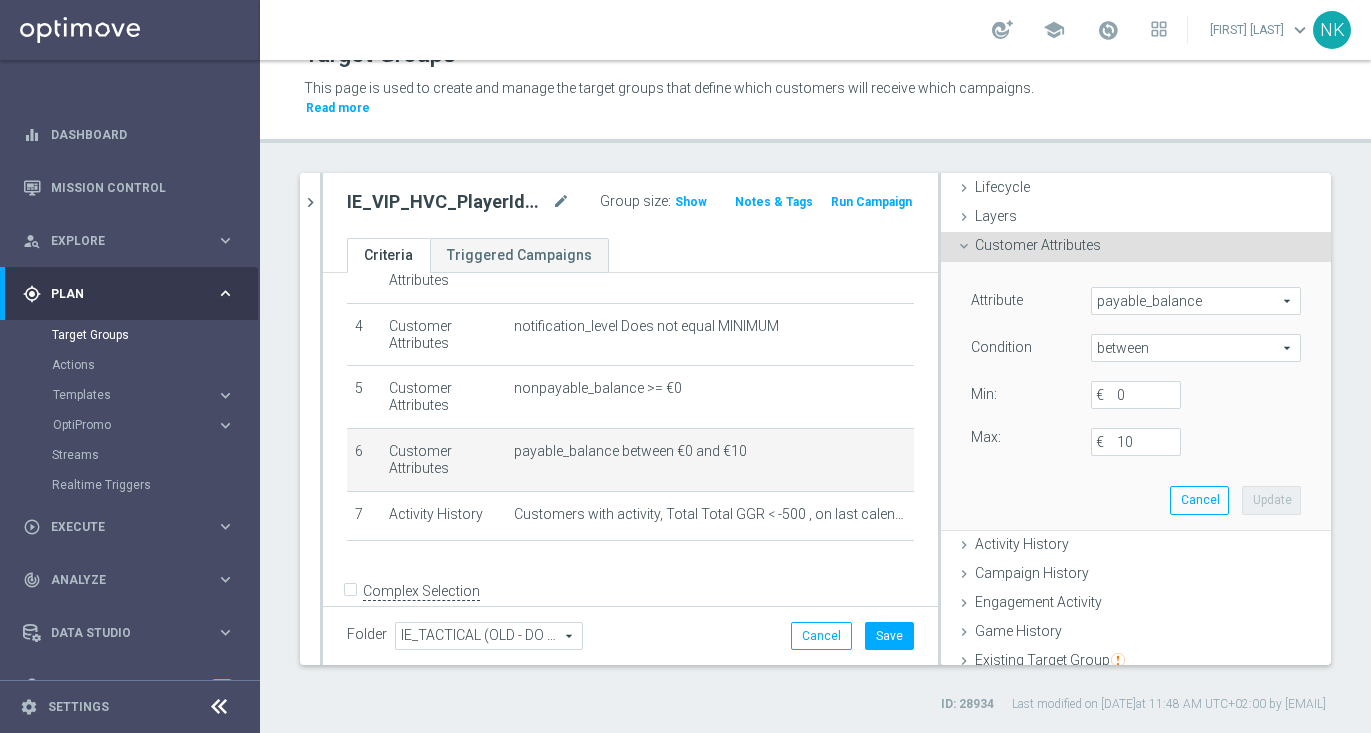 click on "between" at bounding box center (1196, 348) 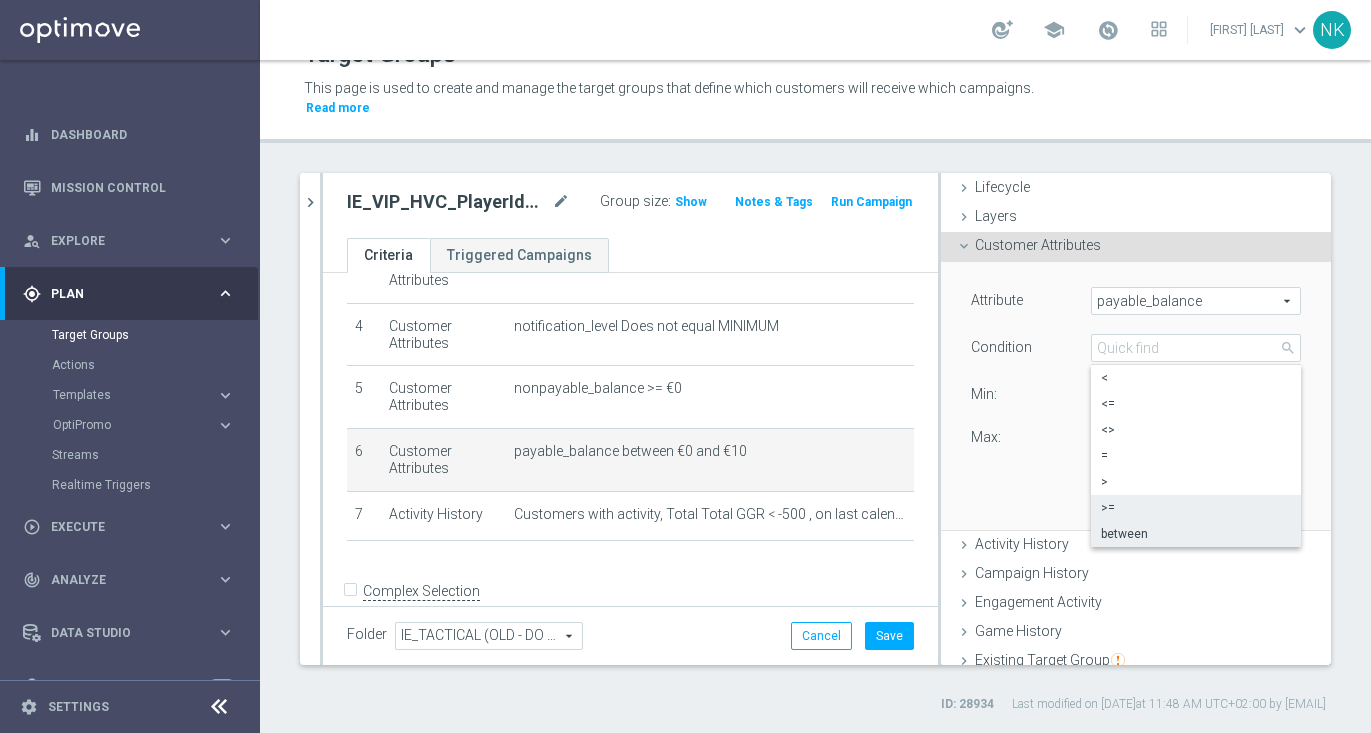 click on ">=" at bounding box center [1196, 508] 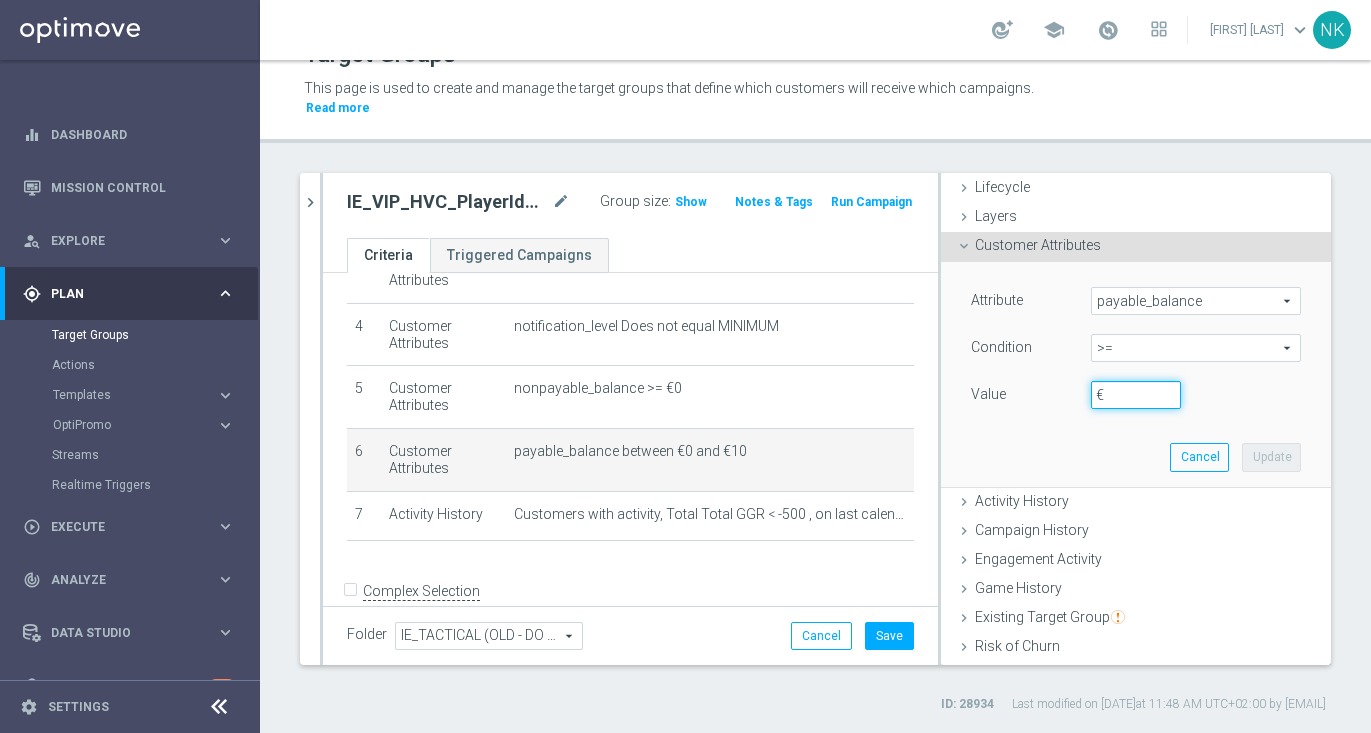 click on "€" at bounding box center (1136, 395) 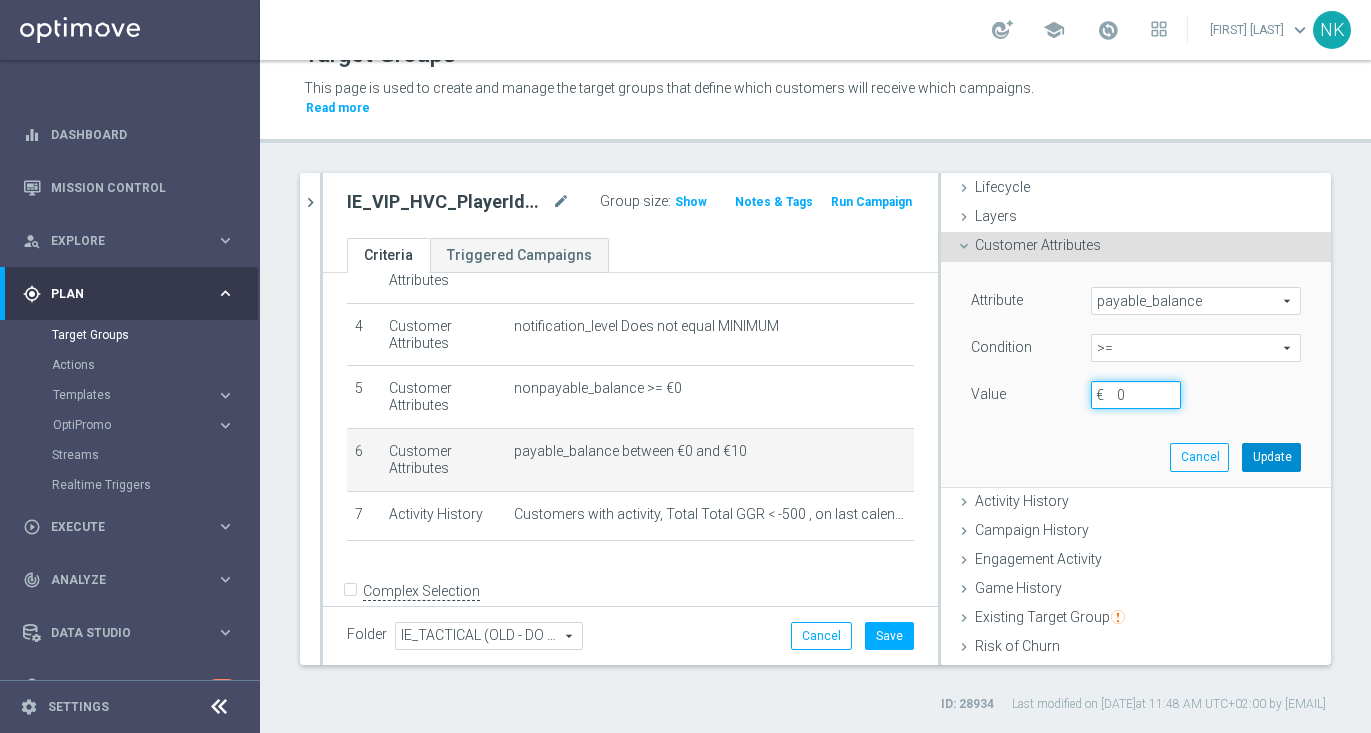 type on "0" 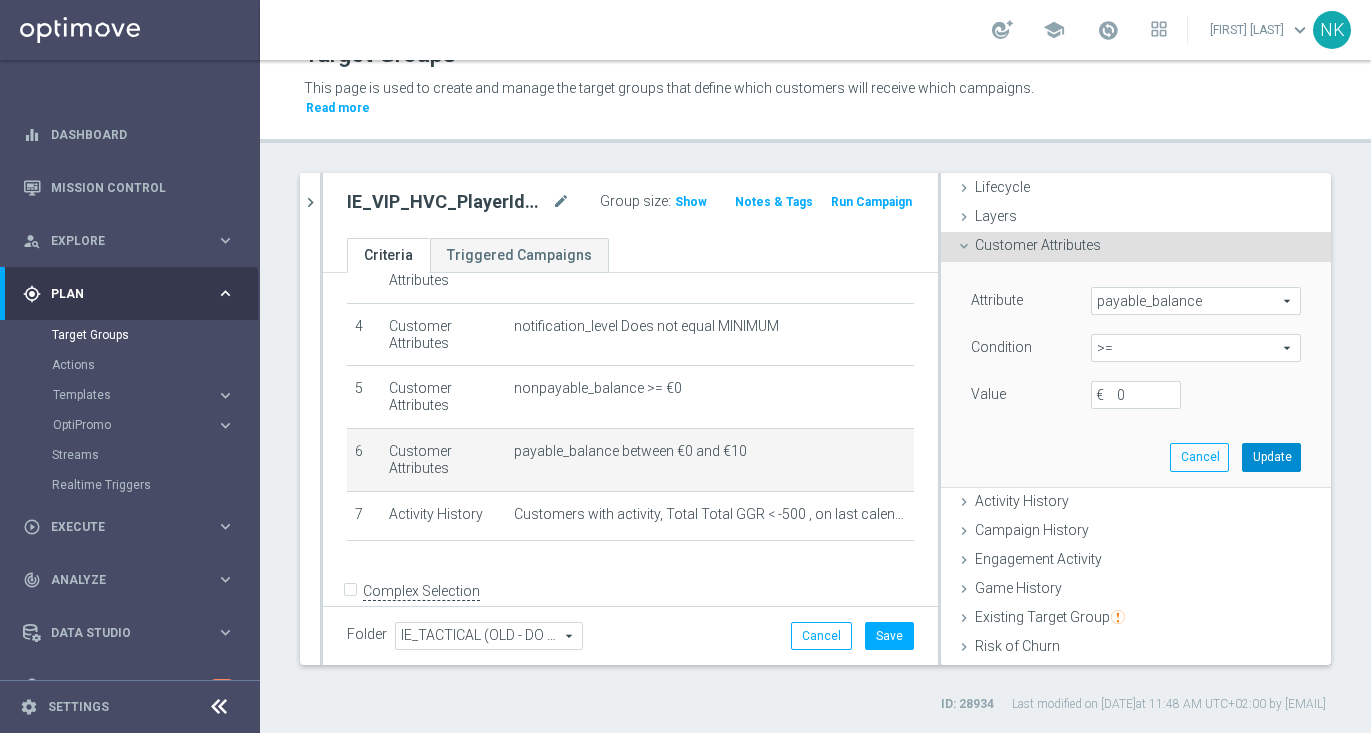 click on "Update" at bounding box center (1271, 457) 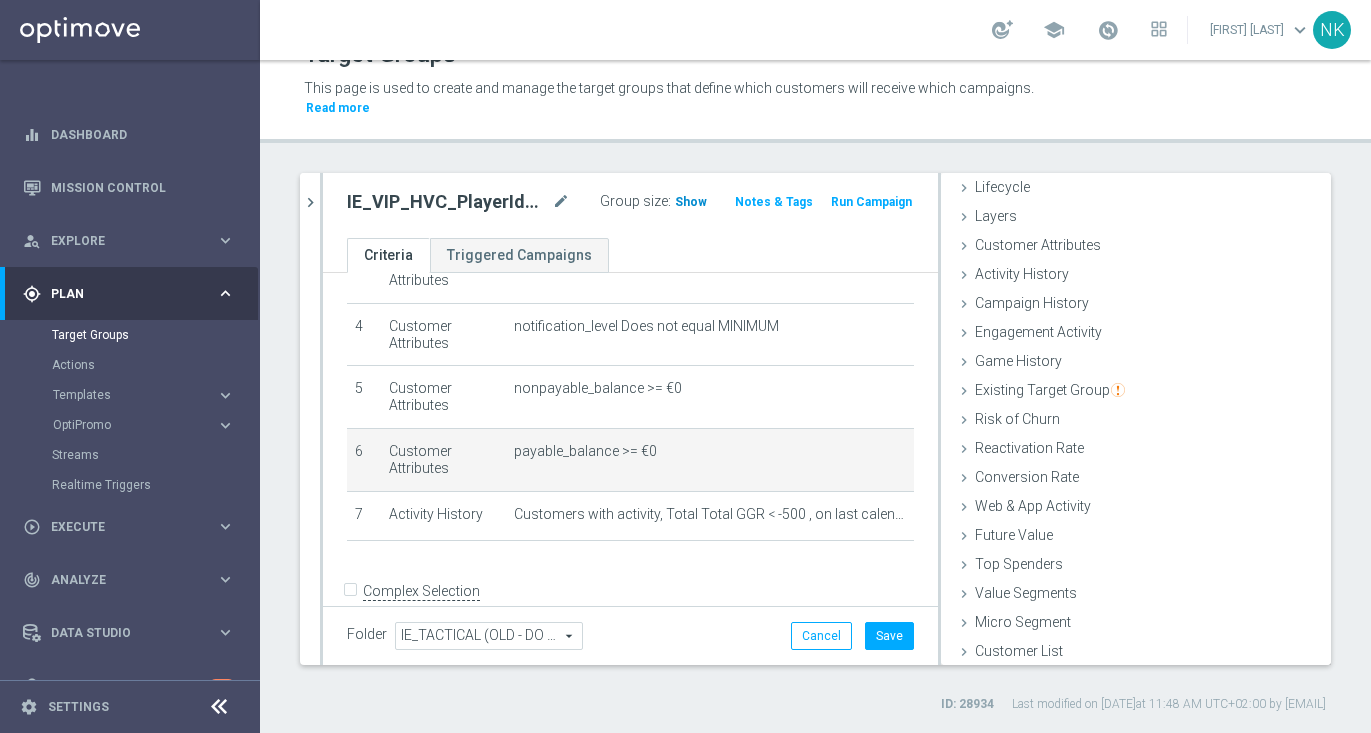 click on "Show" 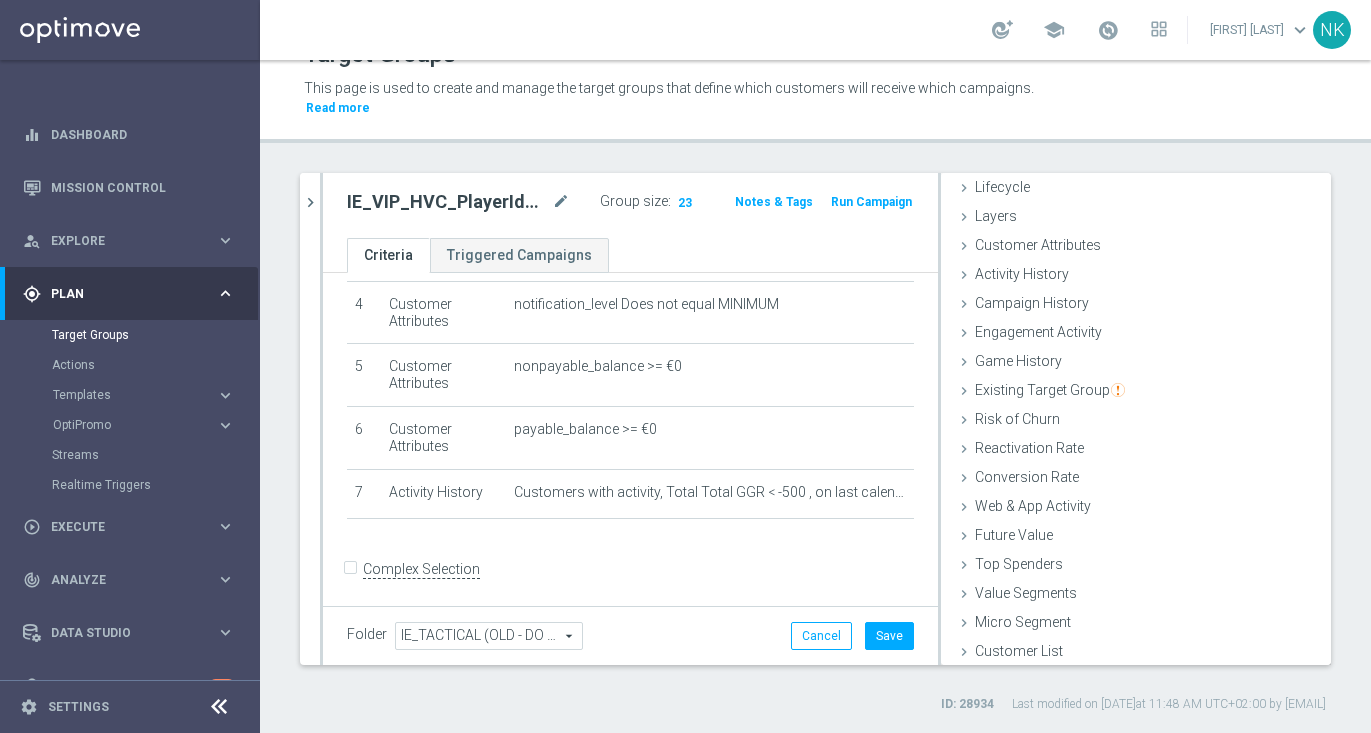 scroll, scrollTop: 254, scrollLeft: 0, axis: vertical 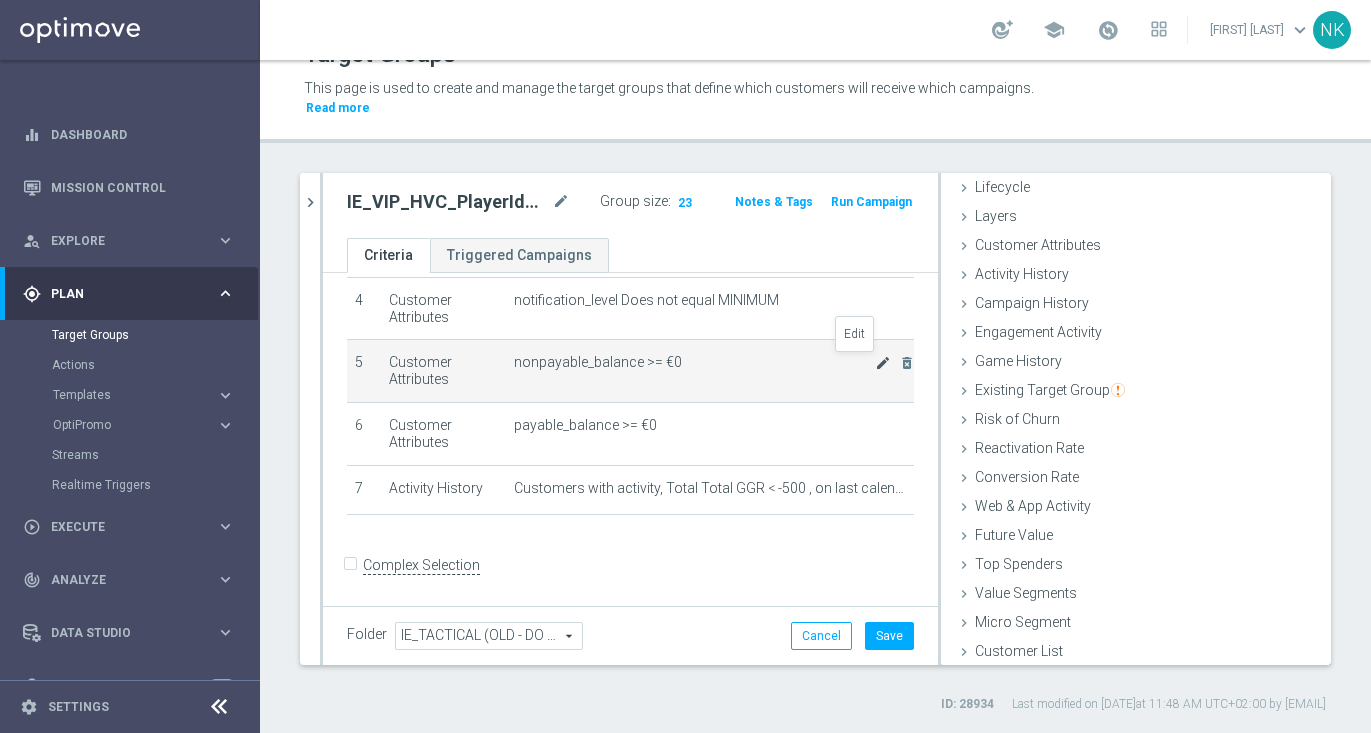 click on "mode_edit" 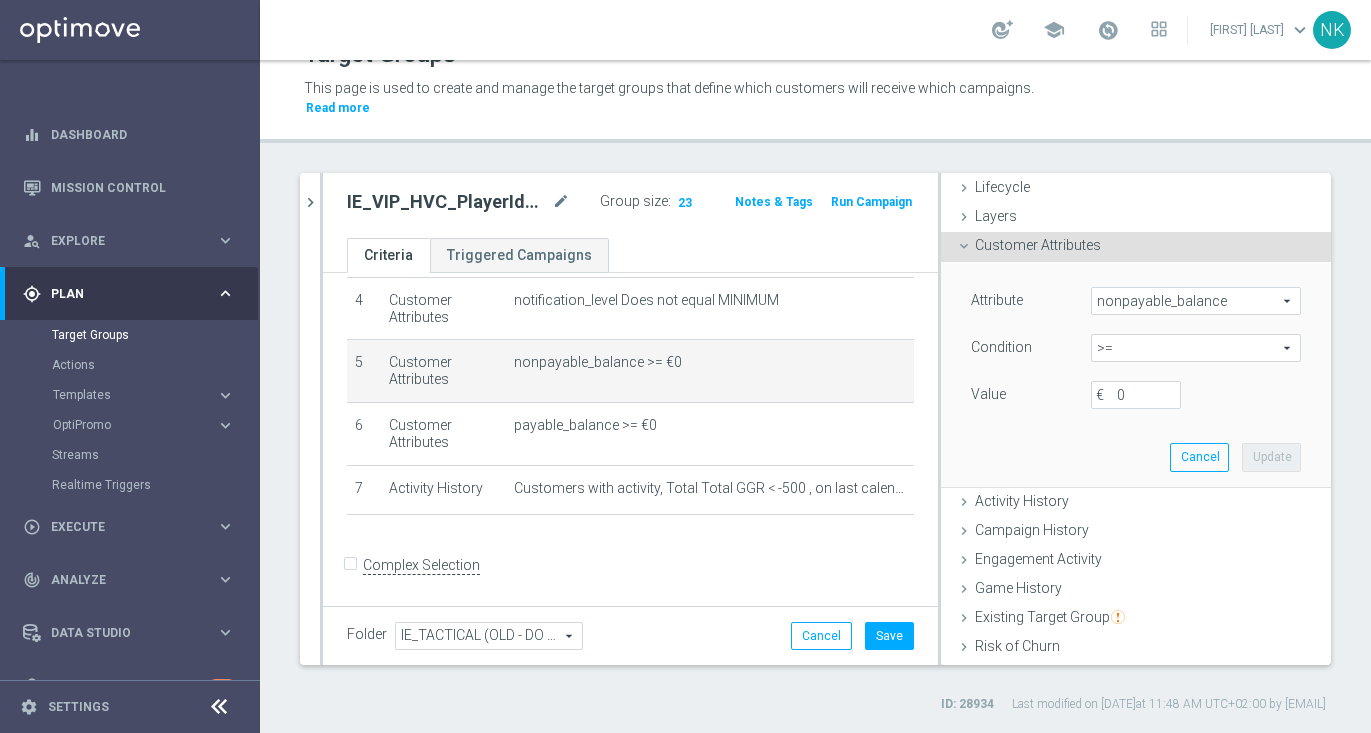 click on ">=" at bounding box center [1196, 348] 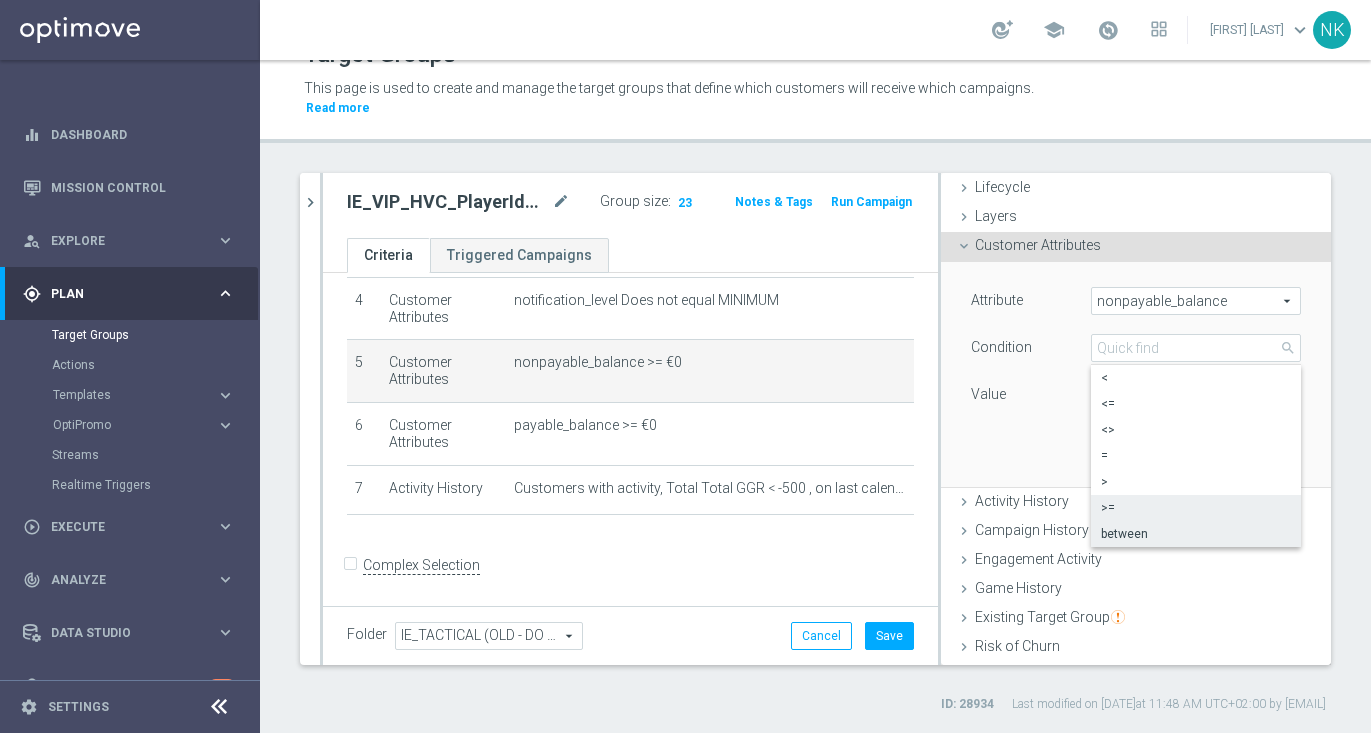 click on "between" at bounding box center (1196, 534) 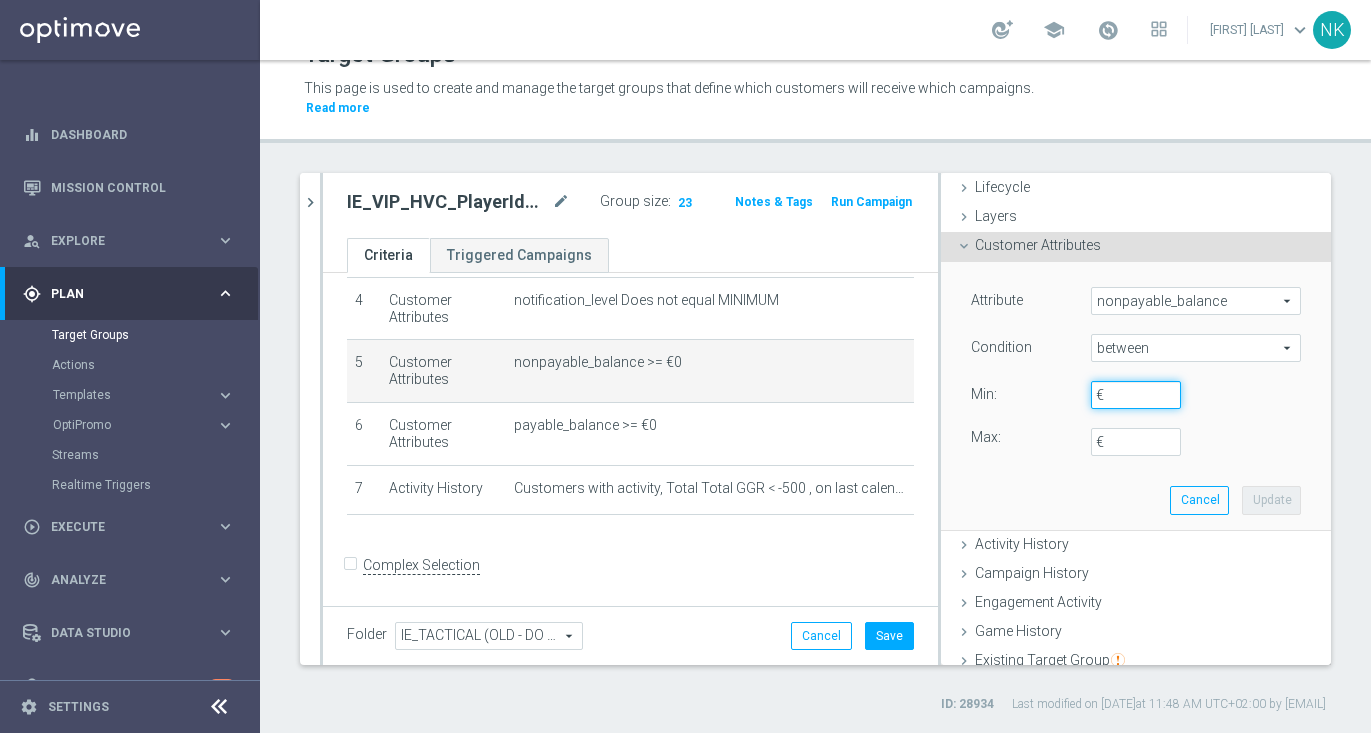 click on "€" at bounding box center (1136, 395) 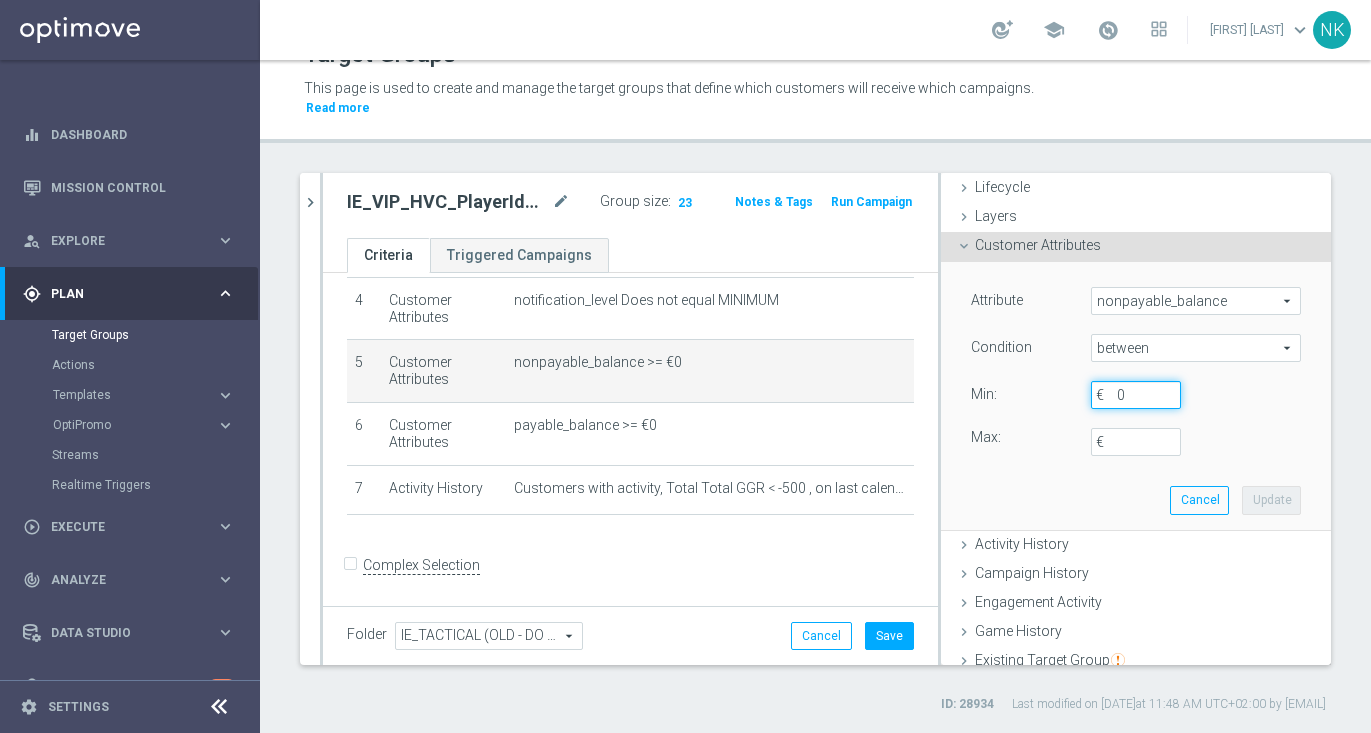 type on "0" 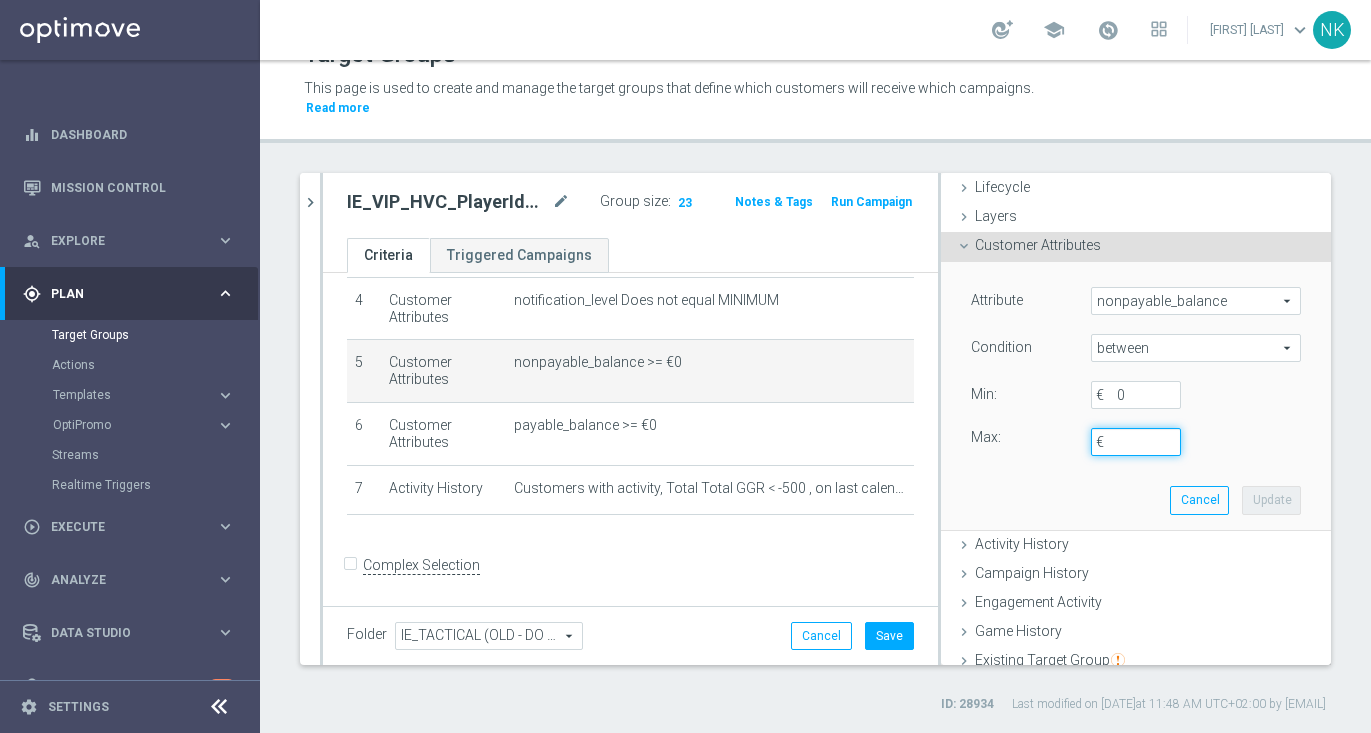 click on "€" at bounding box center (1136, 442) 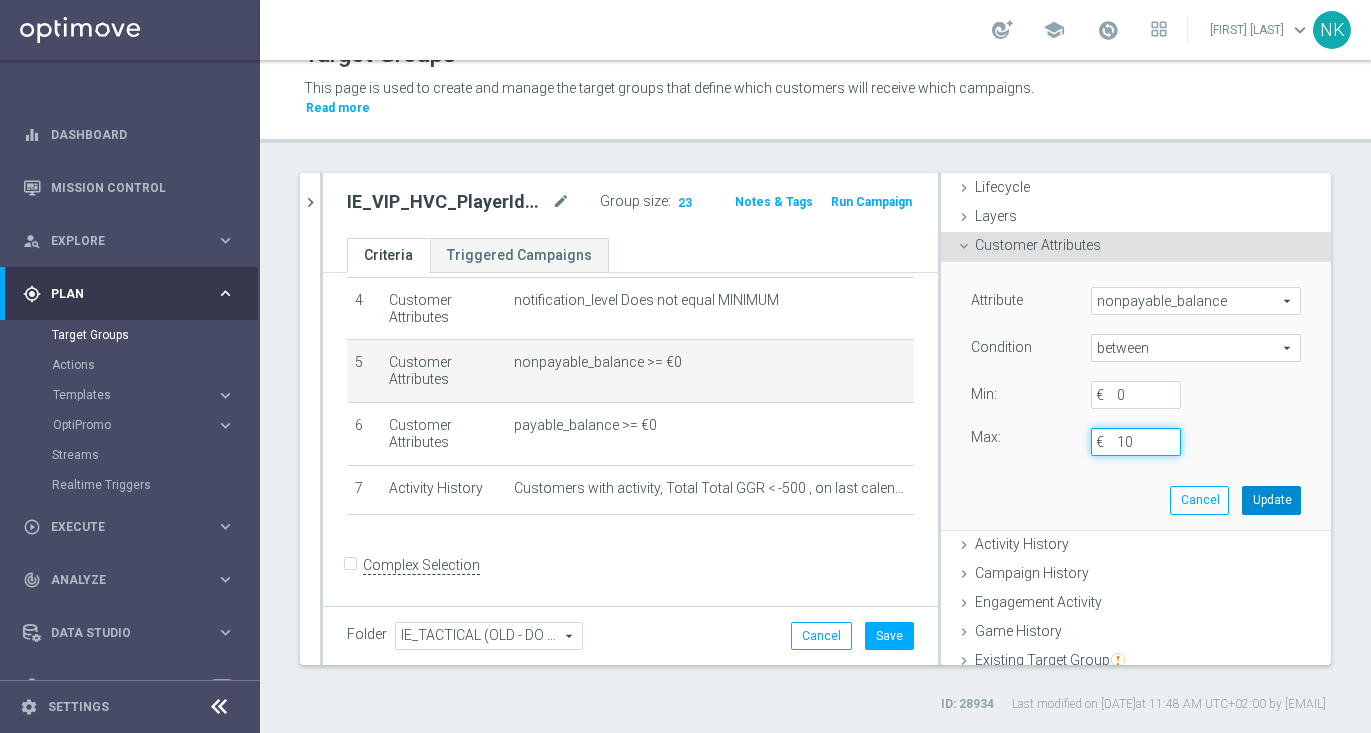 type on "10" 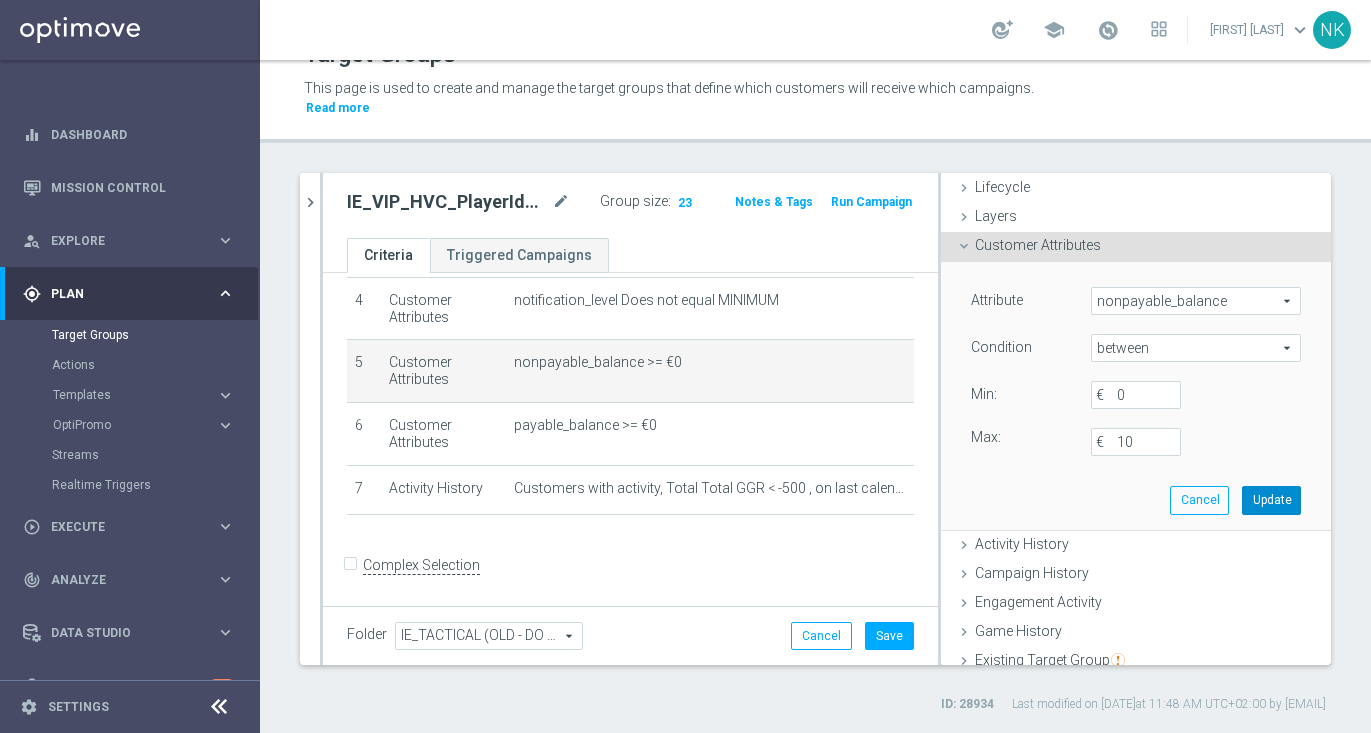 click on "Update" at bounding box center [1271, 500] 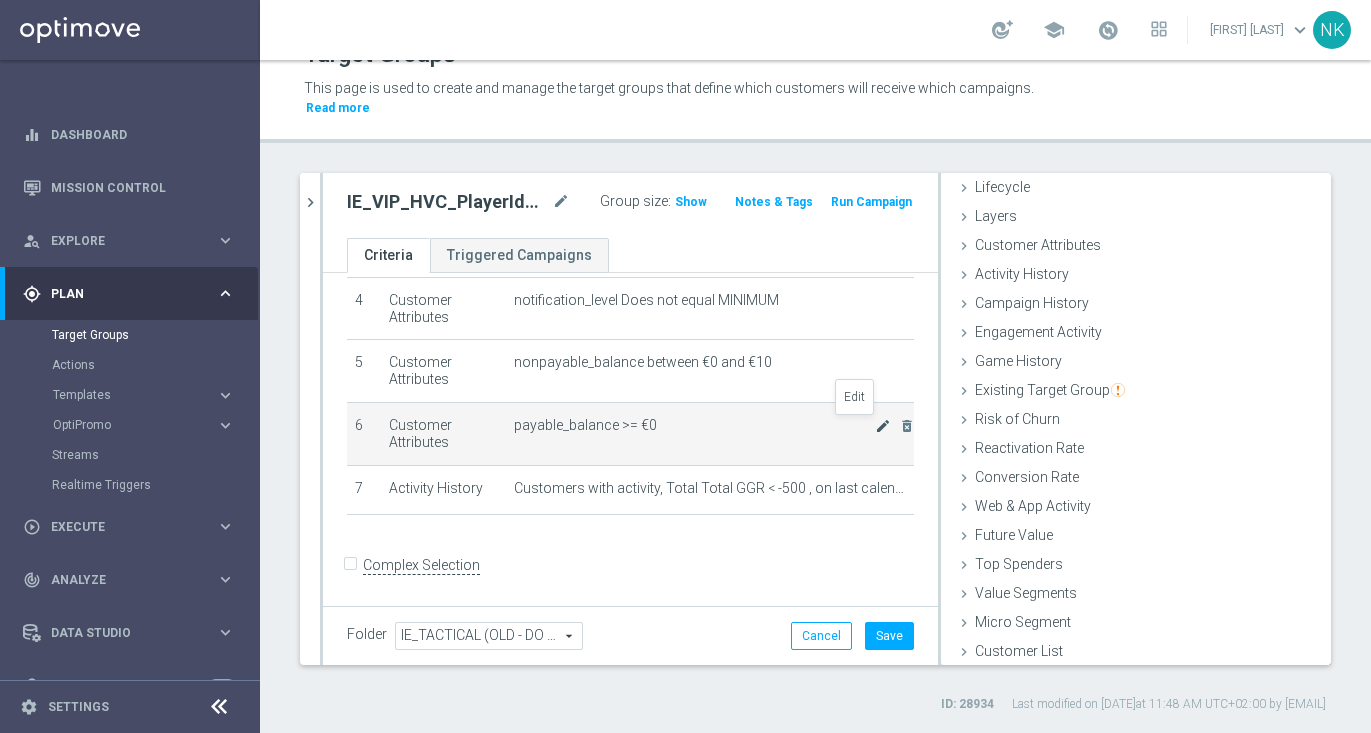 click on "mode_edit" 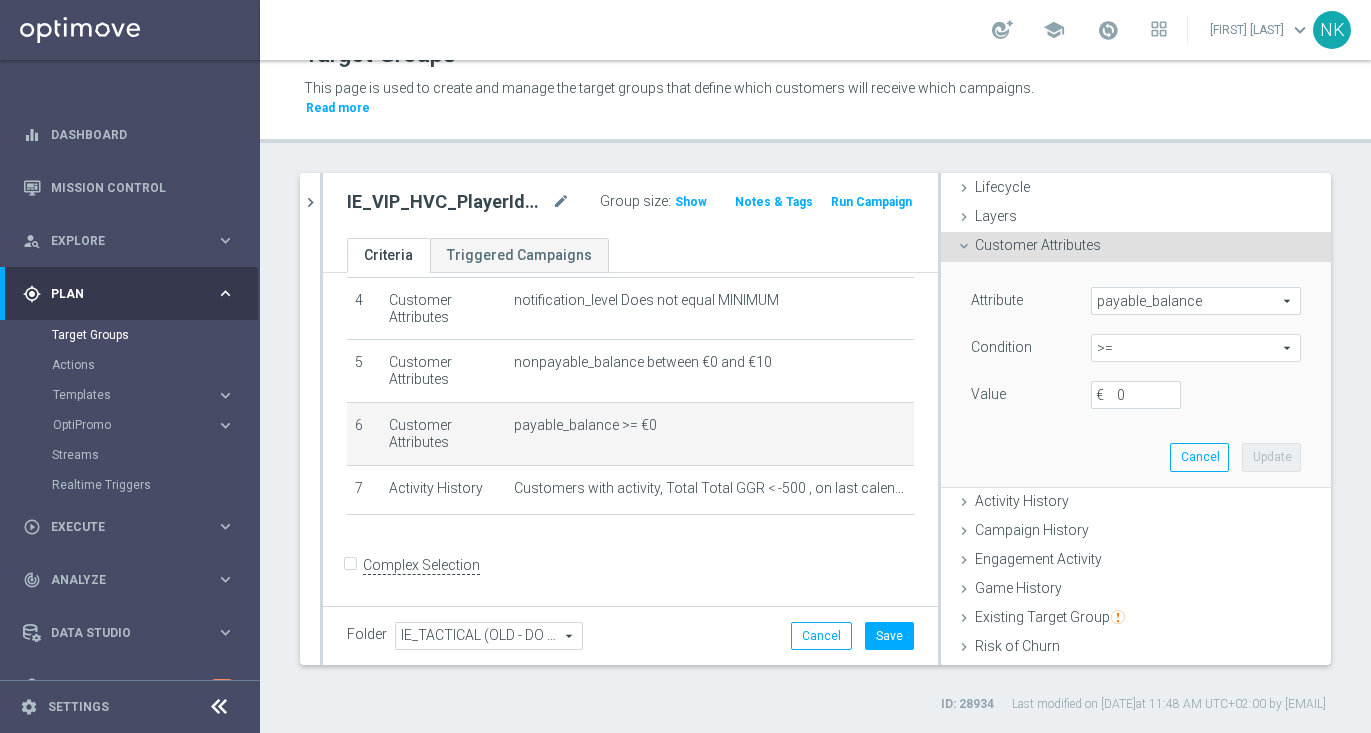 click on ">=" at bounding box center [1196, 348] 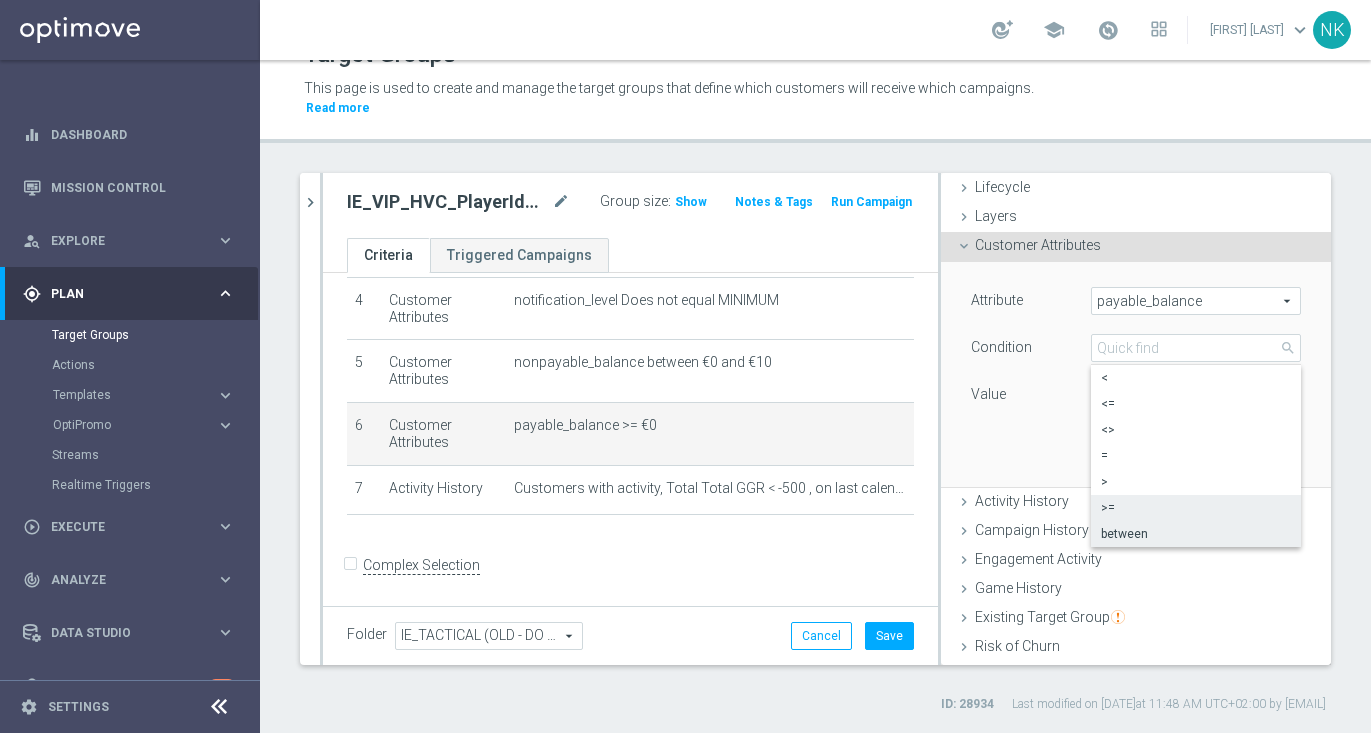 click on "between" at bounding box center (1196, 534) 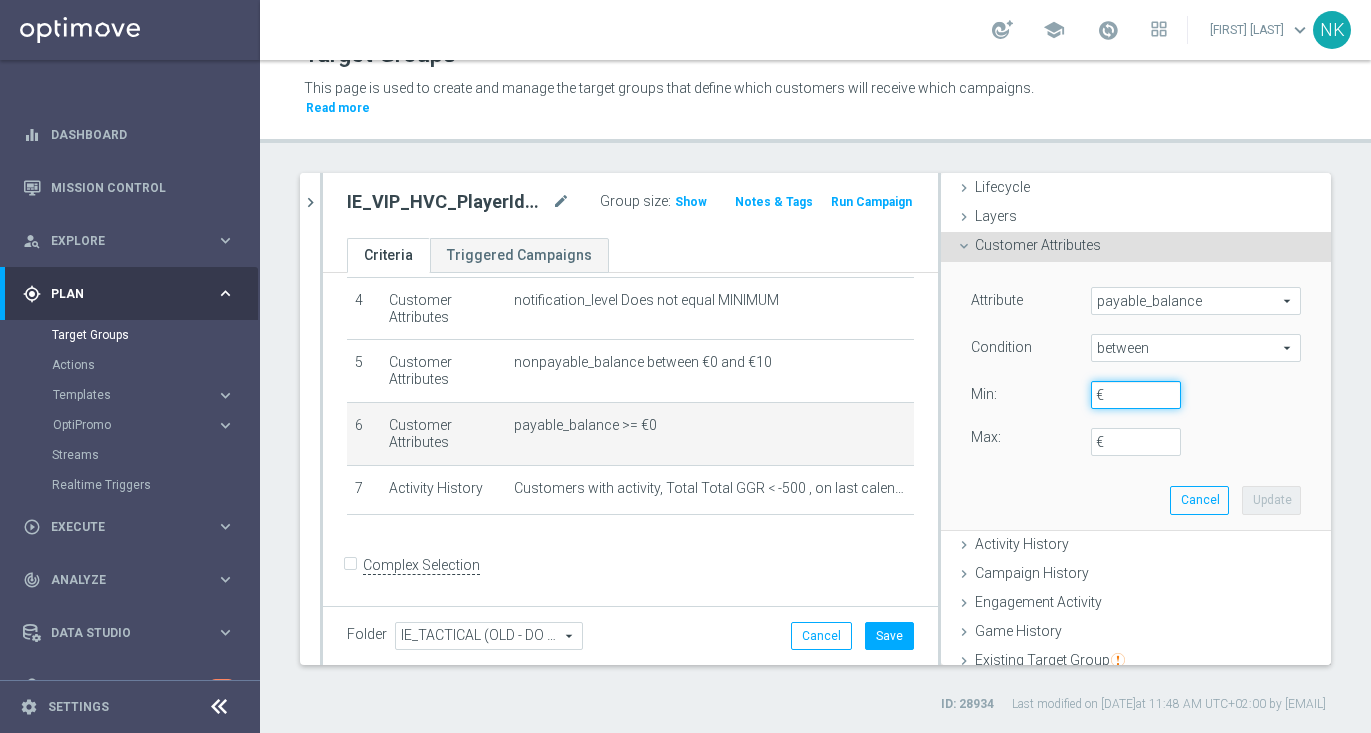 click on "€" at bounding box center [1136, 395] 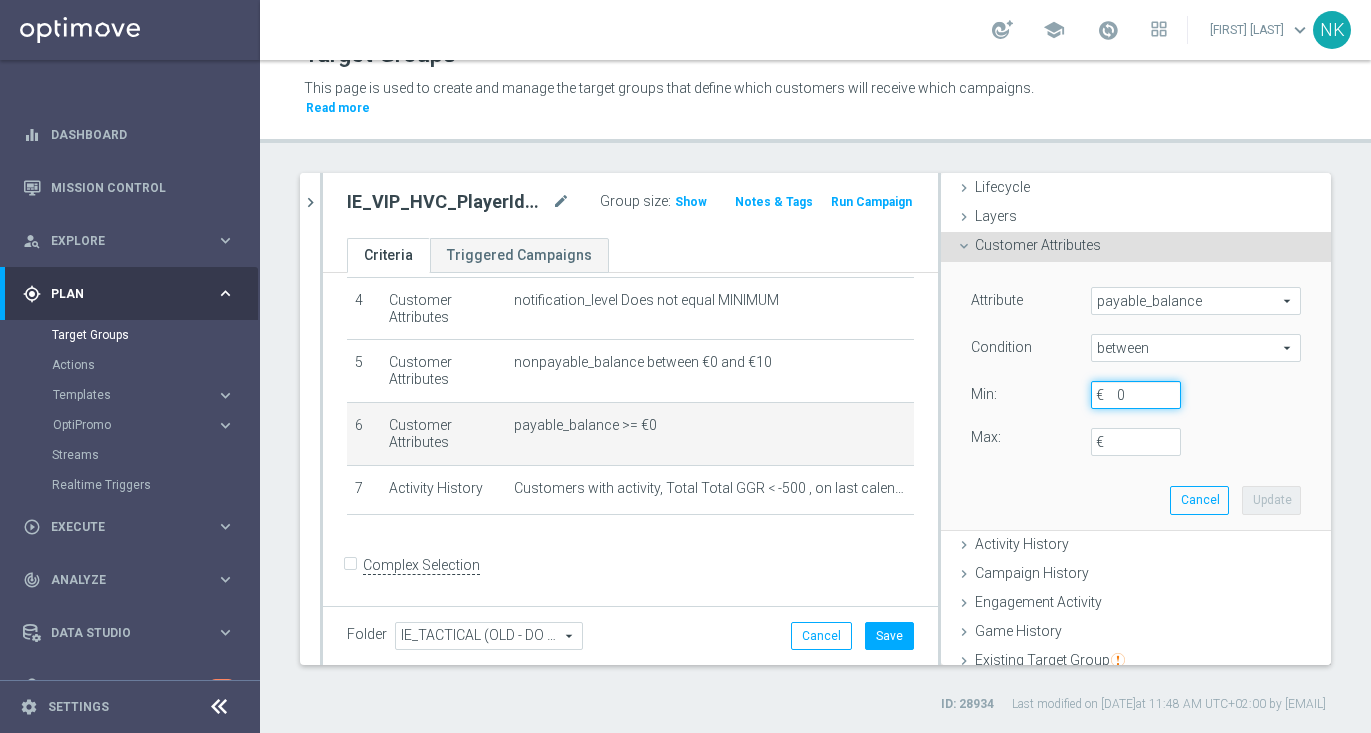 type on "0" 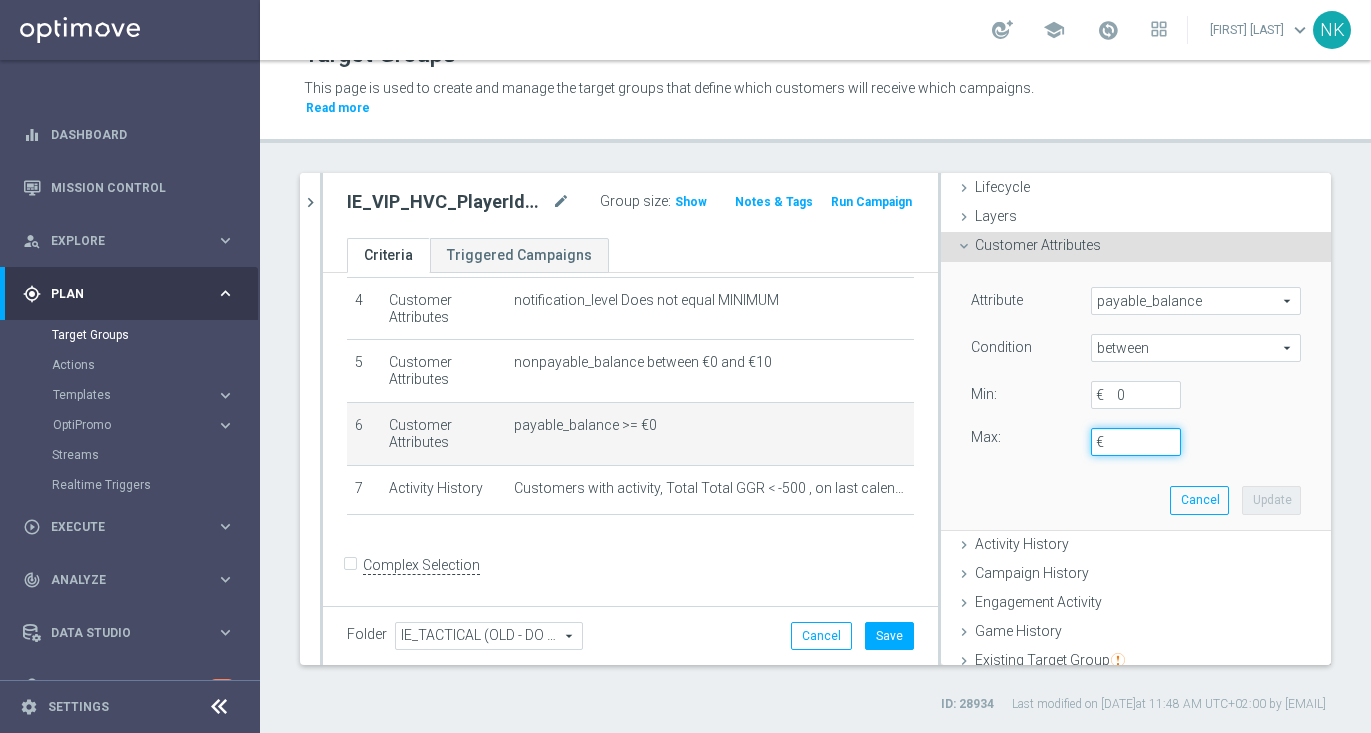 click on "€" at bounding box center [1136, 442] 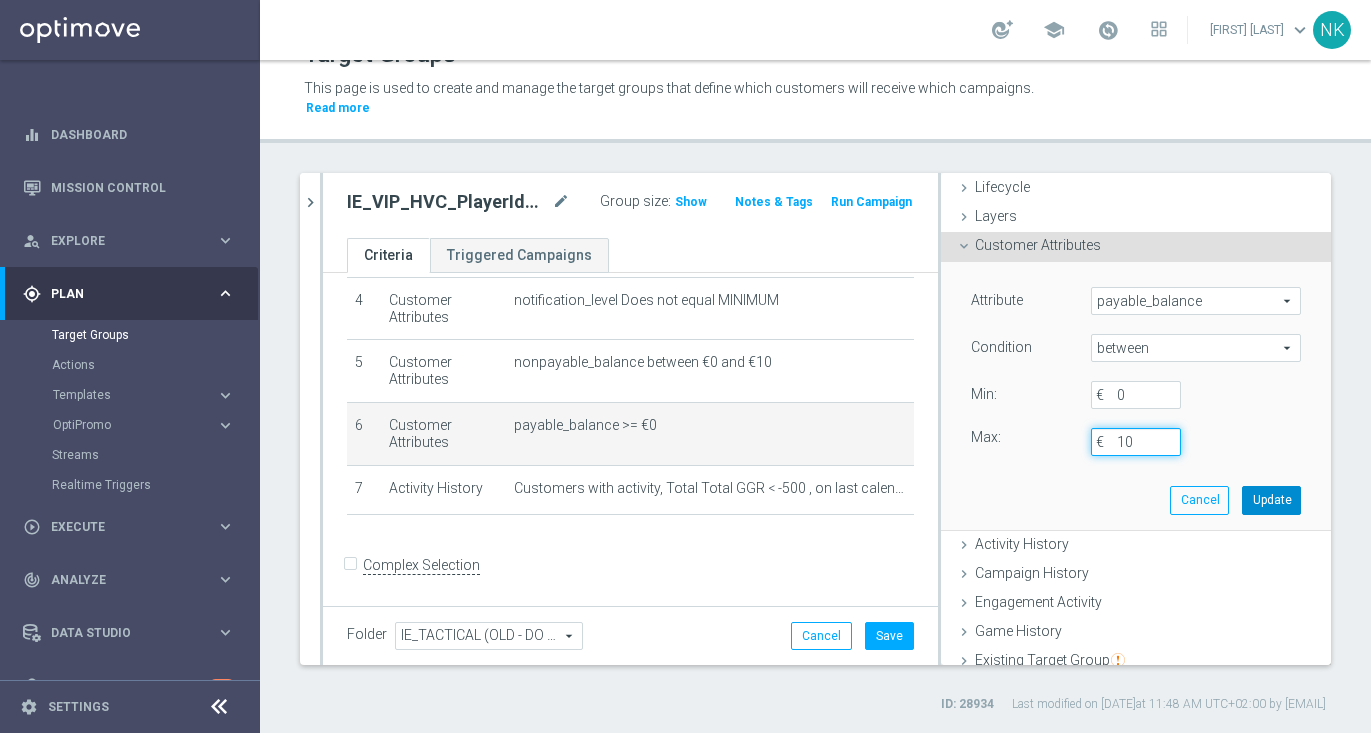 type on "10" 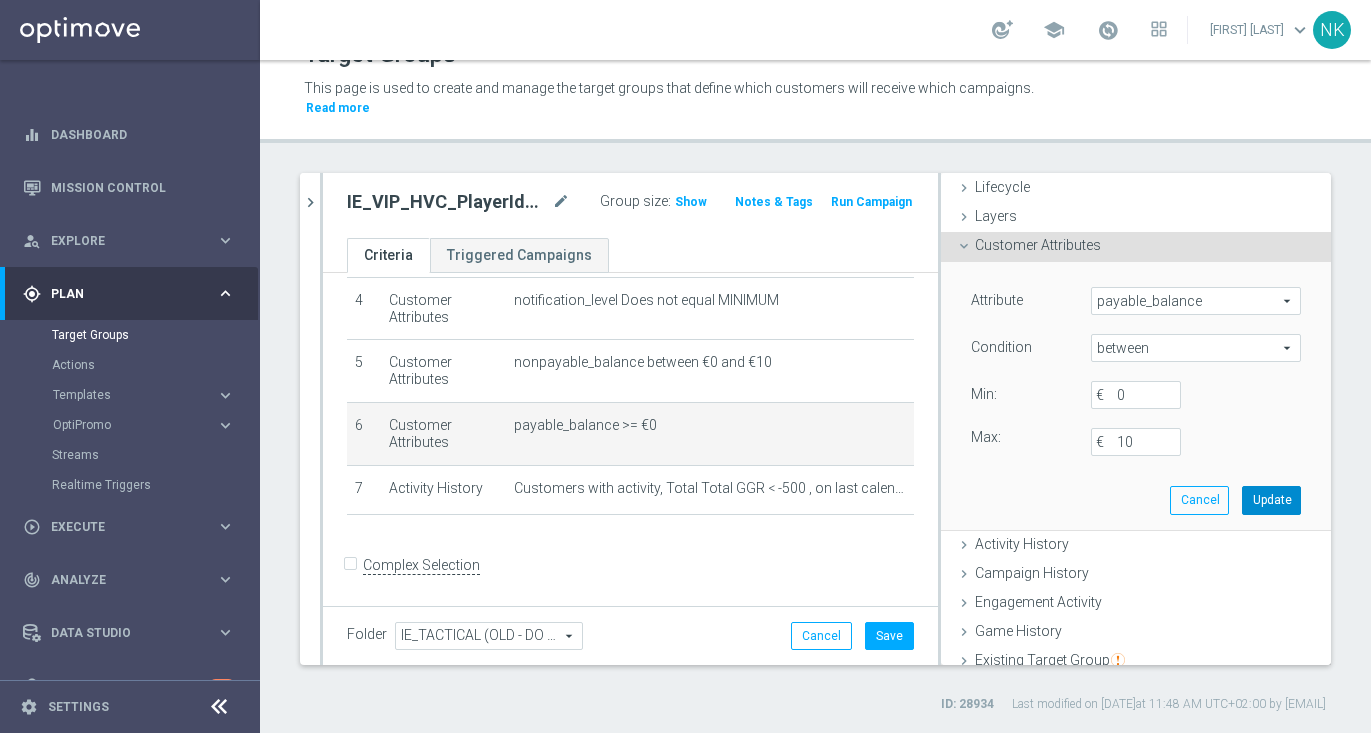 click on "Update" at bounding box center (1271, 500) 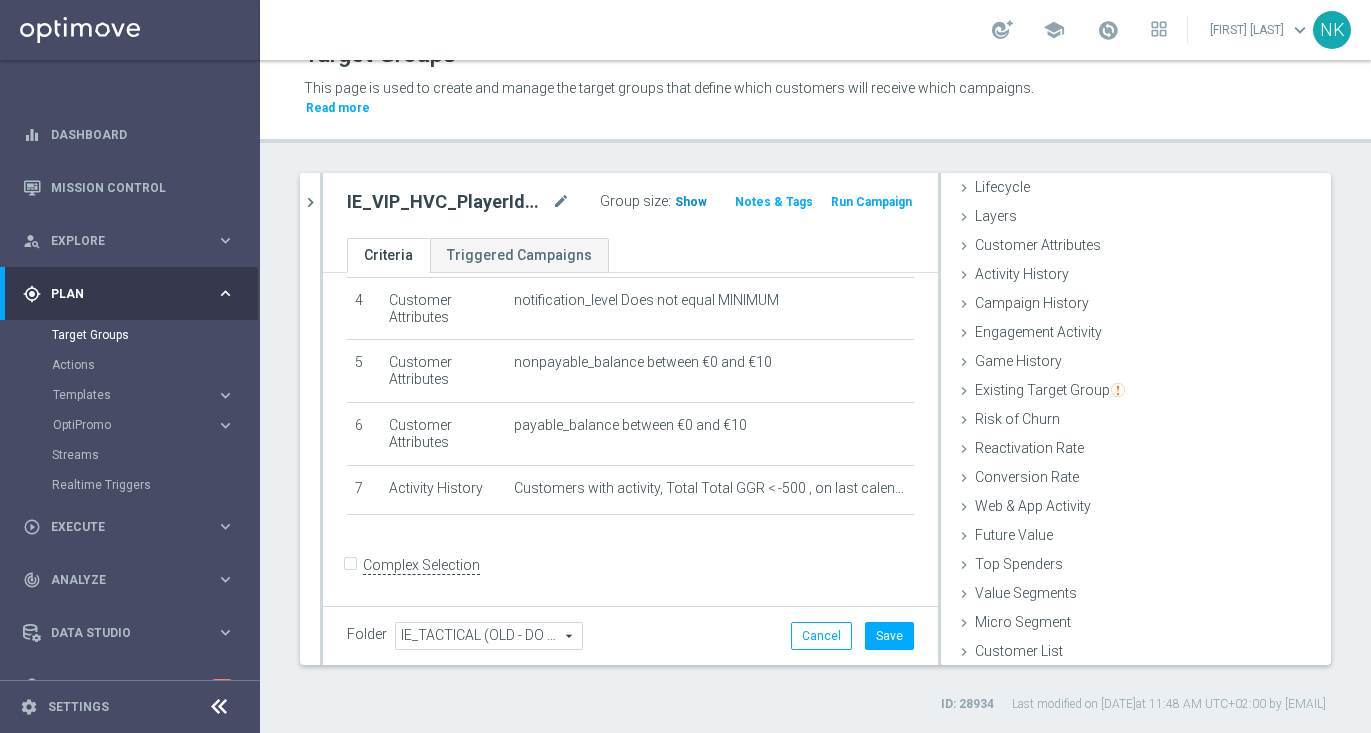 click on "Show" 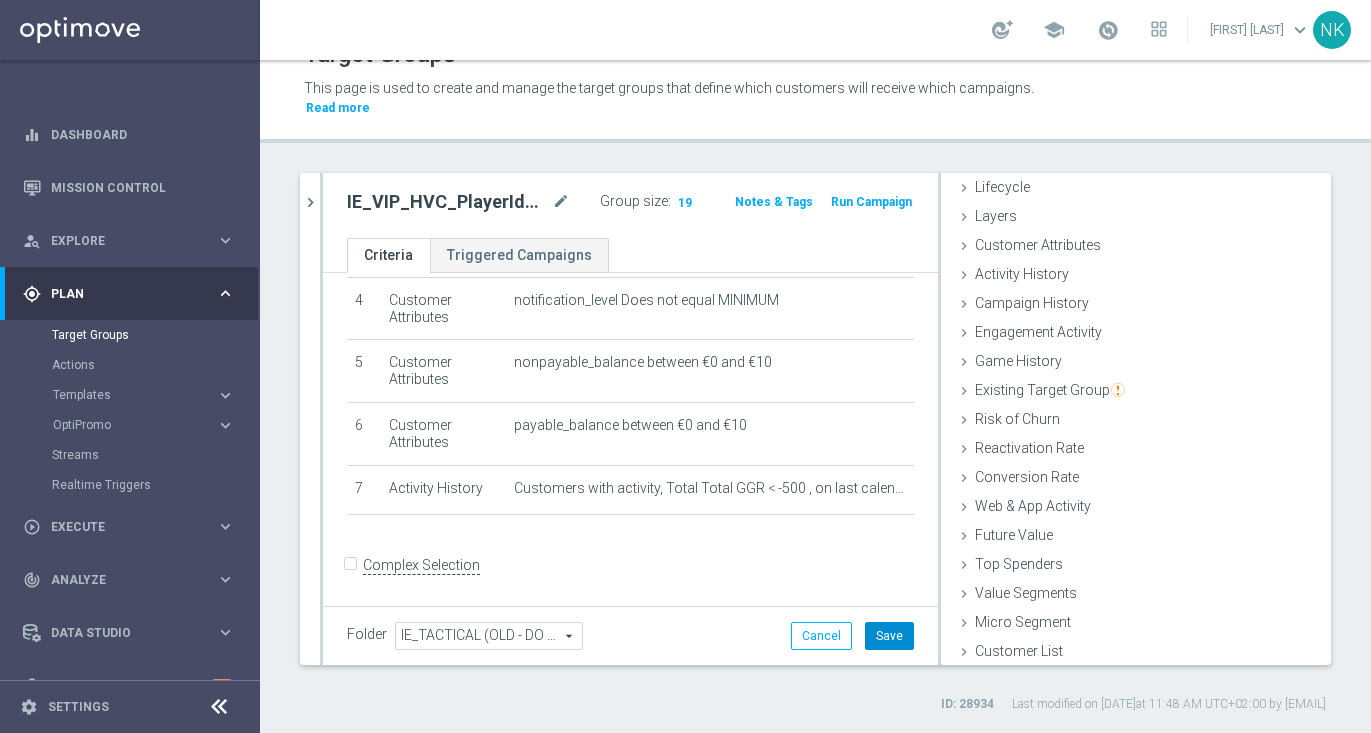 click on "Save" 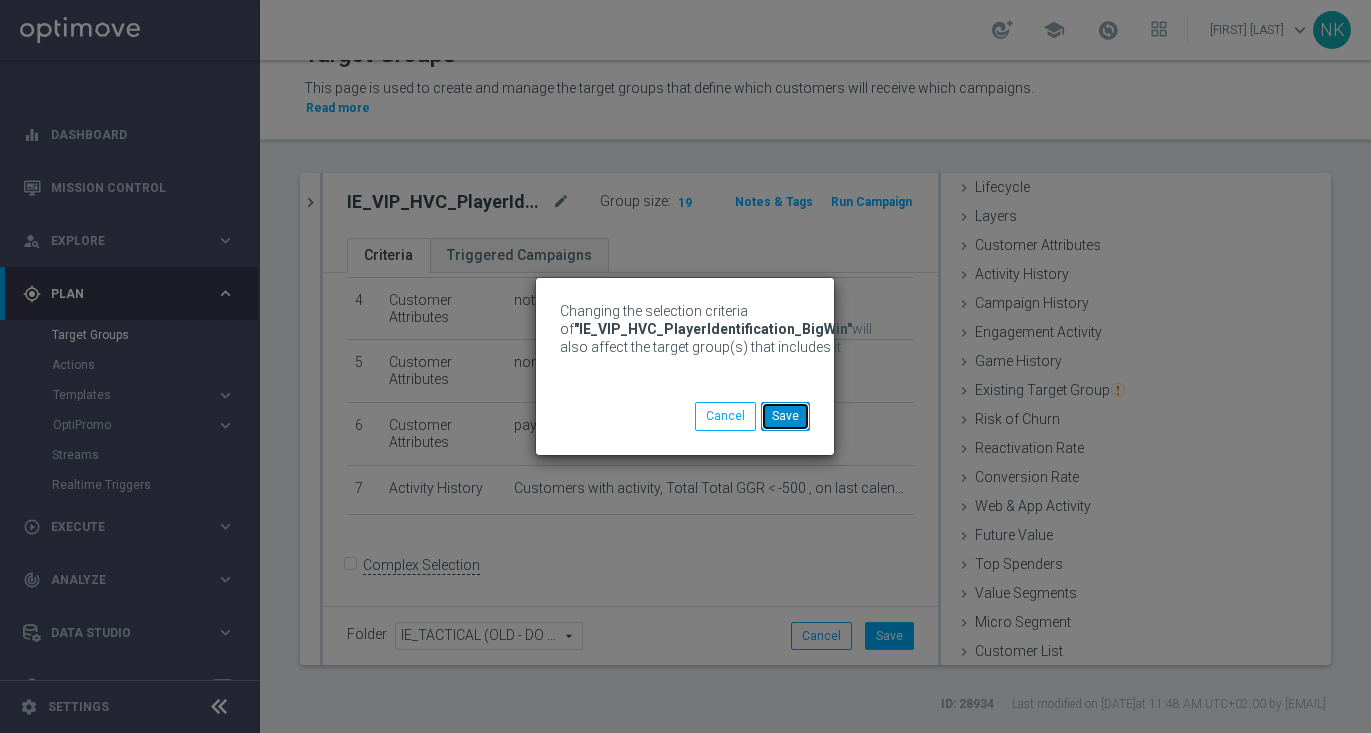 click on "Save" at bounding box center [785, 416] 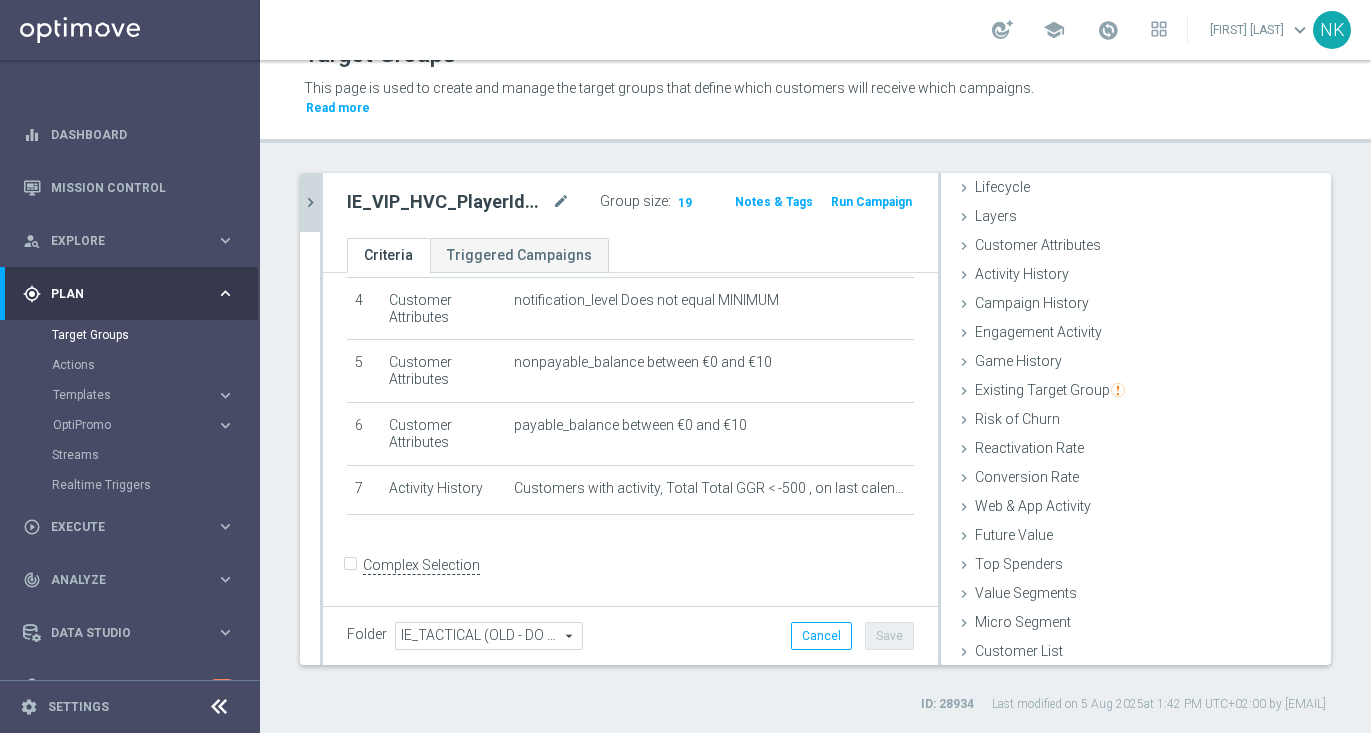 click on "chevron_right" 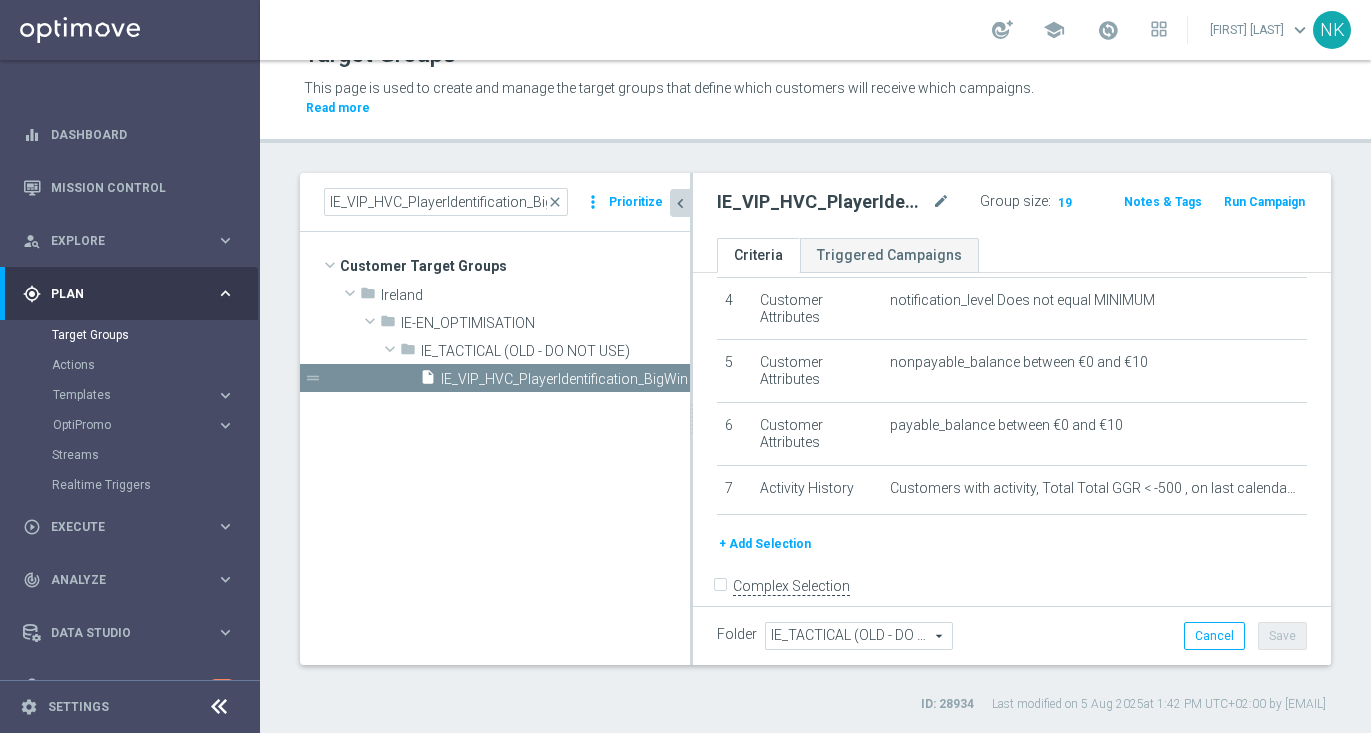 scroll, scrollTop: 52, scrollLeft: 0, axis: vertical 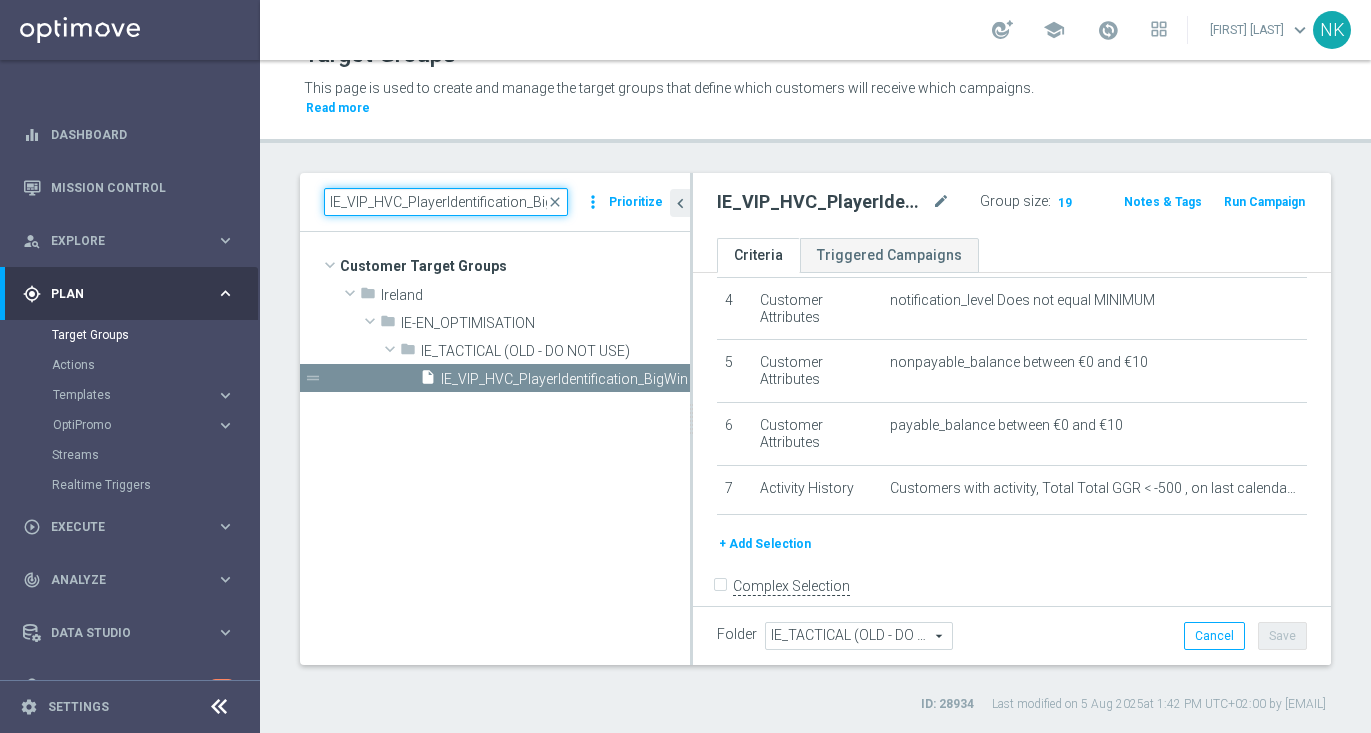 click on "IE_VIP_HVC_PlayerIdentification_BigWin" at bounding box center (446, 202) 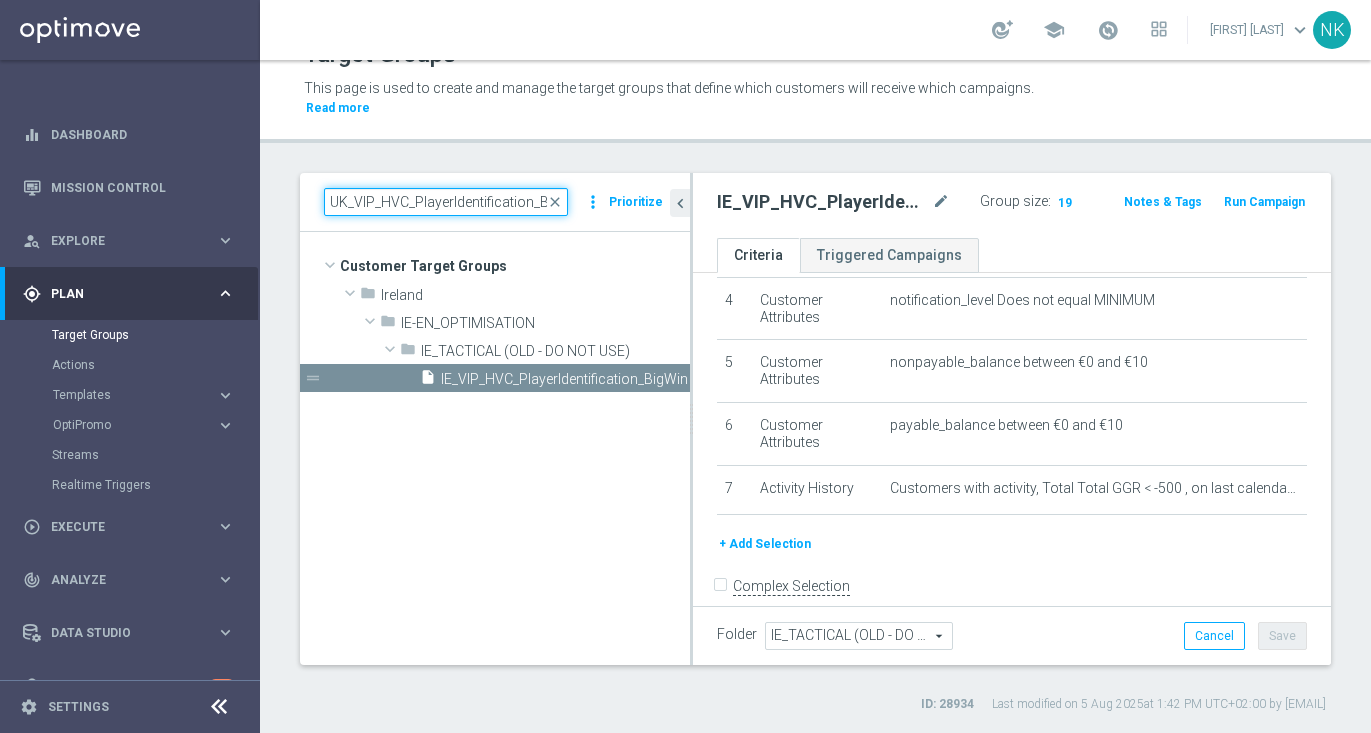 scroll, scrollTop: 0, scrollLeft: 29, axis: horizontal 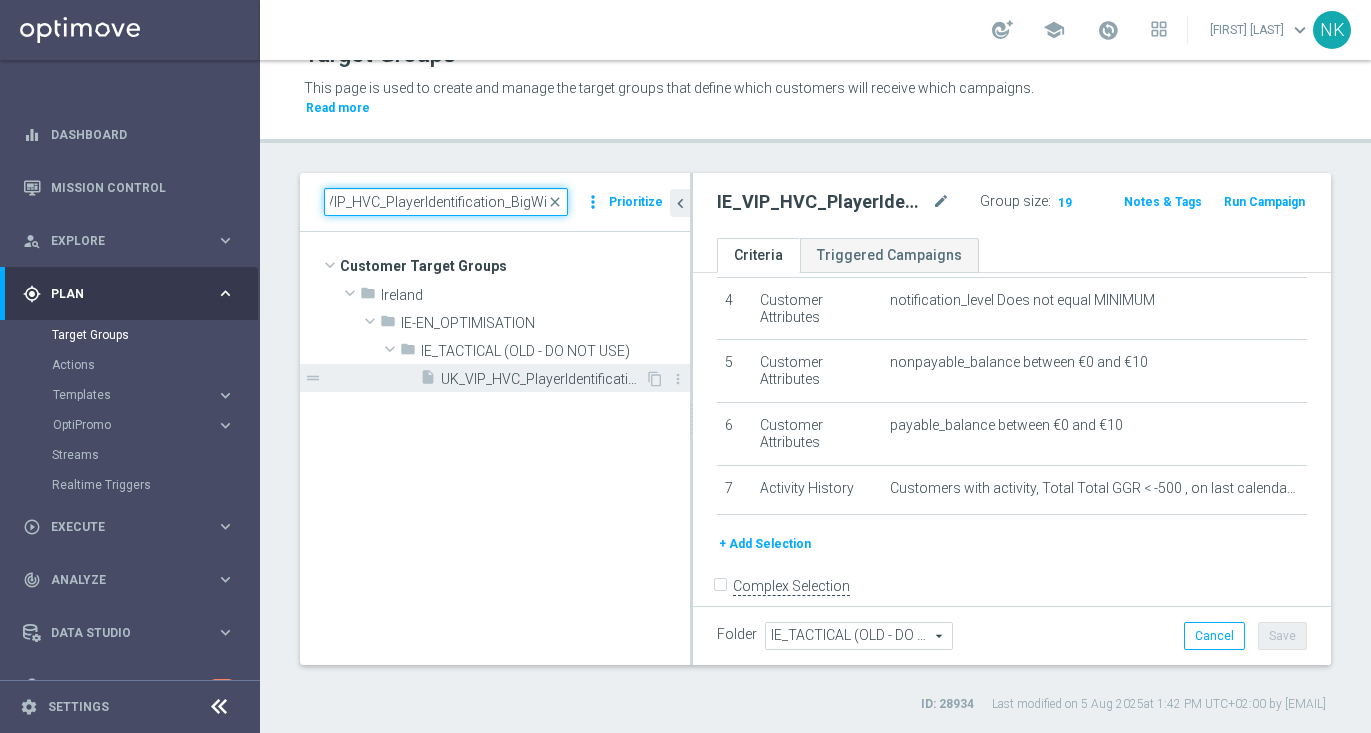 type on "UK_VIP_HVC_PlayerIdentification_BigWin" 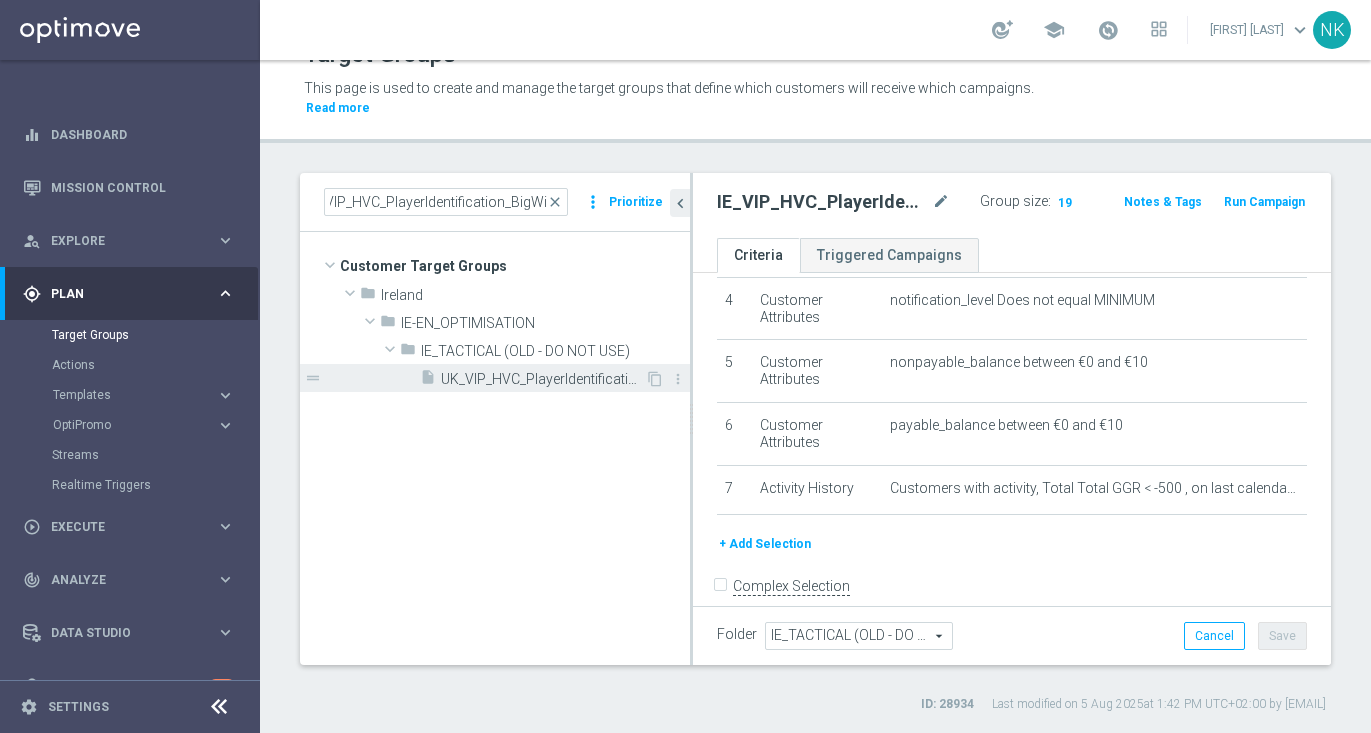 click on "UK_VIP_HVC_PlayerIdentification_BigWin" at bounding box center (543, 379) 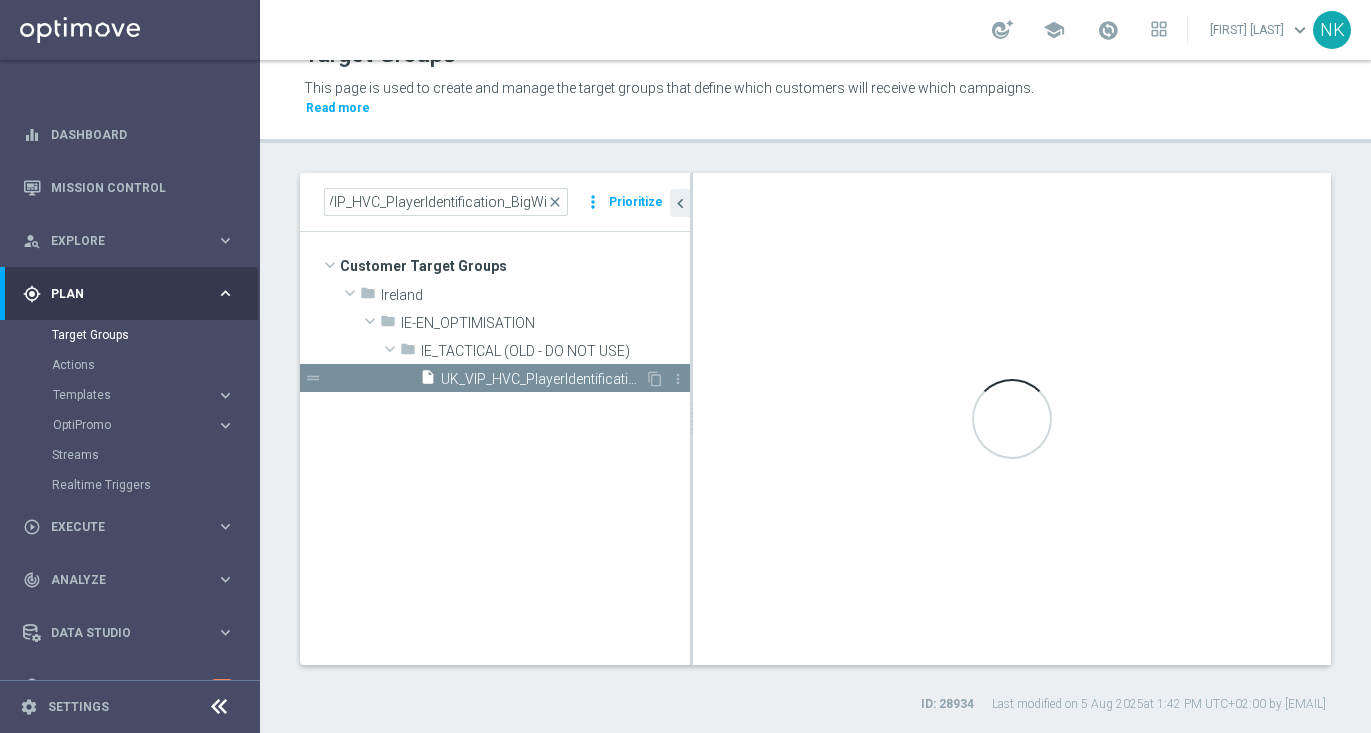 scroll, scrollTop: 0, scrollLeft: 0, axis: both 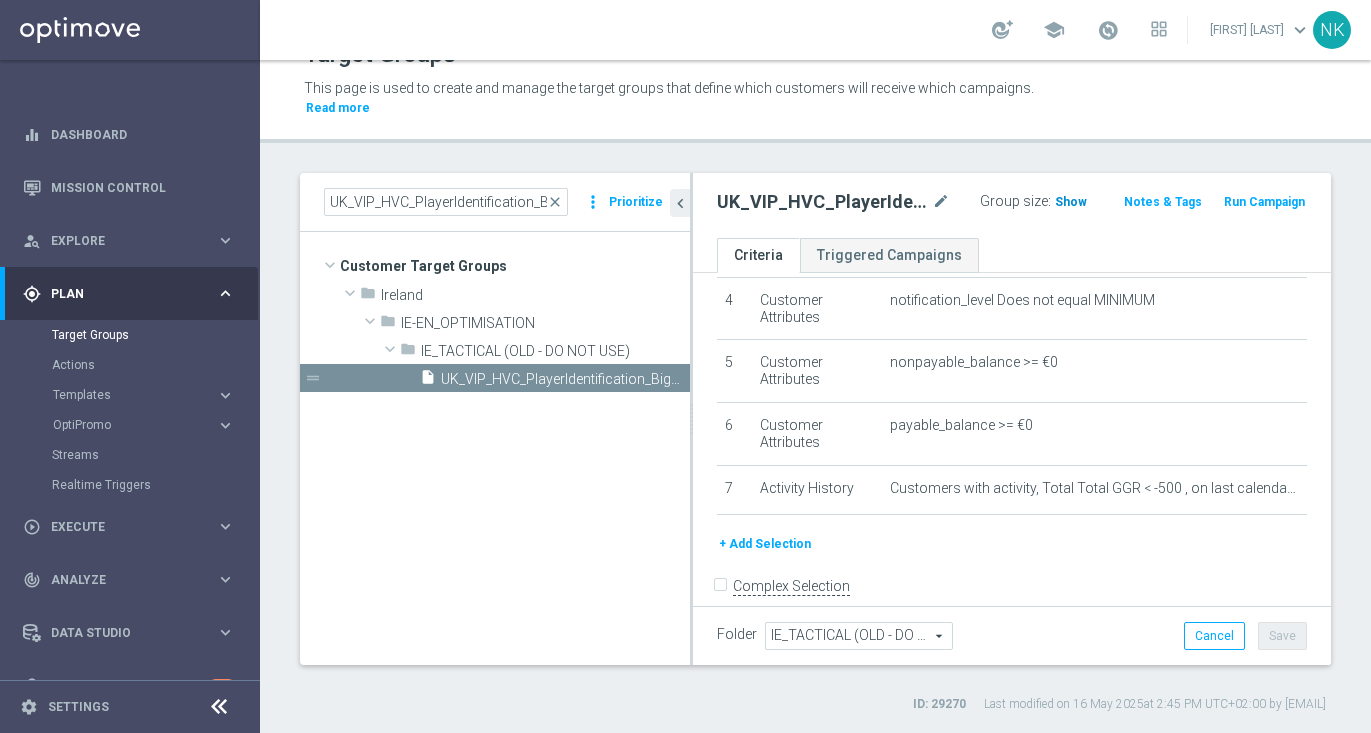 click on "Show" 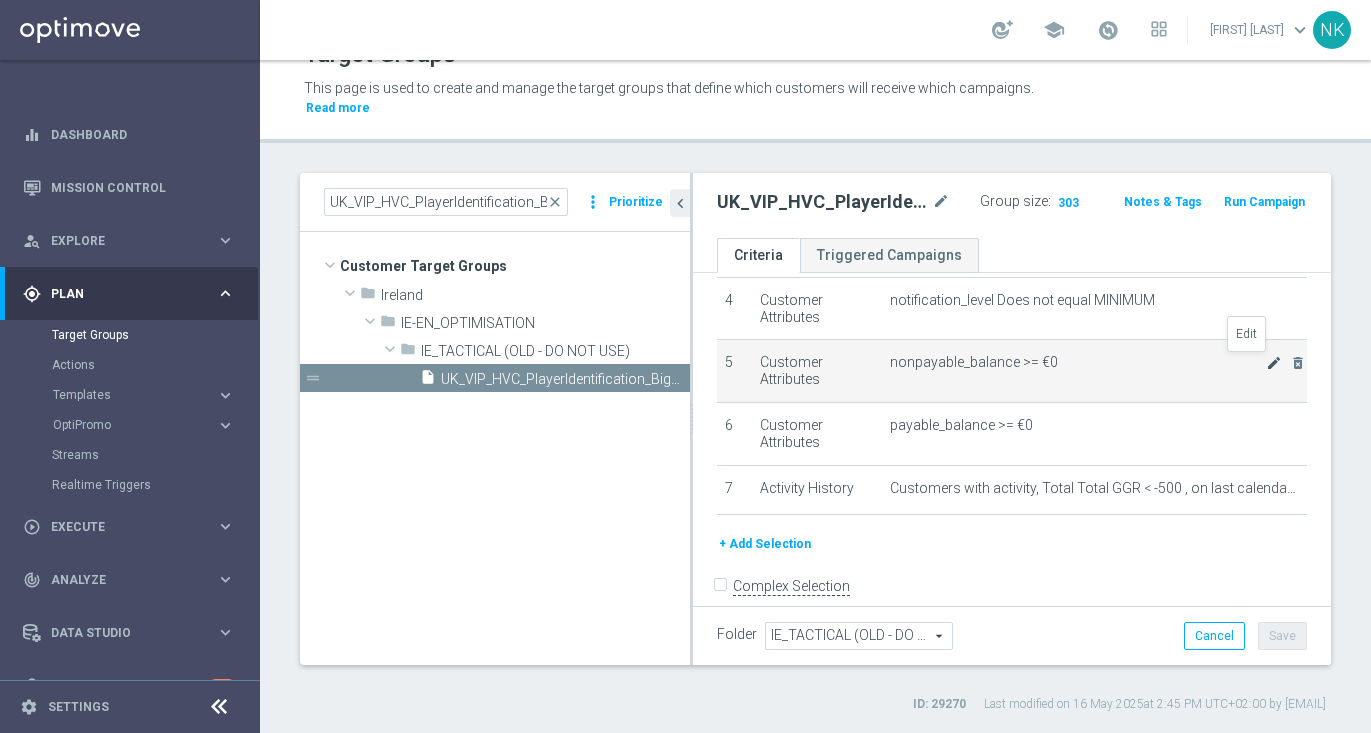 click on "mode_edit" 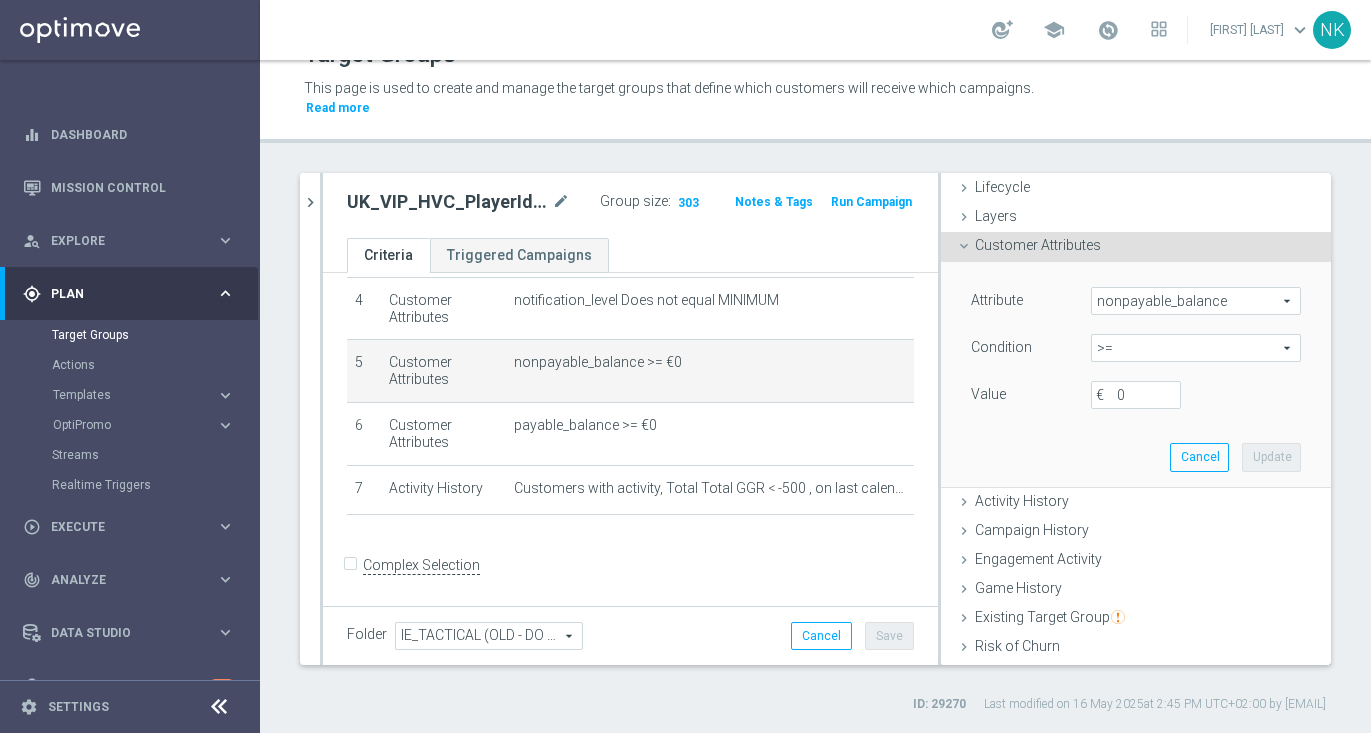 click on ">=" at bounding box center [1196, 348] 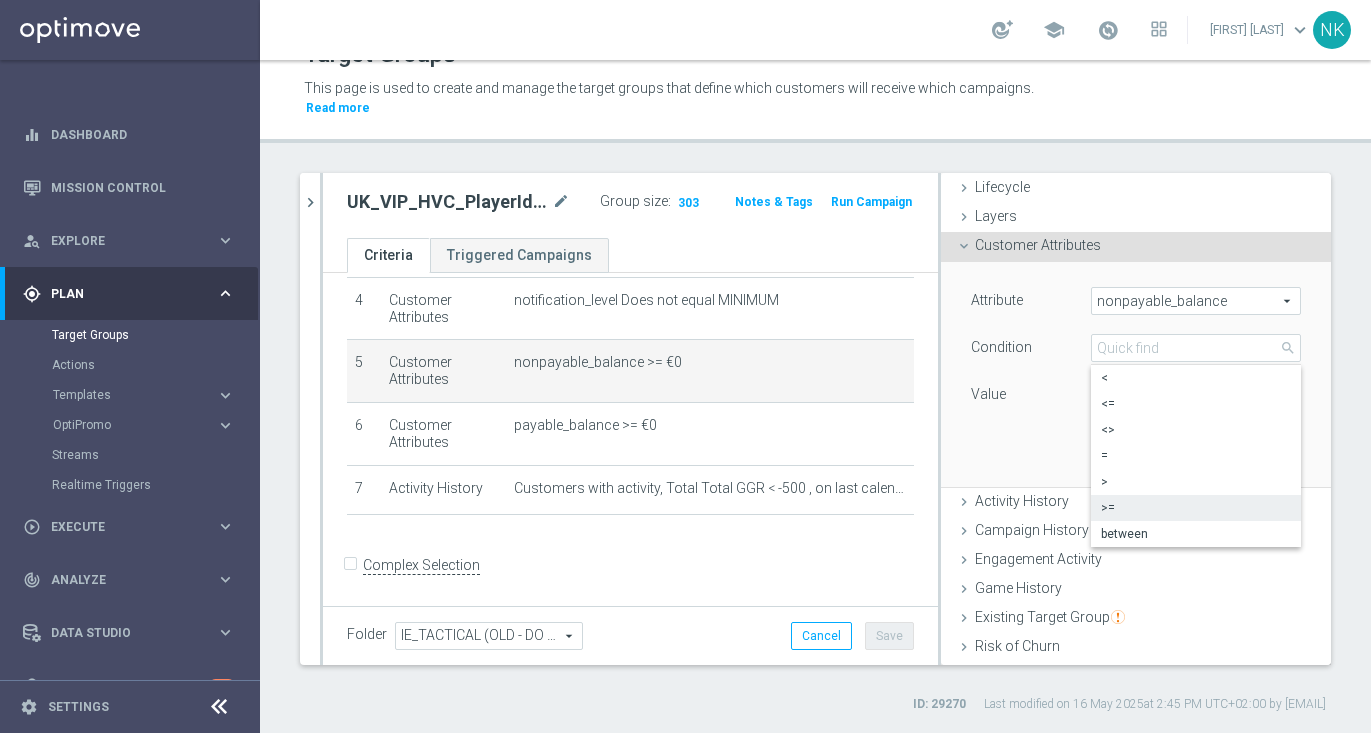 click on ">=" at bounding box center (1196, 508) 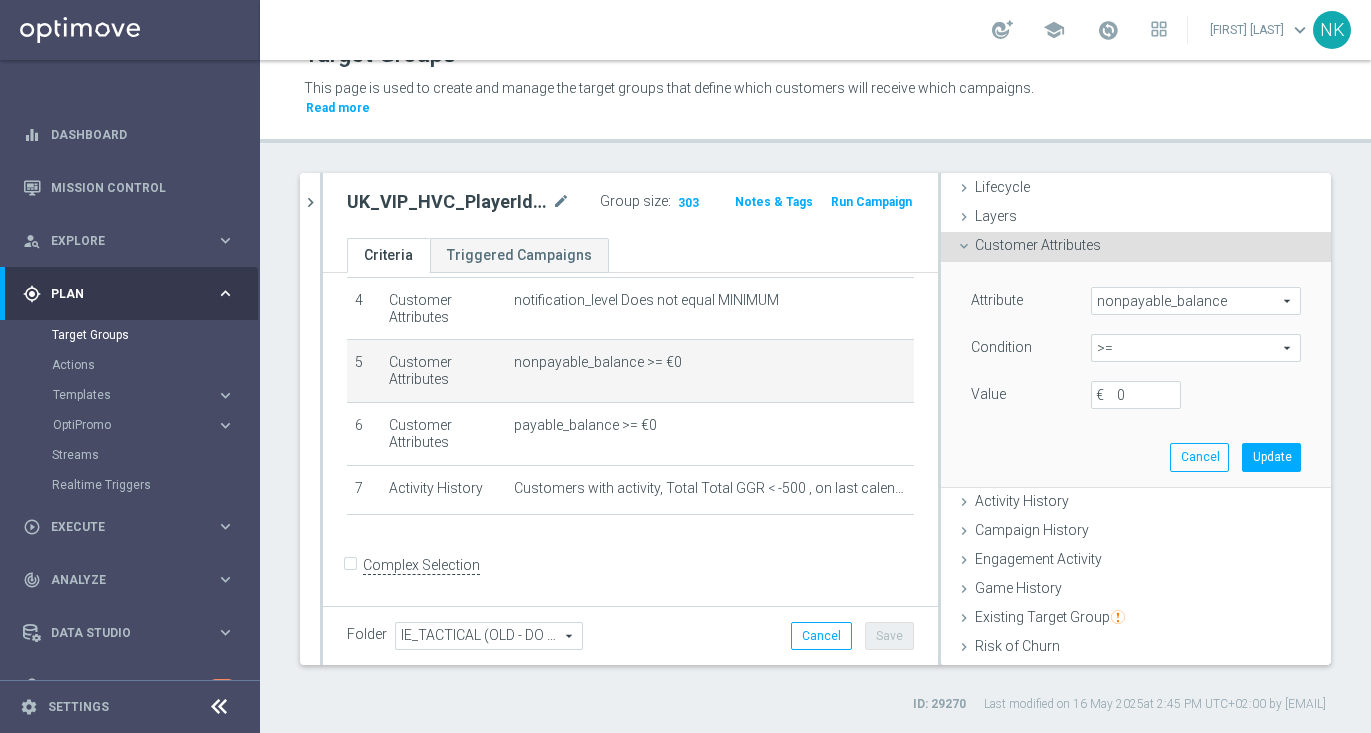 click on ">=" at bounding box center [1196, 348] 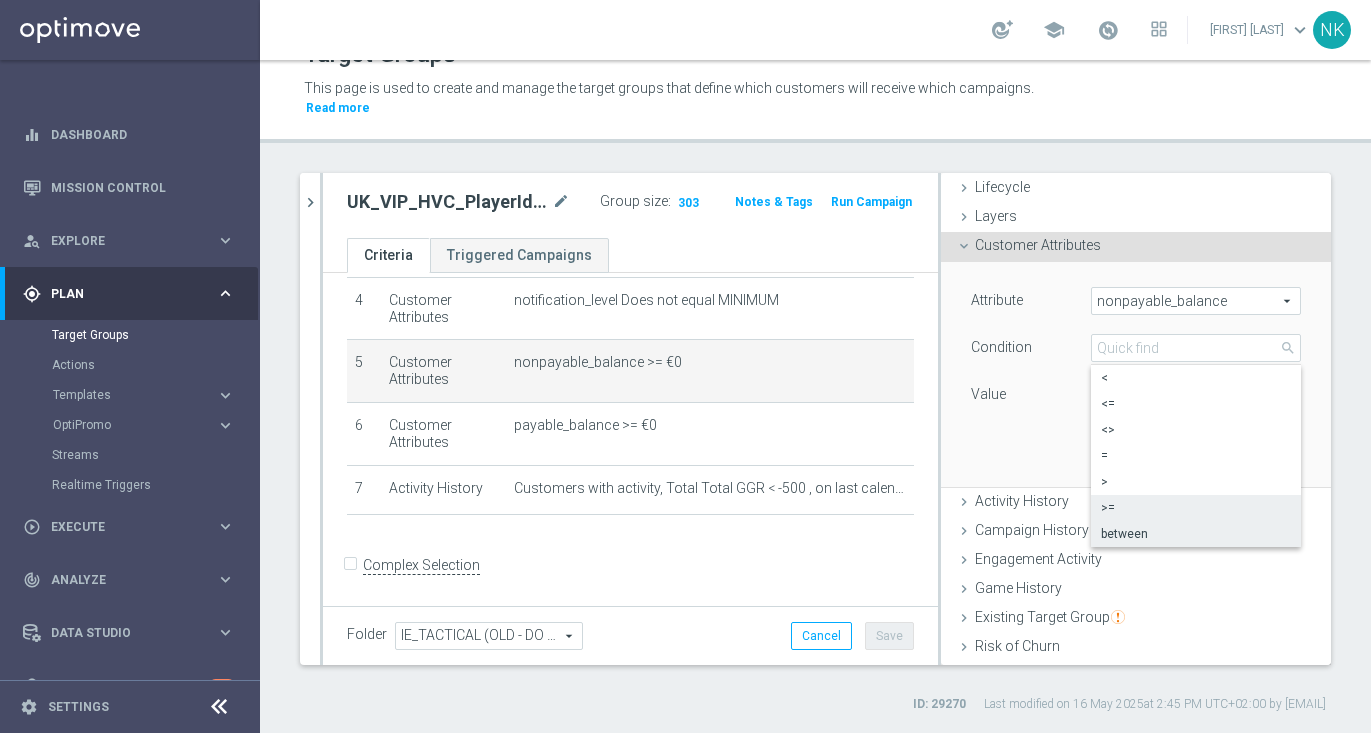 click on "between" at bounding box center [1196, 534] 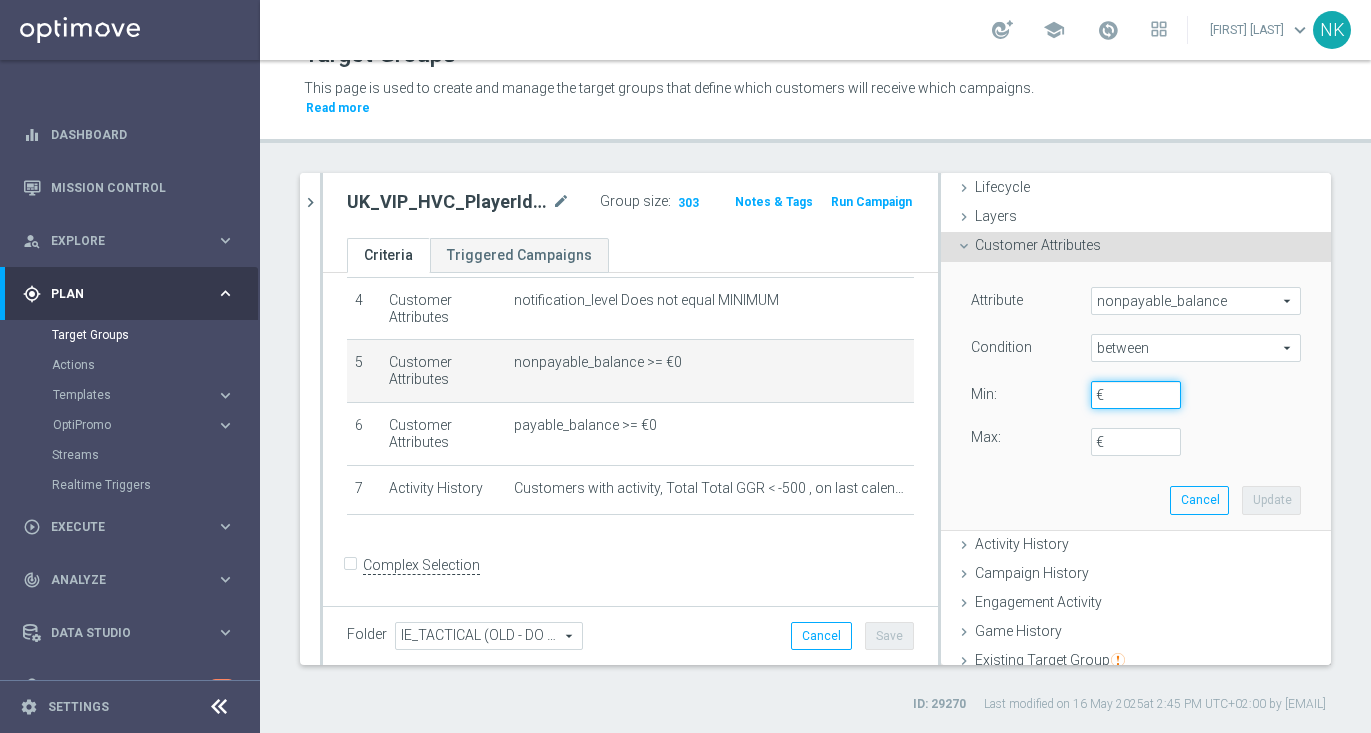 click on "€" at bounding box center [1136, 395] 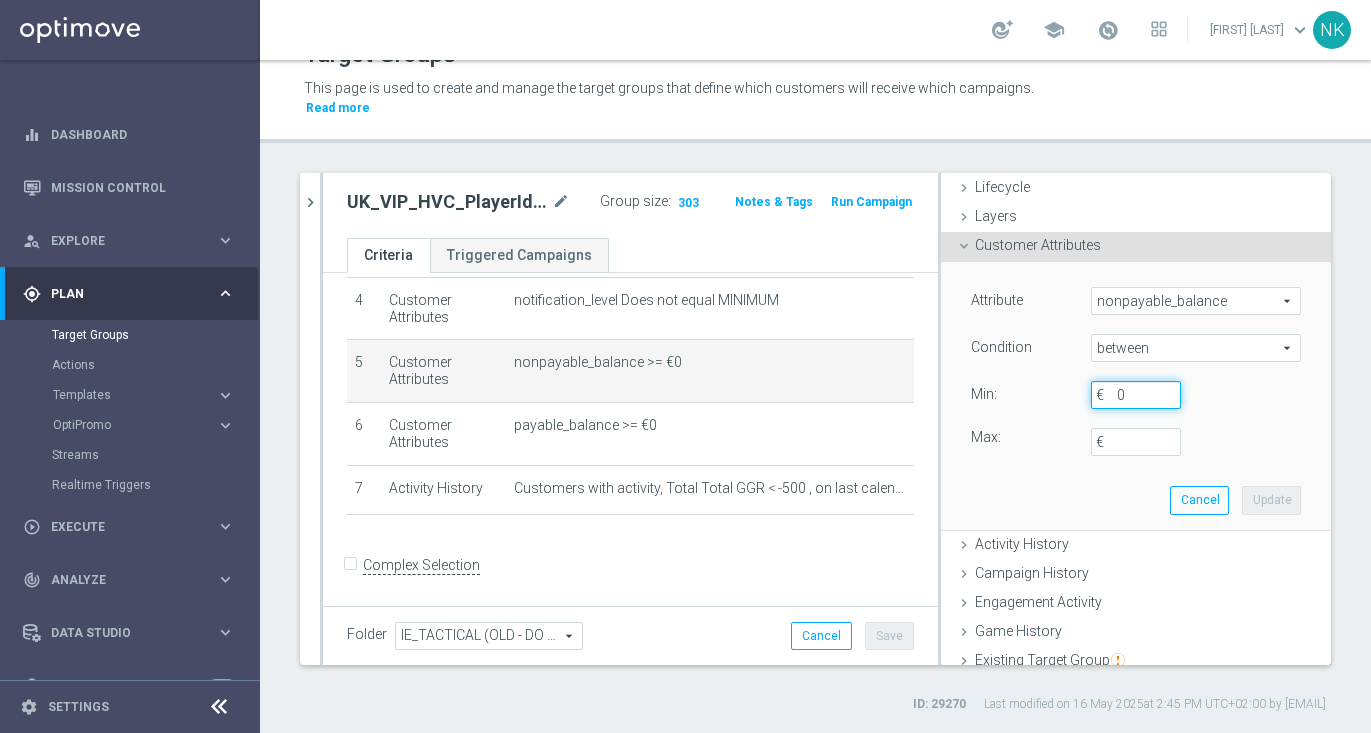 type on "0" 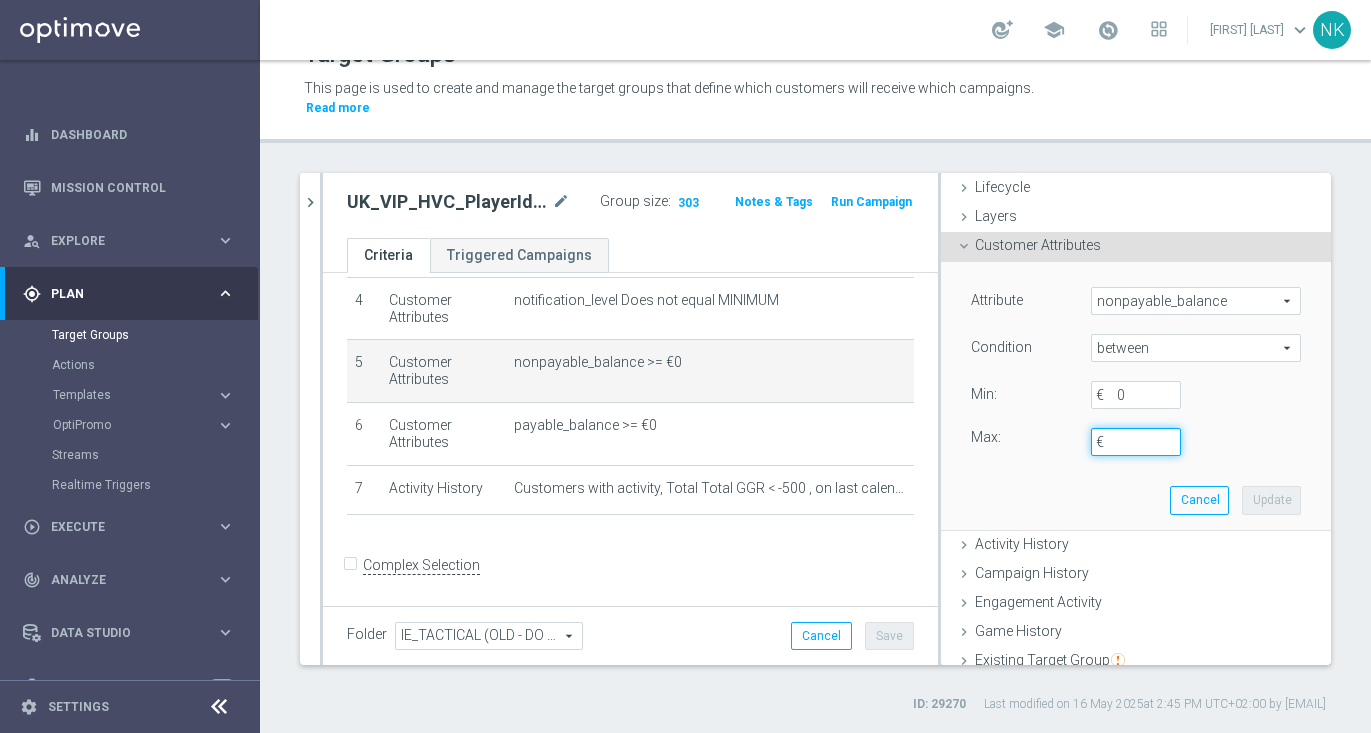 click on "€" at bounding box center [1136, 442] 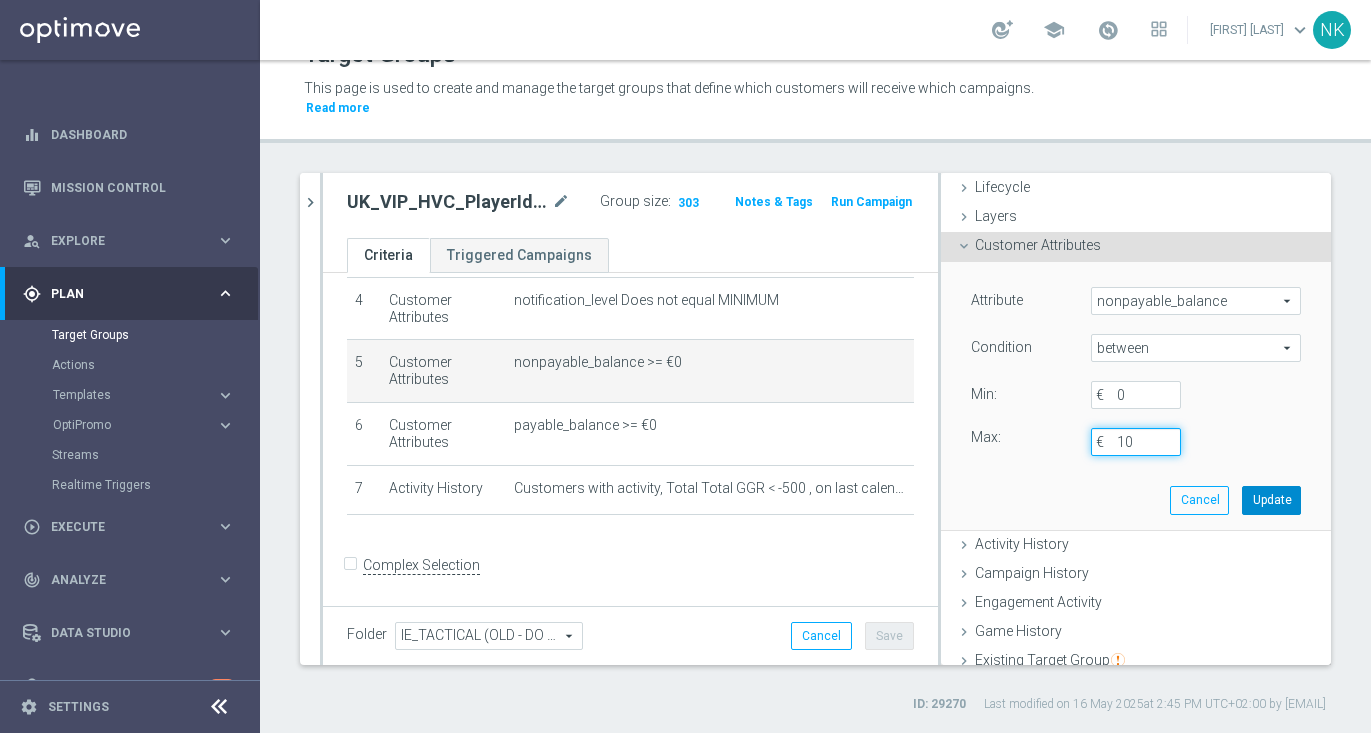 type on "10" 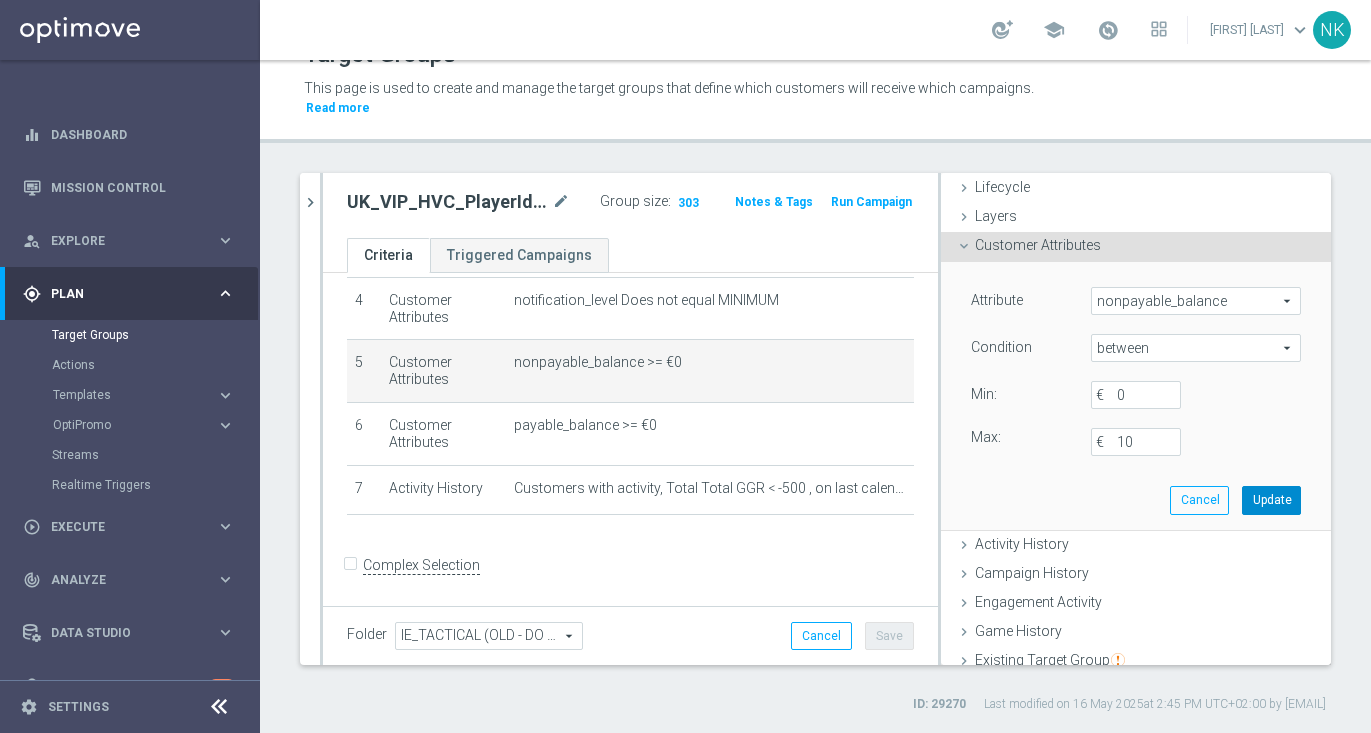 click on "Update" at bounding box center (1271, 500) 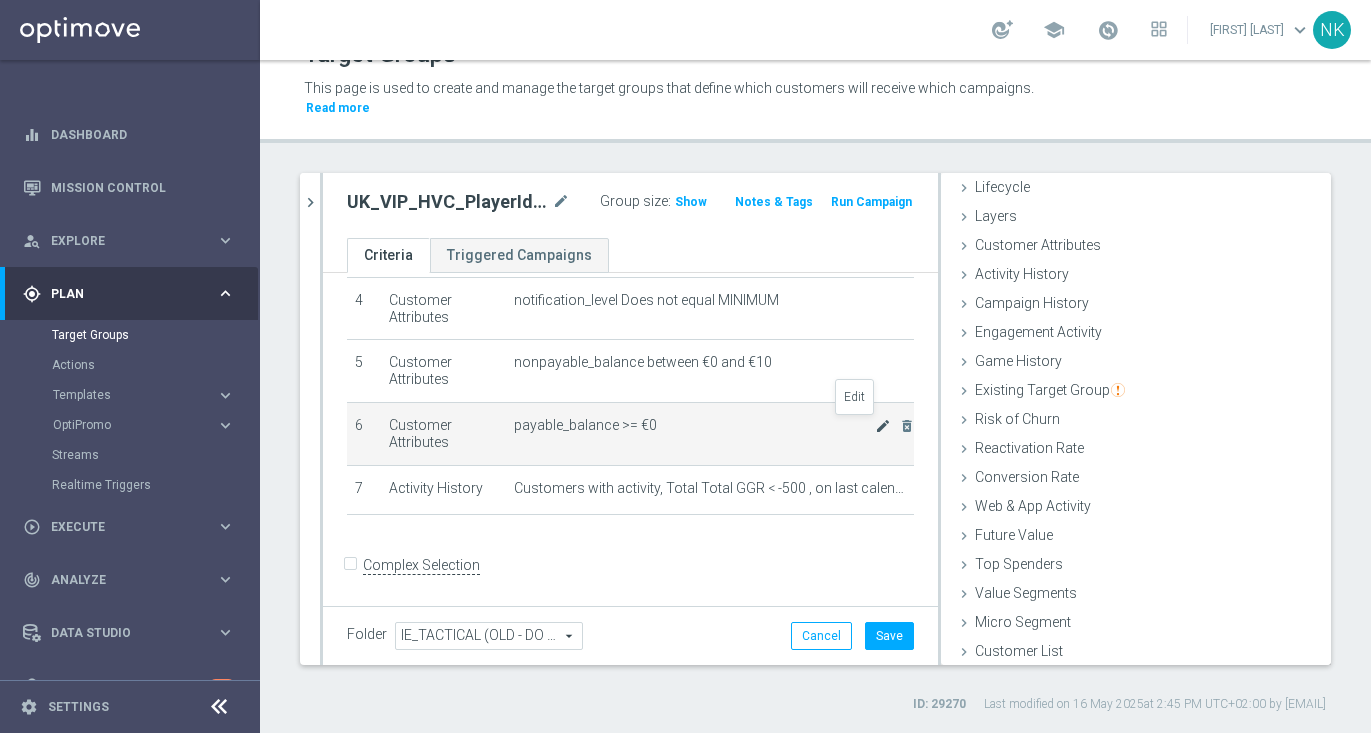 click on "mode_edit" 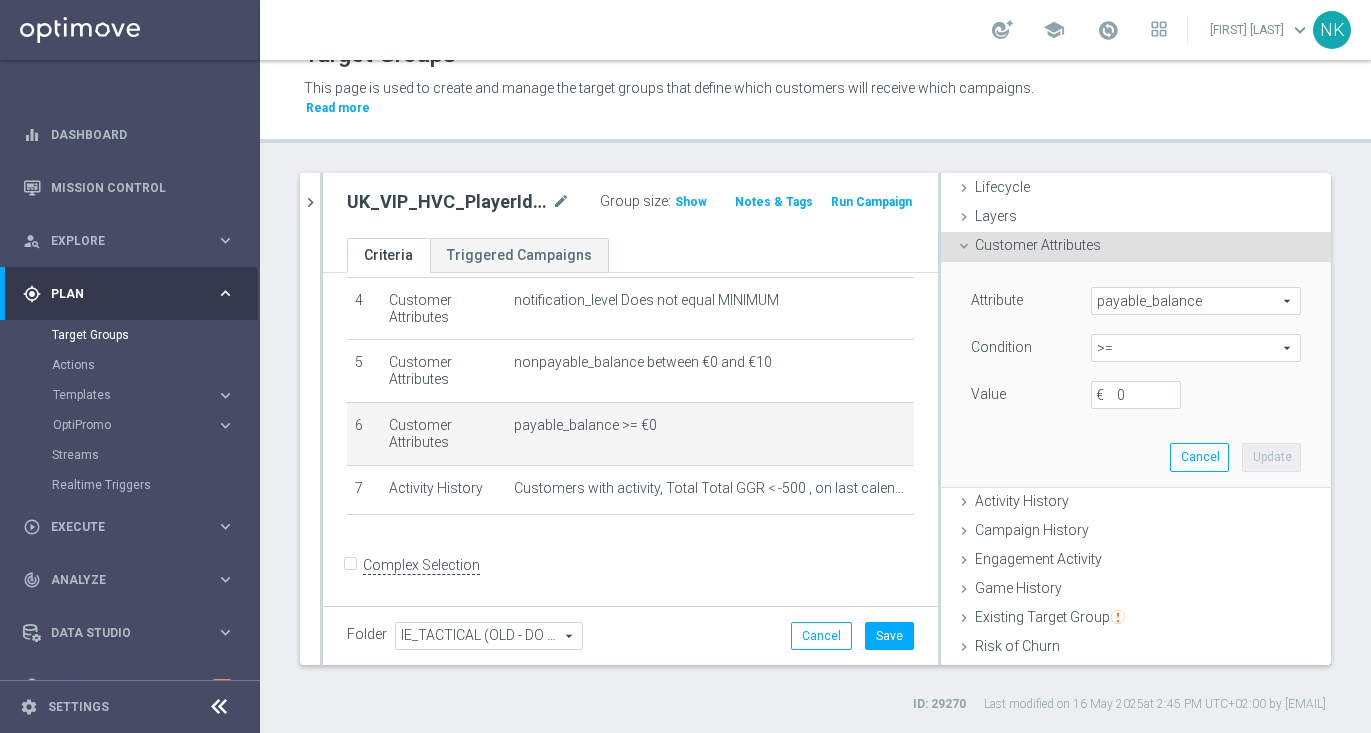 click on ">=" at bounding box center [1196, 348] 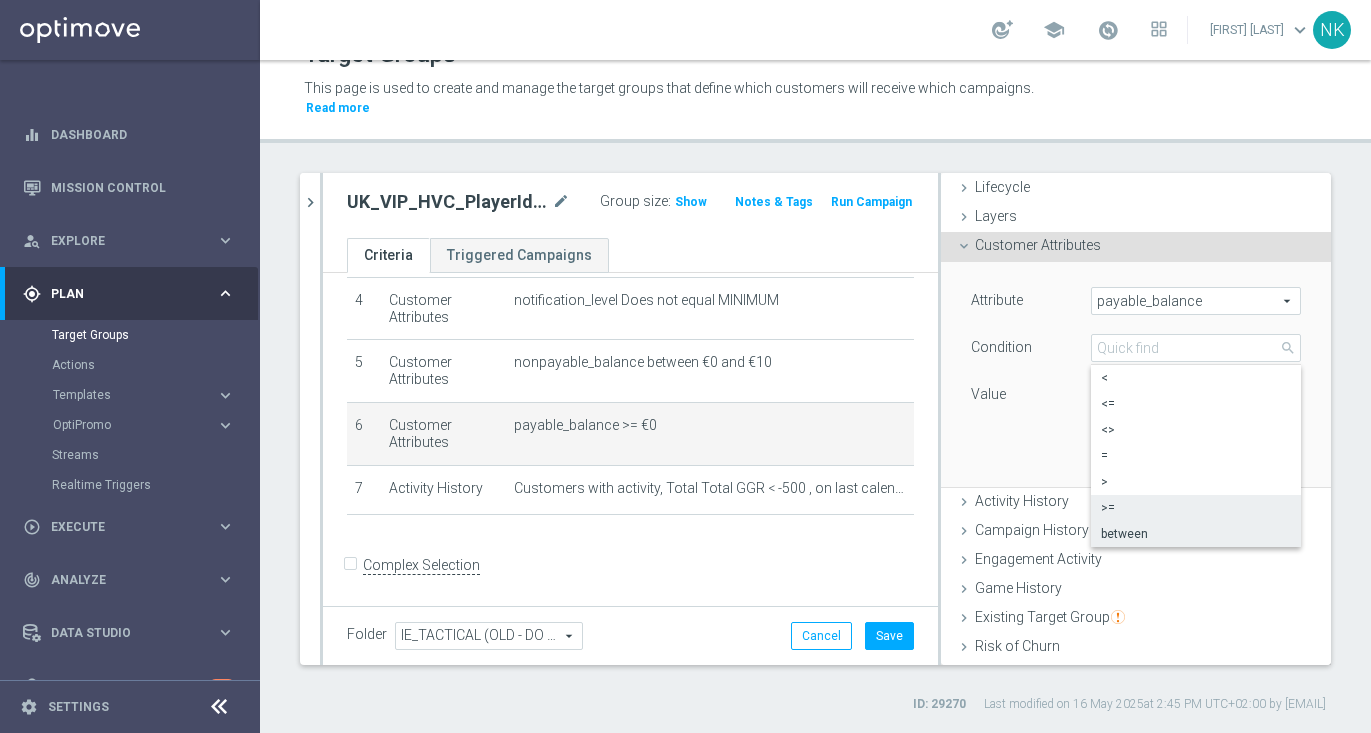 click on "between" at bounding box center [1196, 534] 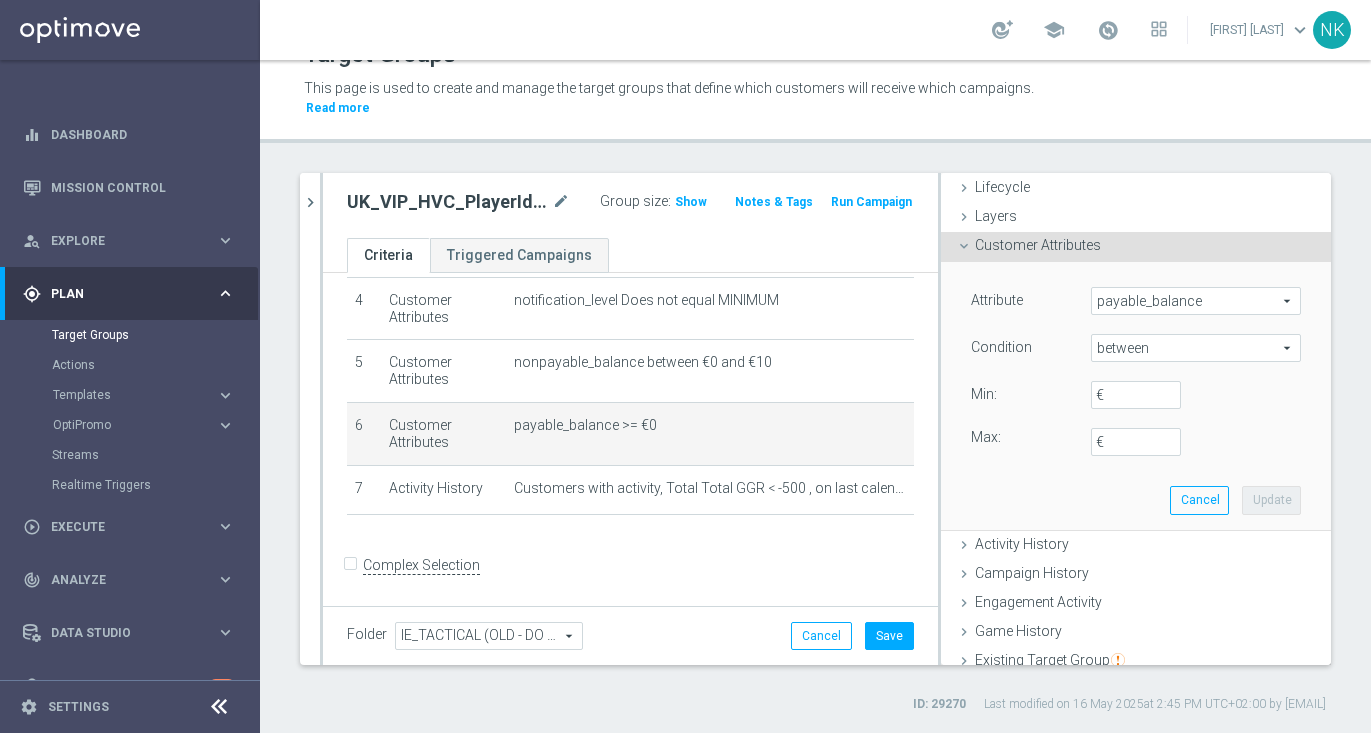 click on "€" at bounding box center (1106, 395) 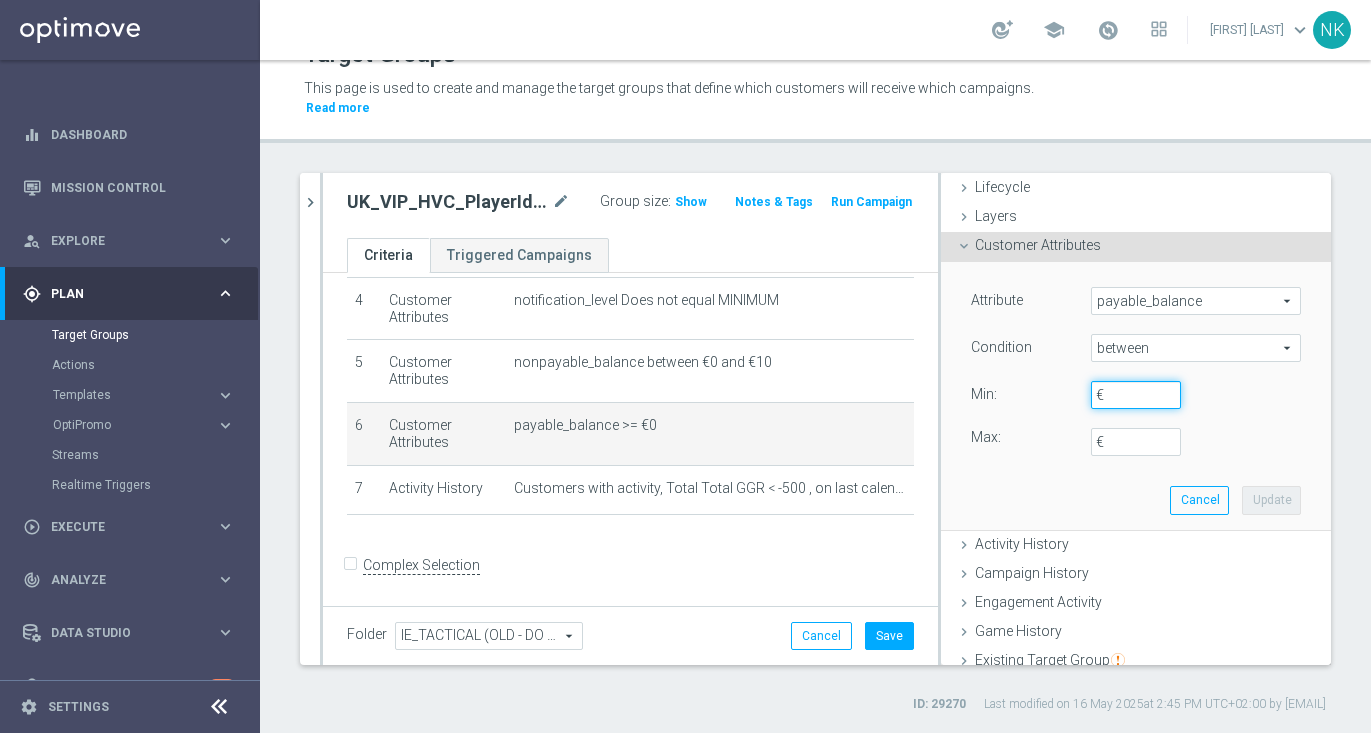 click on "€" at bounding box center [1136, 395] 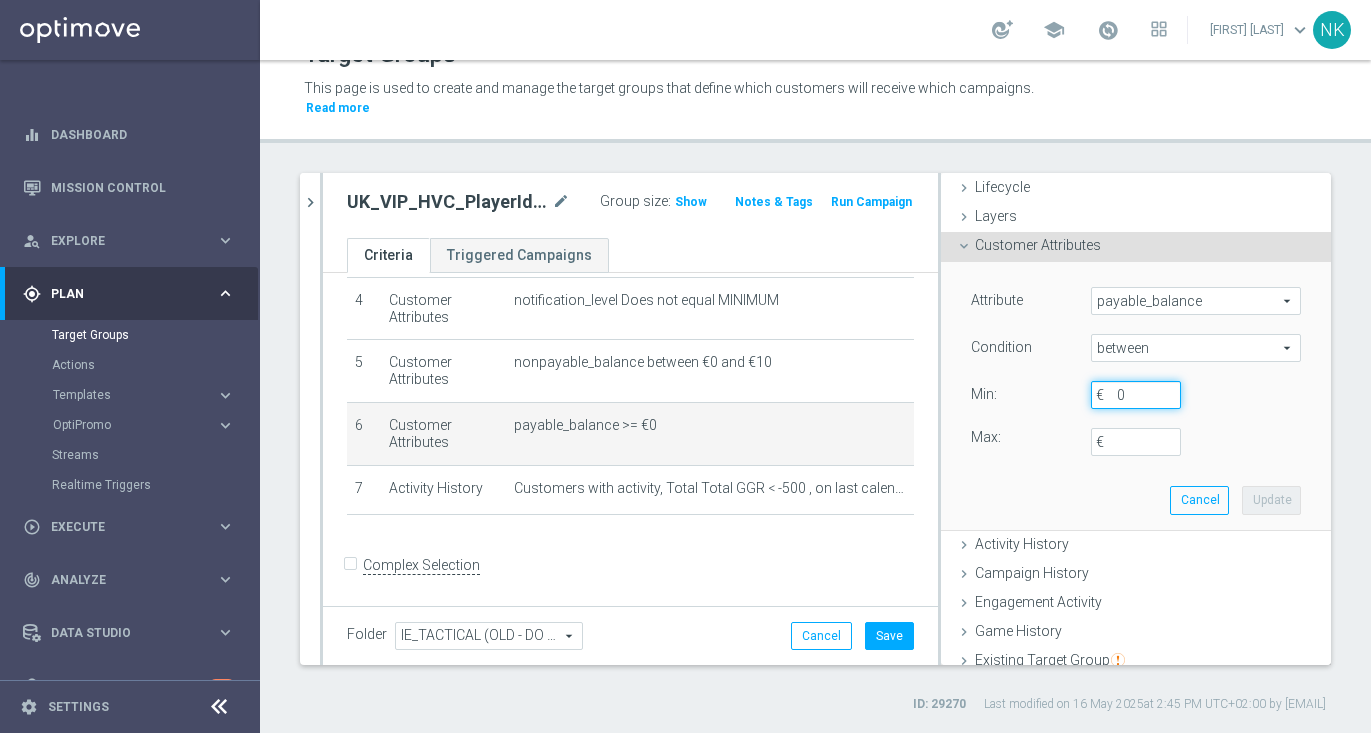 type on "0" 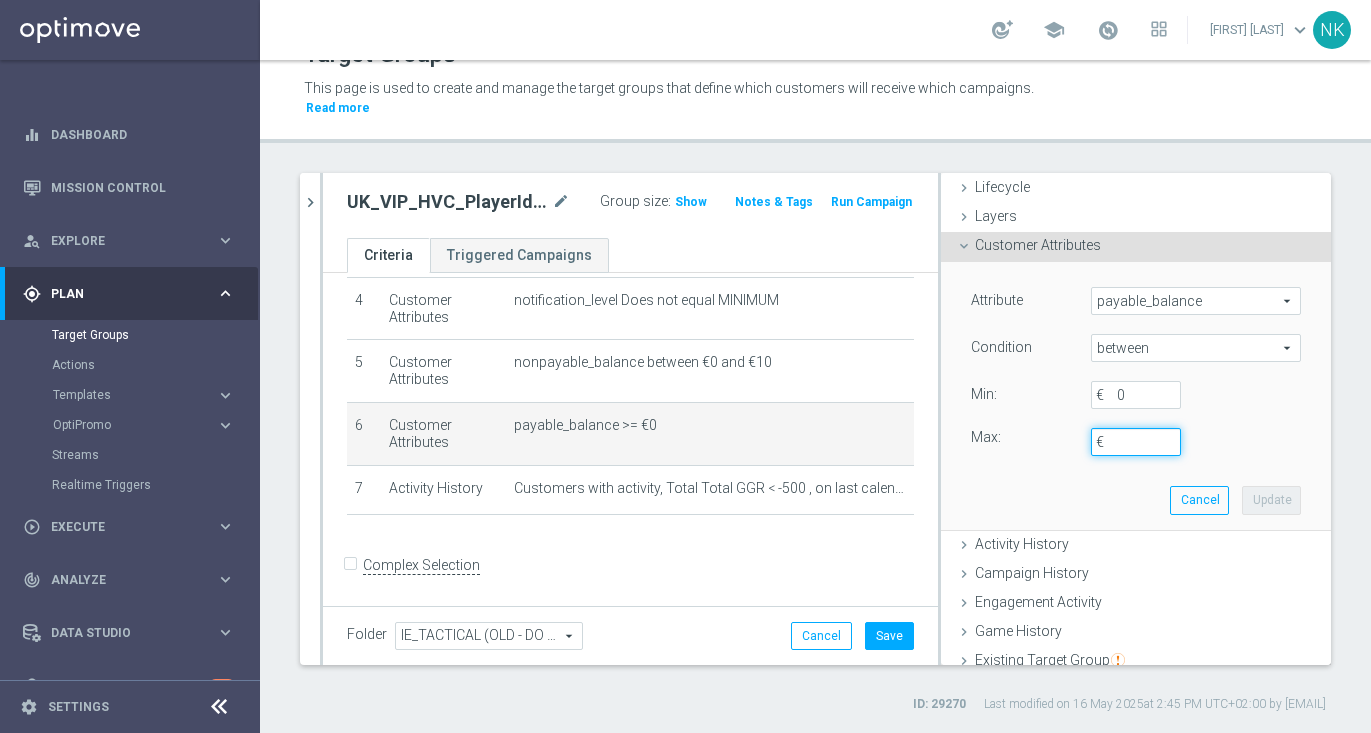 click on "€" at bounding box center [1136, 442] 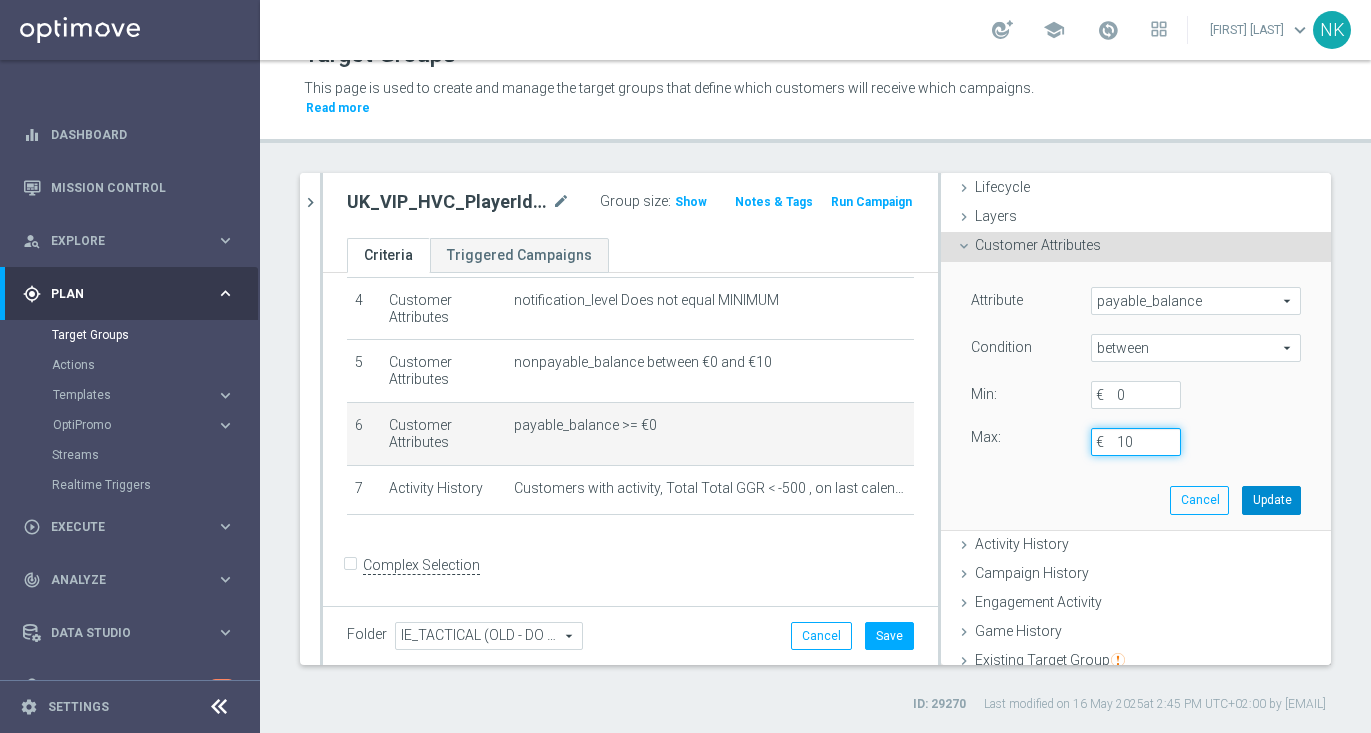 type on "10" 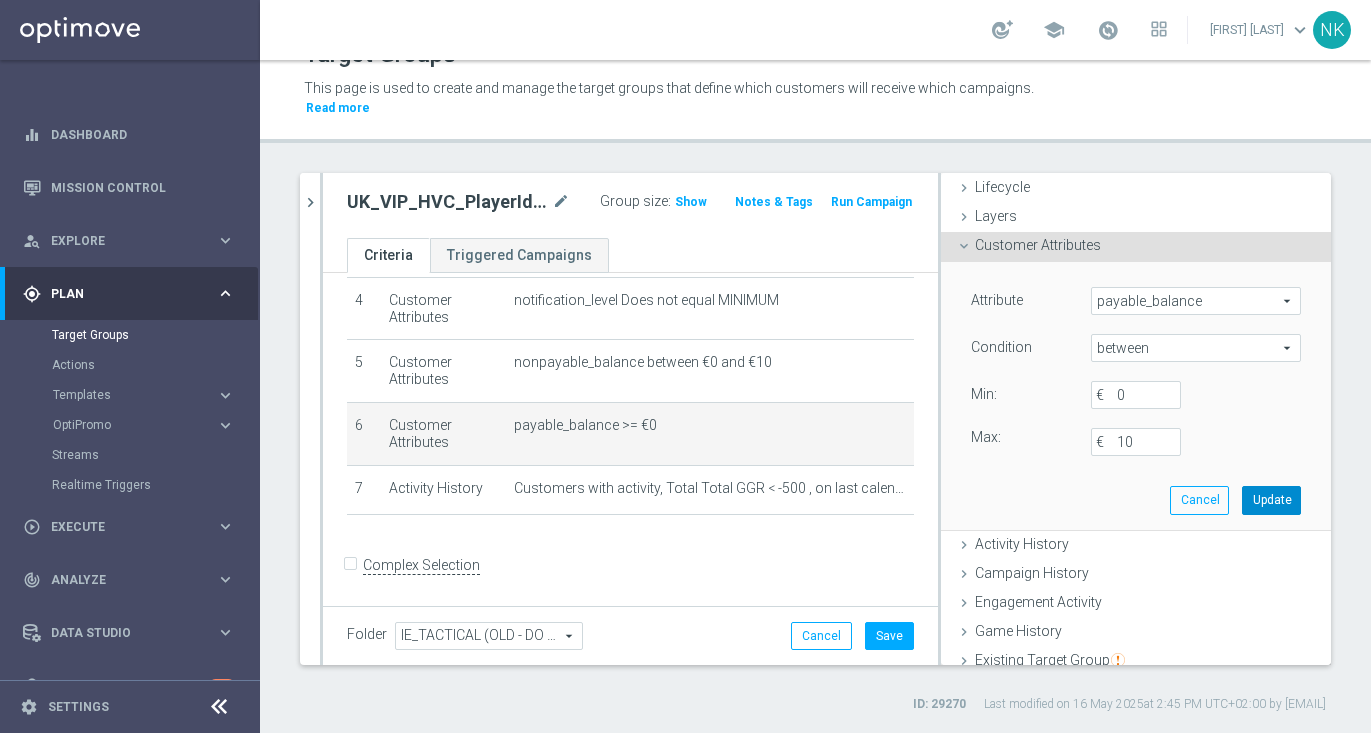 click on "Update" at bounding box center (1271, 500) 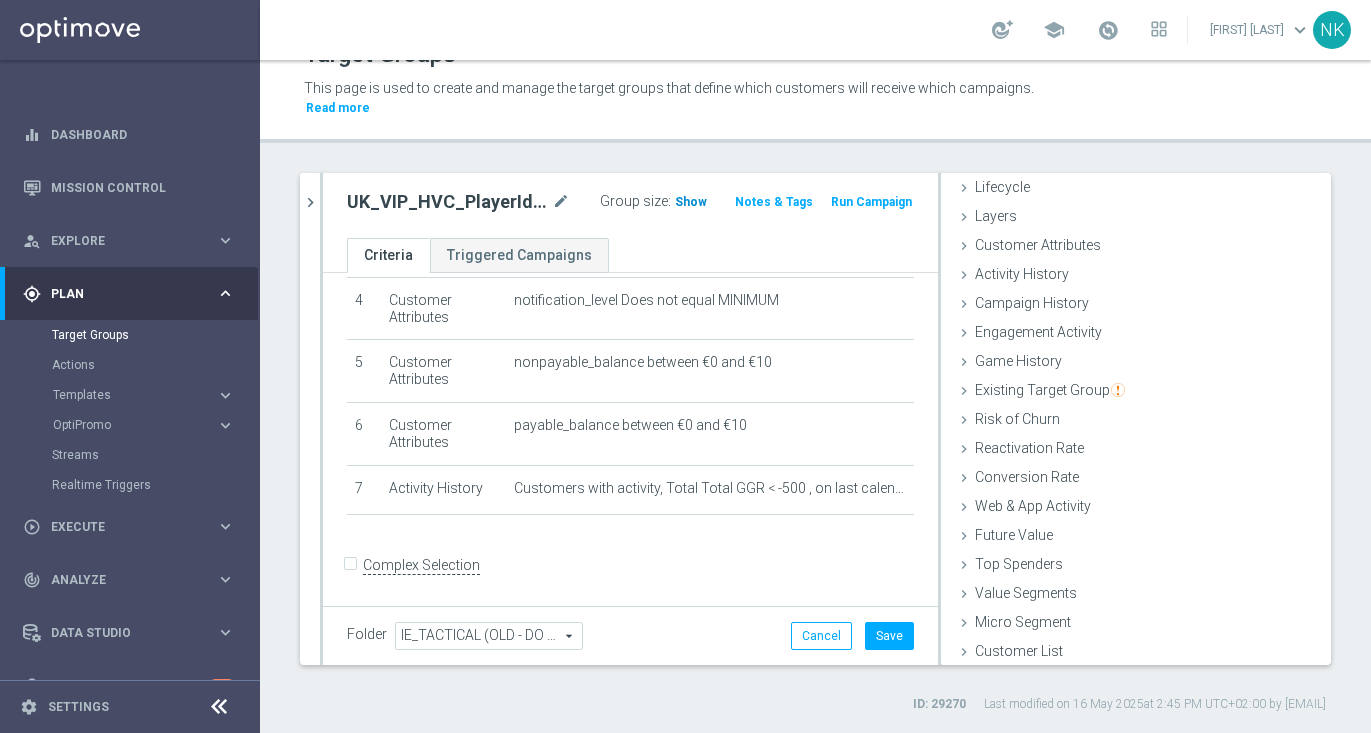 click on "Show" 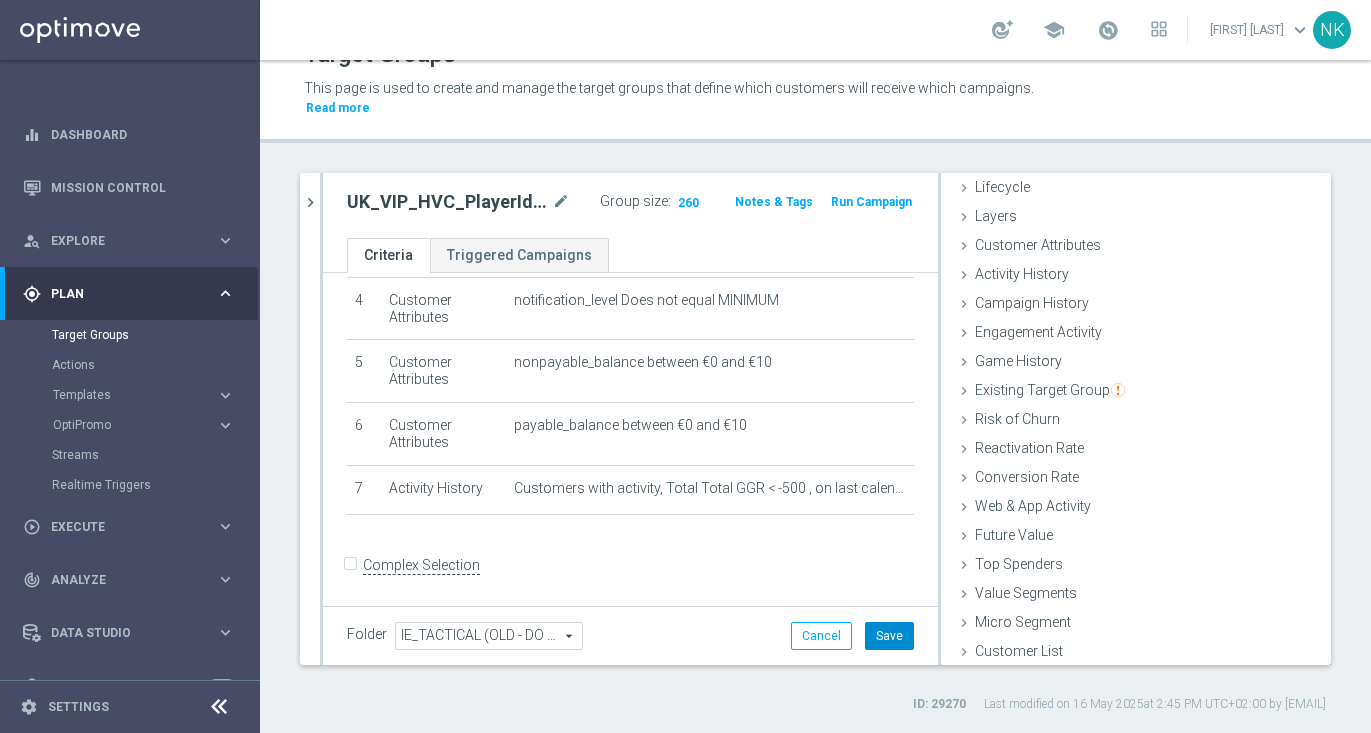 click on "Save" 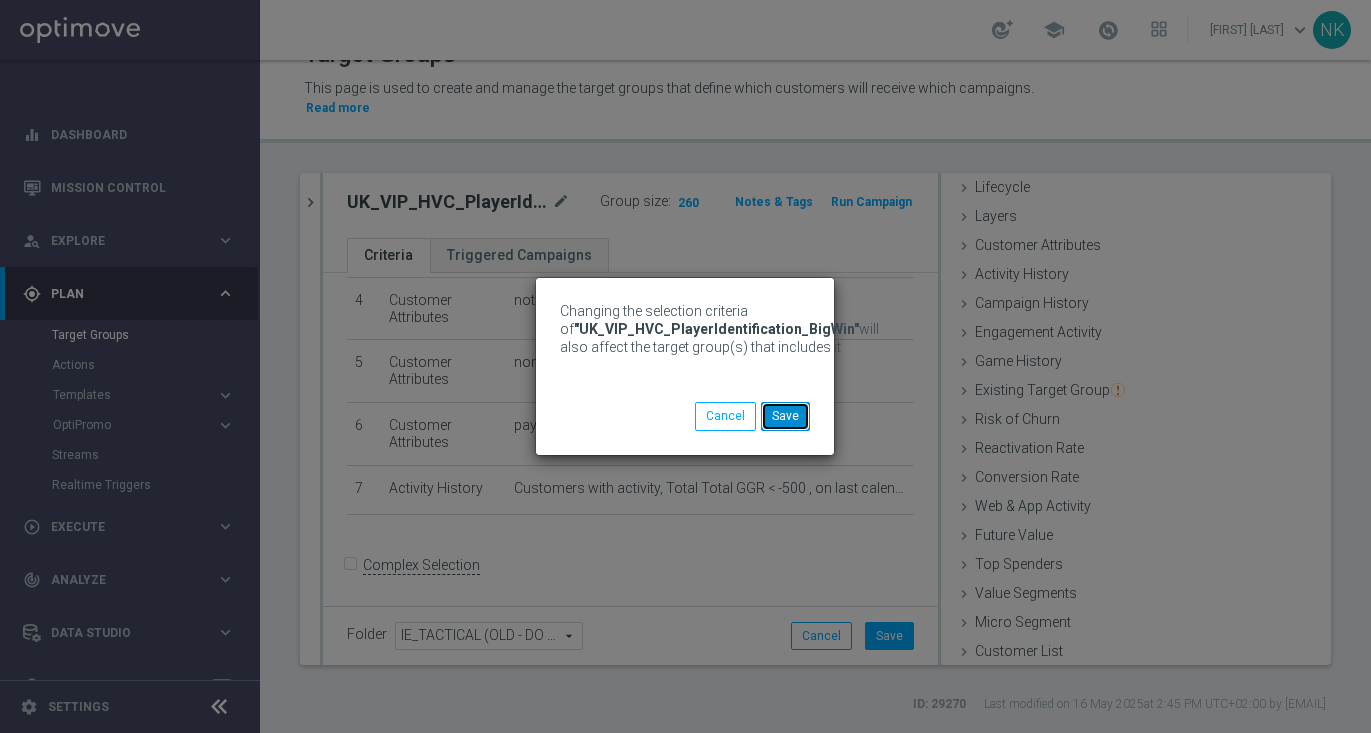 click on "Save" at bounding box center (785, 416) 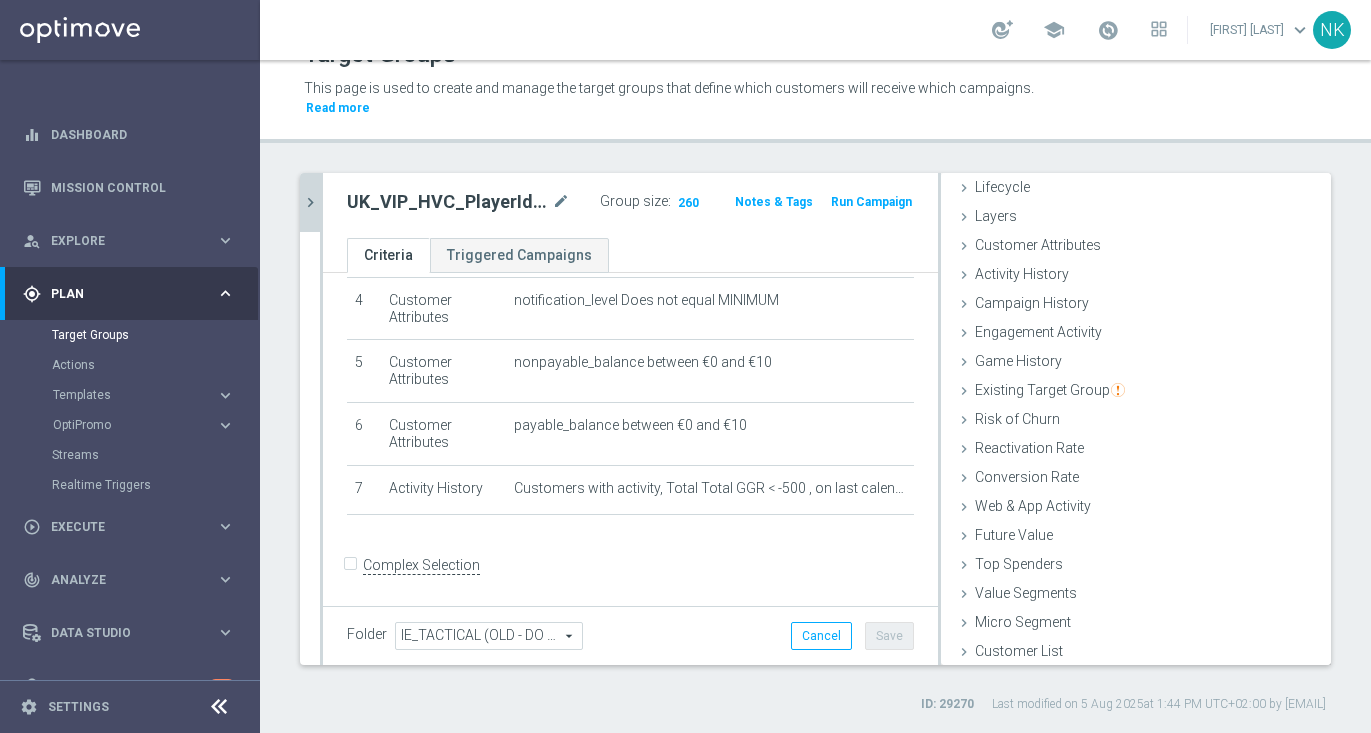 click on "chevron_right" 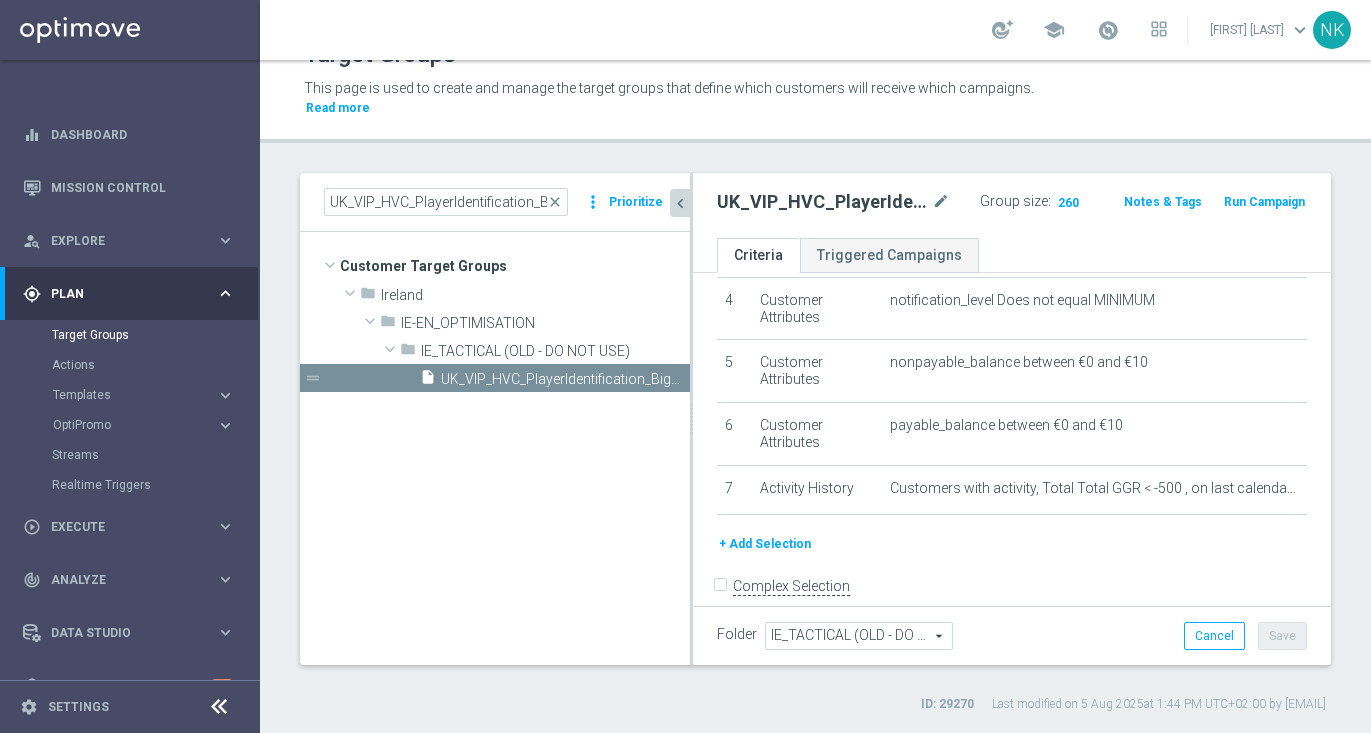 scroll, scrollTop: 52, scrollLeft: 0, axis: vertical 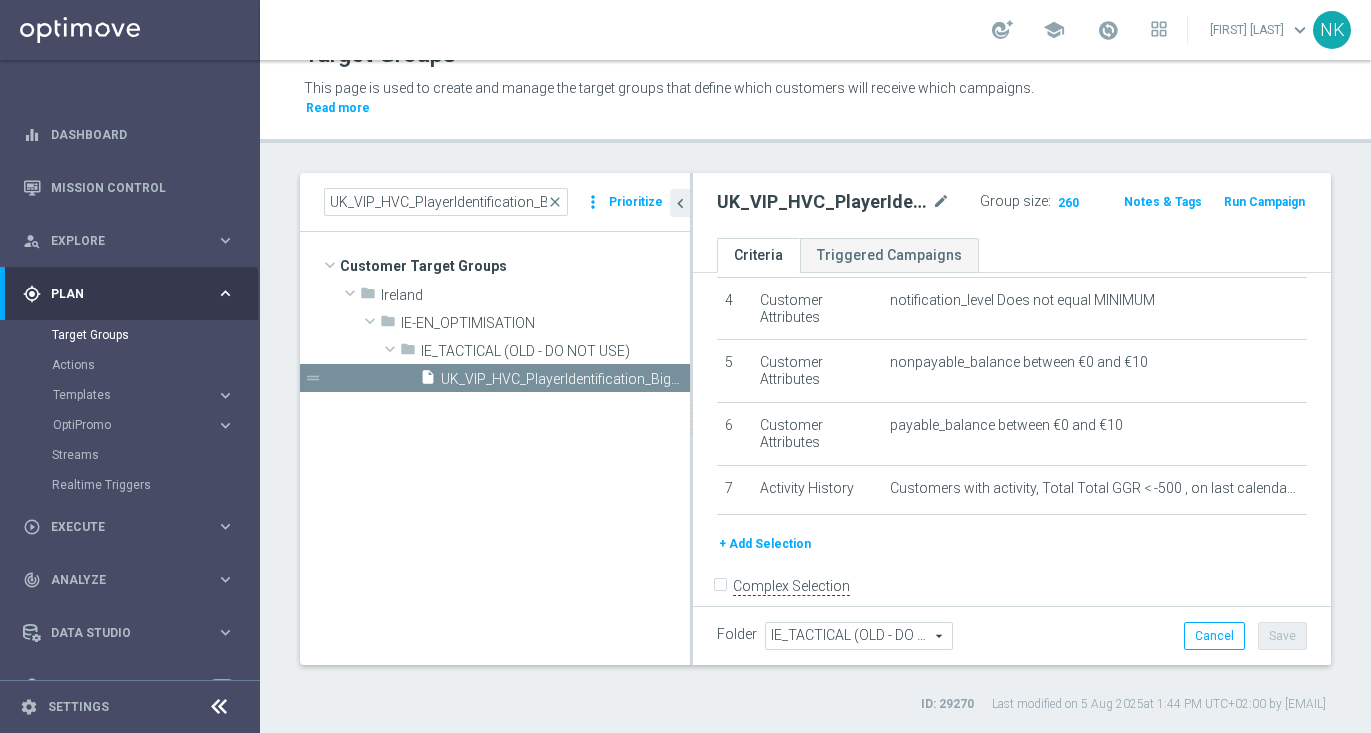 click on "UK_VIP_HVC_PlayerIdentification_BigWin
close
more_vert
Prioritize" 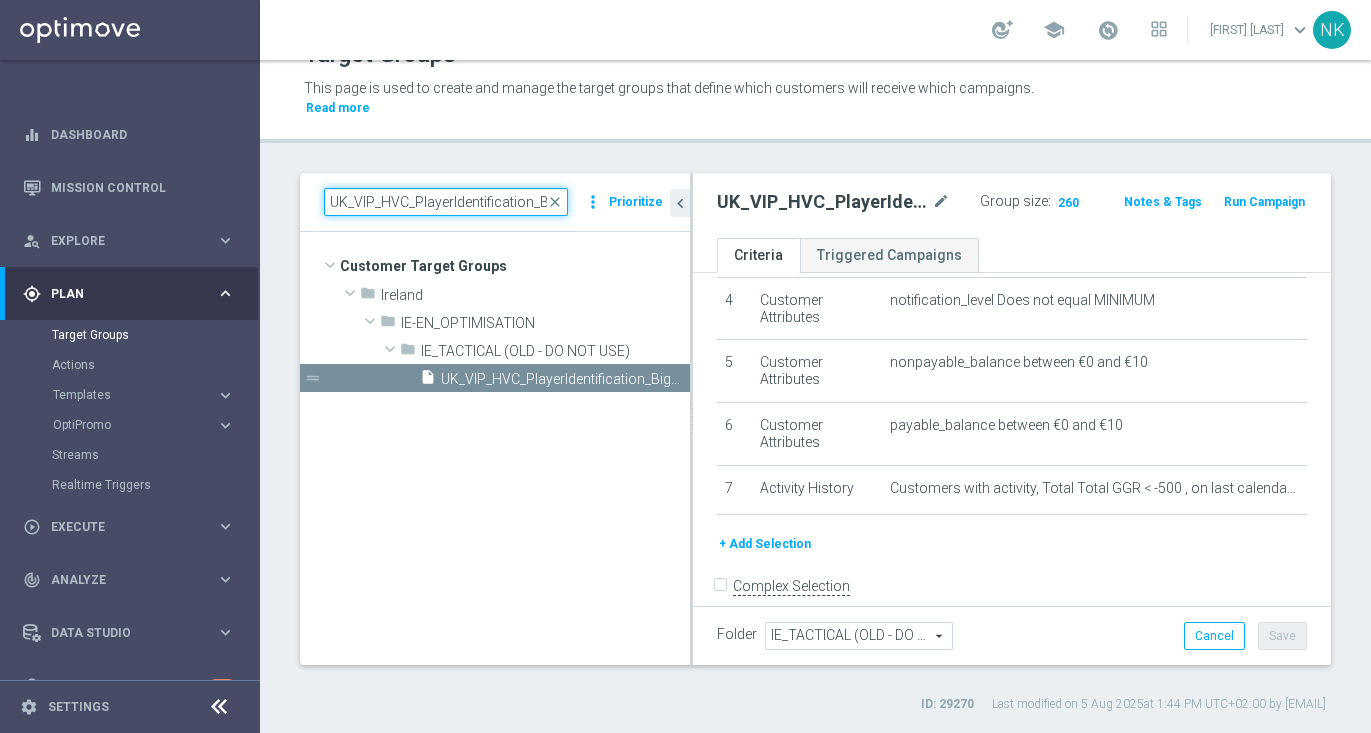 click on "UK_VIP_HVC_PlayerIdentification_BigWin" at bounding box center (446, 202) 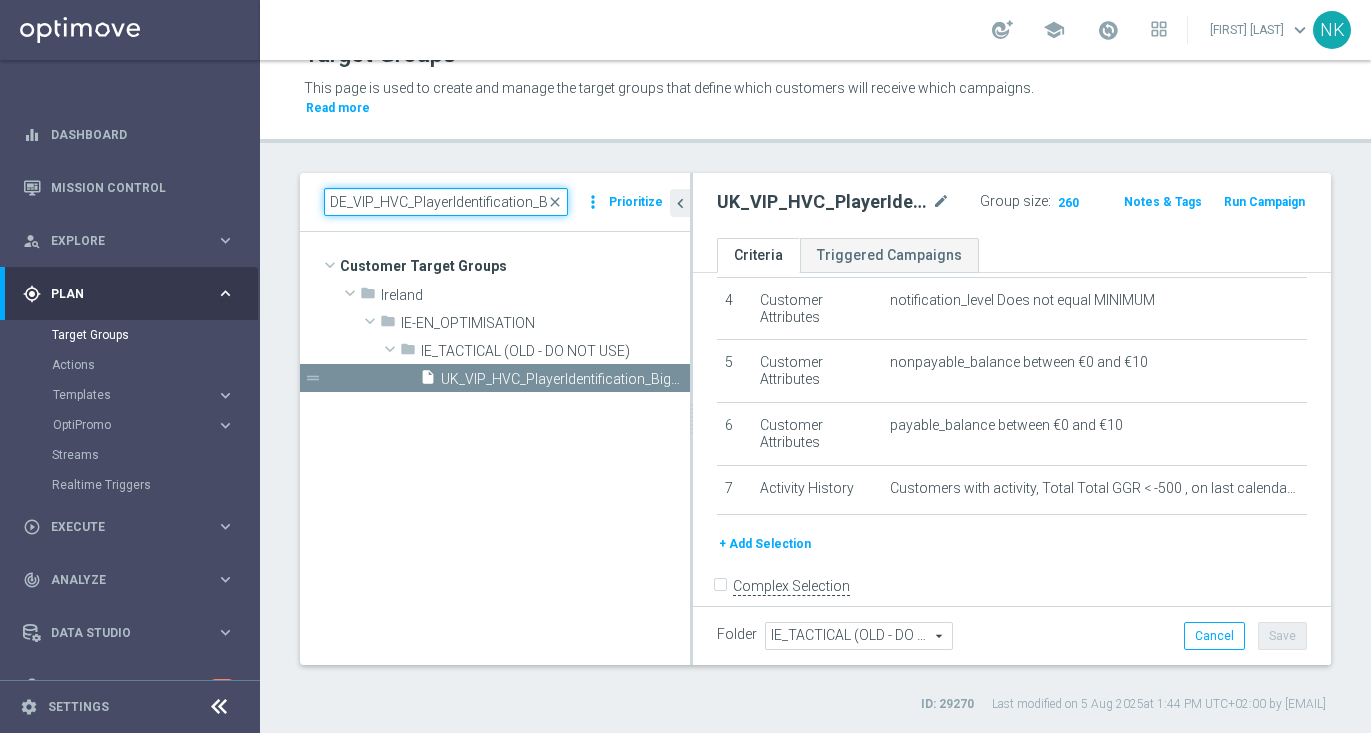 scroll, scrollTop: 0, scrollLeft: 28, axis: horizontal 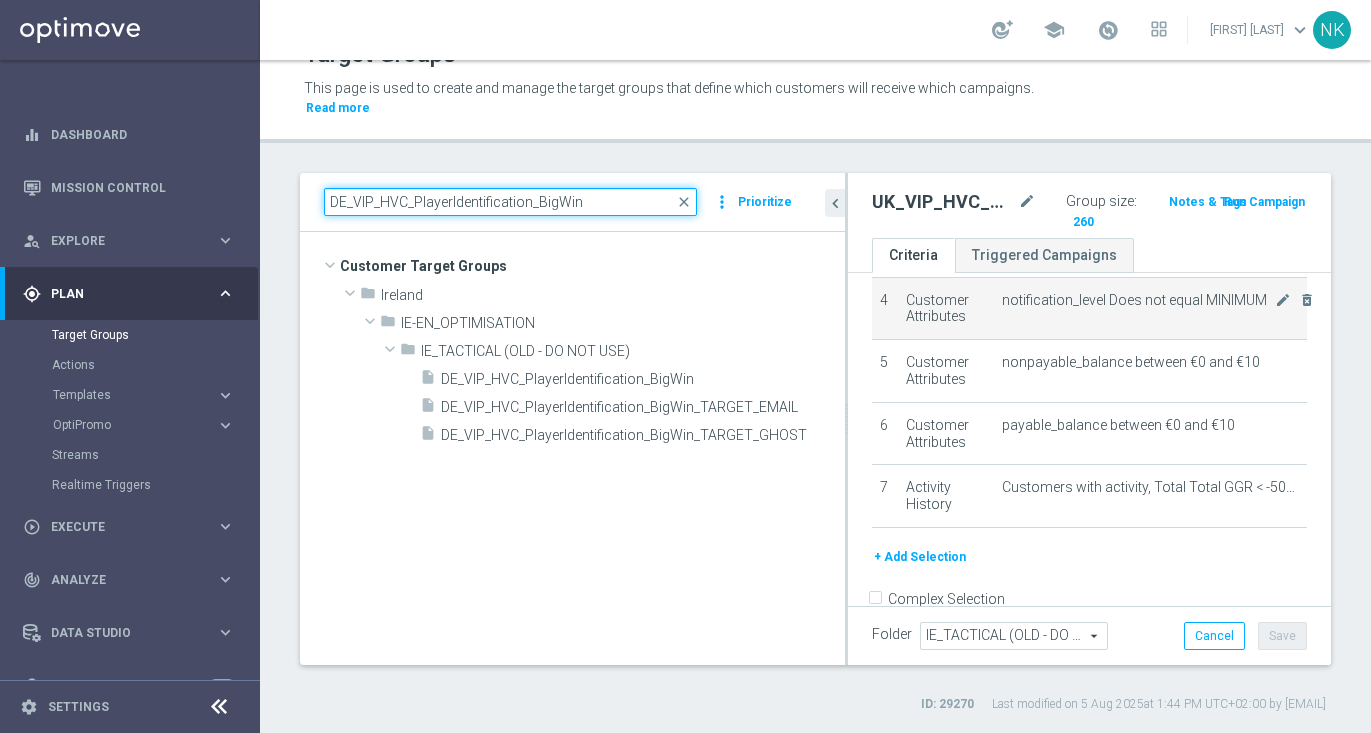 drag, startPoint x: 692, startPoint y: 323, endPoint x: 883, endPoint y: 323, distance: 191 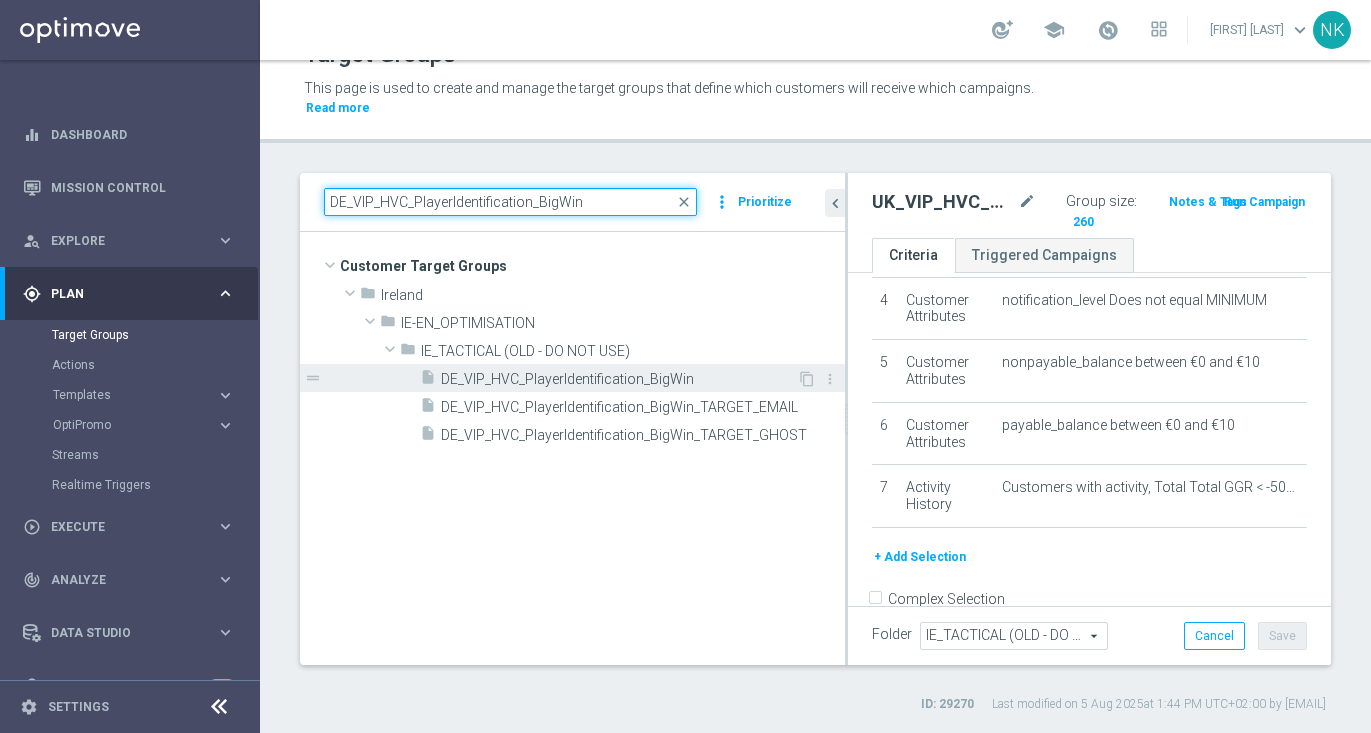 type on "DE_VIP_HVC_PlayerIdentification_BigWin" 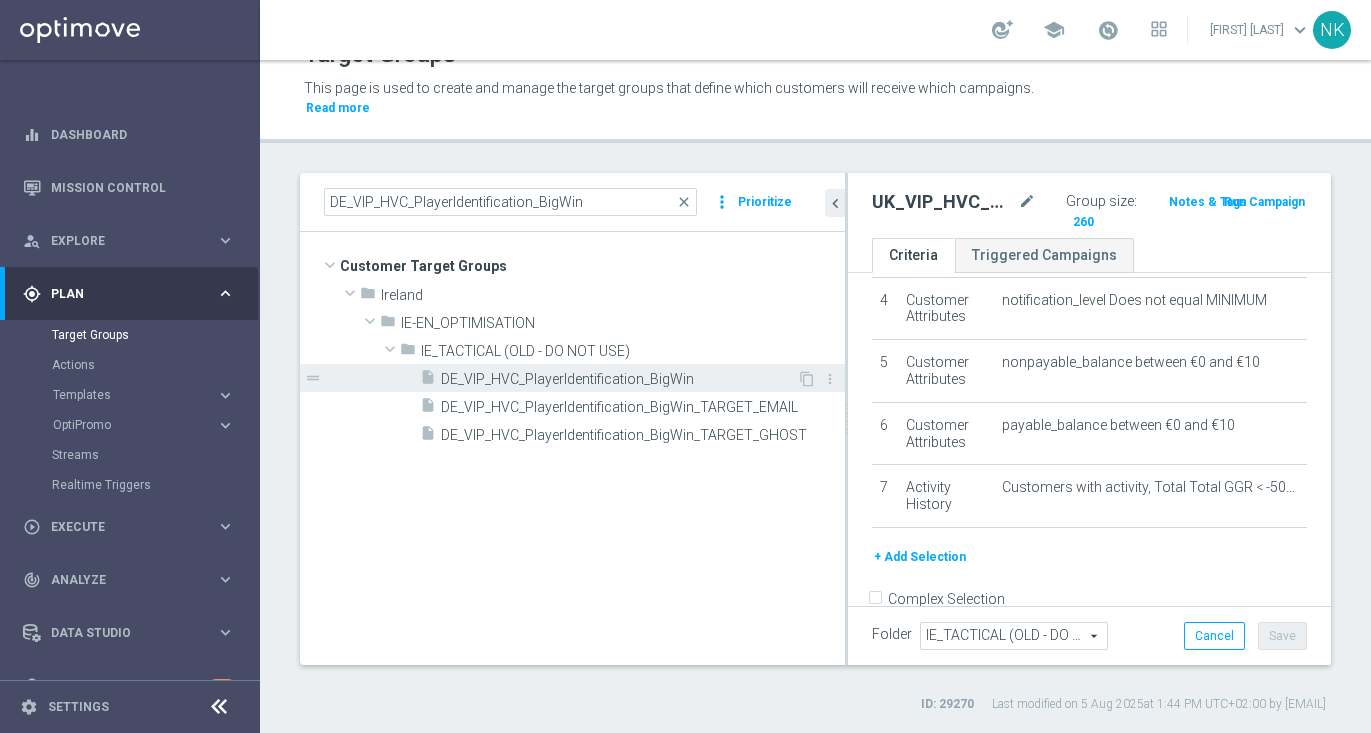click on "DE_VIP_HVC_PlayerIdentification_BigWin" at bounding box center [619, 379] 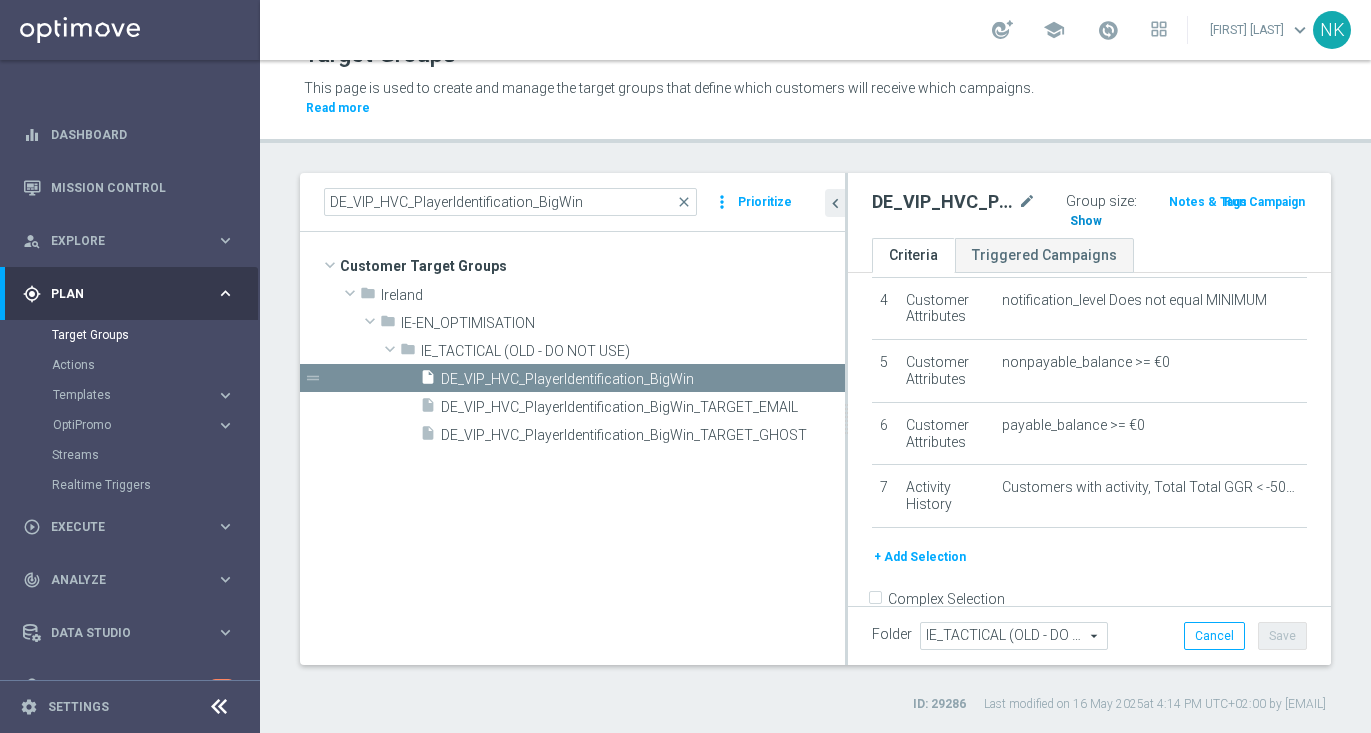 click on "Show" 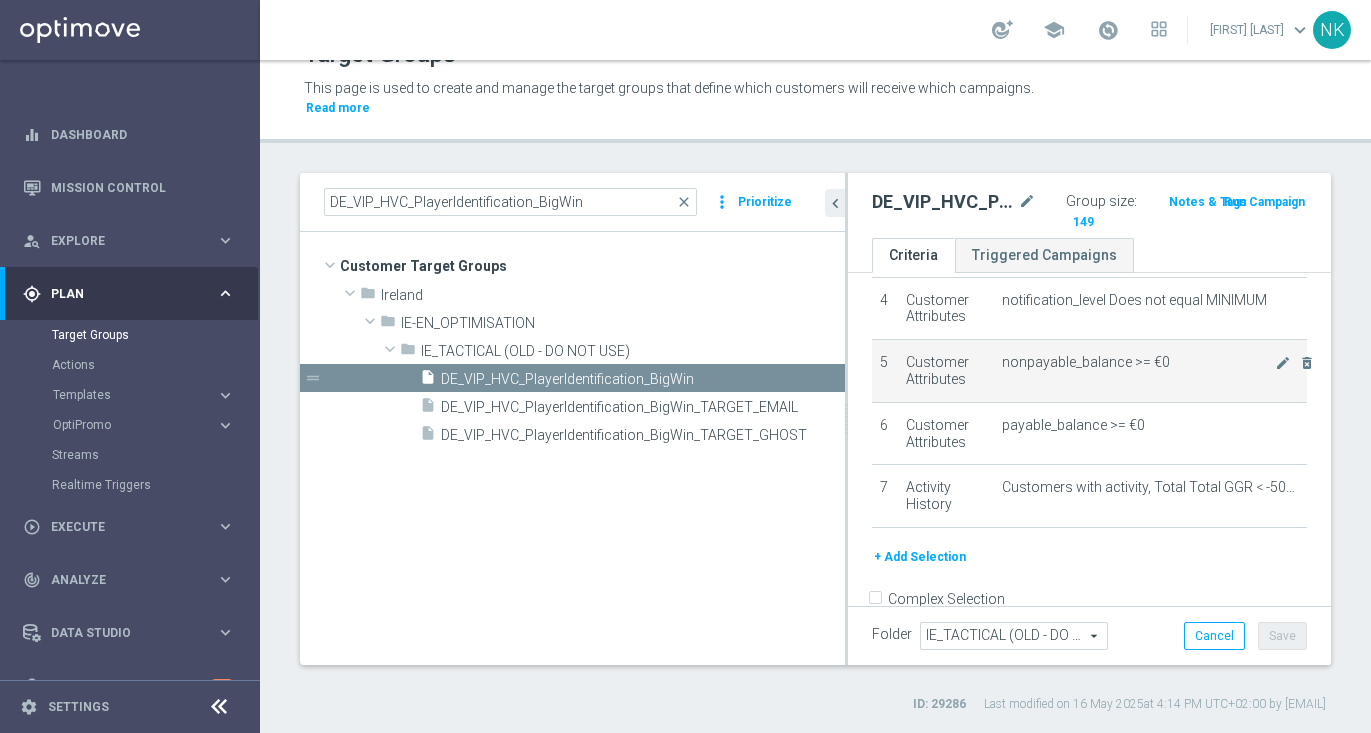 click on "nonpayable_balance >=  €0" 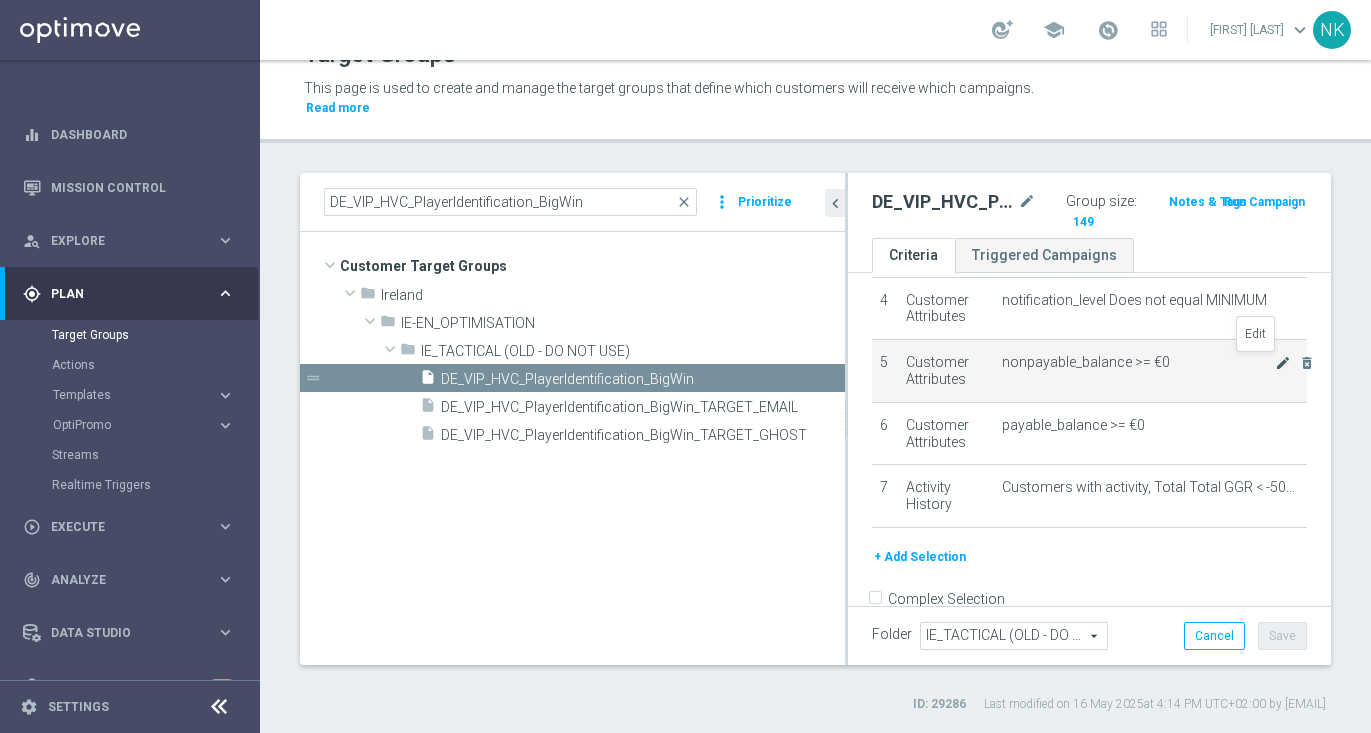 click on "mode_edit" 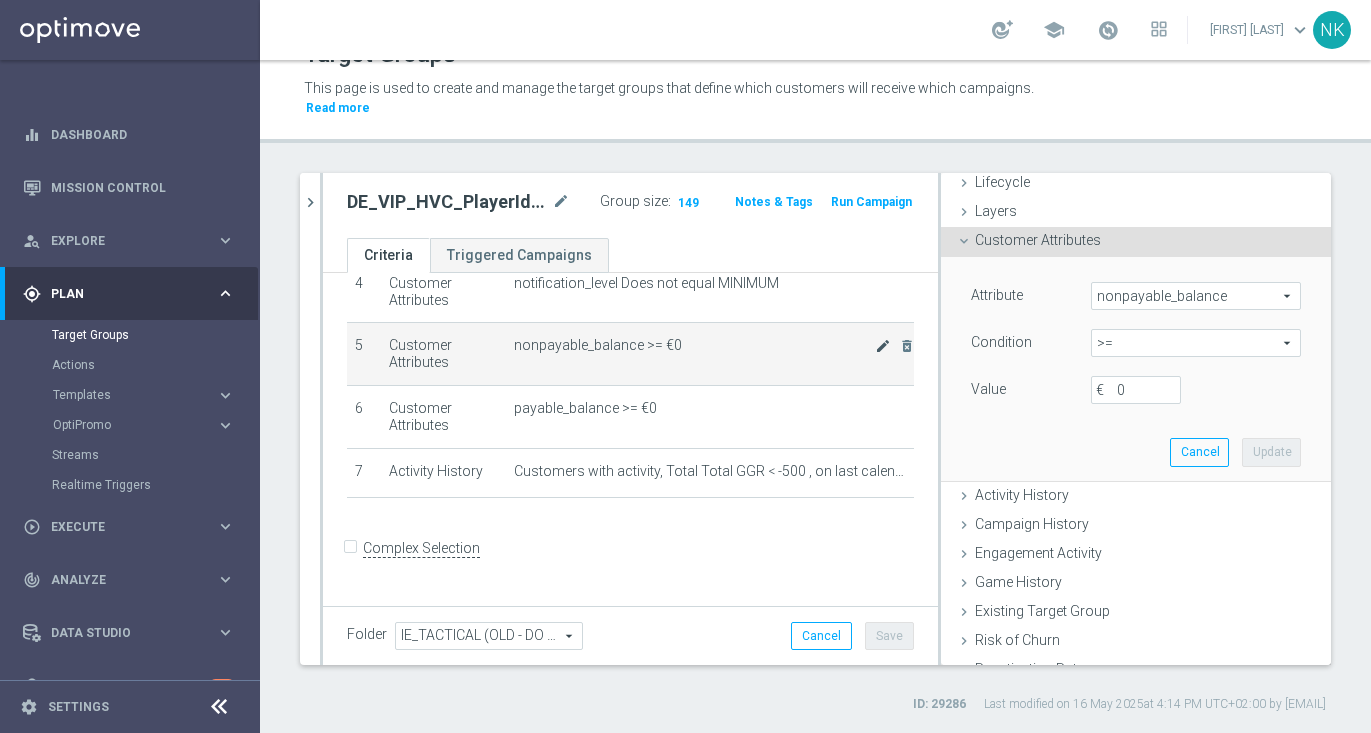 scroll, scrollTop: 254, scrollLeft: 0, axis: vertical 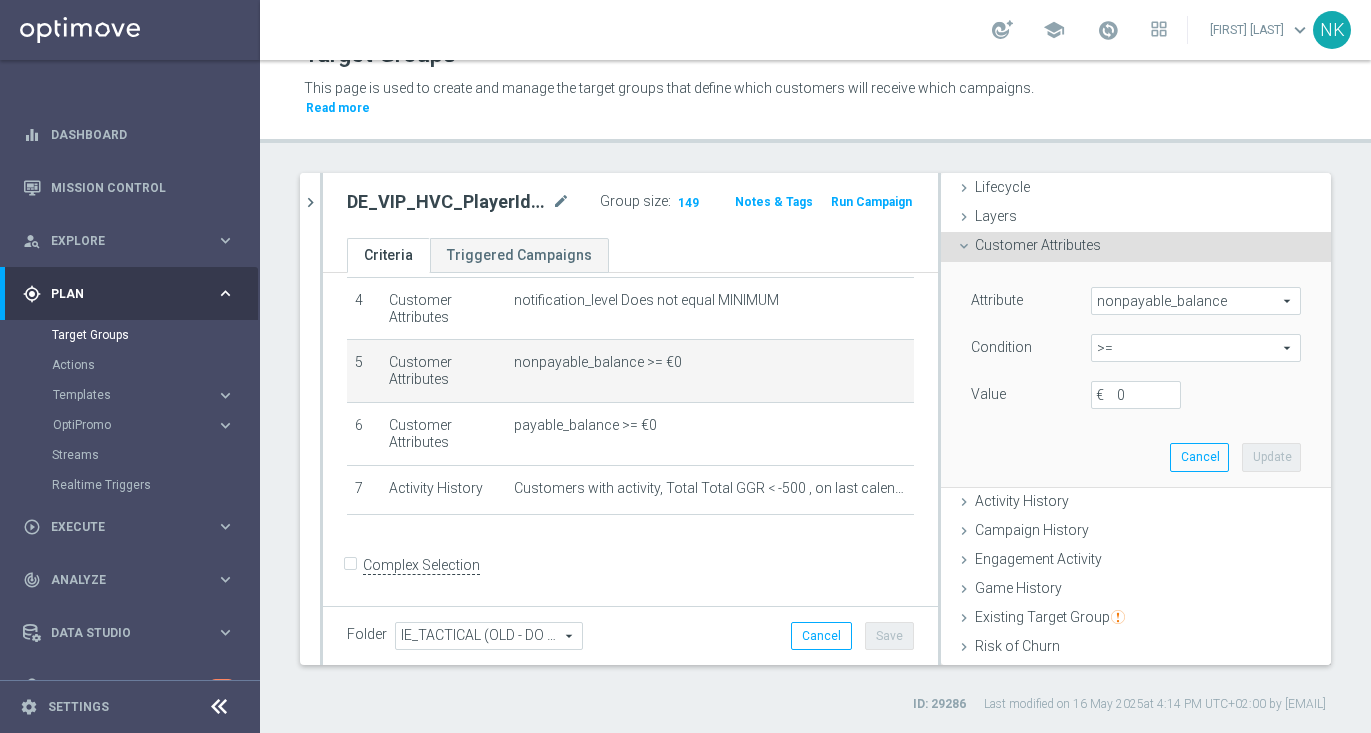 click on ">=" at bounding box center (1196, 348) 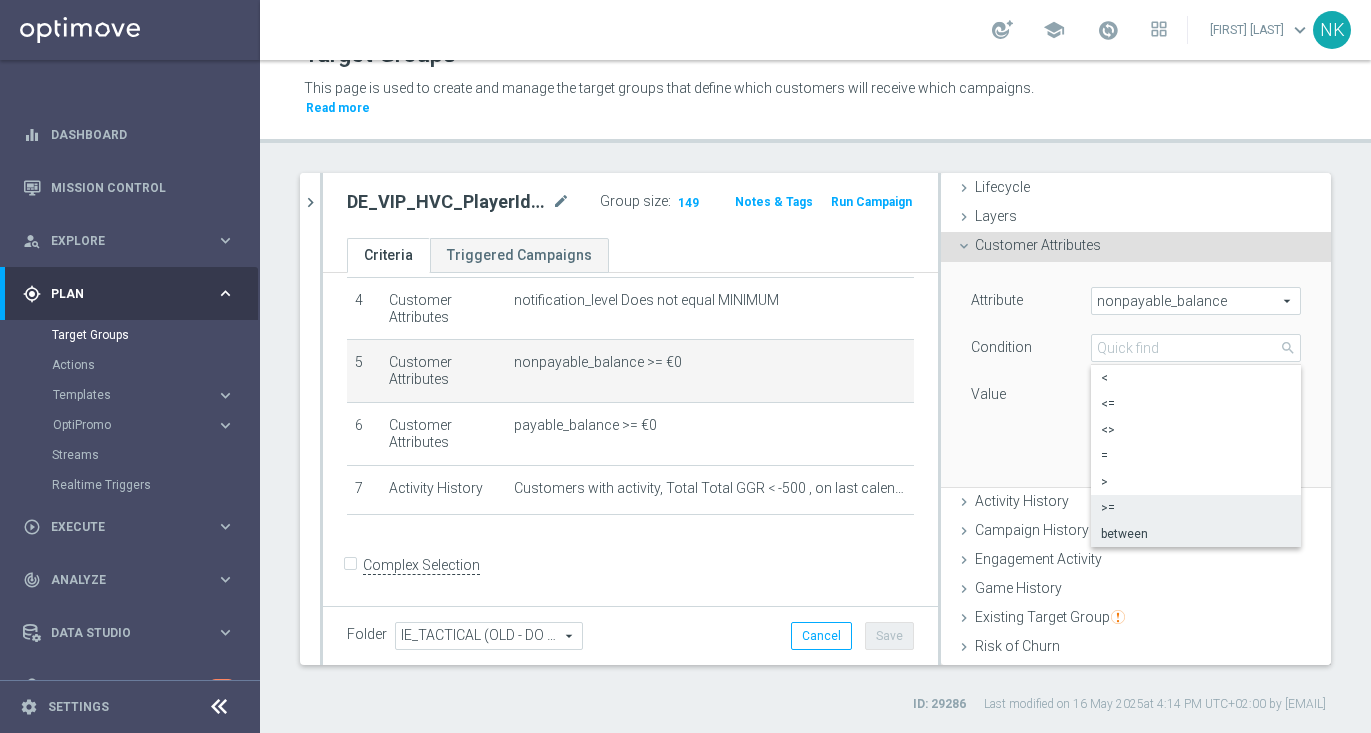 click on "between" at bounding box center (1196, 534) 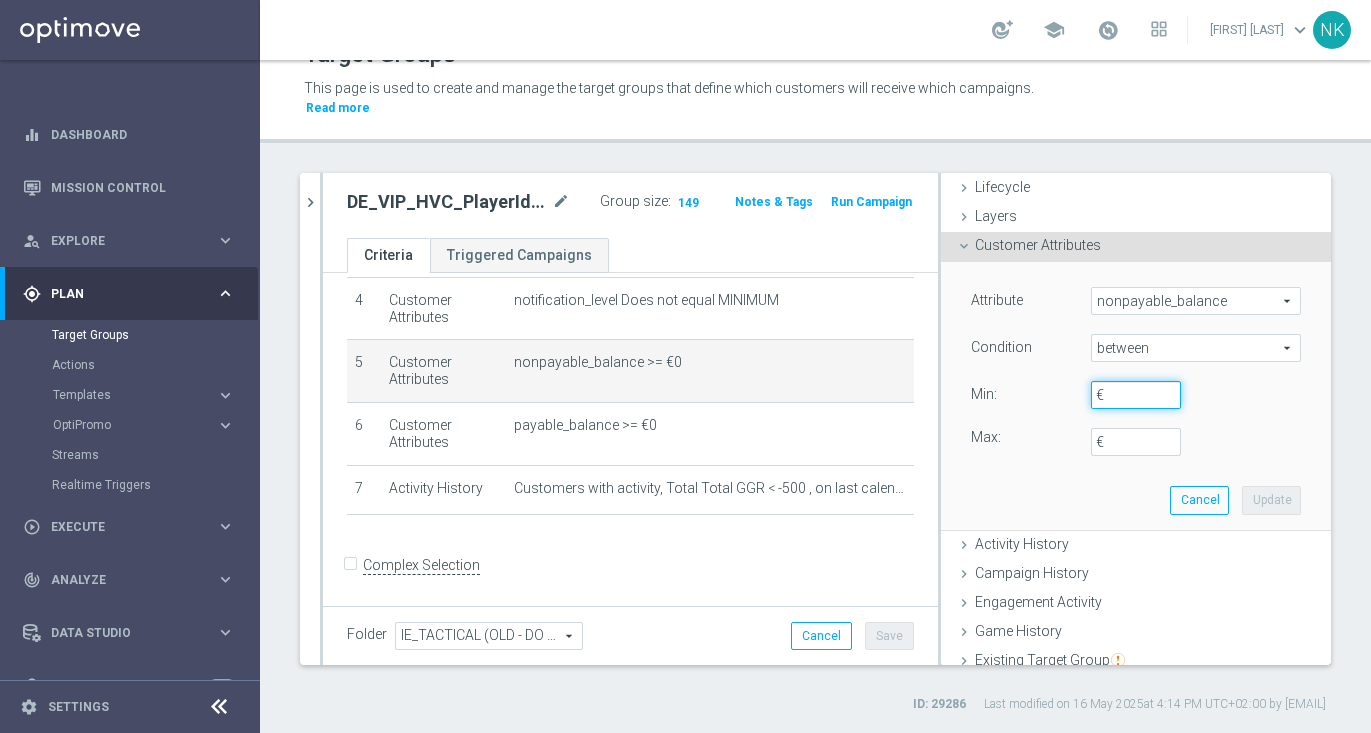 click on "€" at bounding box center [1136, 395] 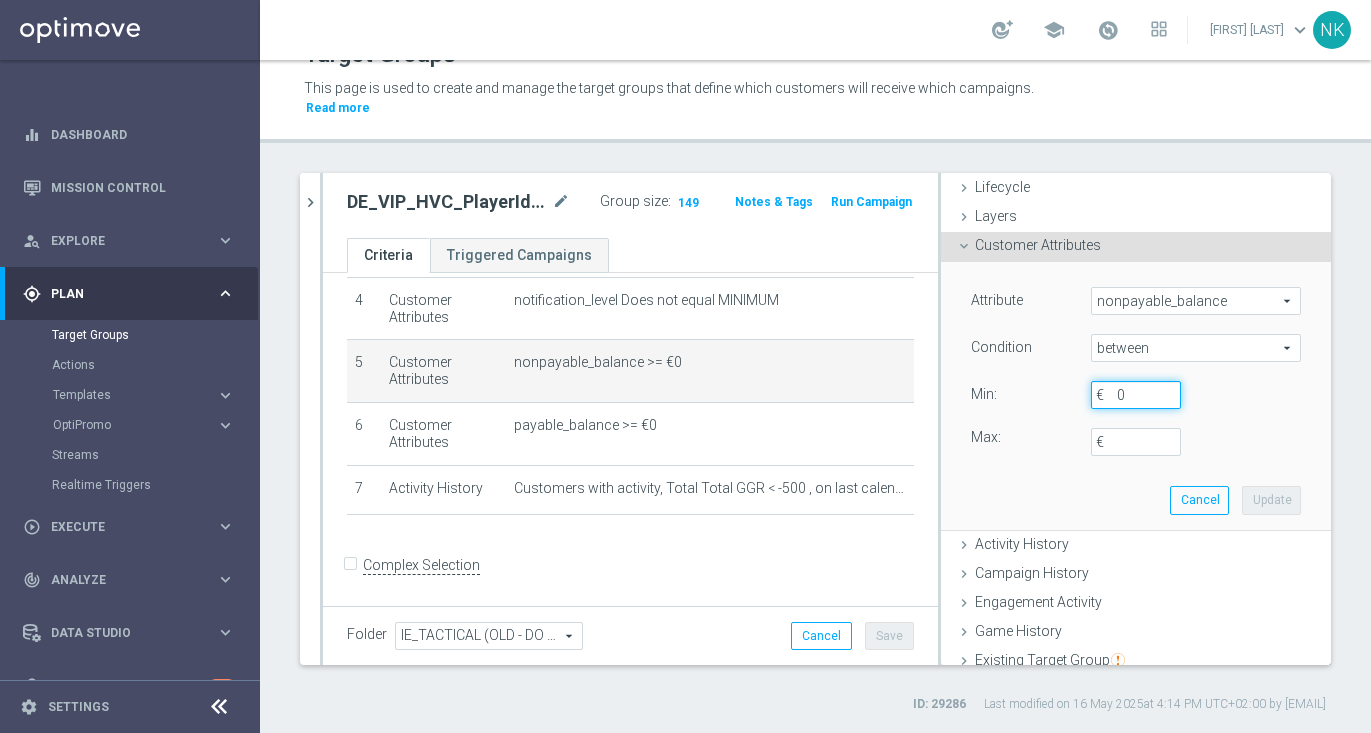 type on "0" 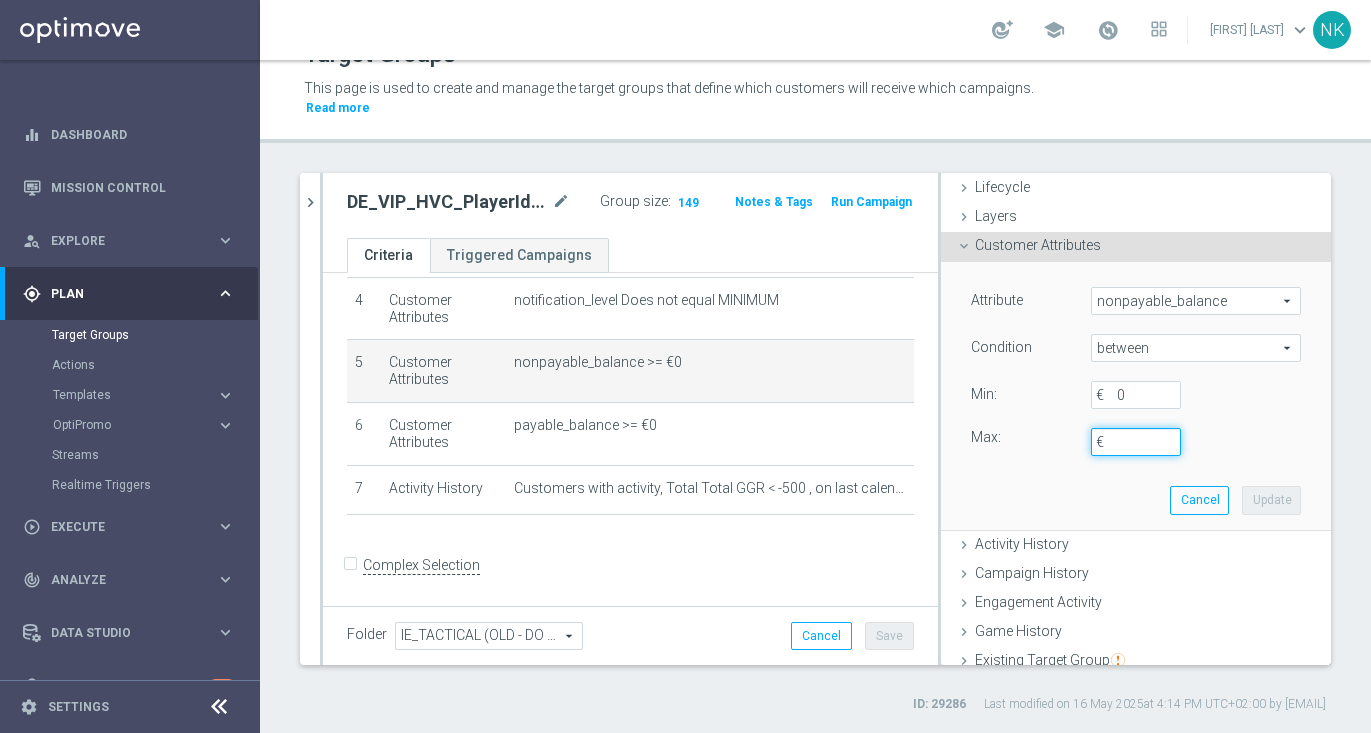 click on "€" at bounding box center [1136, 442] 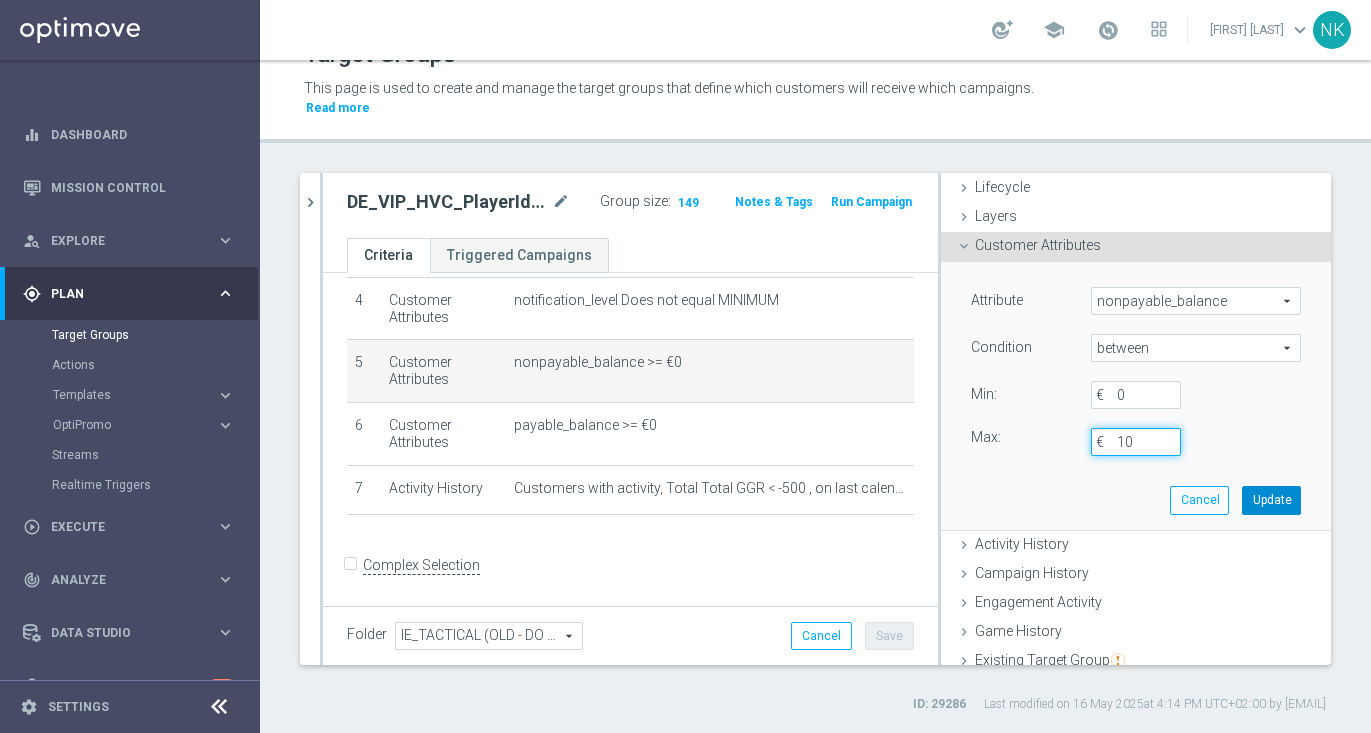 type on "10" 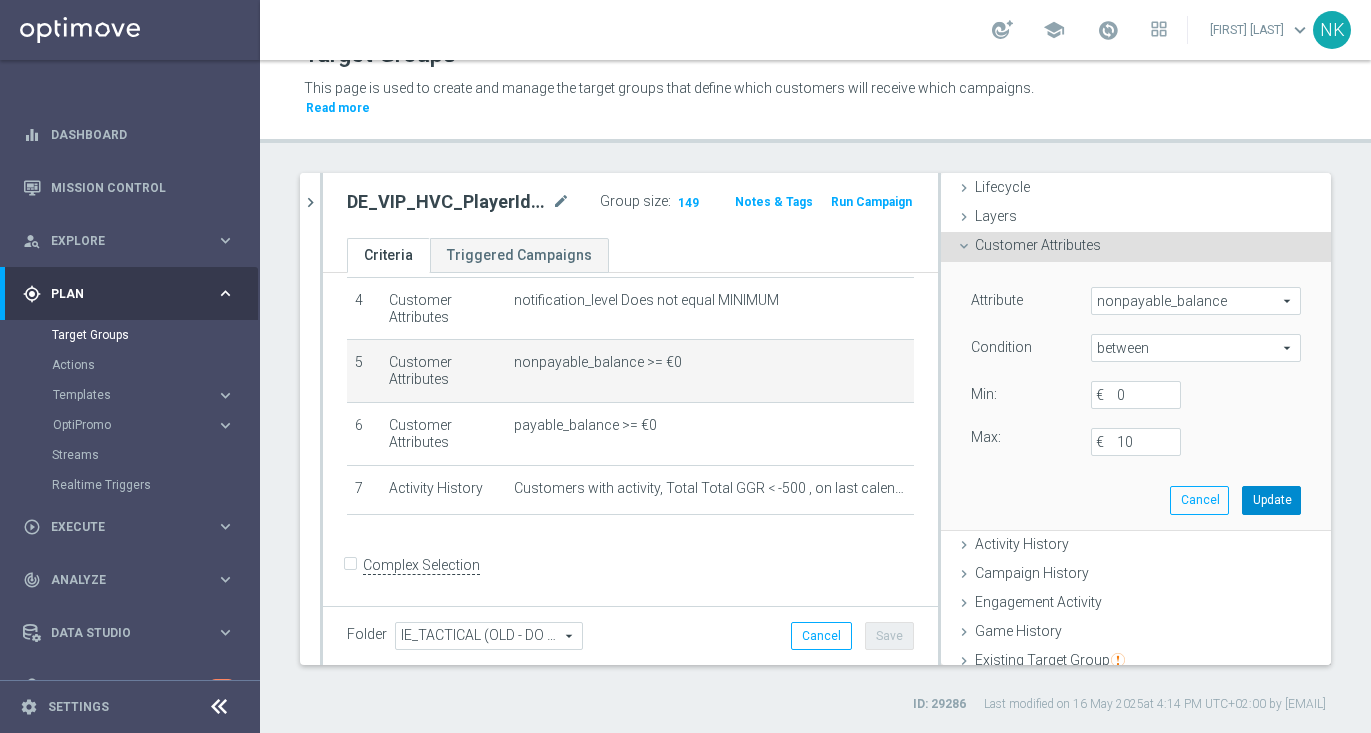 click on "Update" at bounding box center (1271, 500) 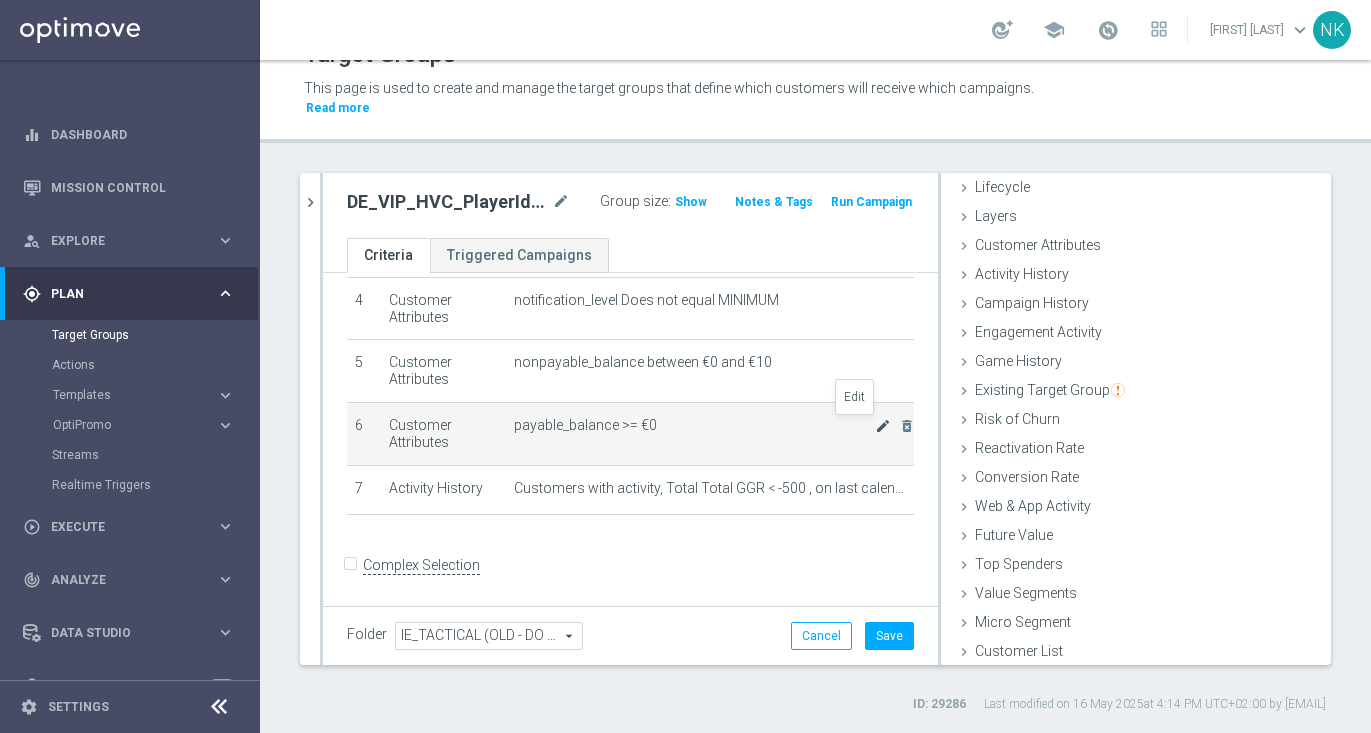 click on "mode_edit" 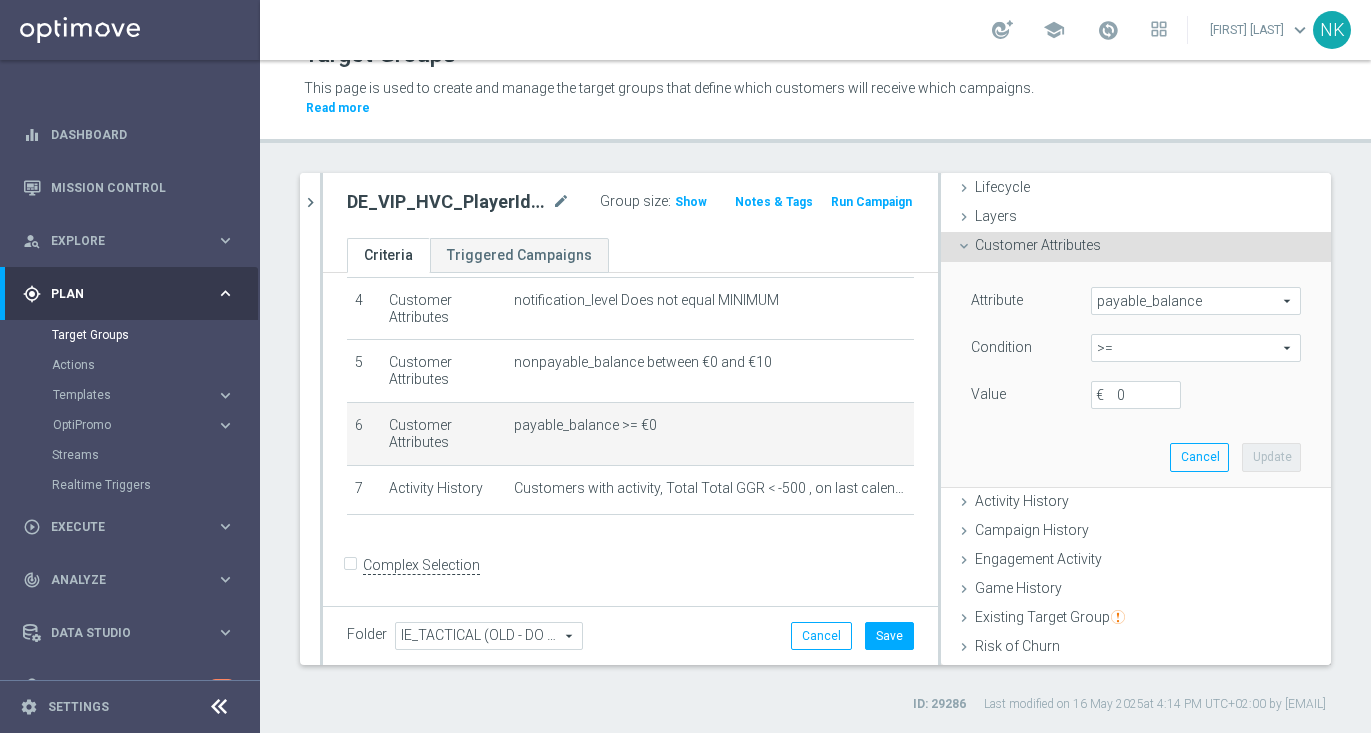 click on ">=" at bounding box center (1196, 348) 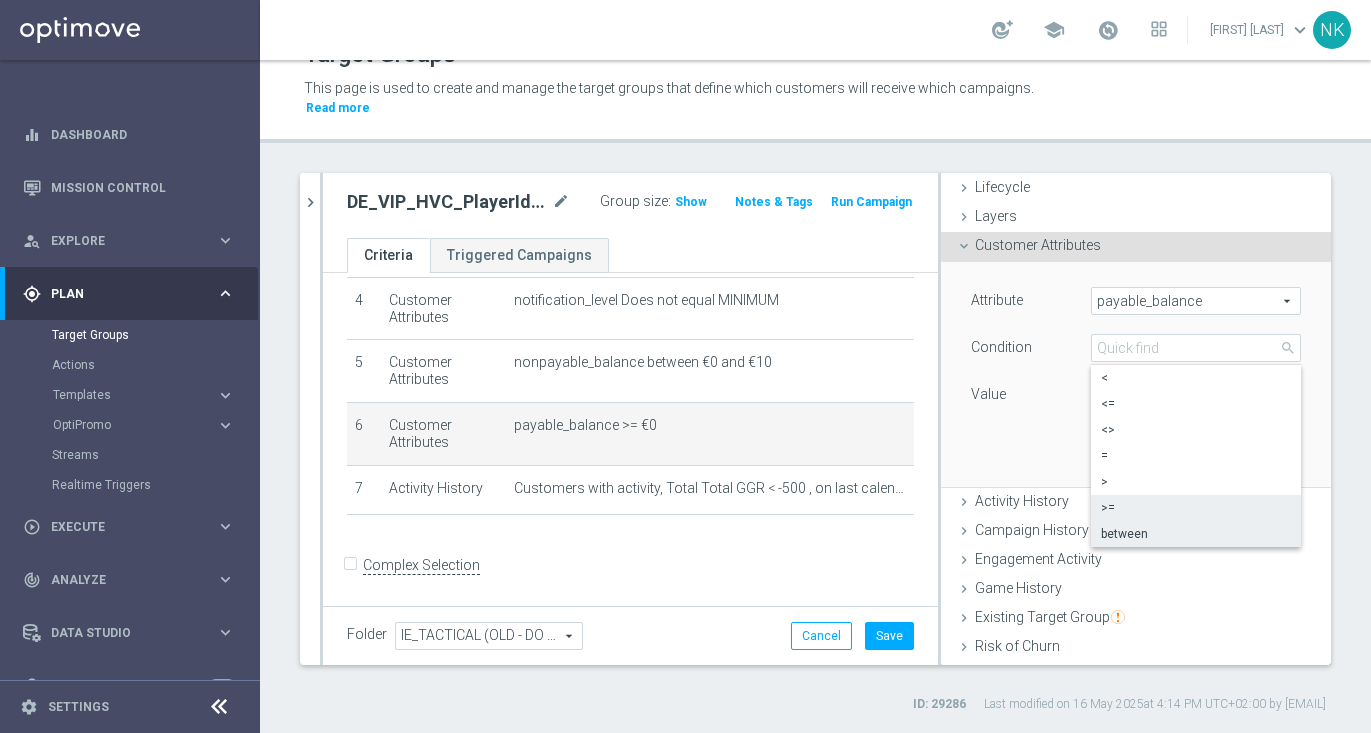 click on "between" at bounding box center (1196, 534) 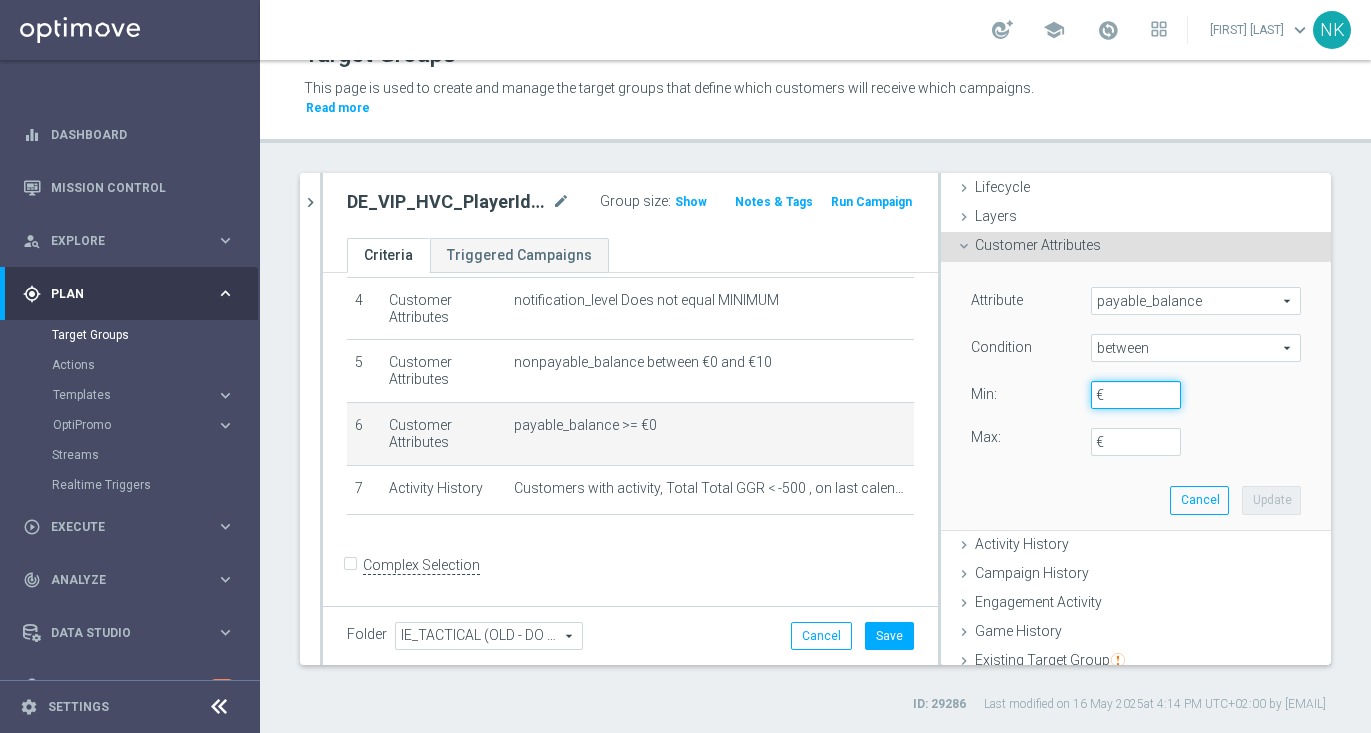 click on "€" at bounding box center [1136, 395] 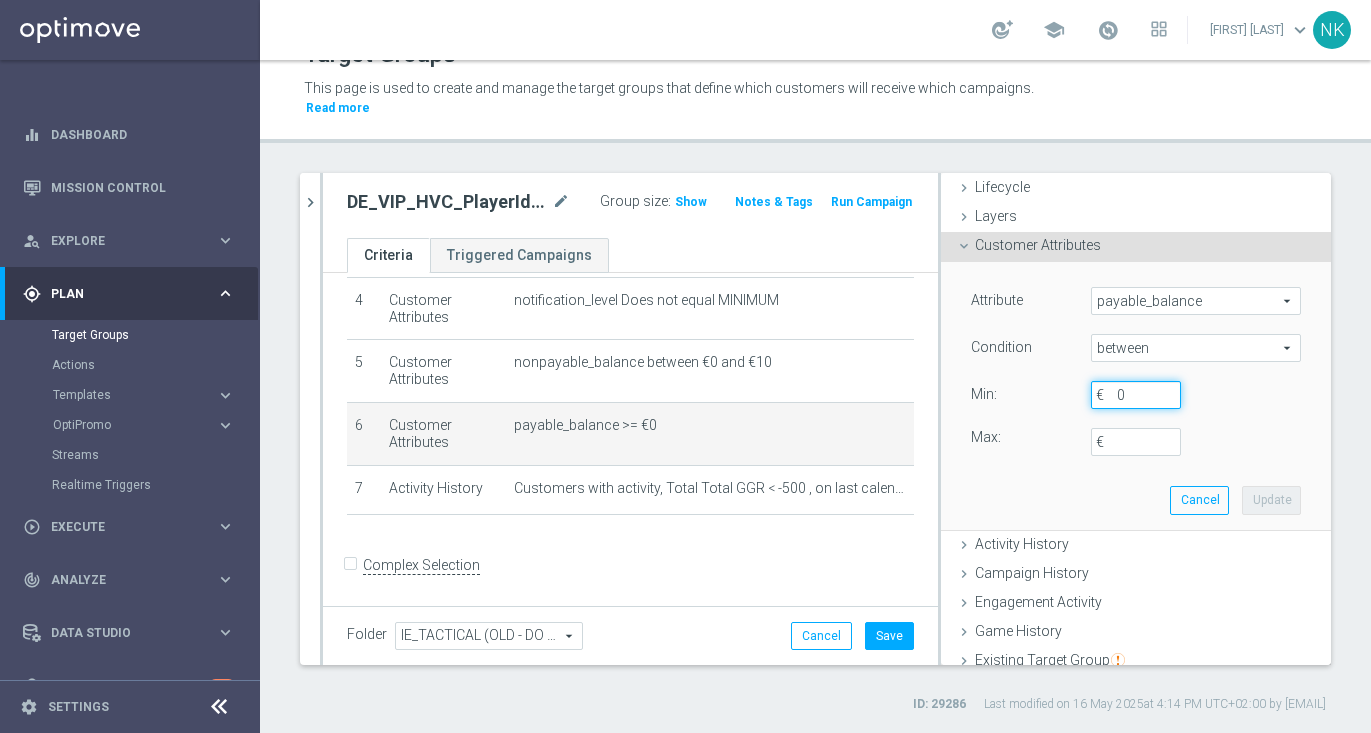 type on "0" 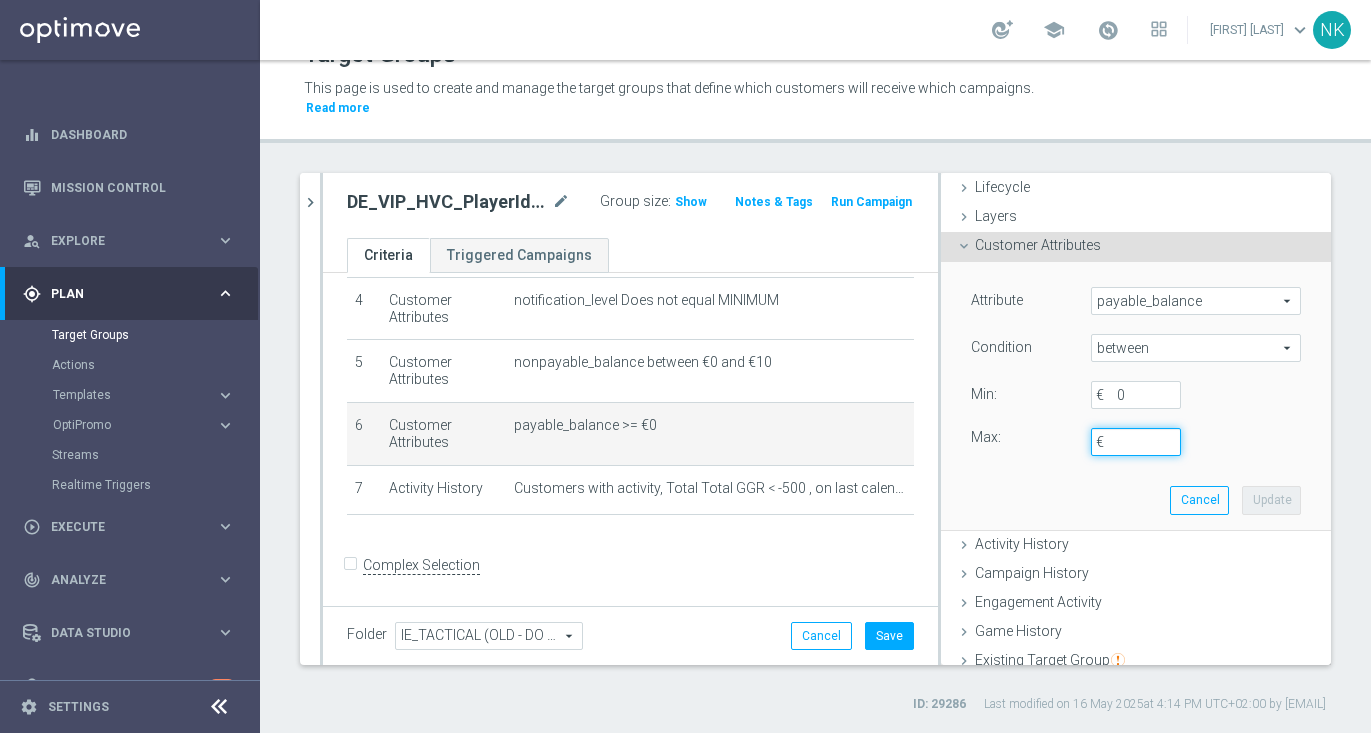 click on "€" at bounding box center (1136, 442) 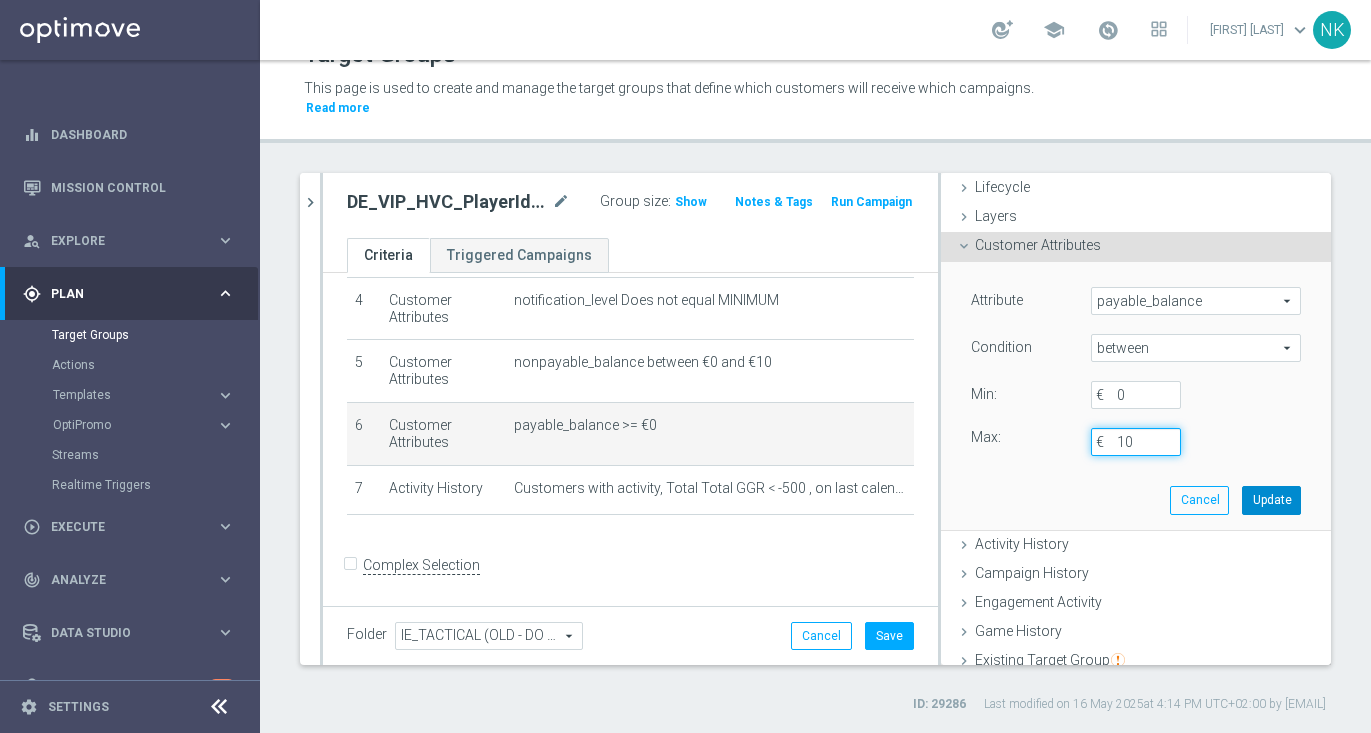 type on "10" 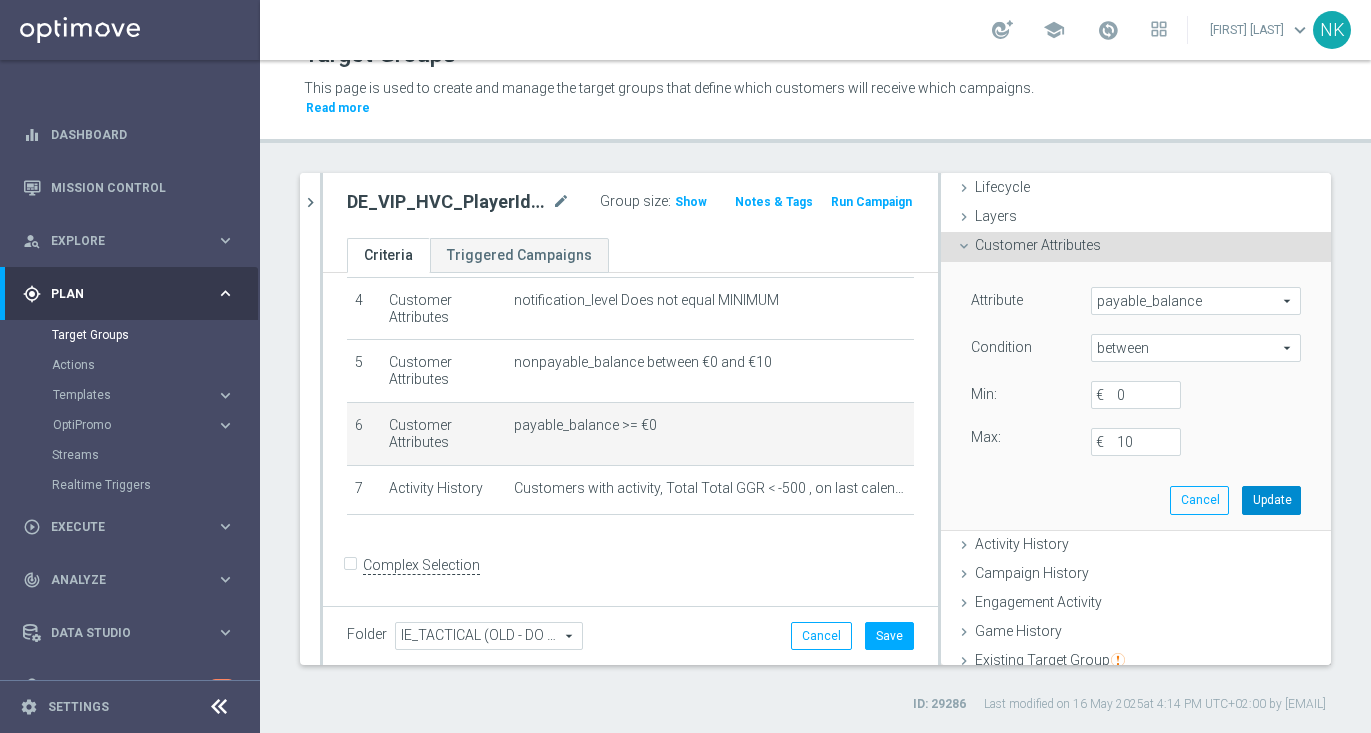 click on "Update" at bounding box center [1271, 500] 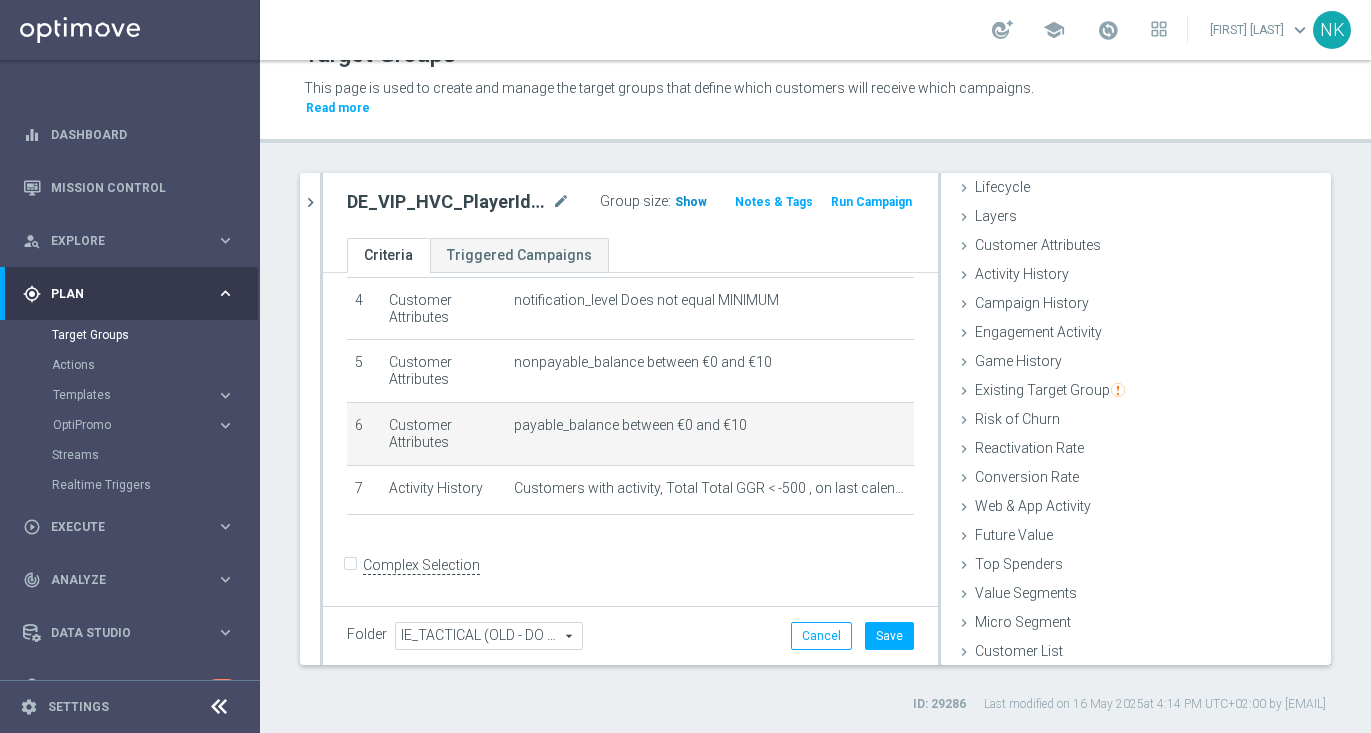 click on "Show" 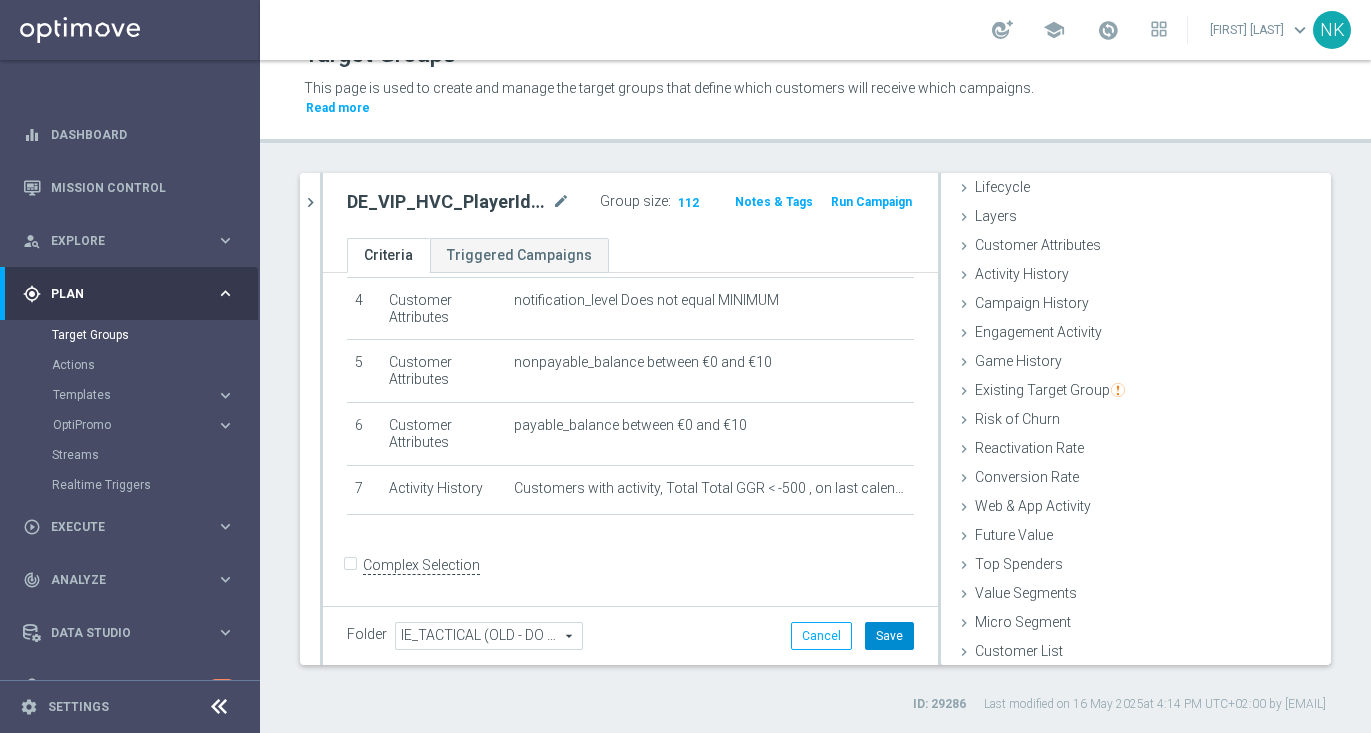 click on "Save" 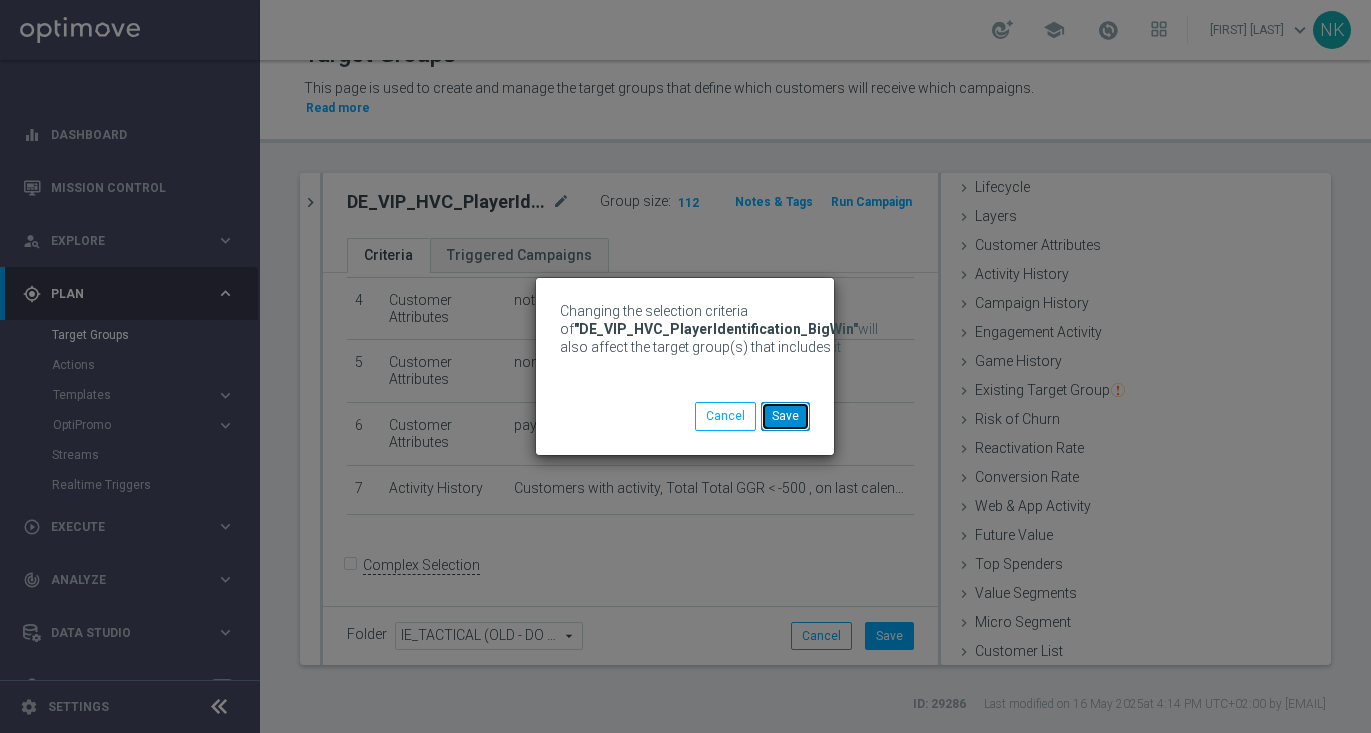 click on "Save" at bounding box center [785, 416] 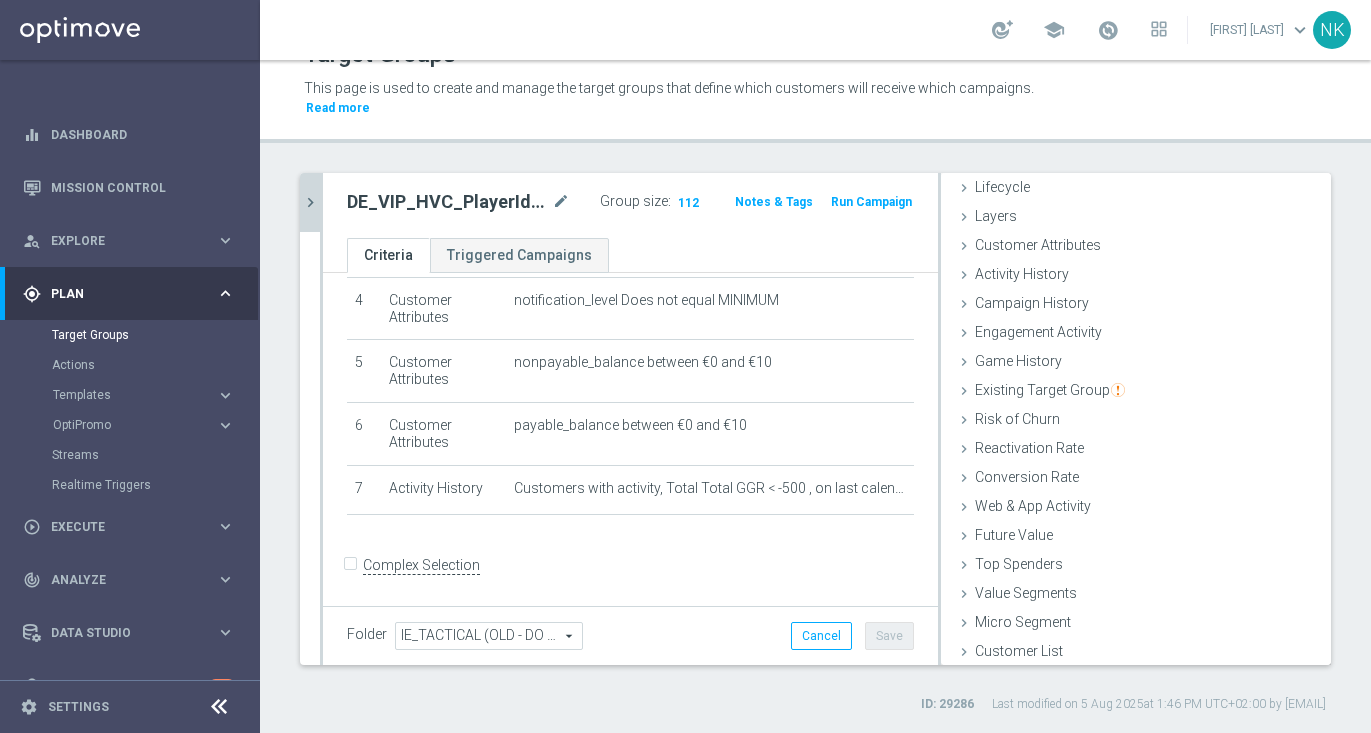 click on "chevron_right" 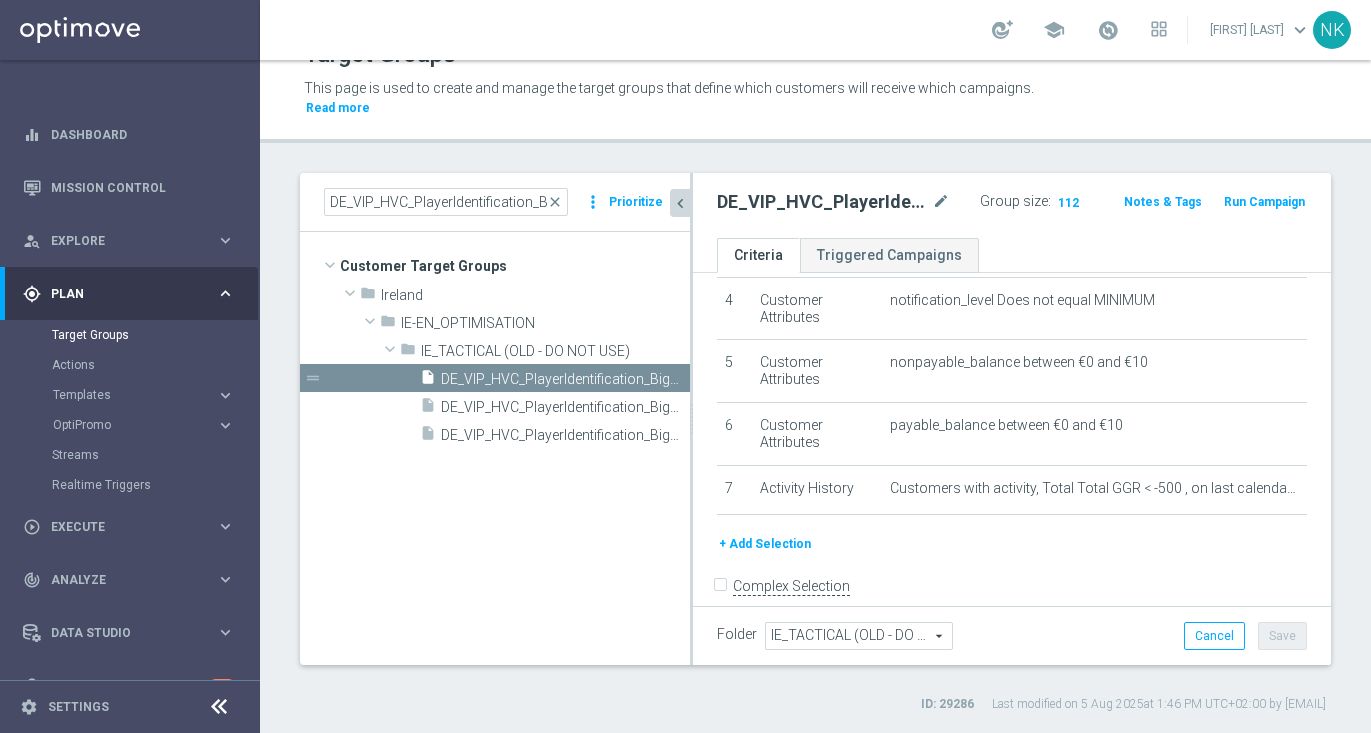 scroll, scrollTop: 52, scrollLeft: 0, axis: vertical 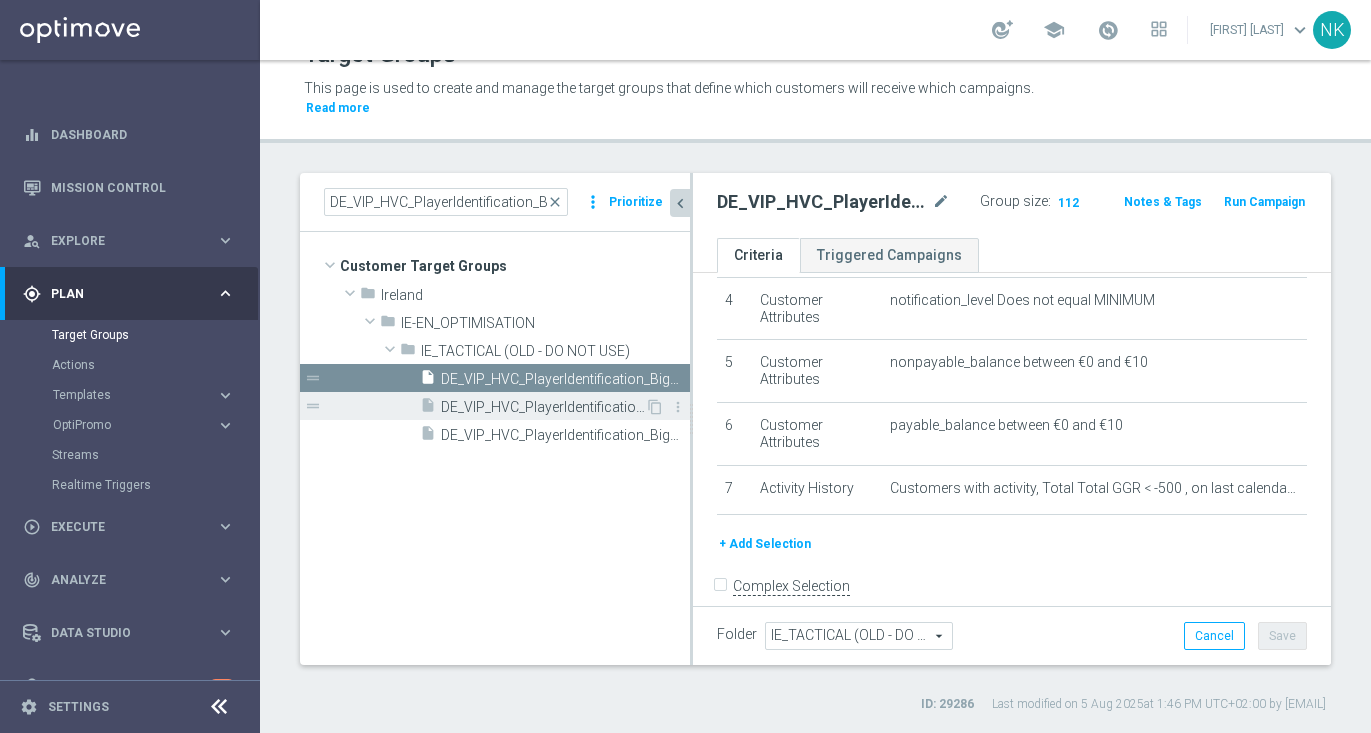 click on "DE_VIP_HVC_PlayerIdentification_BigWin_TARGET_EMAIL" at bounding box center [543, 407] 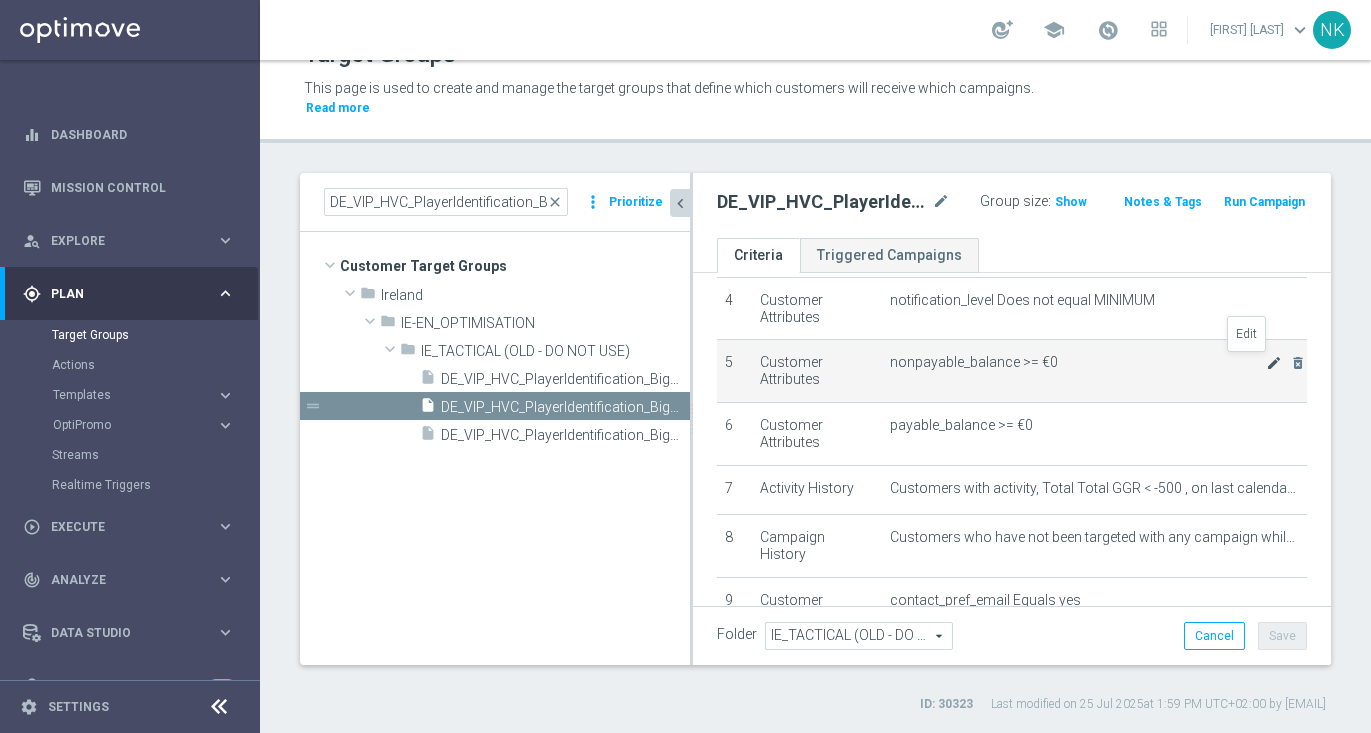 click on "mode_edit" 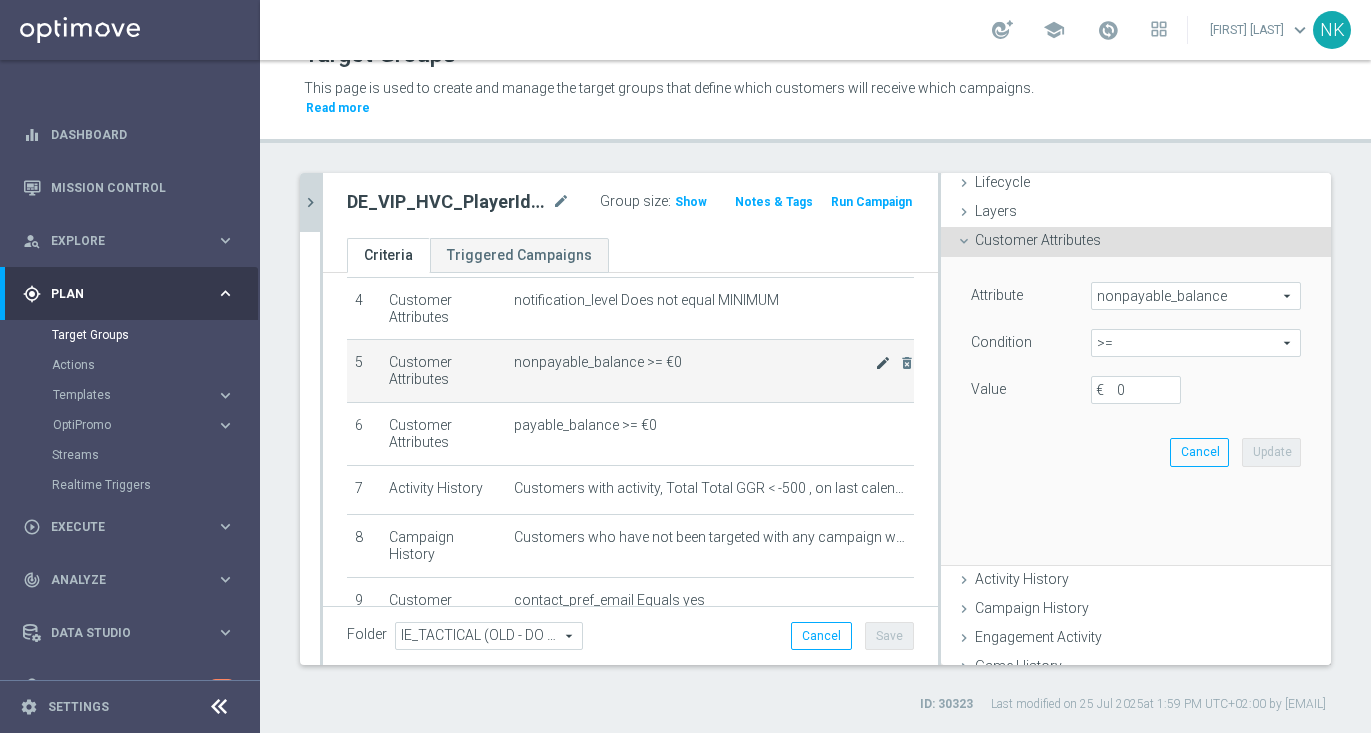 scroll, scrollTop: 47, scrollLeft: 0, axis: vertical 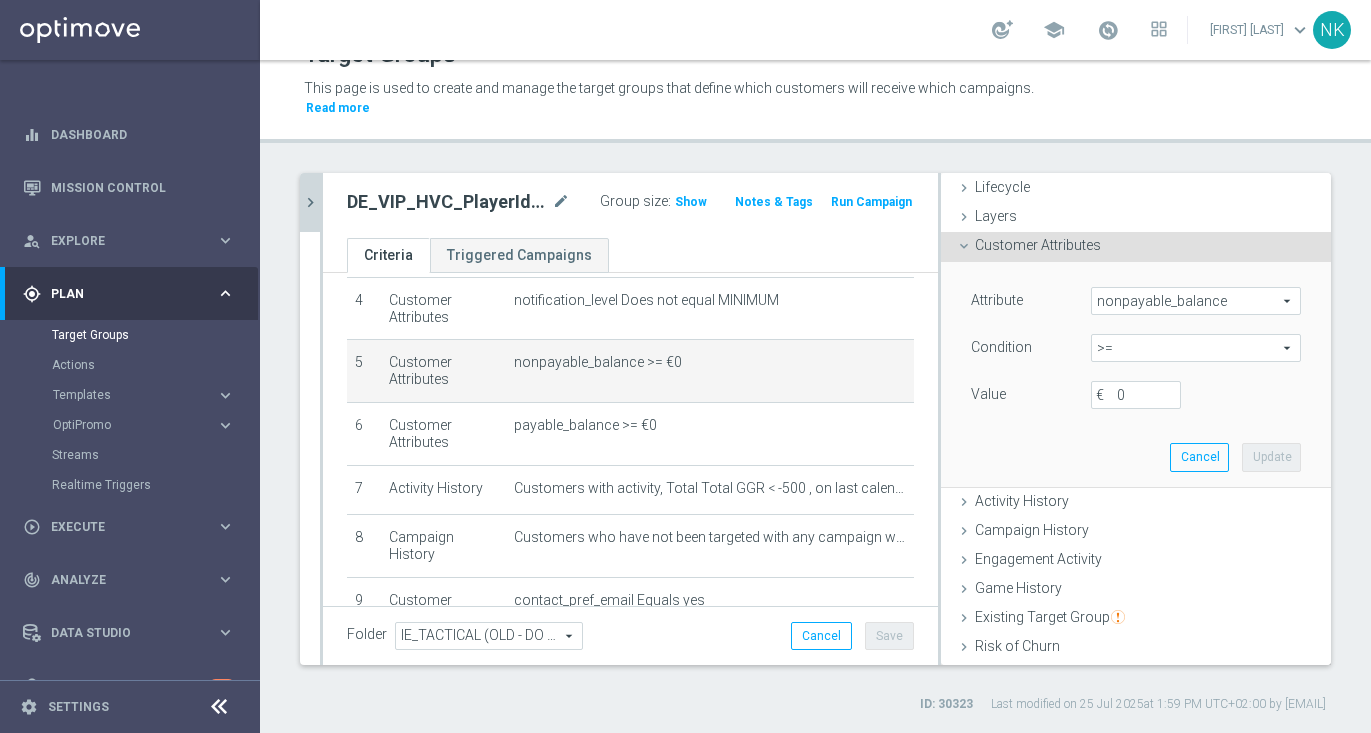 click on ">=" at bounding box center (1196, 348) 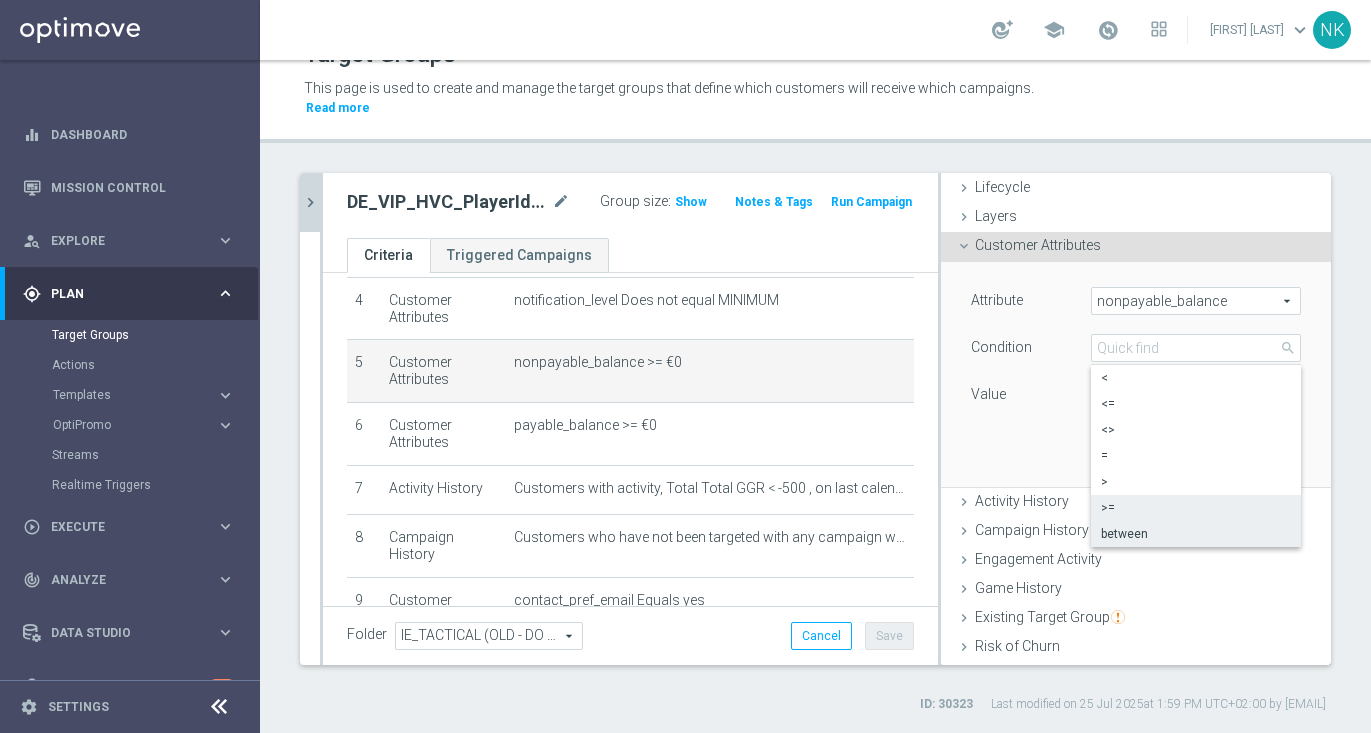 click on "between" at bounding box center (1196, 534) 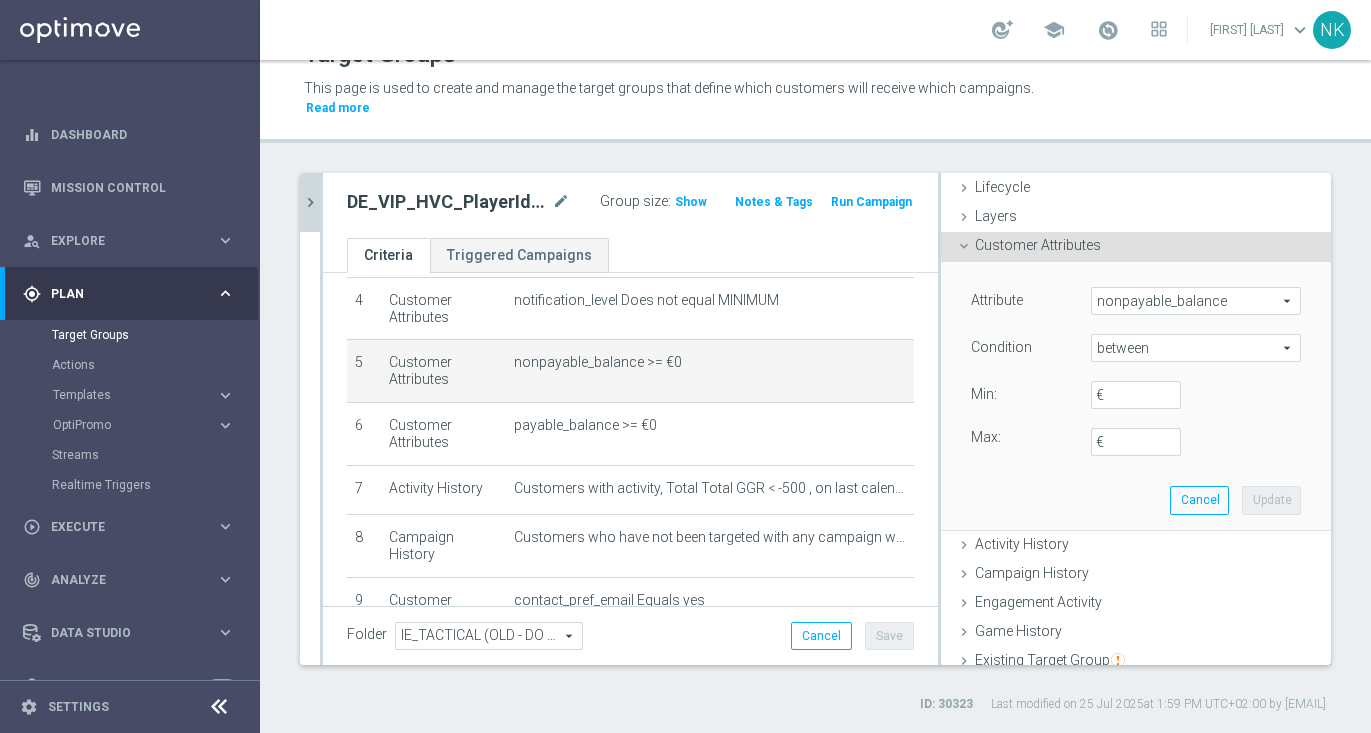 click on "Attribute
nonpayable_balance
nonpayable_balance
arrow_drop_down
search
Condition
between
between
arrow_drop_down
search
Value
Min:
€" at bounding box center [1136, 371] 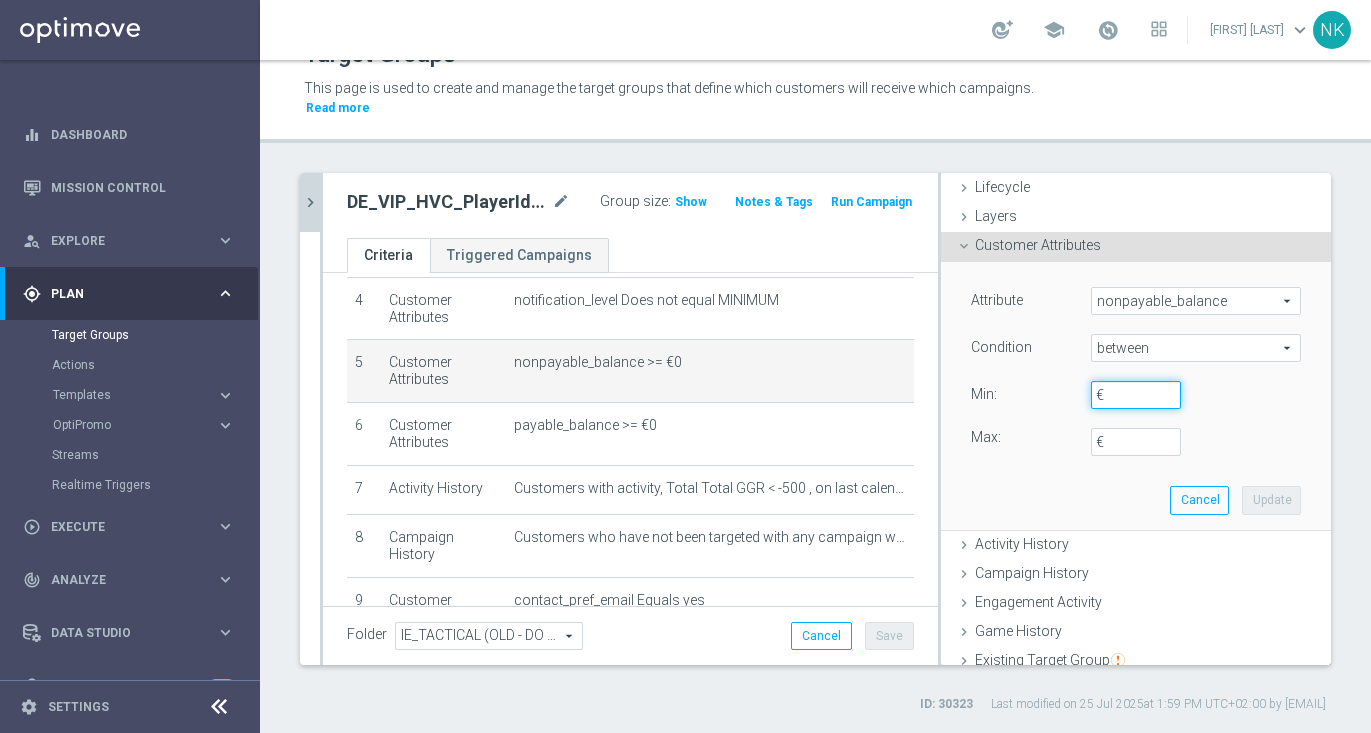 click on "€" at bounding box center [1136, 395] 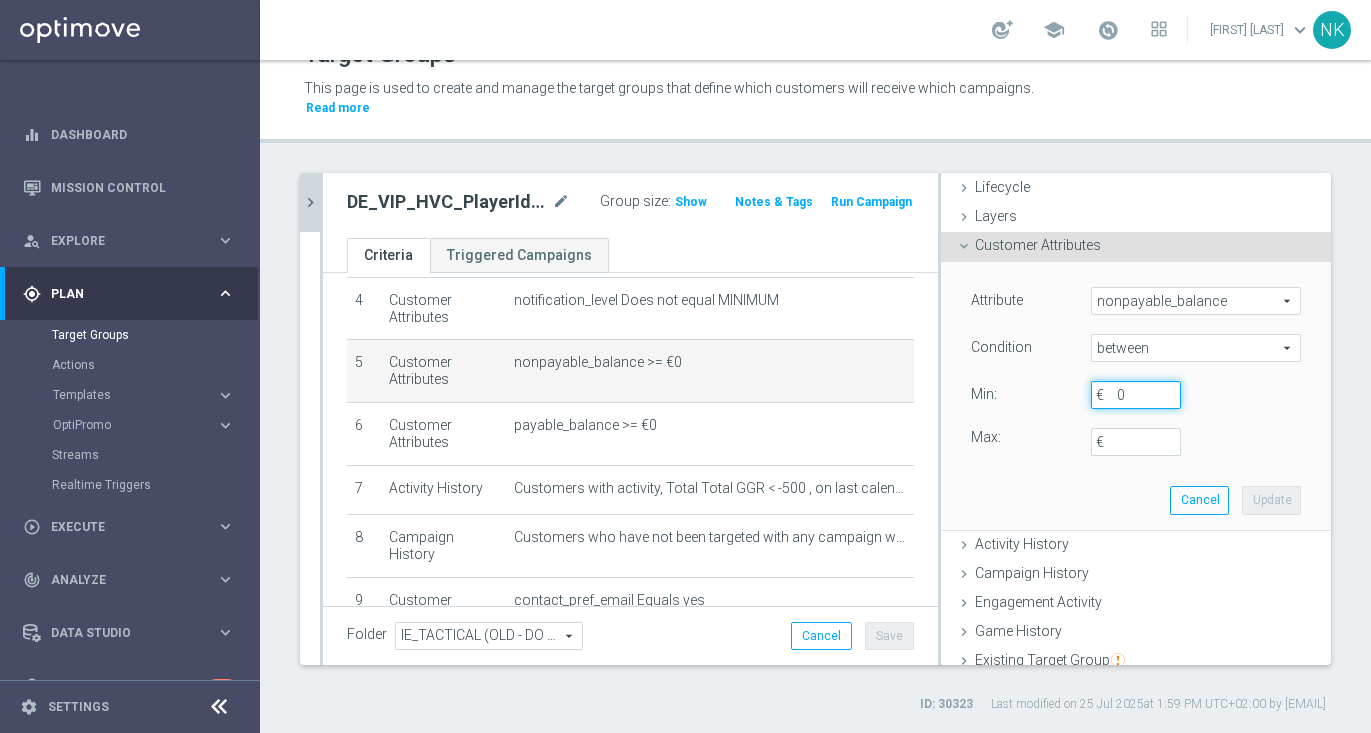 type on "0" 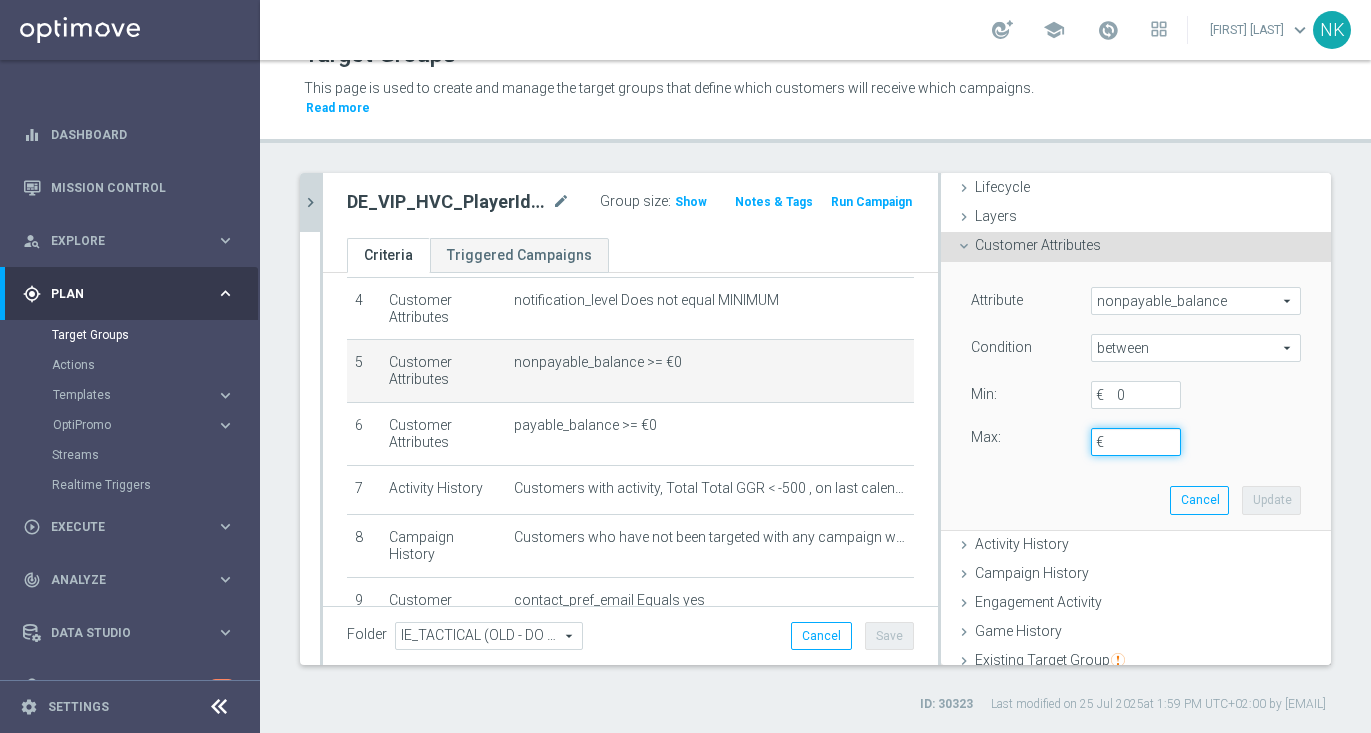 click on "€" at bounding box center [1136, 442] 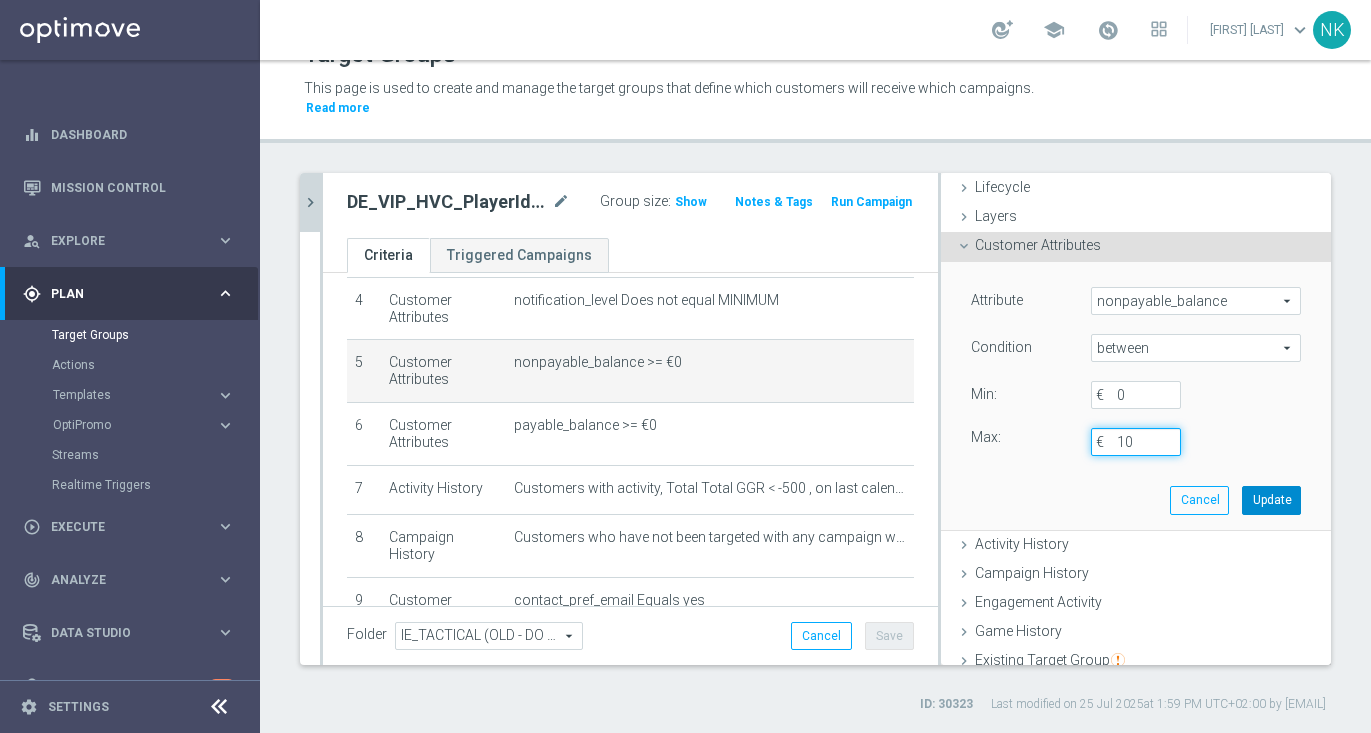 type on "10" 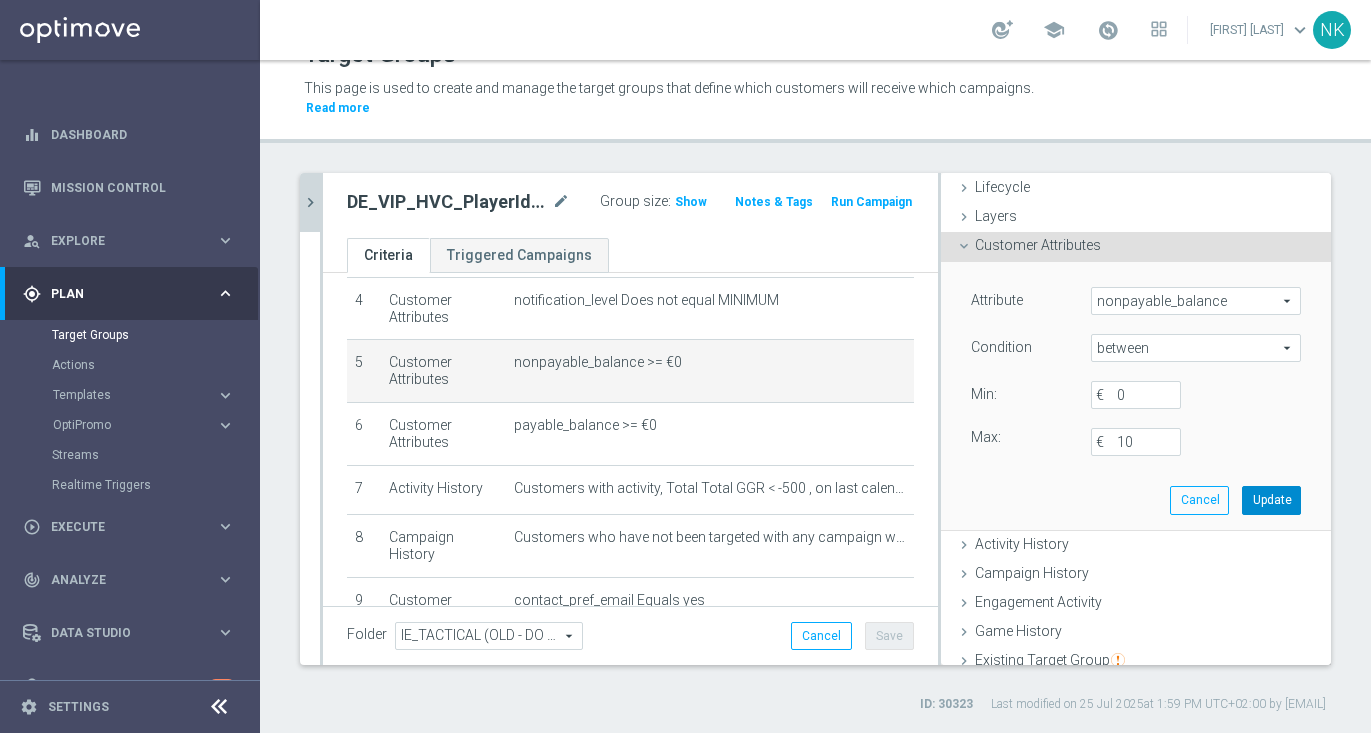 click on "Update" at bounding box center [1271, 500] 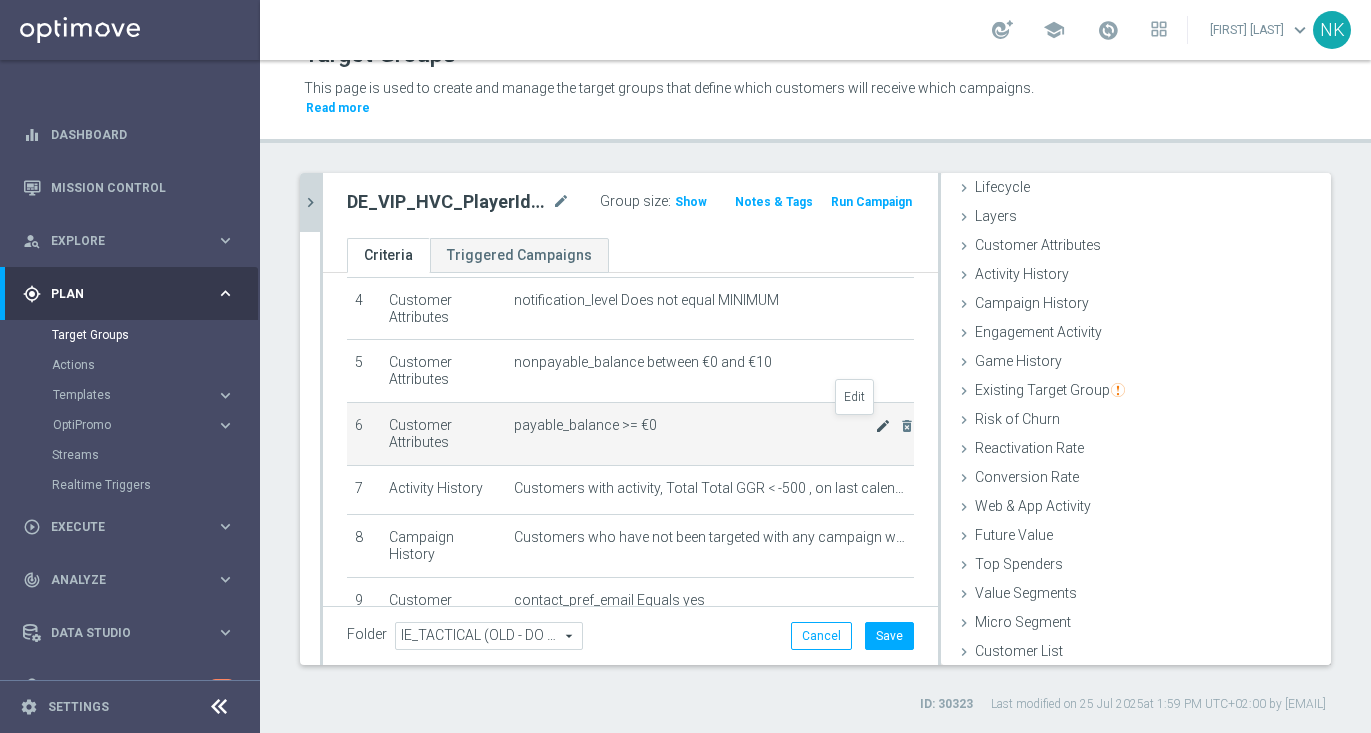 click on "mode_edit" 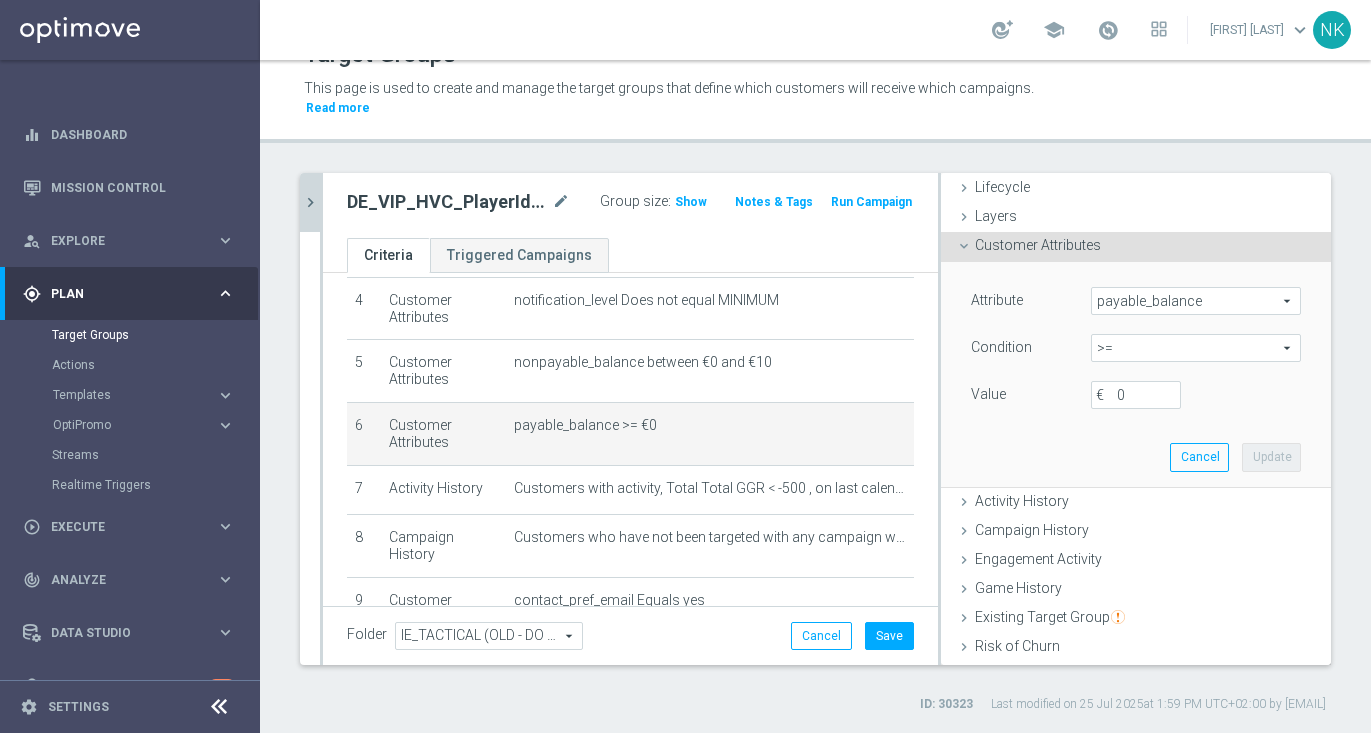 click on ">=" at bounding box center [1196, 348] 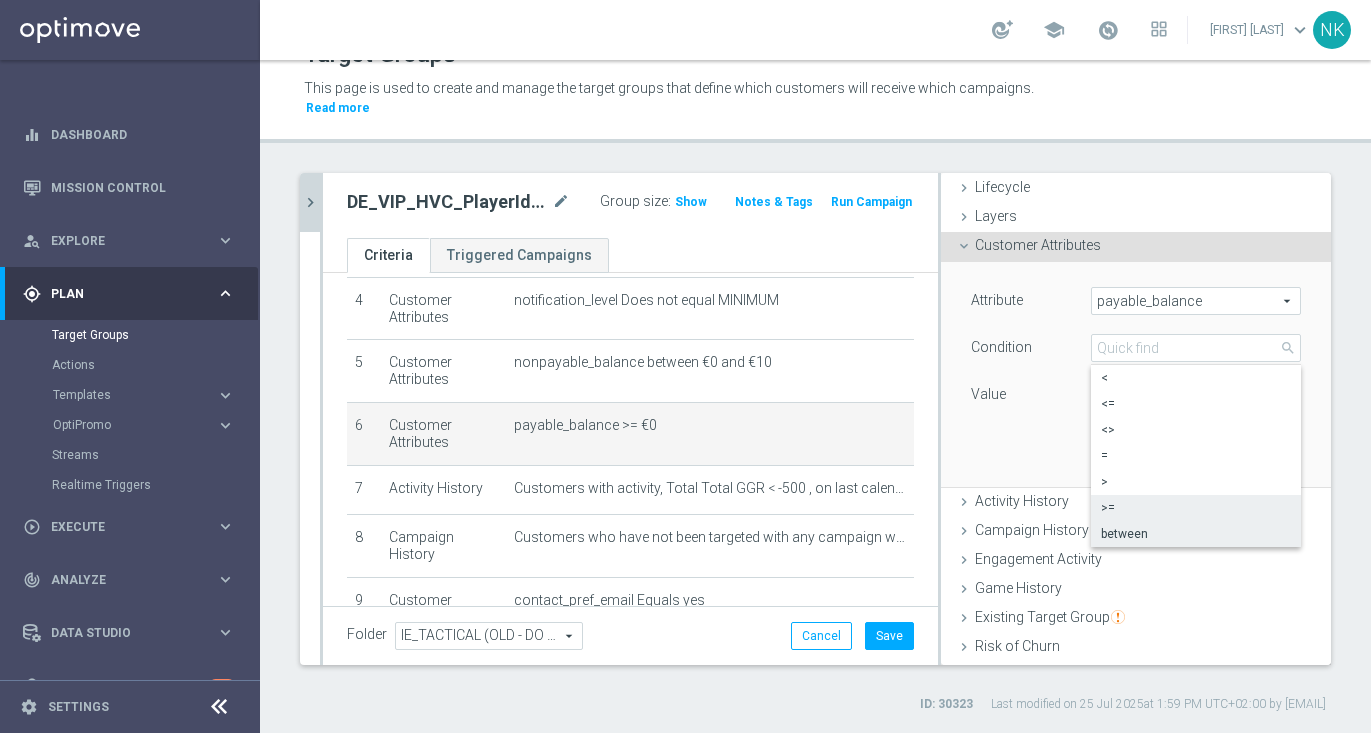 click on "between" at bounding box center (1196, 534) 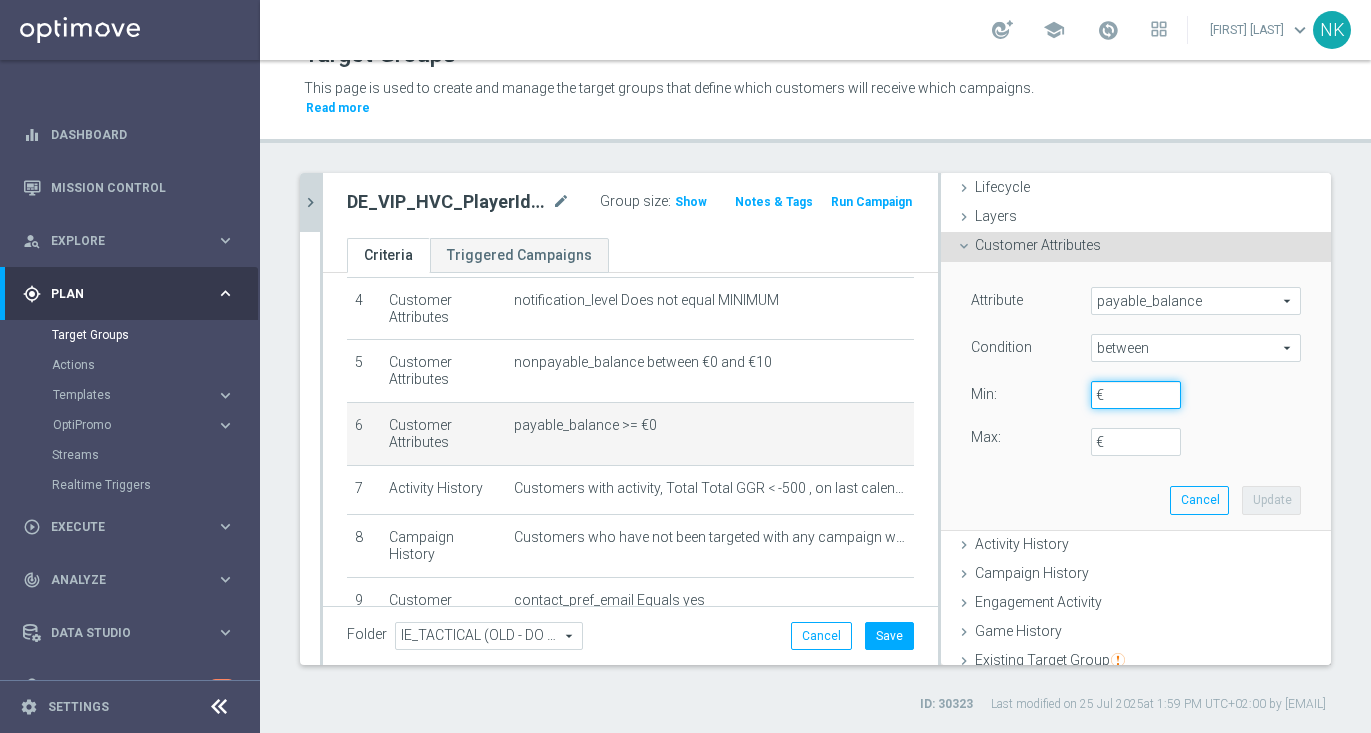 click on "€" at bounding box center (1136, 395) 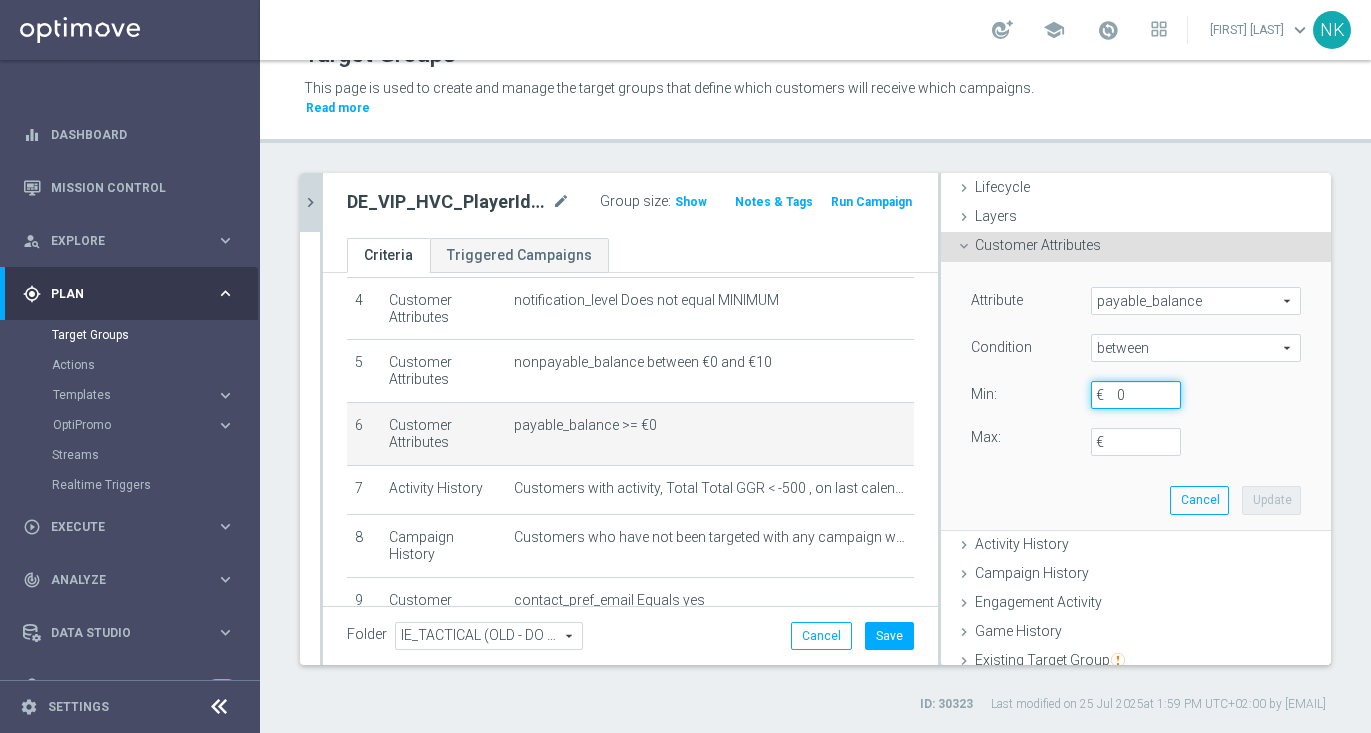 type on "0" 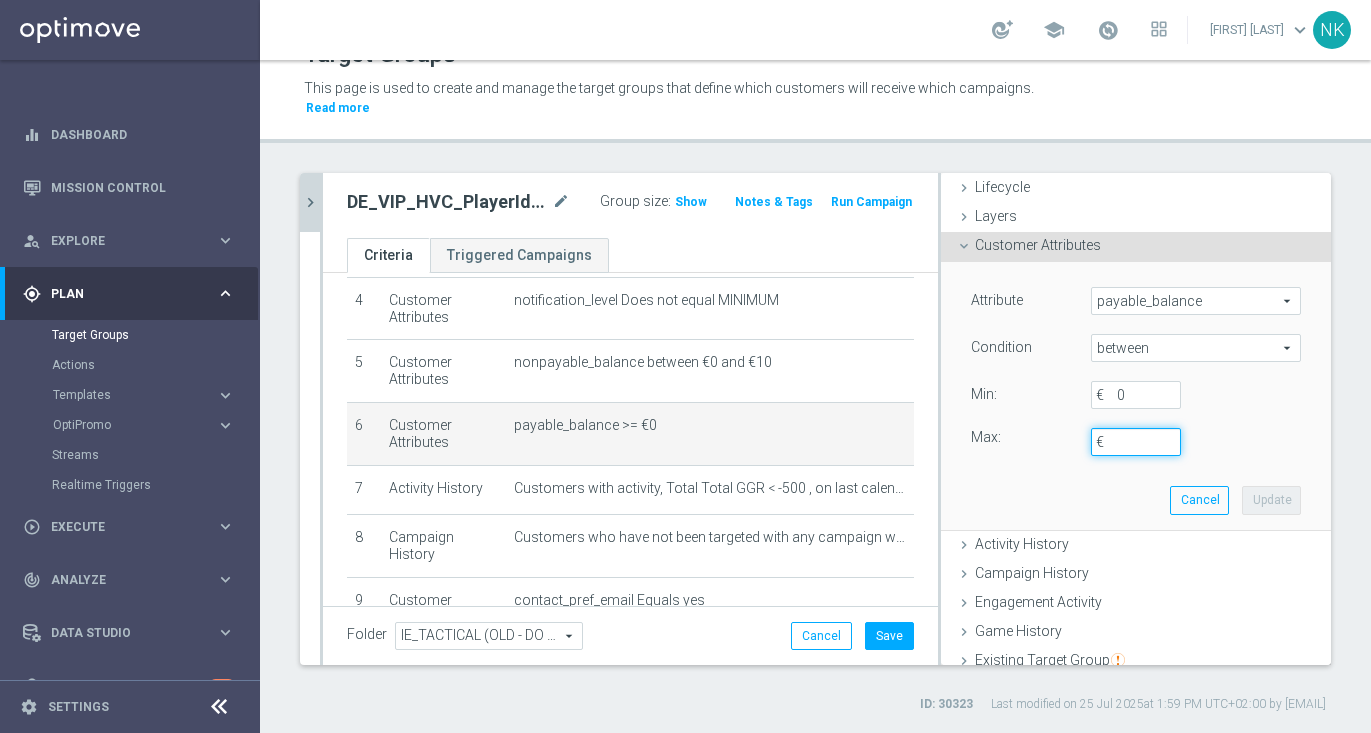 click on "€" at bounding box center (1136, 442) 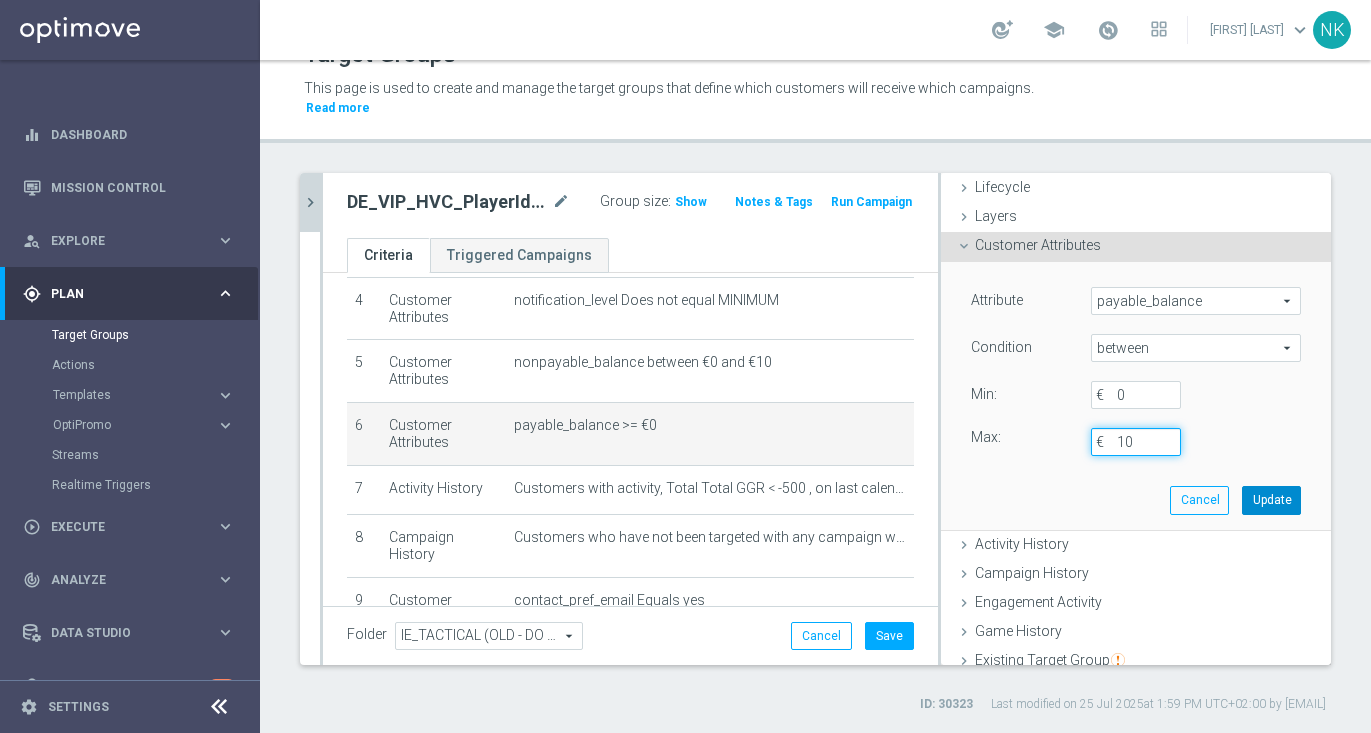 type on "10" 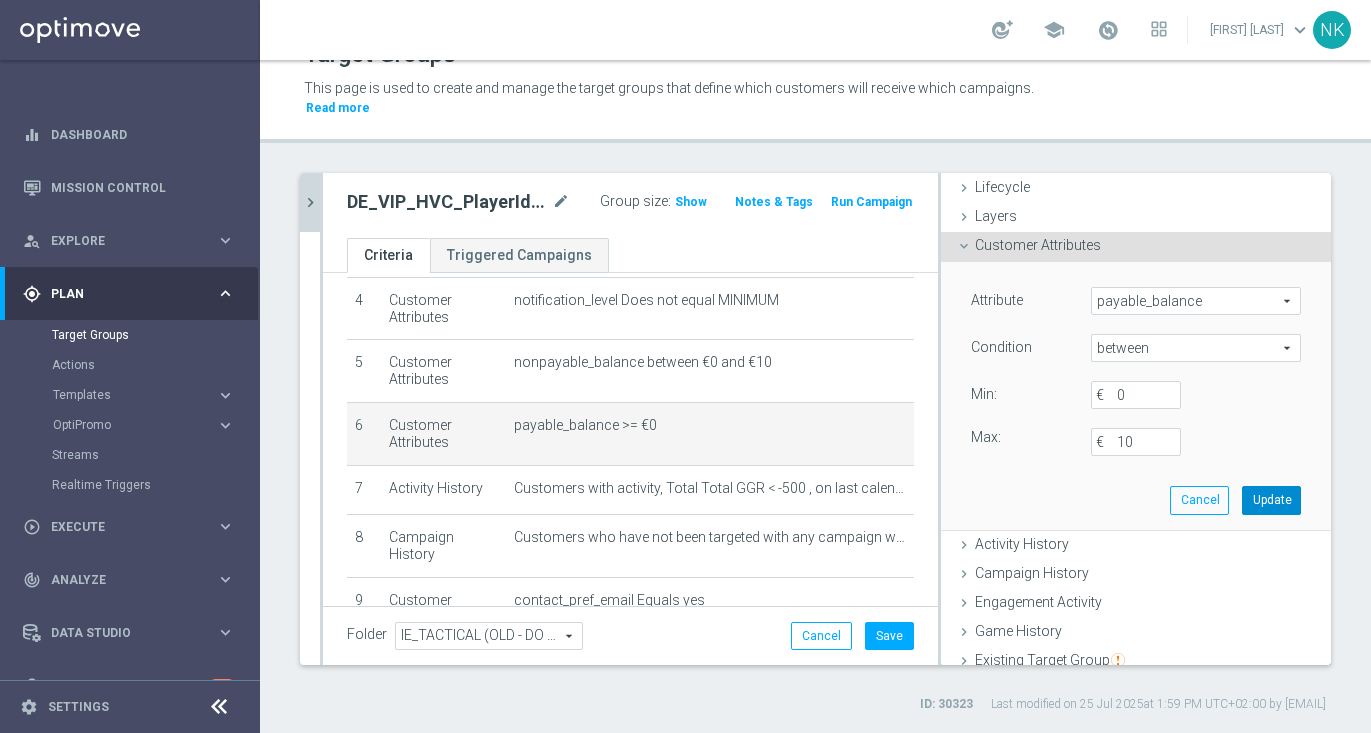 click on "Update" at bounding box center (1271, 500) 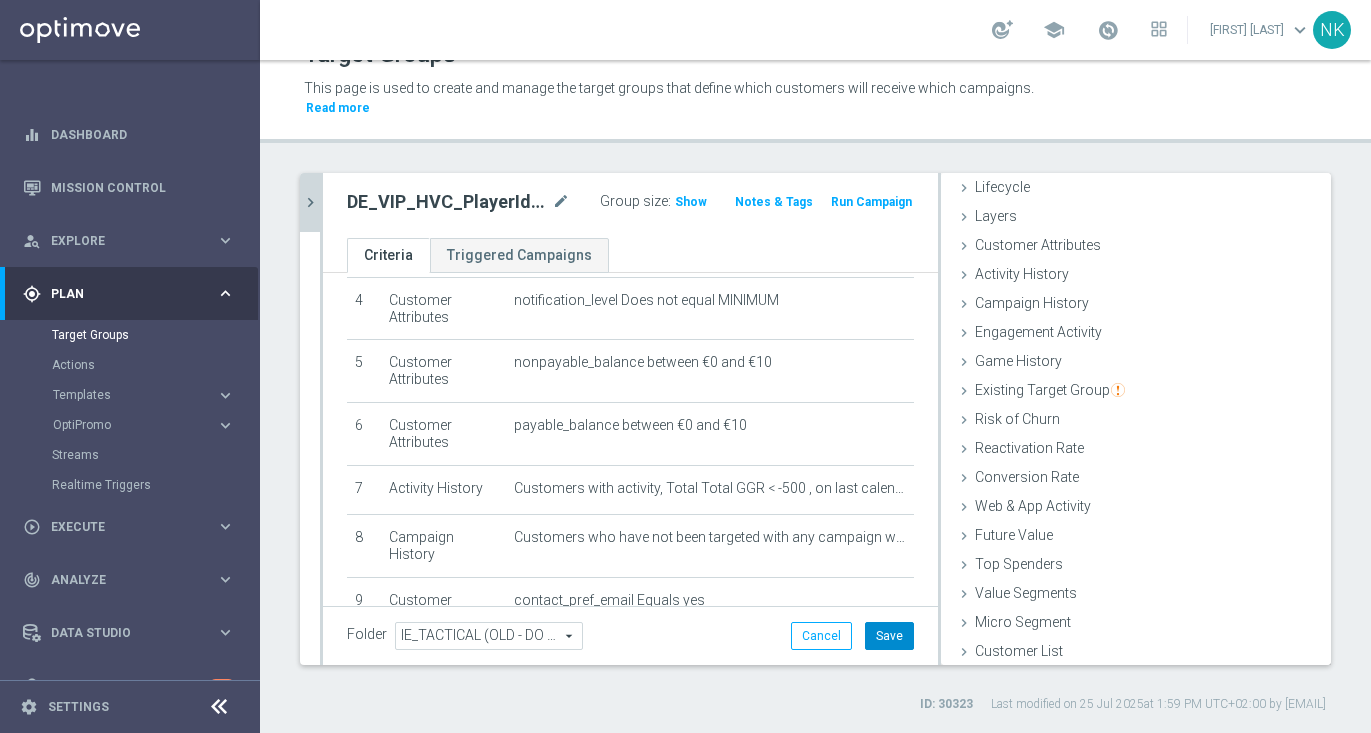 click on "Save" 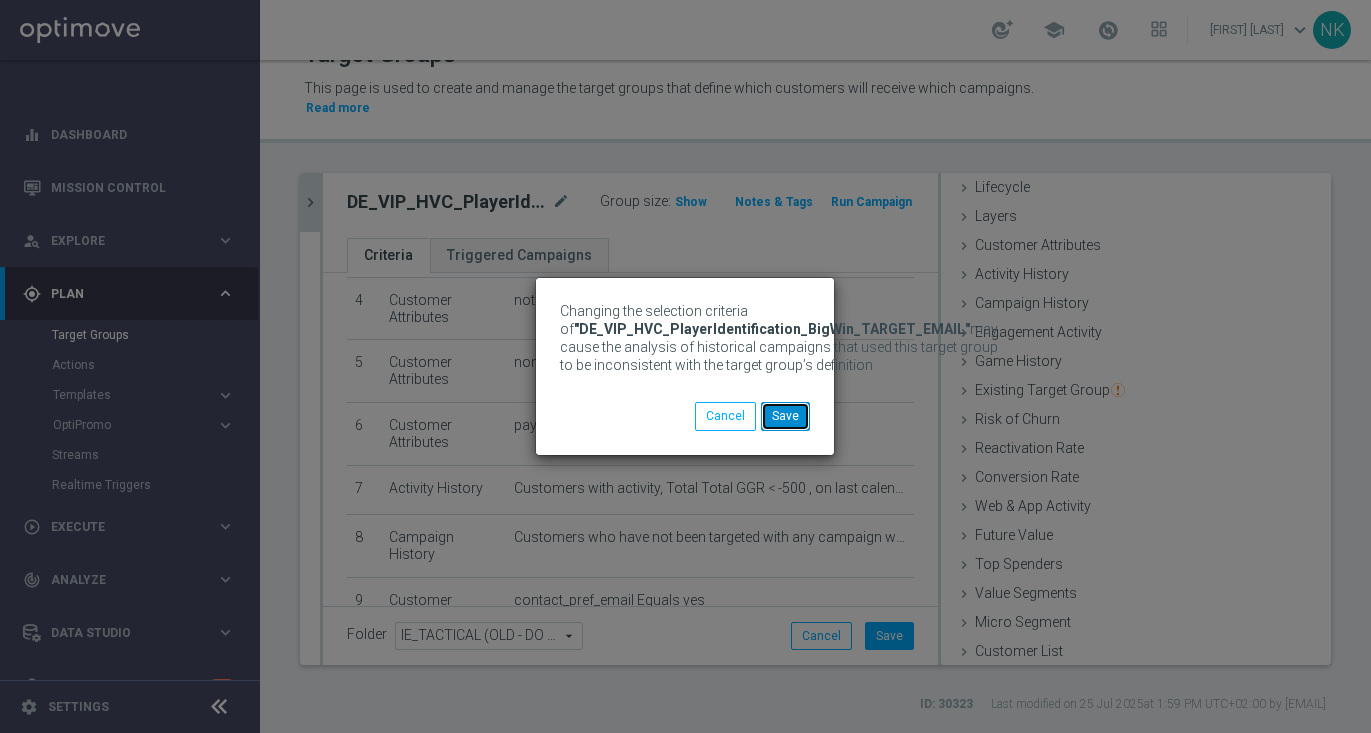 click on "Save" at bounding box center (785, 416) 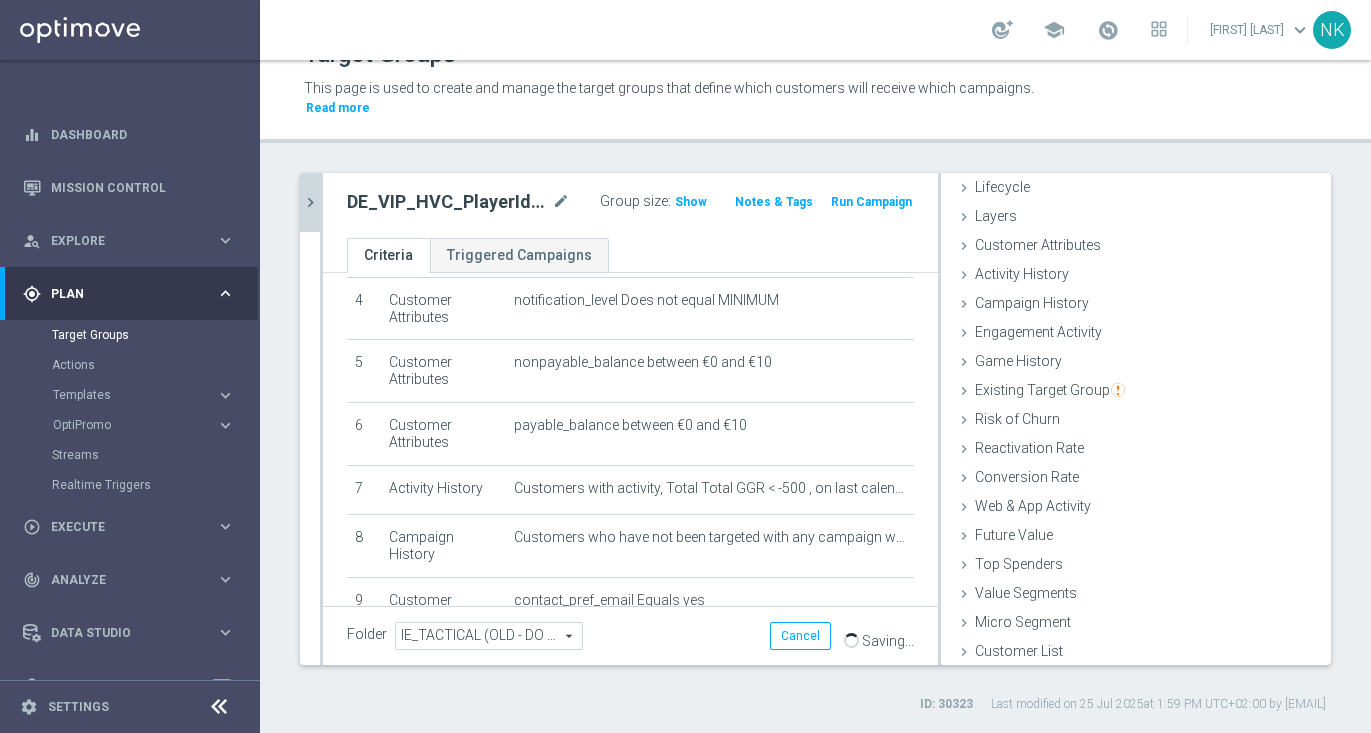 click on "chevron_right" 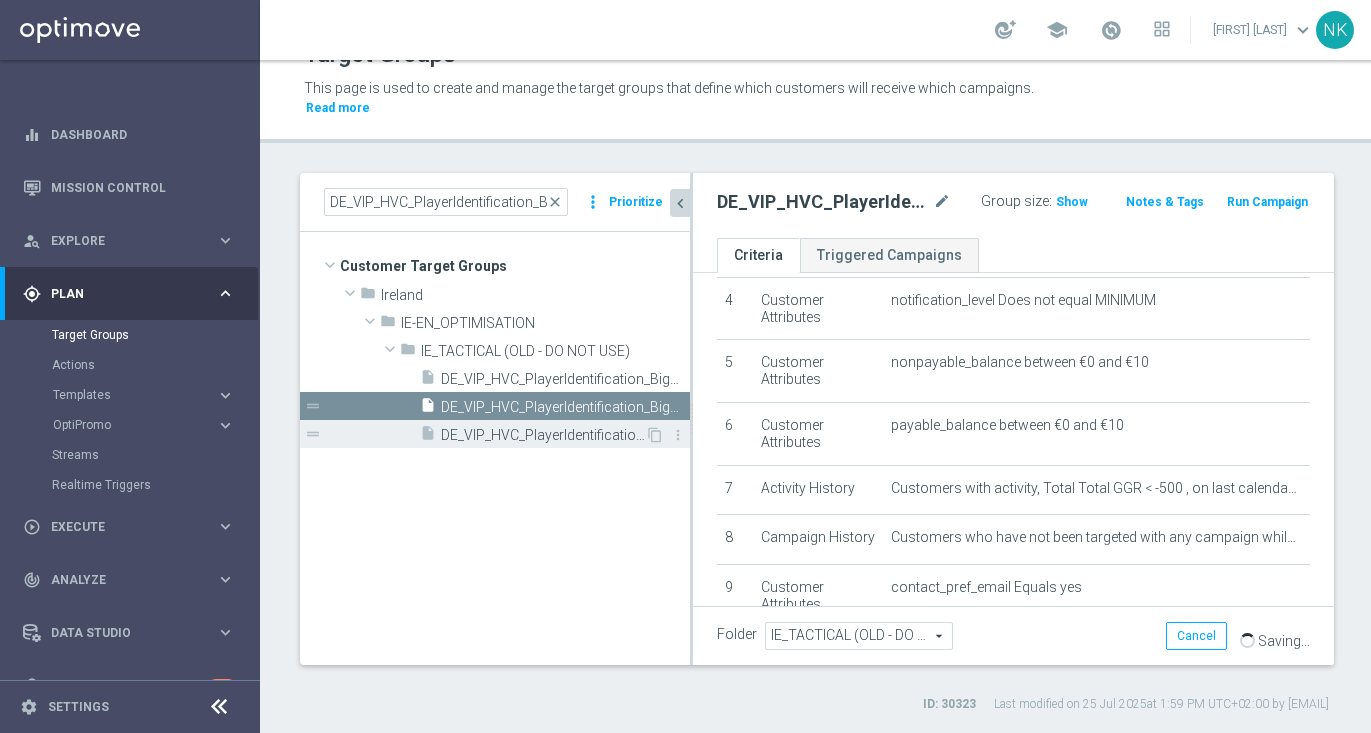 click on "DE_VIP_HVC_PlayerIdentification_BigWin_TARGET_GHOST" at bounding box center [543, 435] 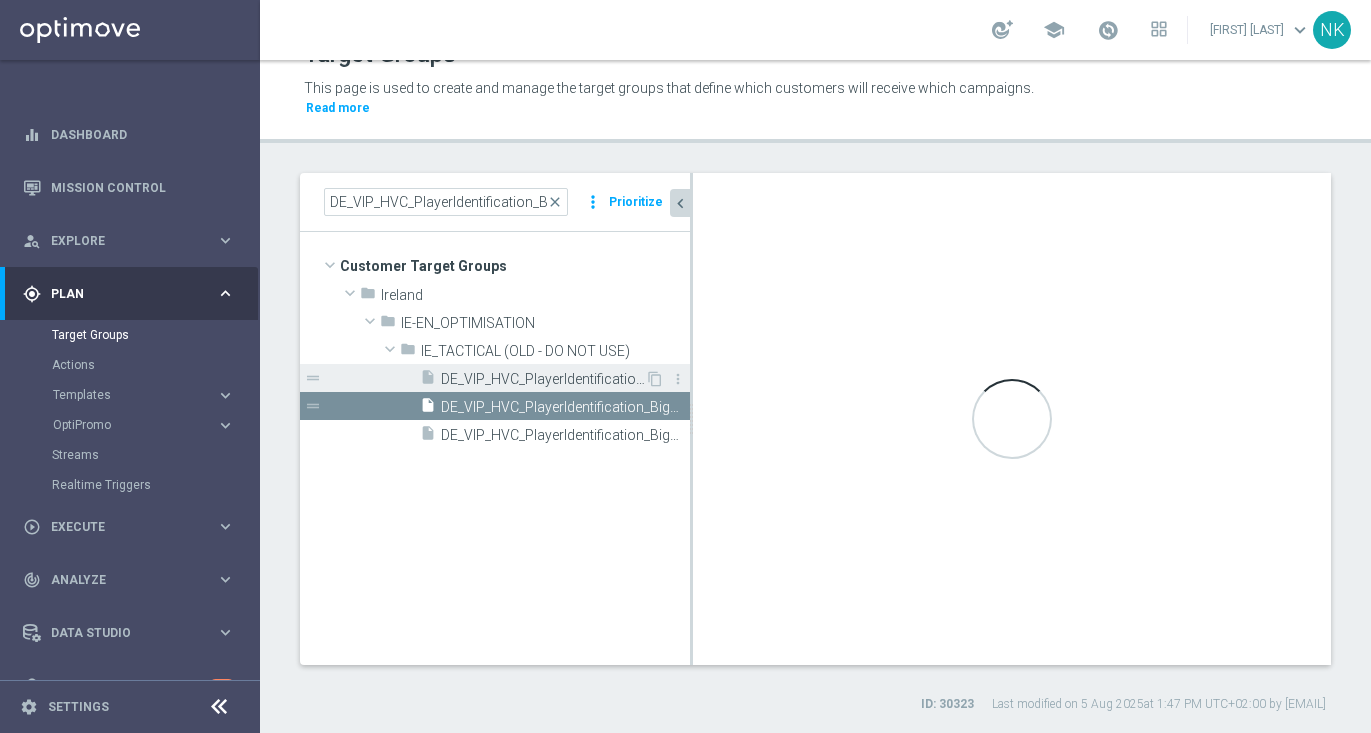 click on "DE_VIP_HVC_PlayerIdentification_BigWin" at bounding box center (543, 379) 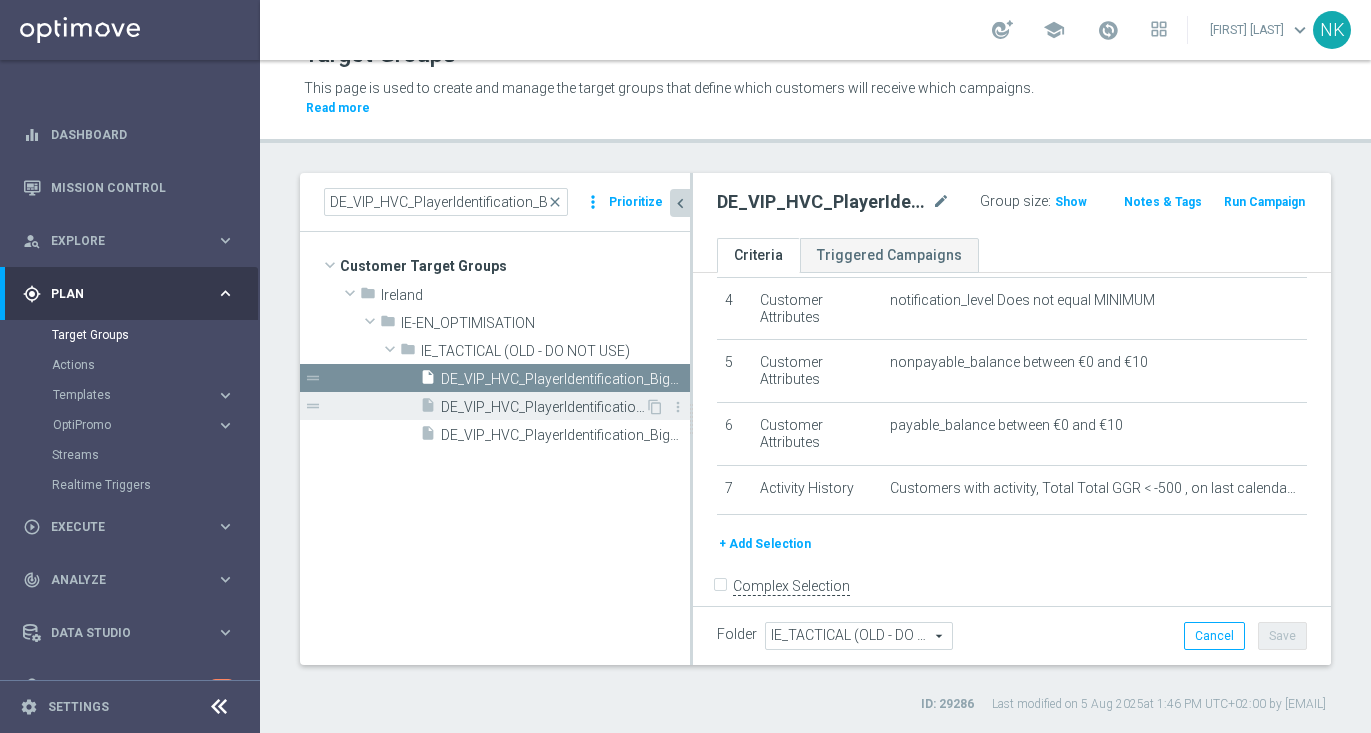 click on "DE_VIP_HVC_PlayerIdentification_BigWin_TARGET_EMAIL" at bounding box center (543, 407) 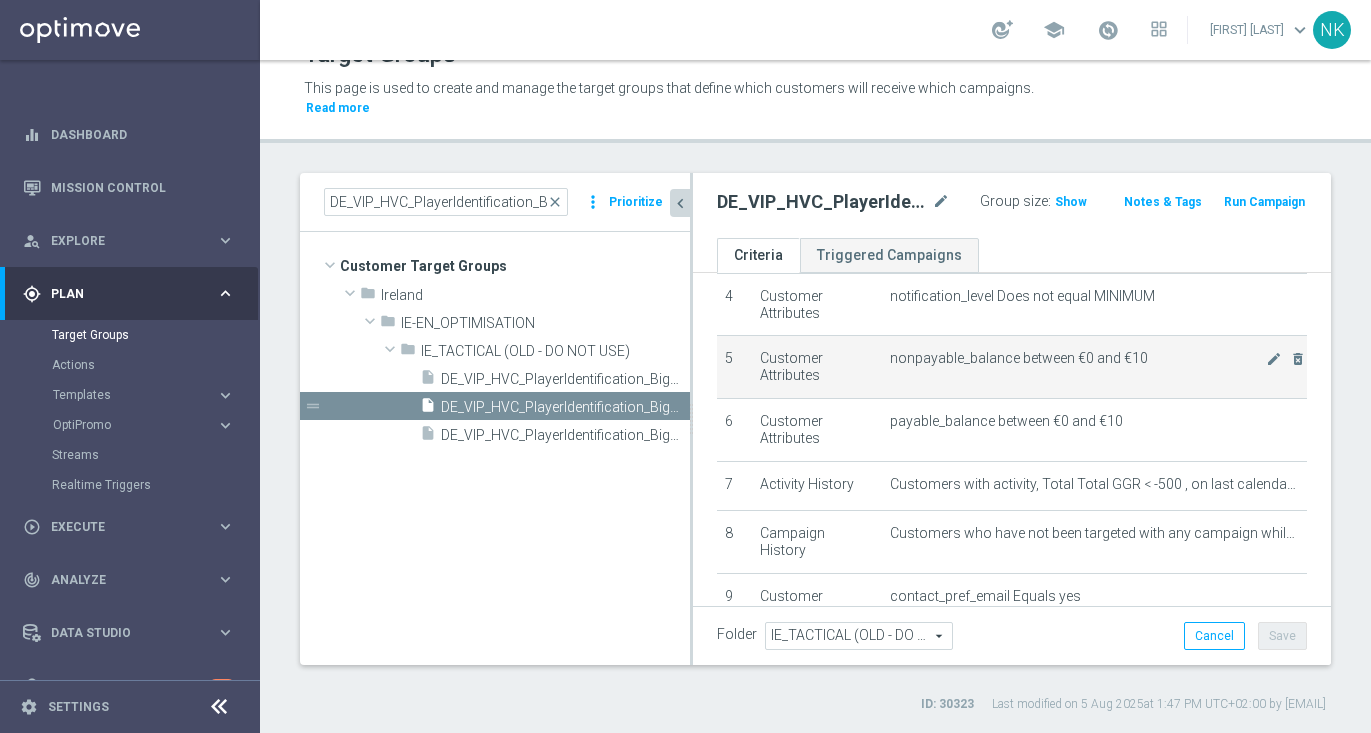 scroll, scrollTop: 245, scrollLeft: 0, axis: vertical 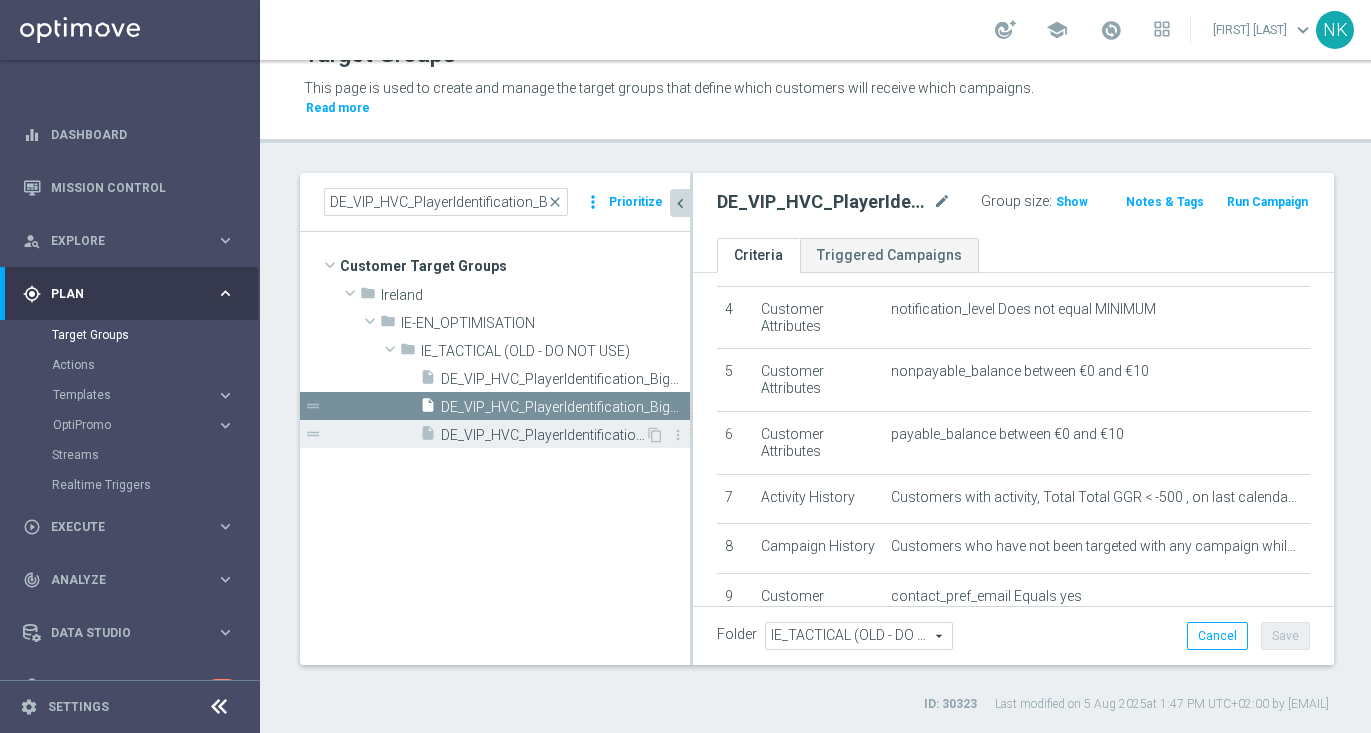 click on "insert_drive_file
DE_VIP_HVC_PlayerIdentification_BigWin_TARGET_GHOST" at bounding box center [532, 434] 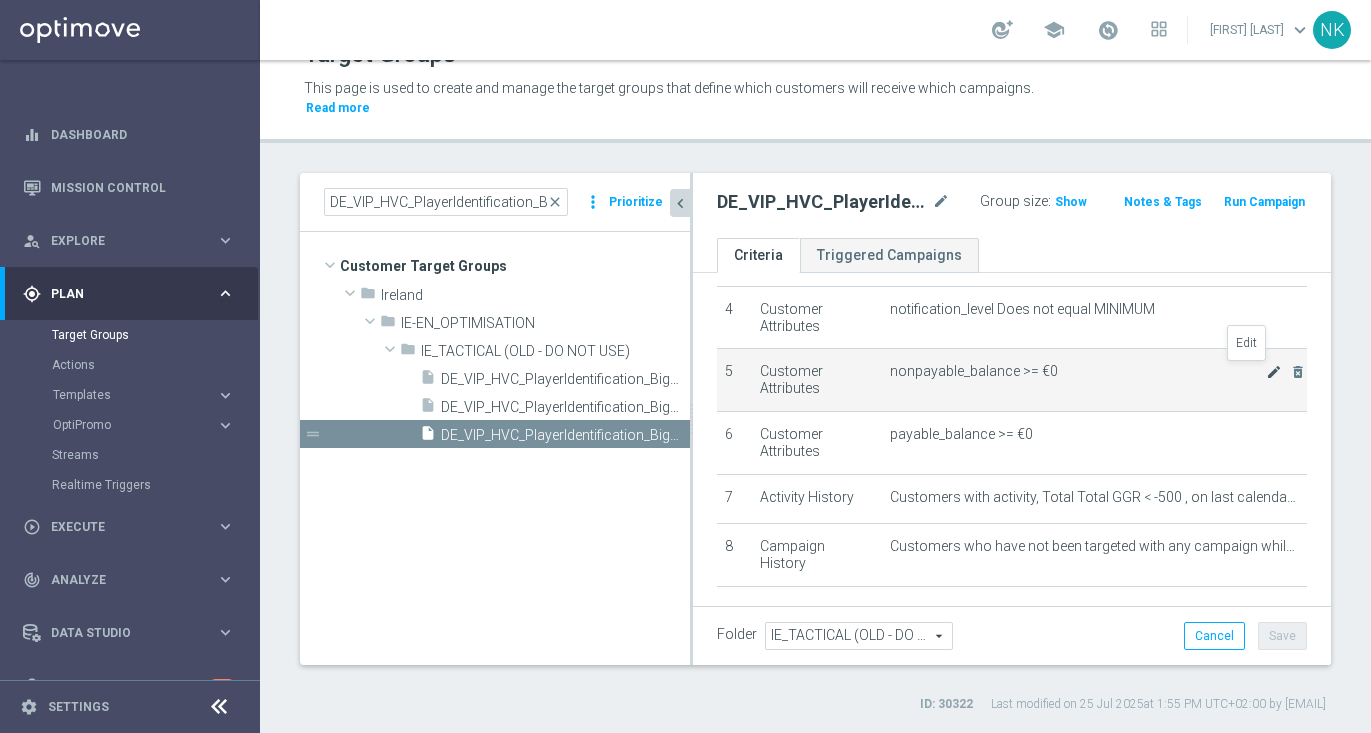 click on "mode_edit" 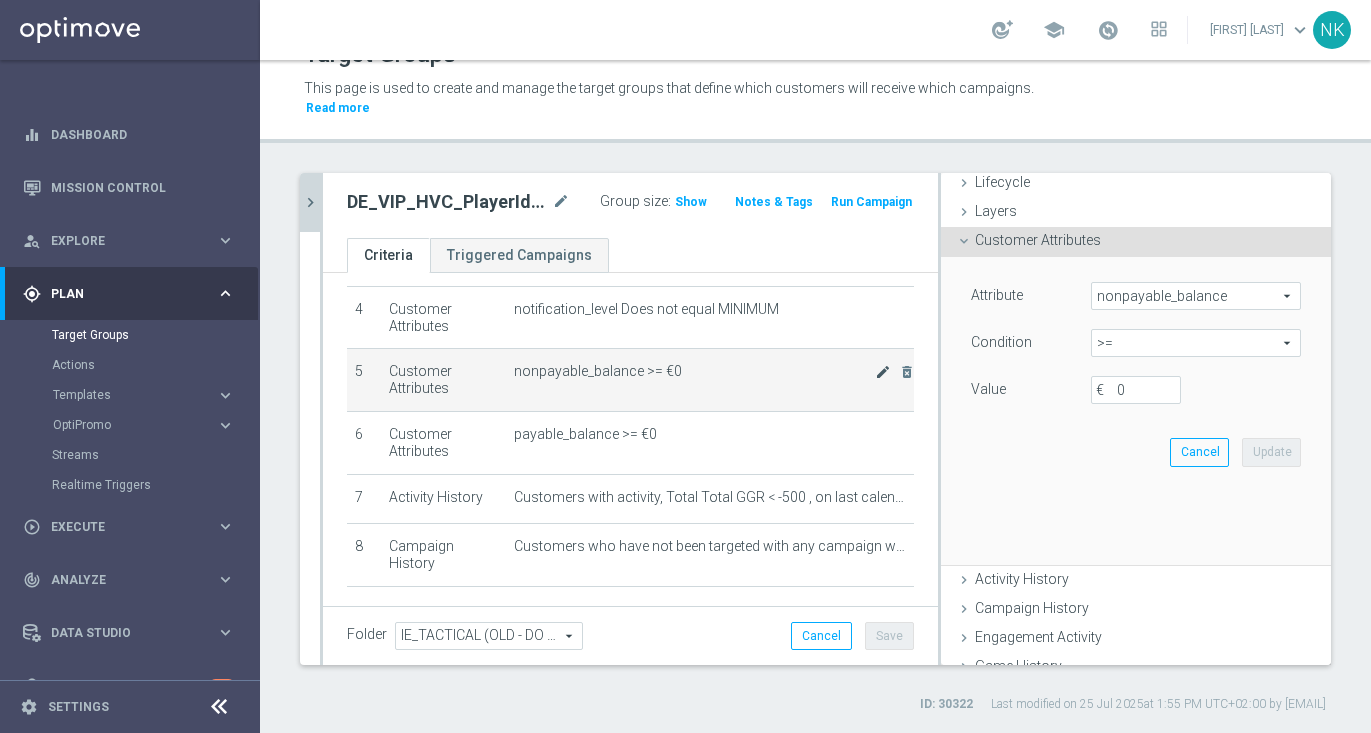 scroll, scrollTop: 47, scrollLeft: 0, axis: vertical 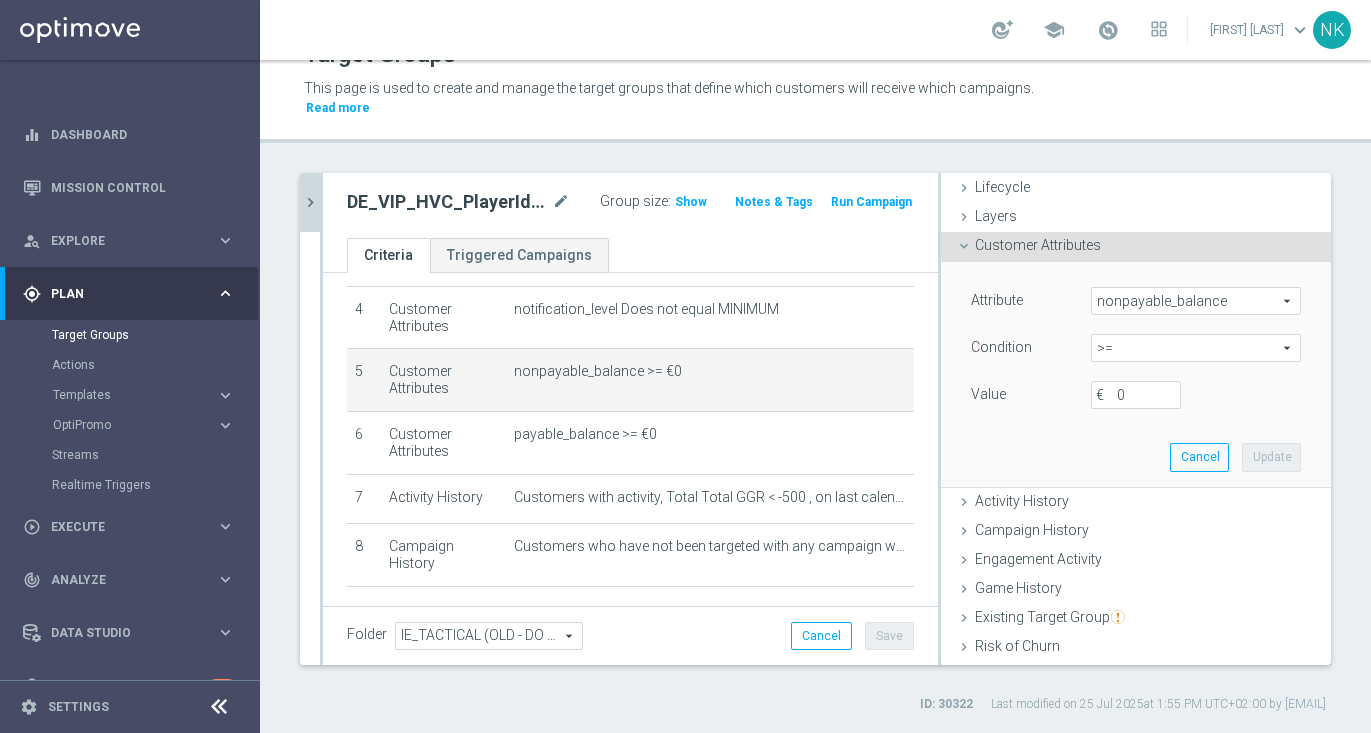 click on ">=" at bounding box center (1196, 348) 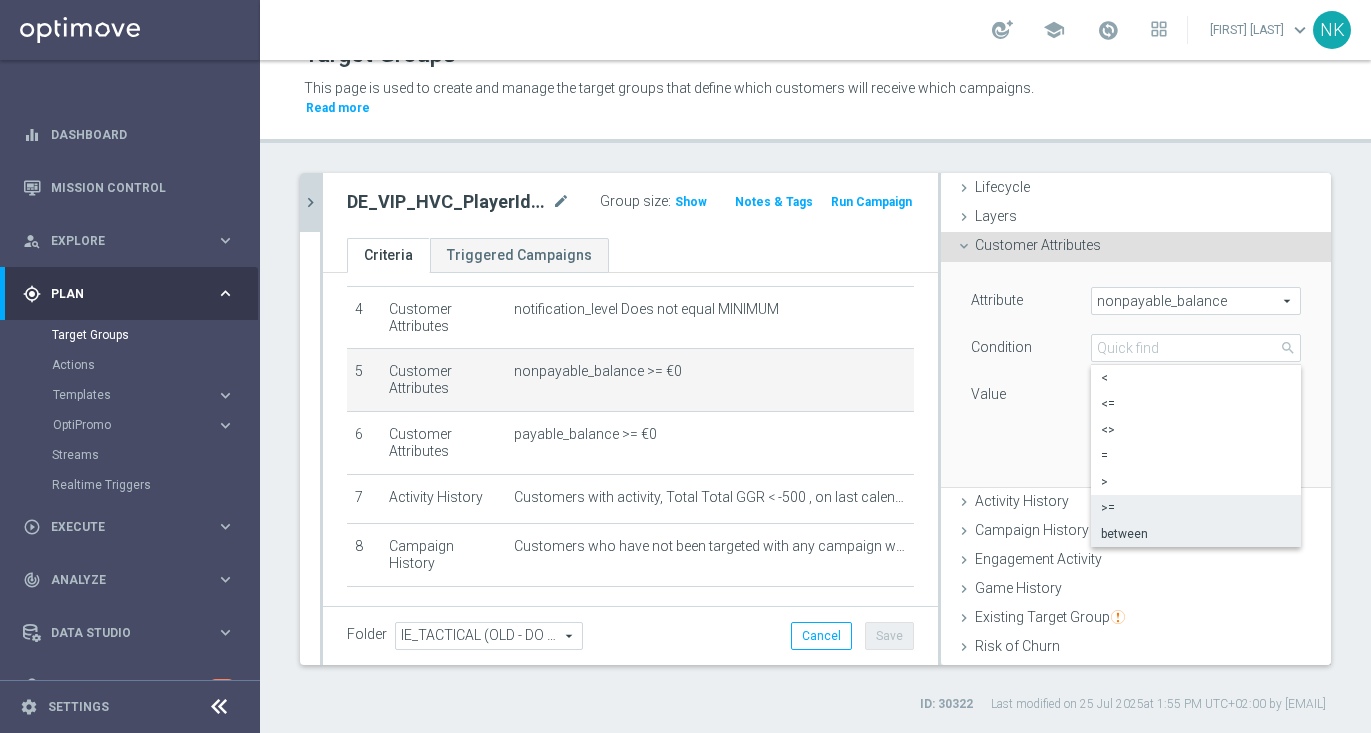 click on "between" at bounding box center (1196, 534) 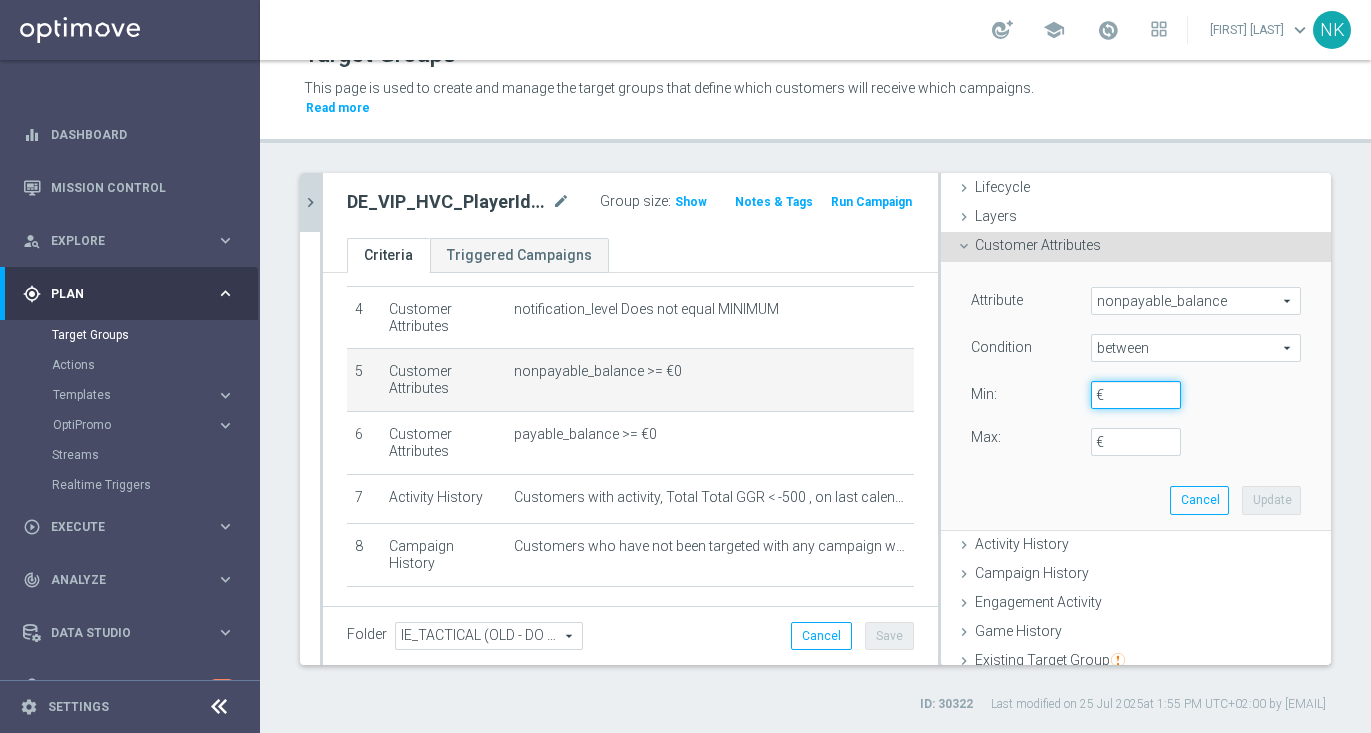 click on "€" at bounding box center [1136, 395] 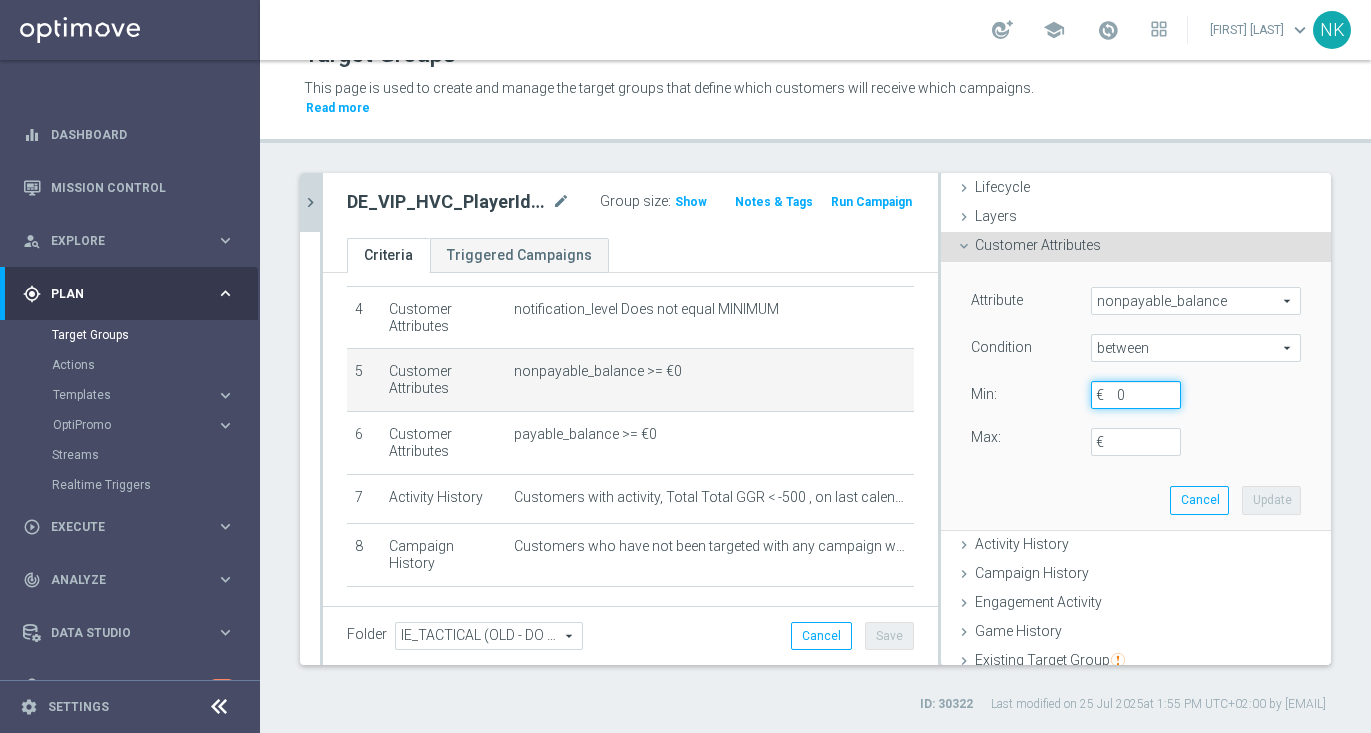 type on "0" 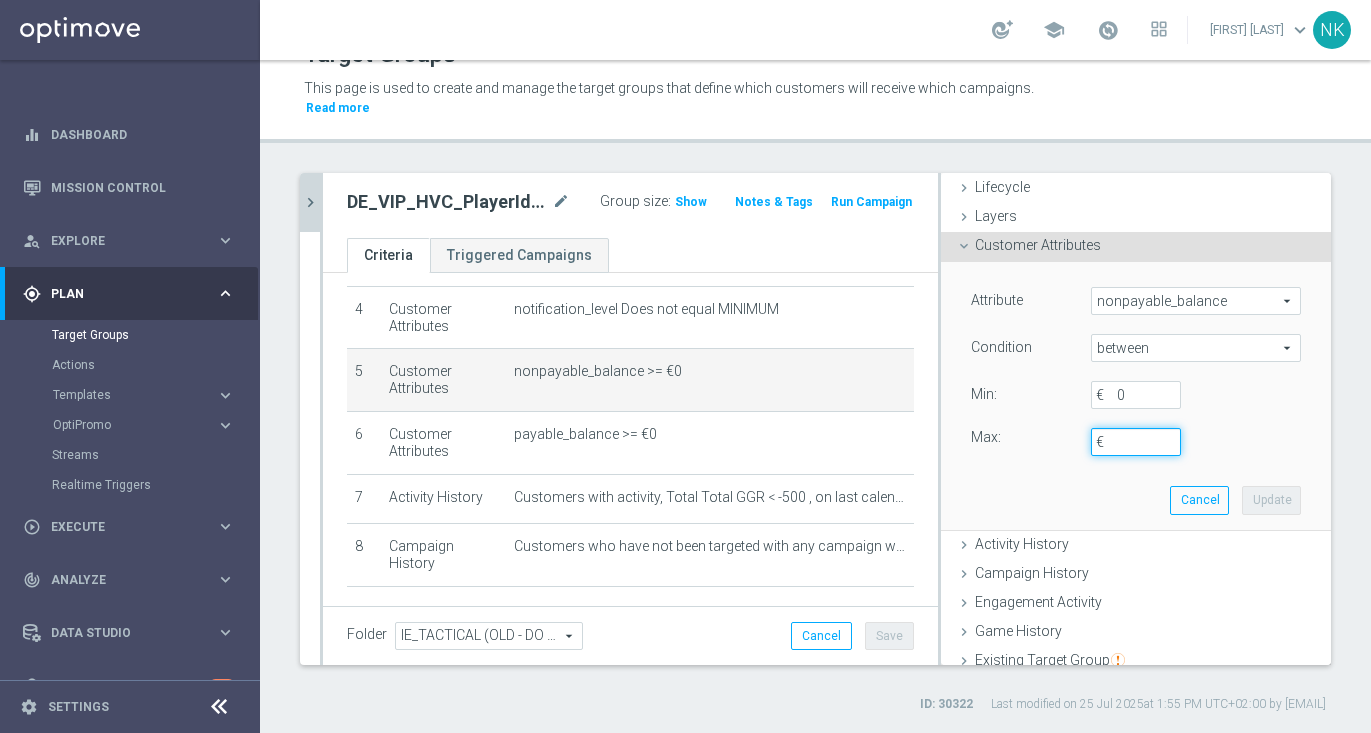 click on "€" at bounding box center [1136, 442] 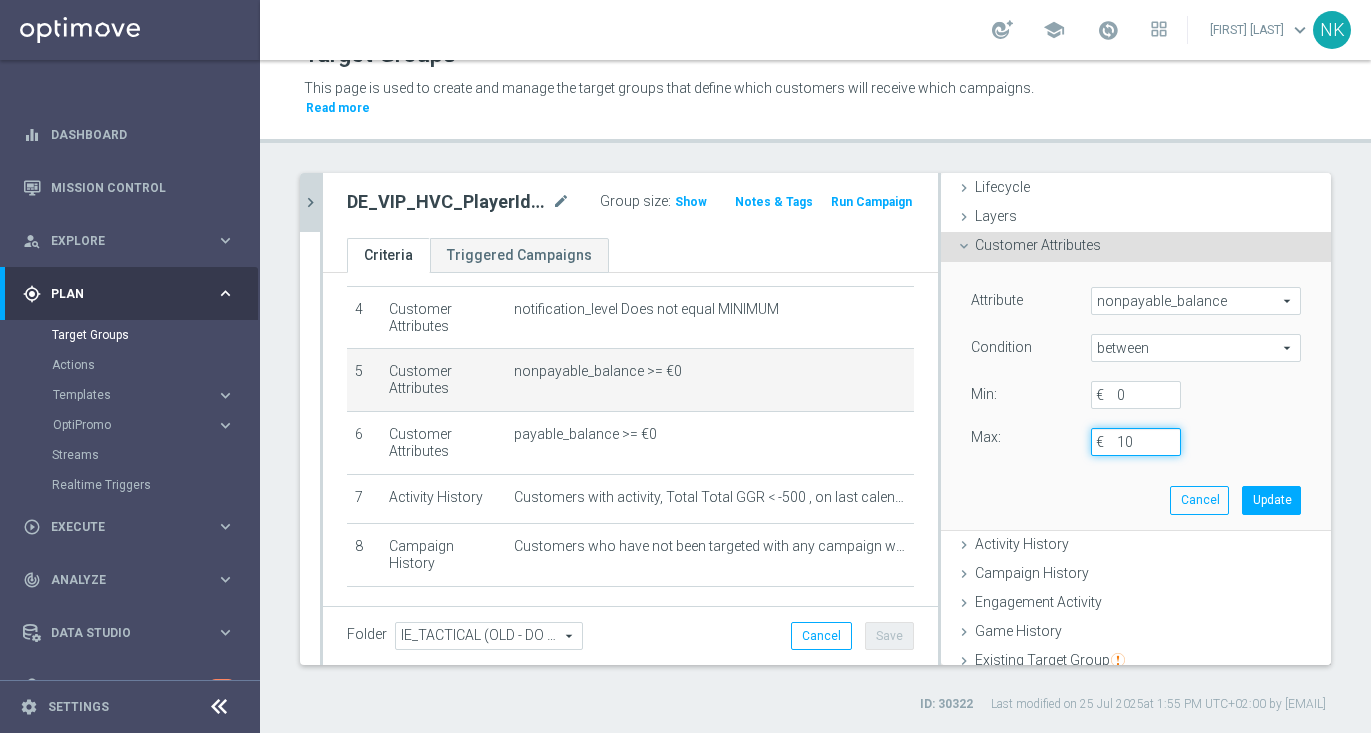 type on "10" 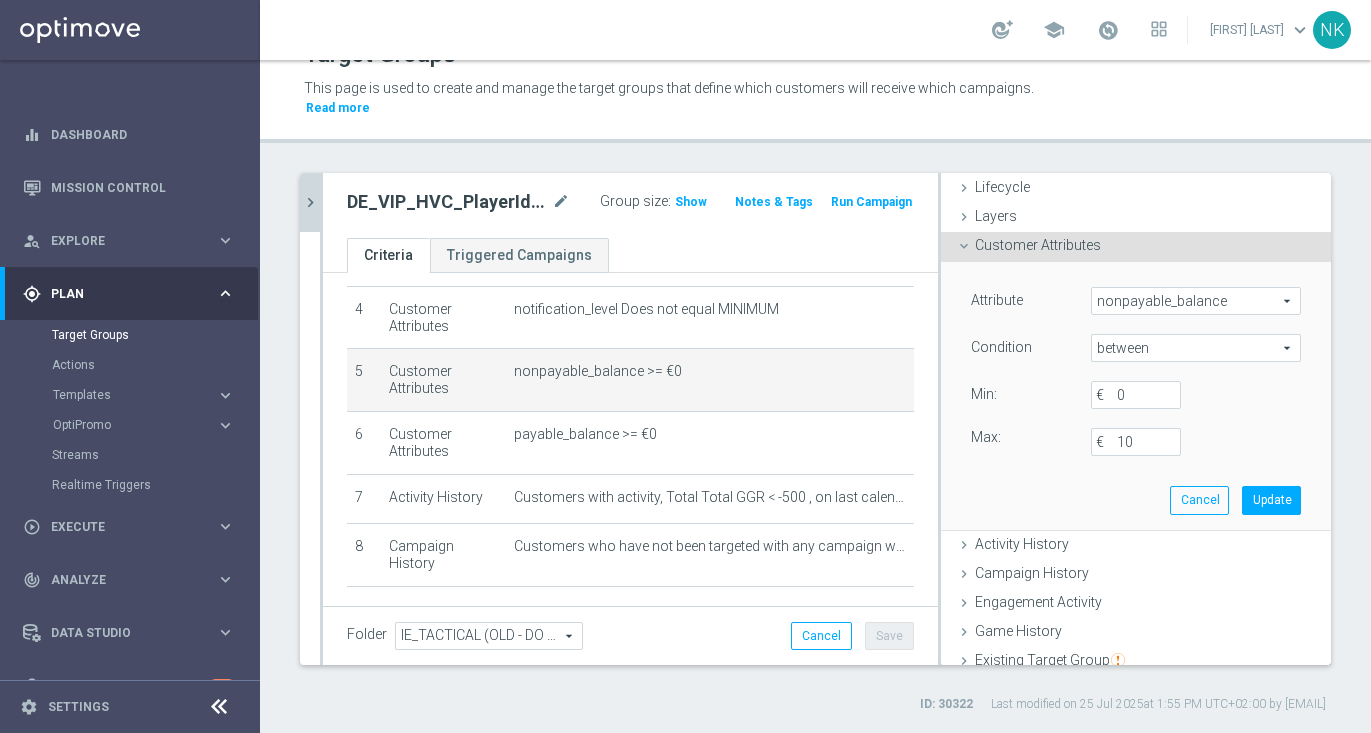 click on "Attribute
nonpayable_balance
nonpayable_balance
arrow_drop_down
search
Condition
between
between
arrow_drop_down
search
Value
Min:
0
€ Max:" at bounding box center [1136, 395] 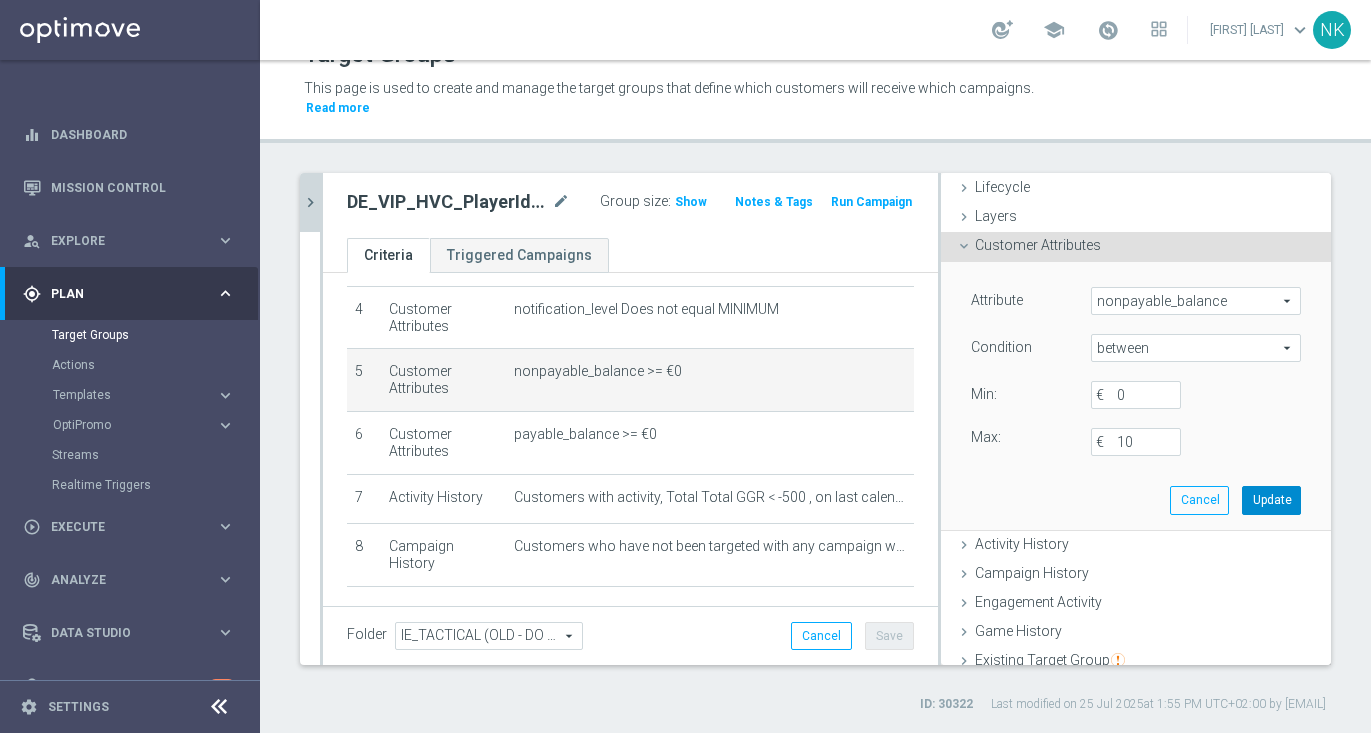 click on "Update" at bounding box center (1271, 500) 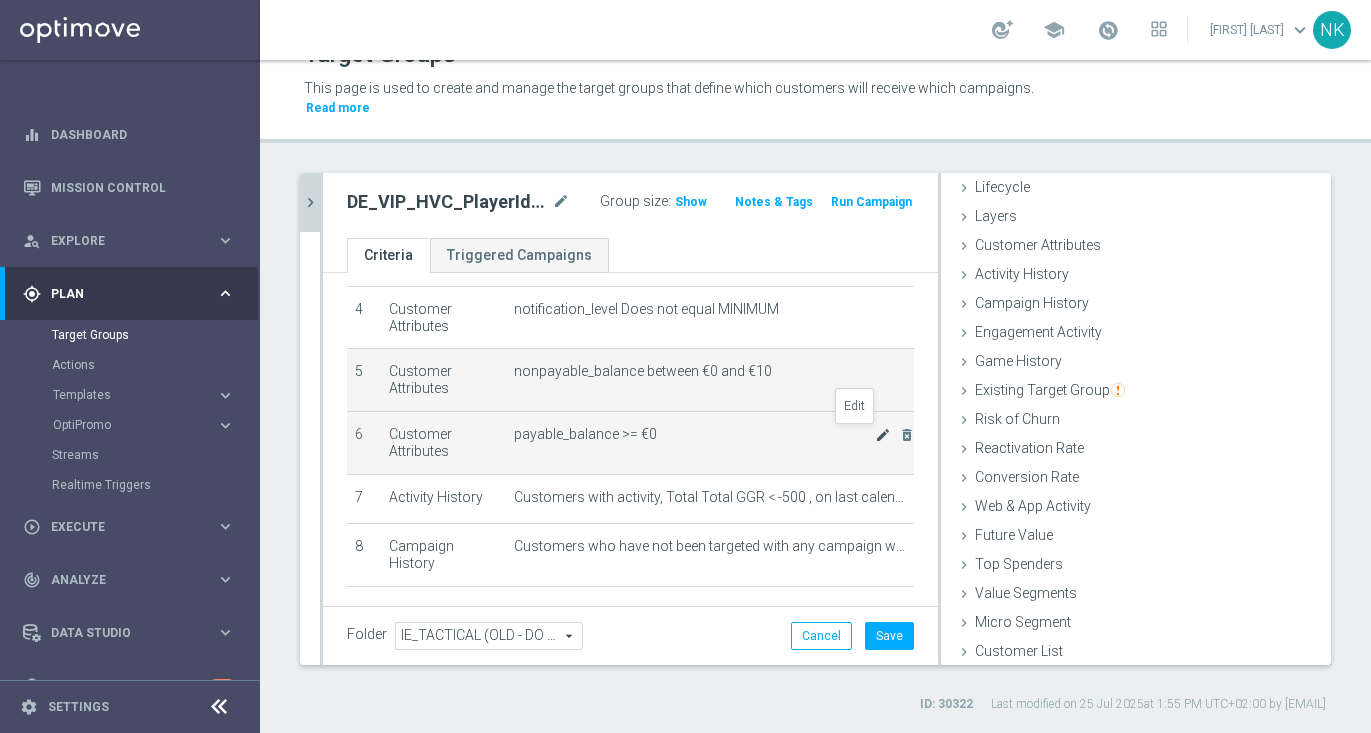click on "mode_edit" 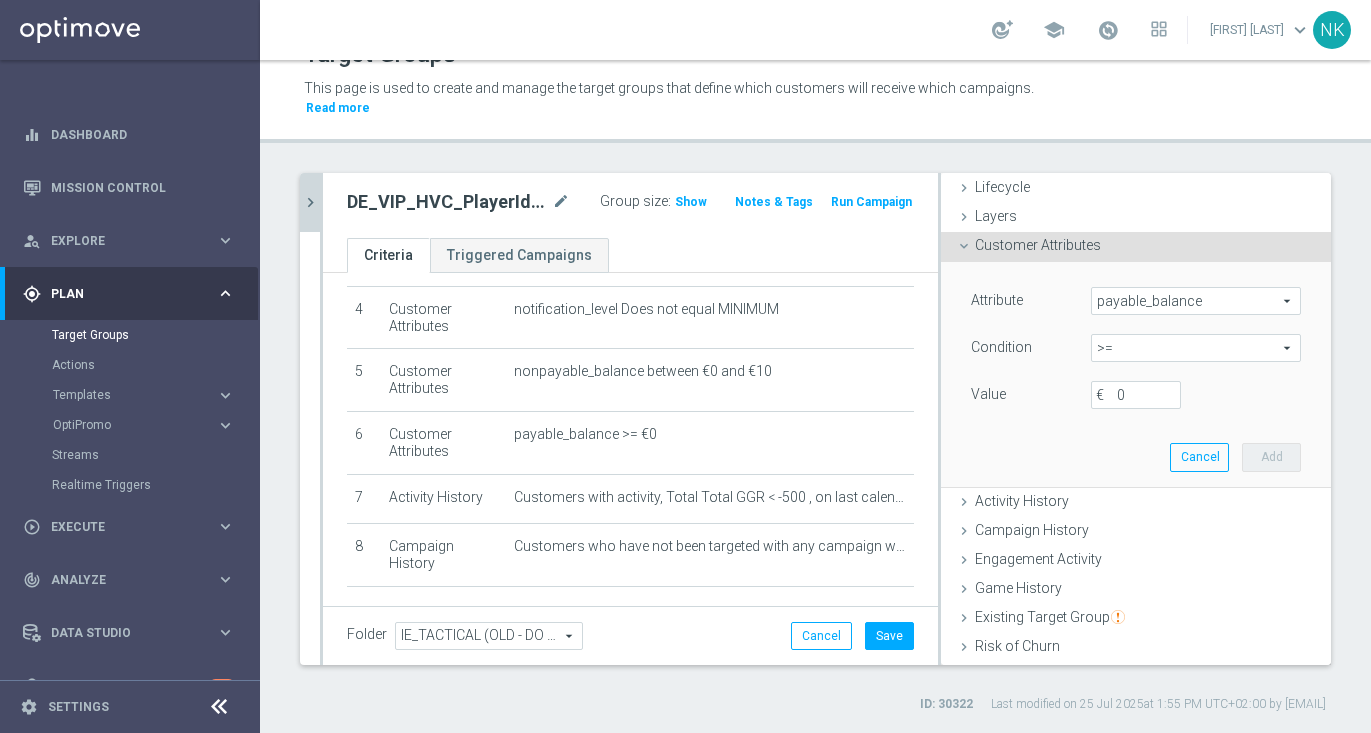 click on "payable_balance" at bounding box center [1196, 301] 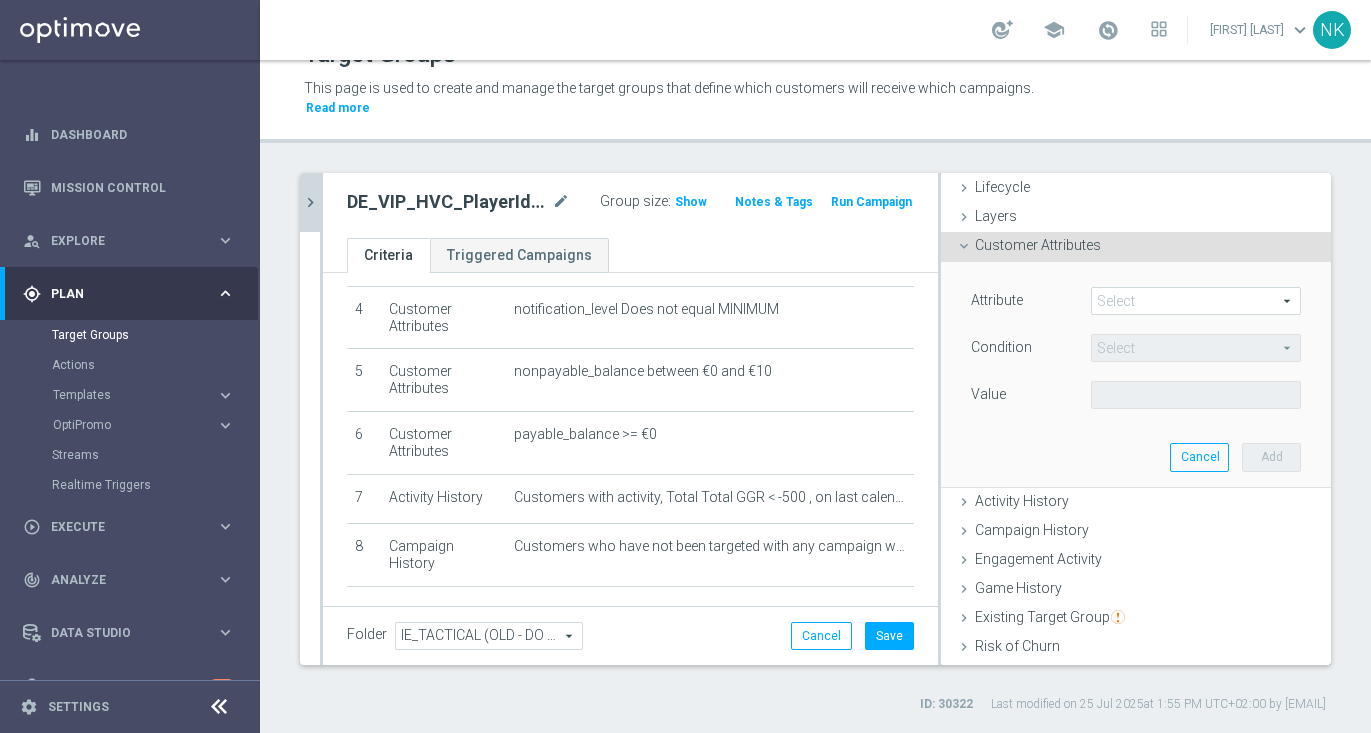 click at bounding box center [1196, 301] 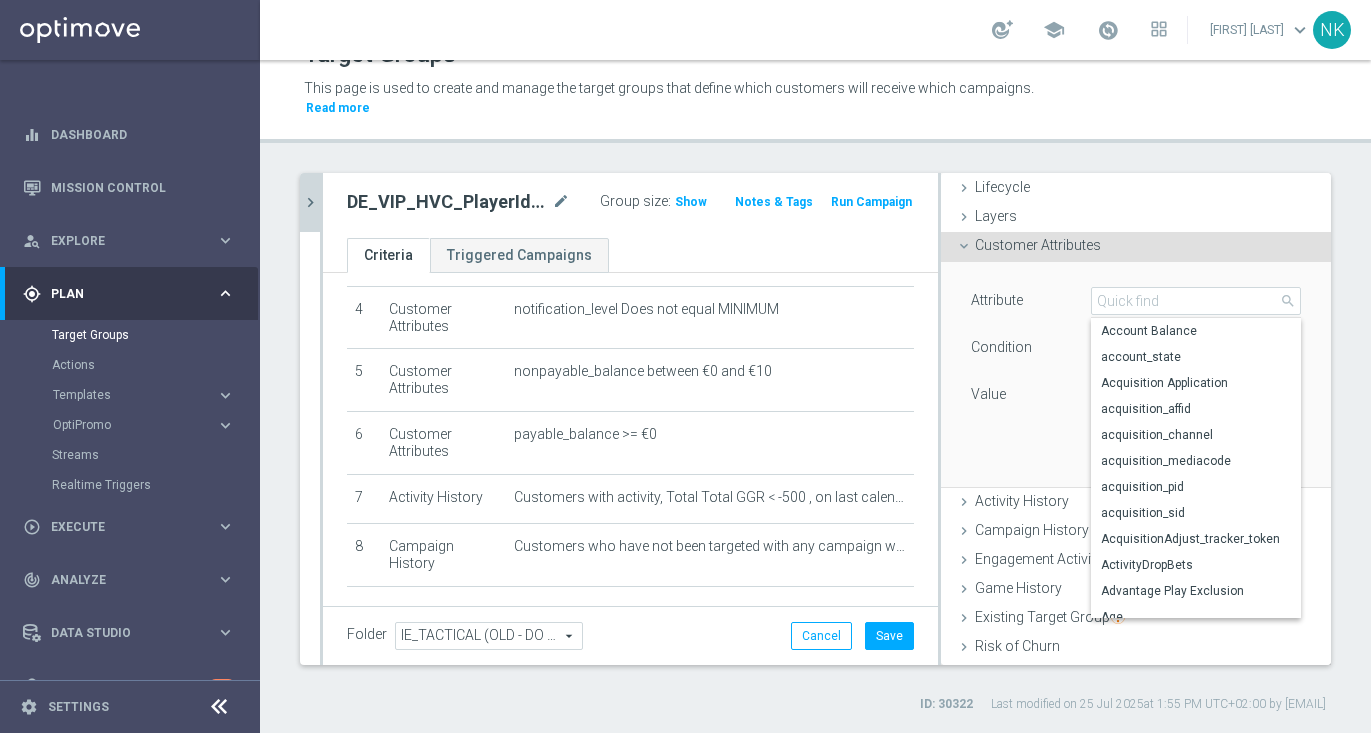 click on "Attribute
Select
arrow_drop_down
search
Account Balance
account_state
Acquisition Application
acquisition_affid
acquisition_channel
acquisition_mediacode" at bounding box center [1136, 375] 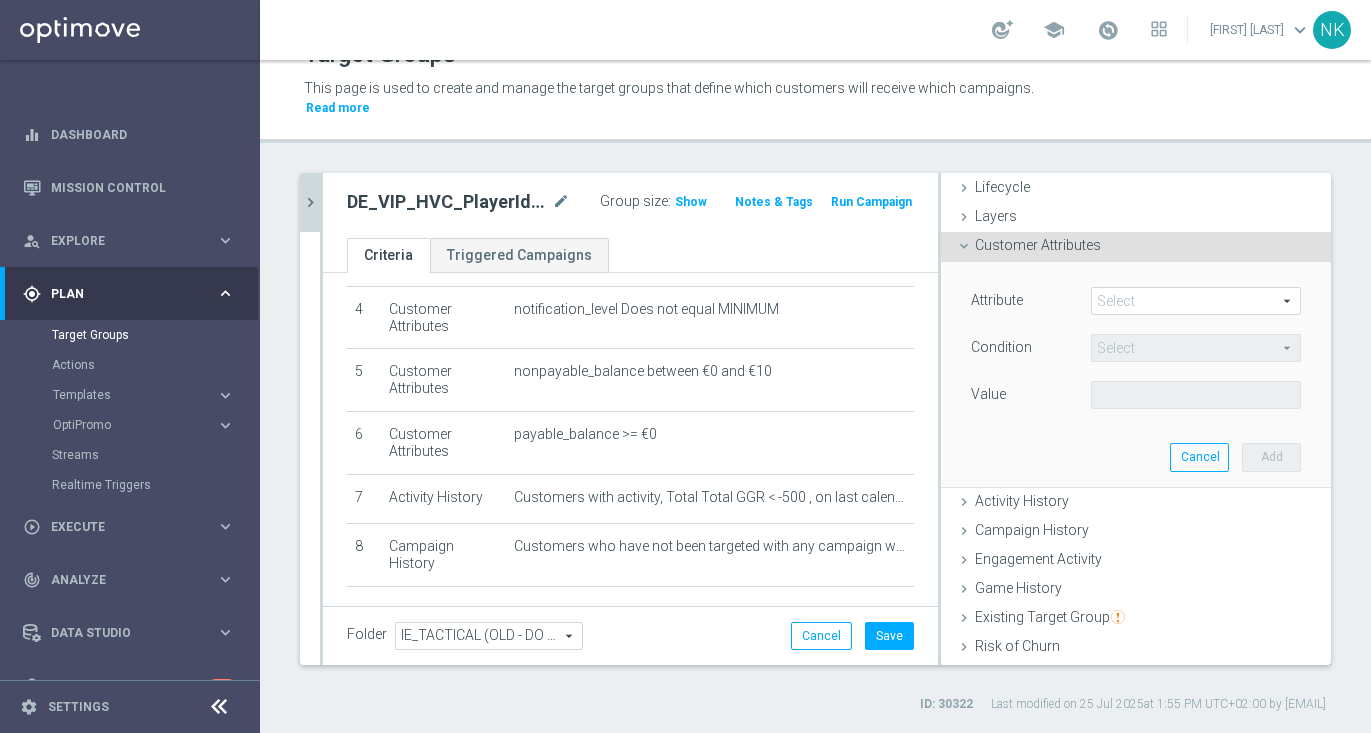 click at bounding box center (964, 246) 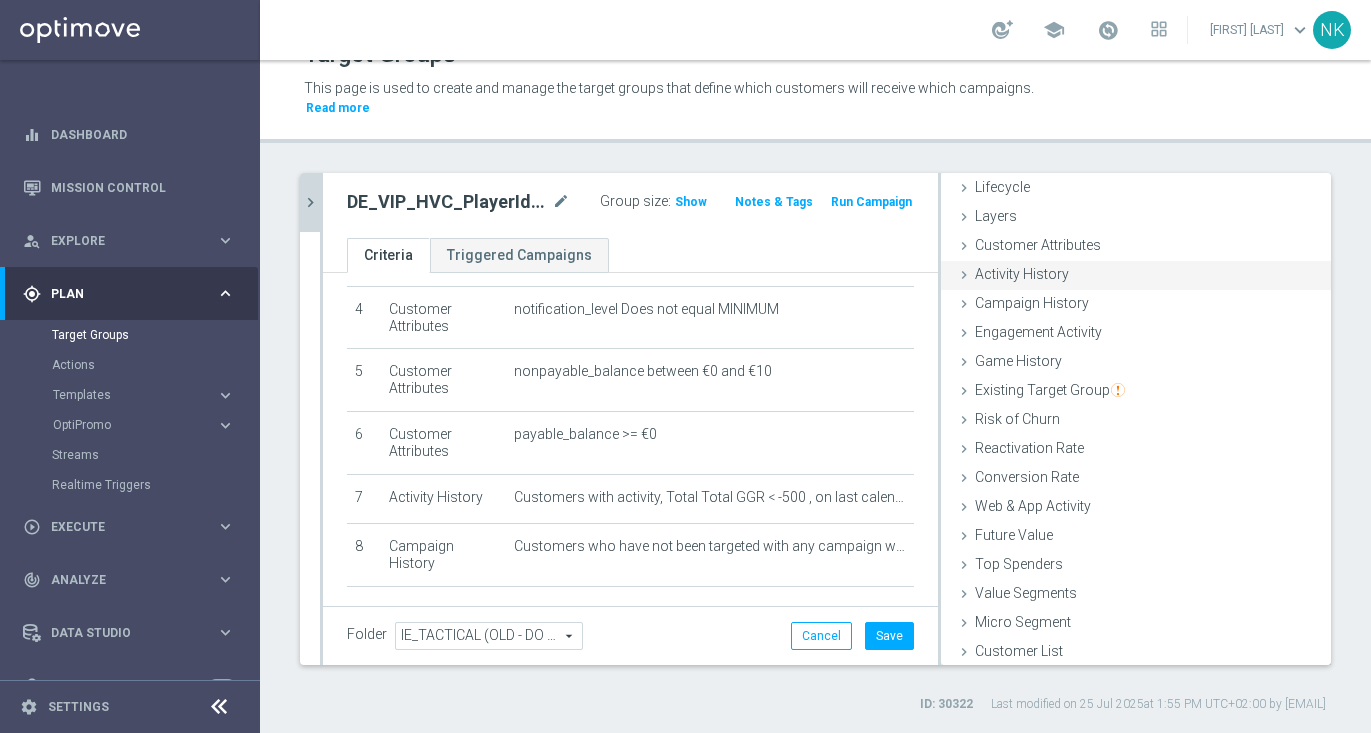 click on "Activity History" at bounding box center (1022, 274) 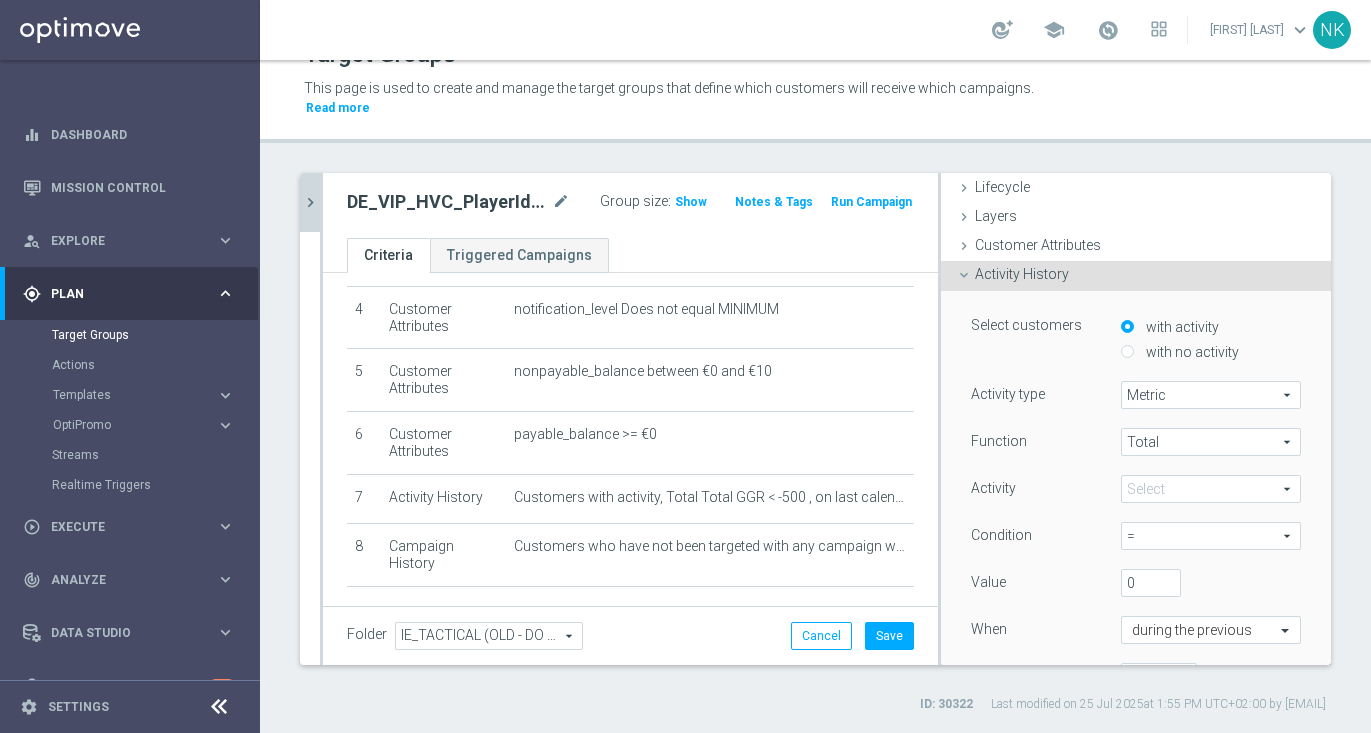 click at bounding box center (964, 275) 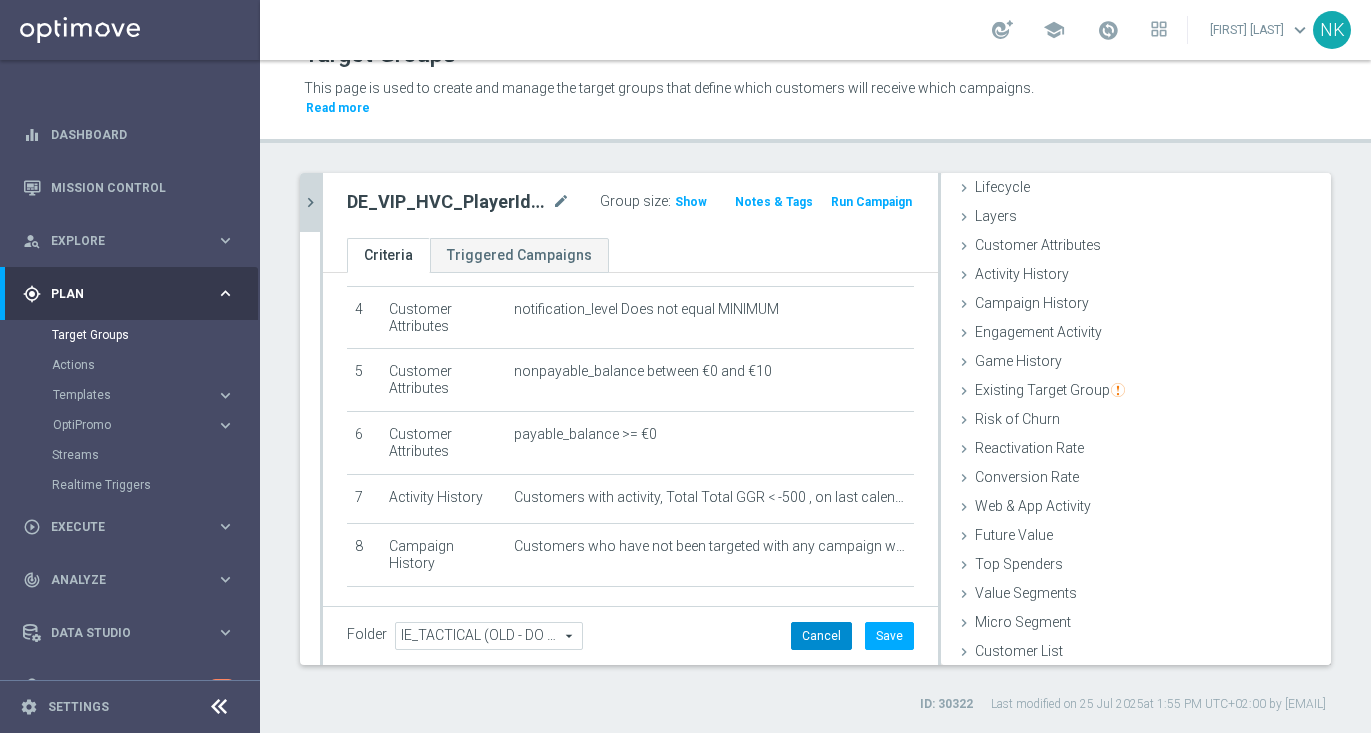 click on "Cancel" 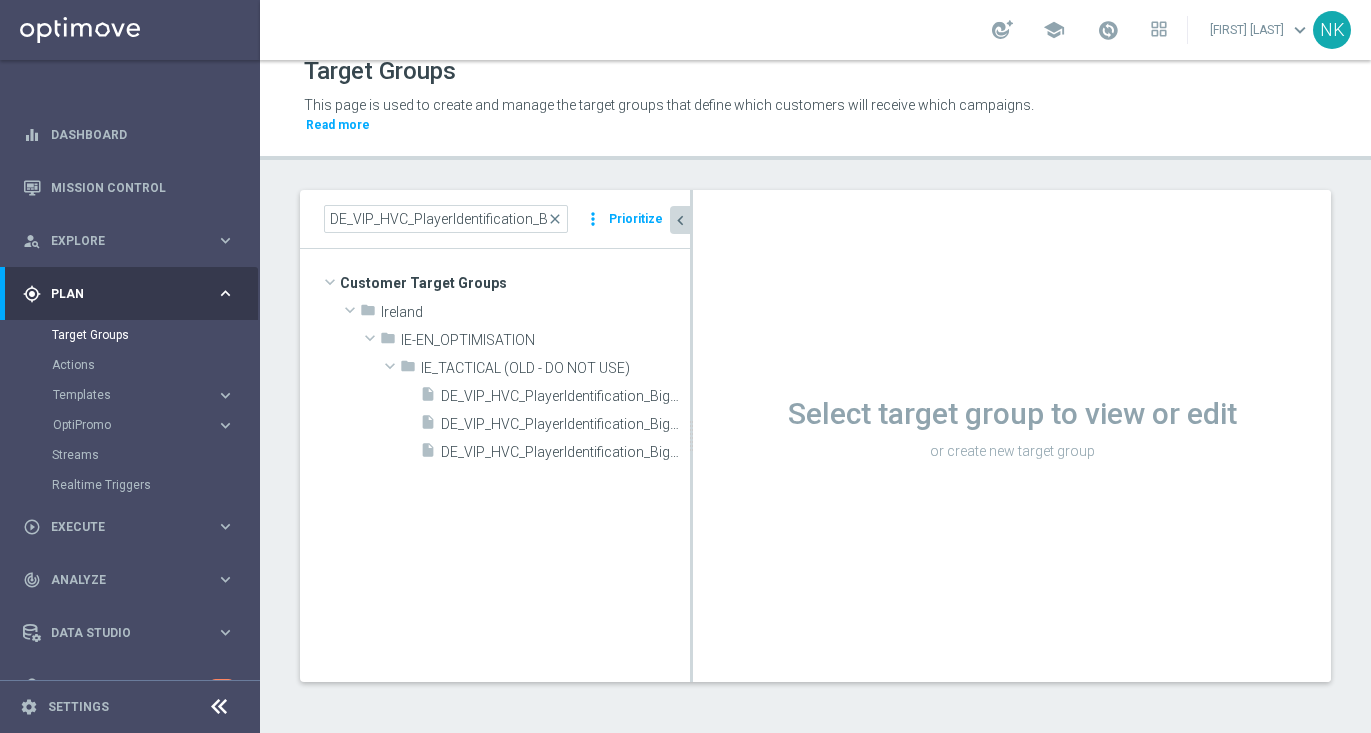scroll, scrollTop: 0, scrollLeft: 0, axis: both 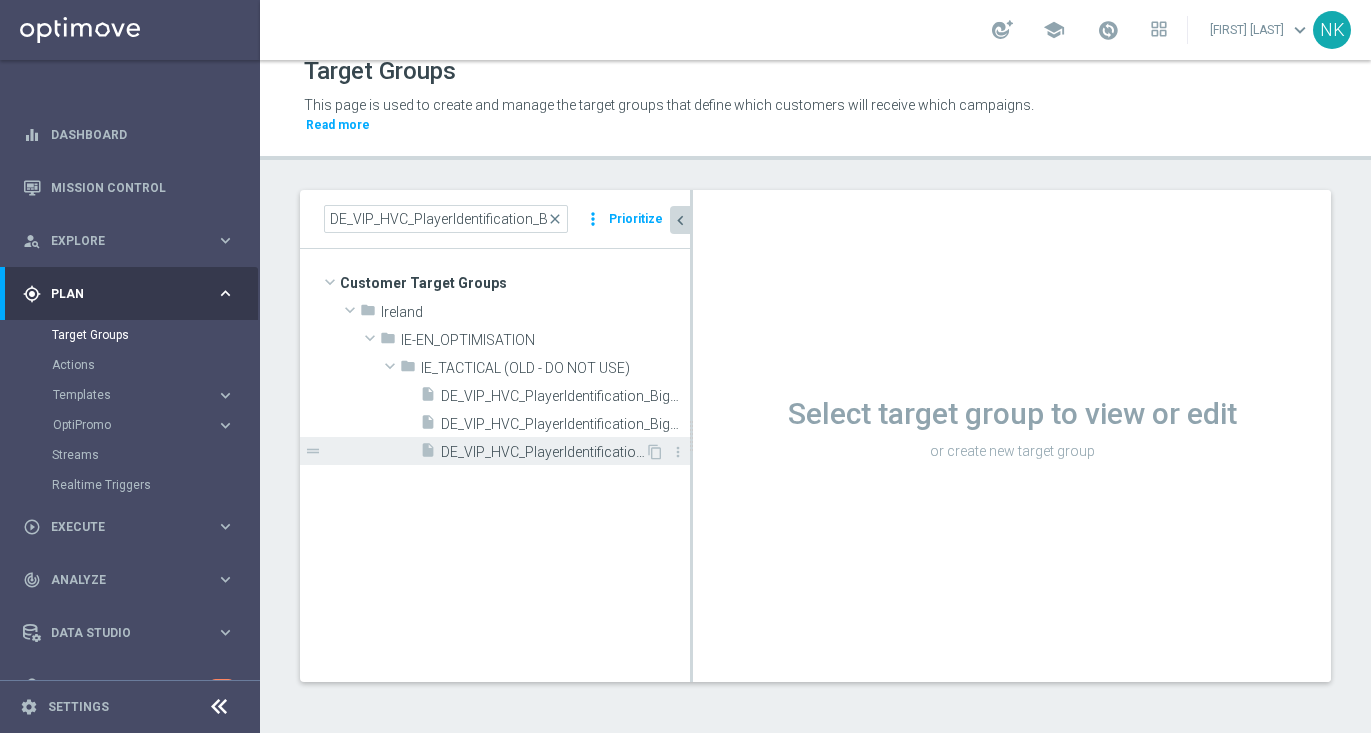 click on "DE_VIP_HVC_PlayerIdentification_BigWin_TARGET_GHOST" at bounding box center (543, 452) 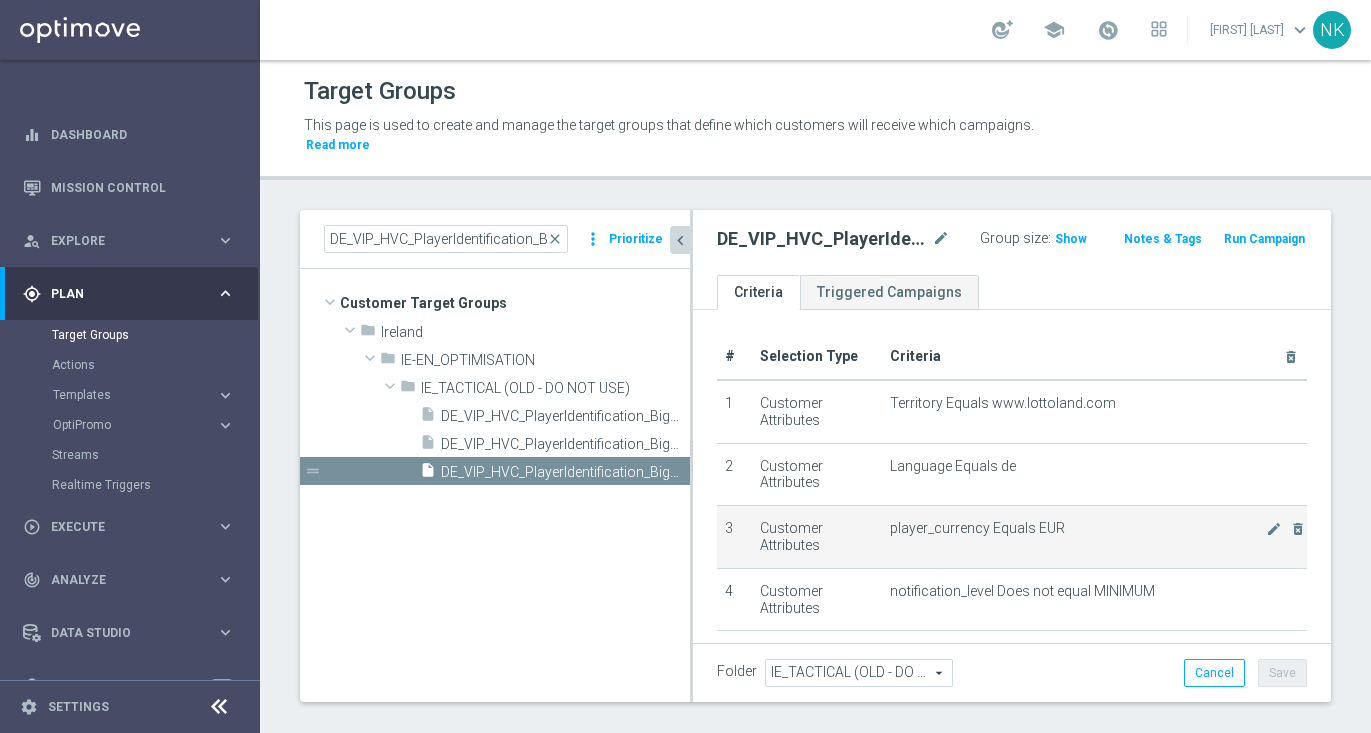 scroll, scrollTop: 37, scrollLeft: 0, axis: vertical 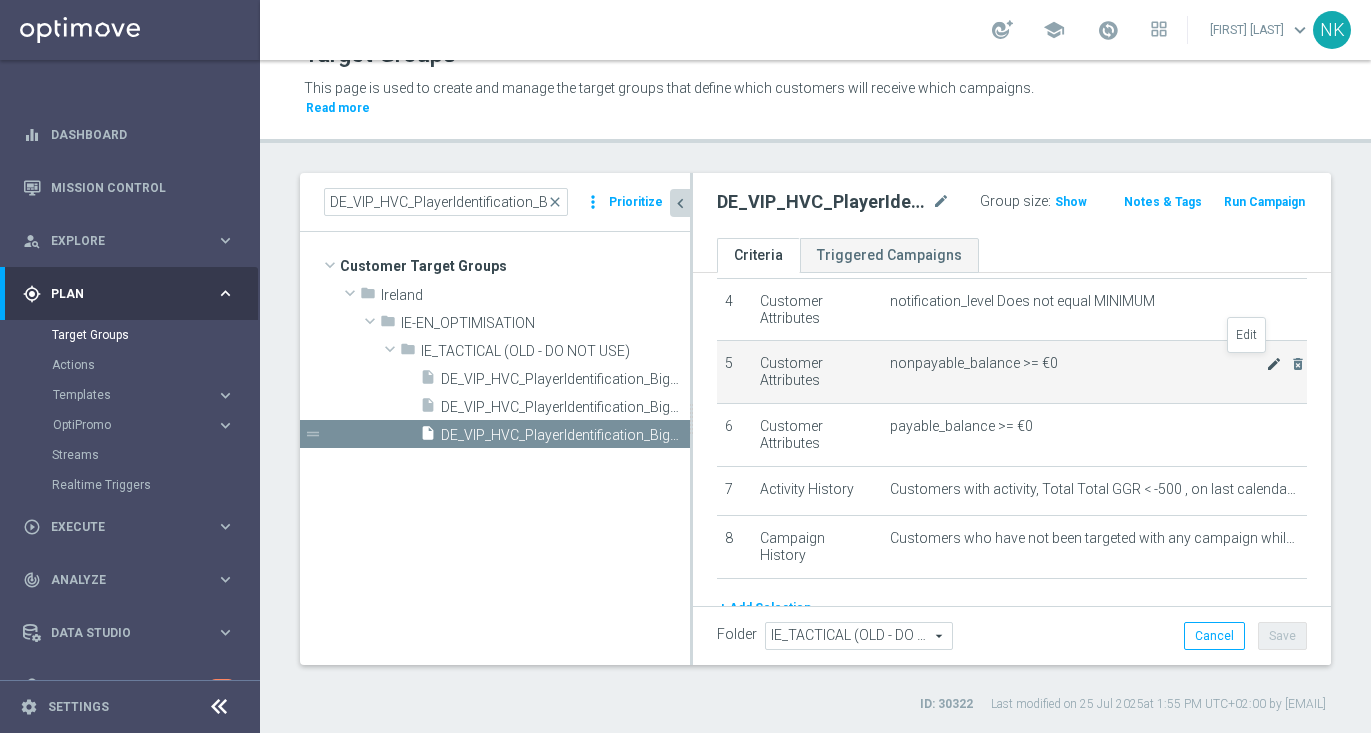 click on "mode_edit" 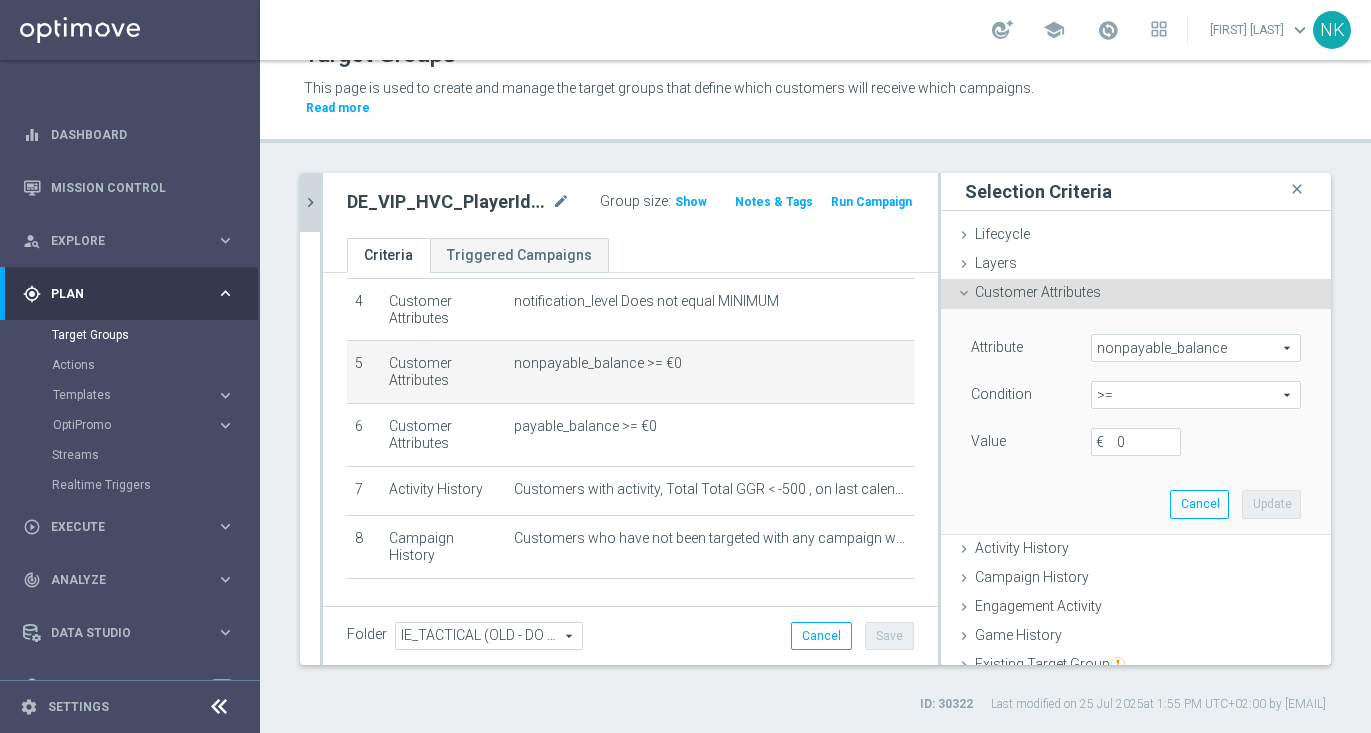 click on ">=" at bounding box center (1196, 395) 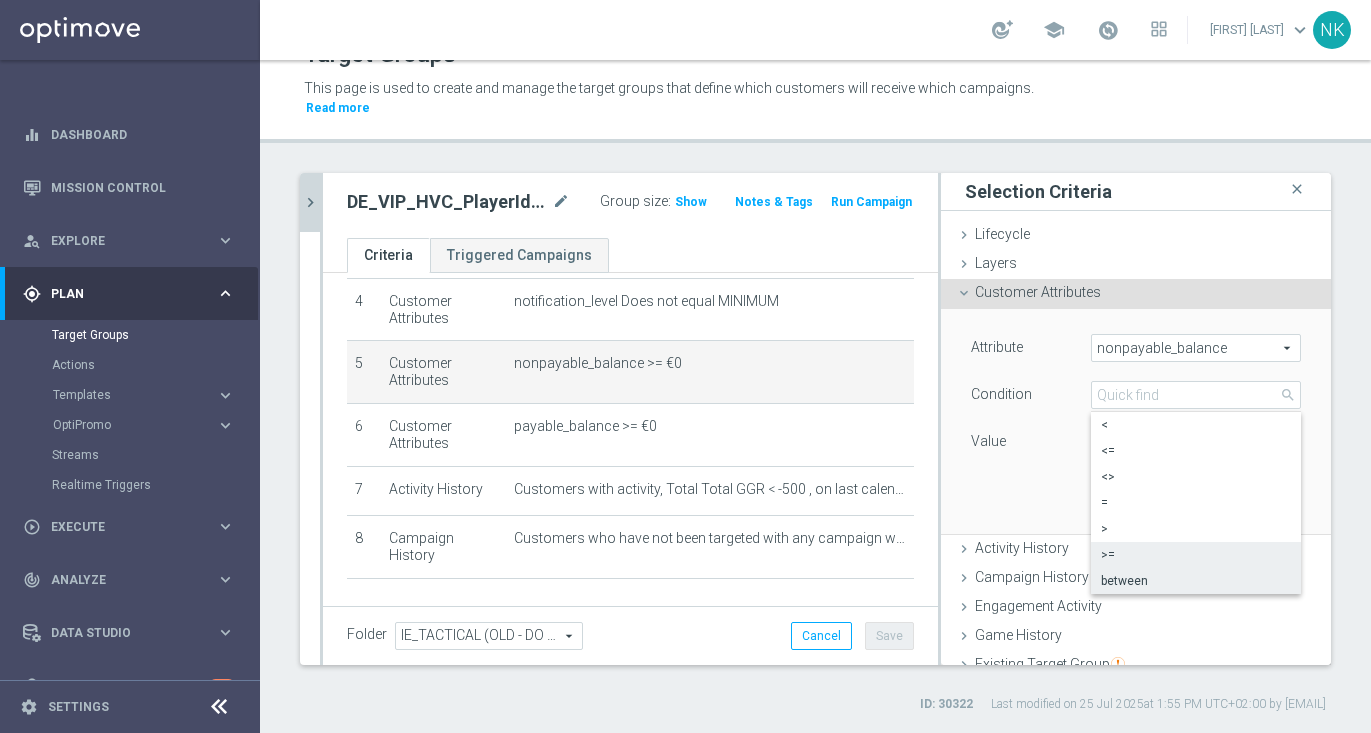 click on "between" at bounding box center [1196, 581] 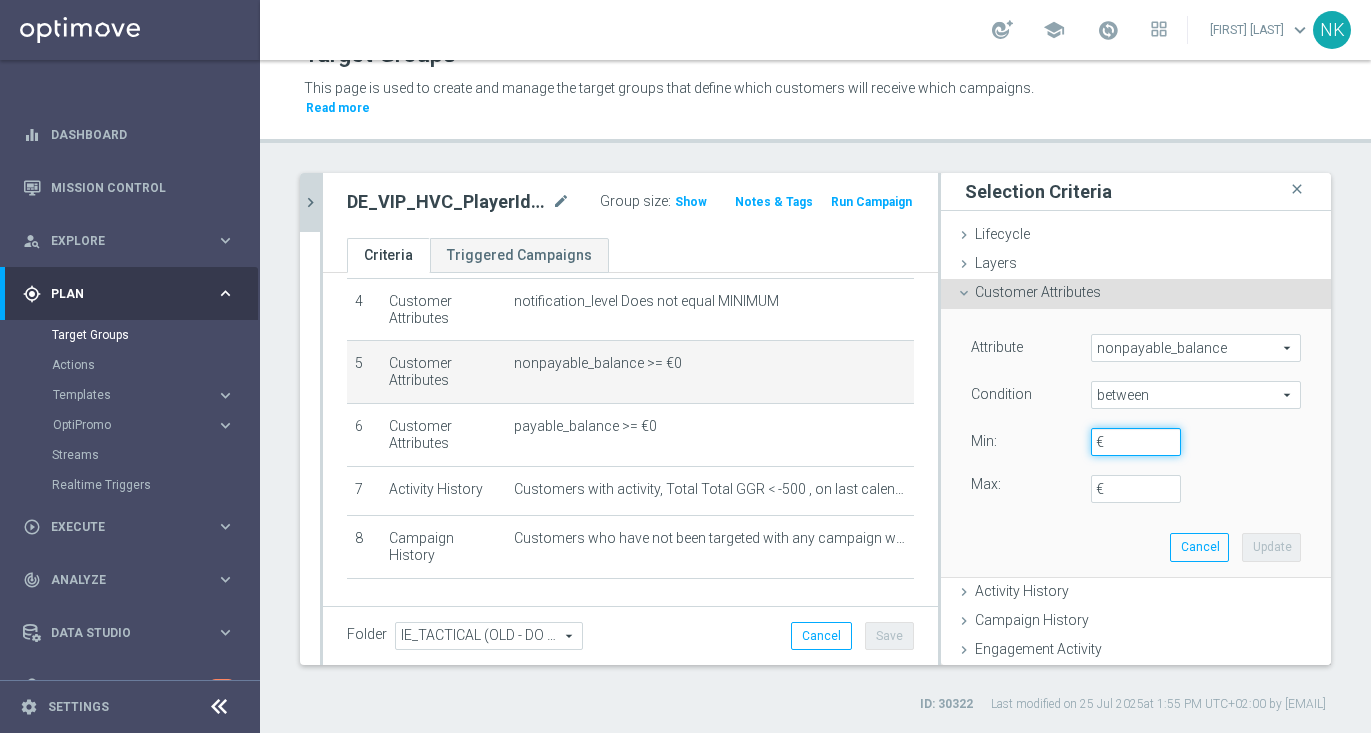 click on "€" at bounding box center [1136, 442] 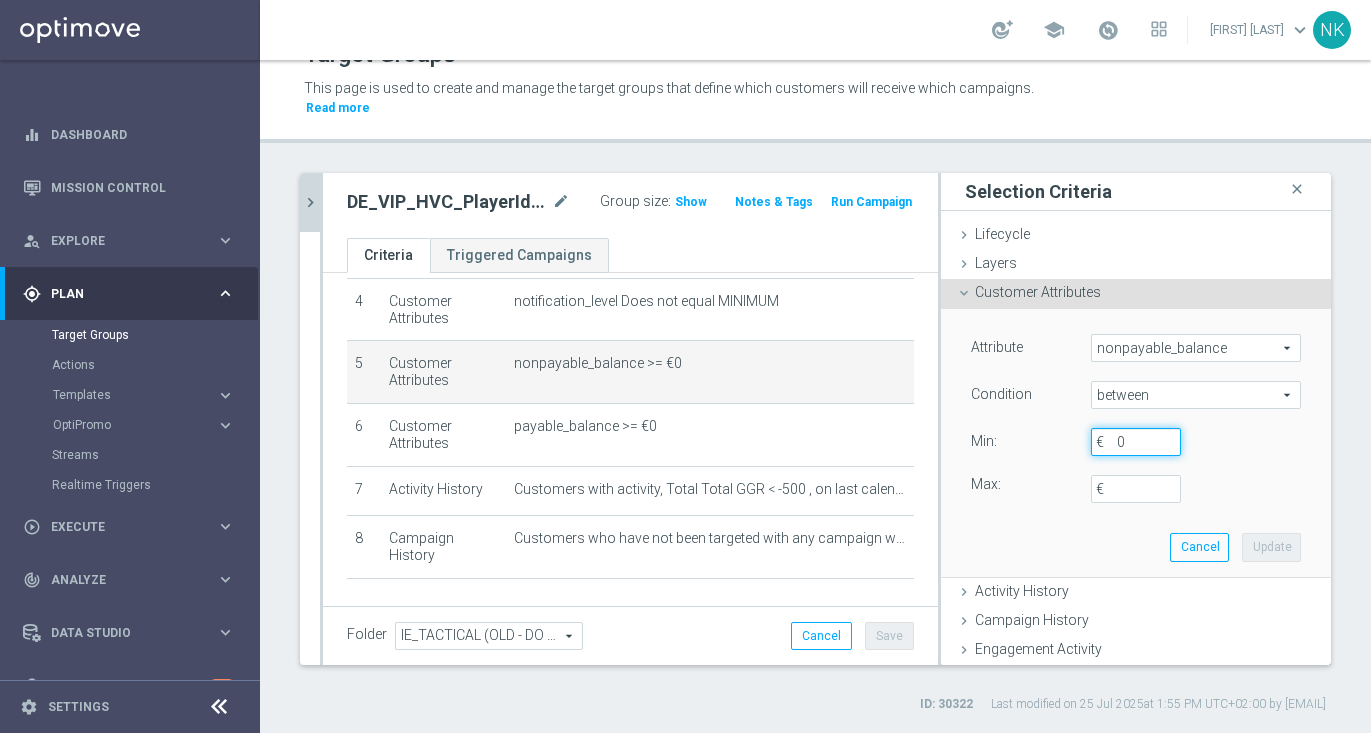 type on "0" 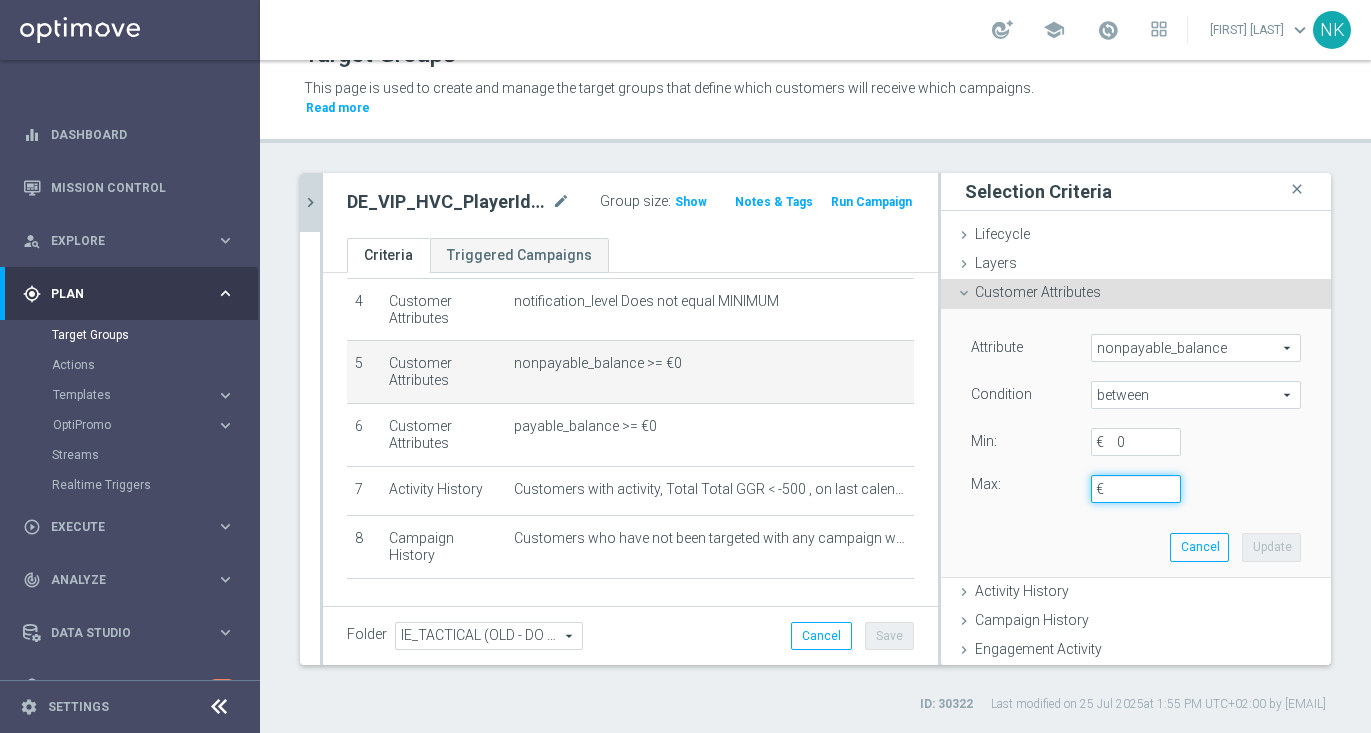 click on "€" at bounding box center (1136, 489) 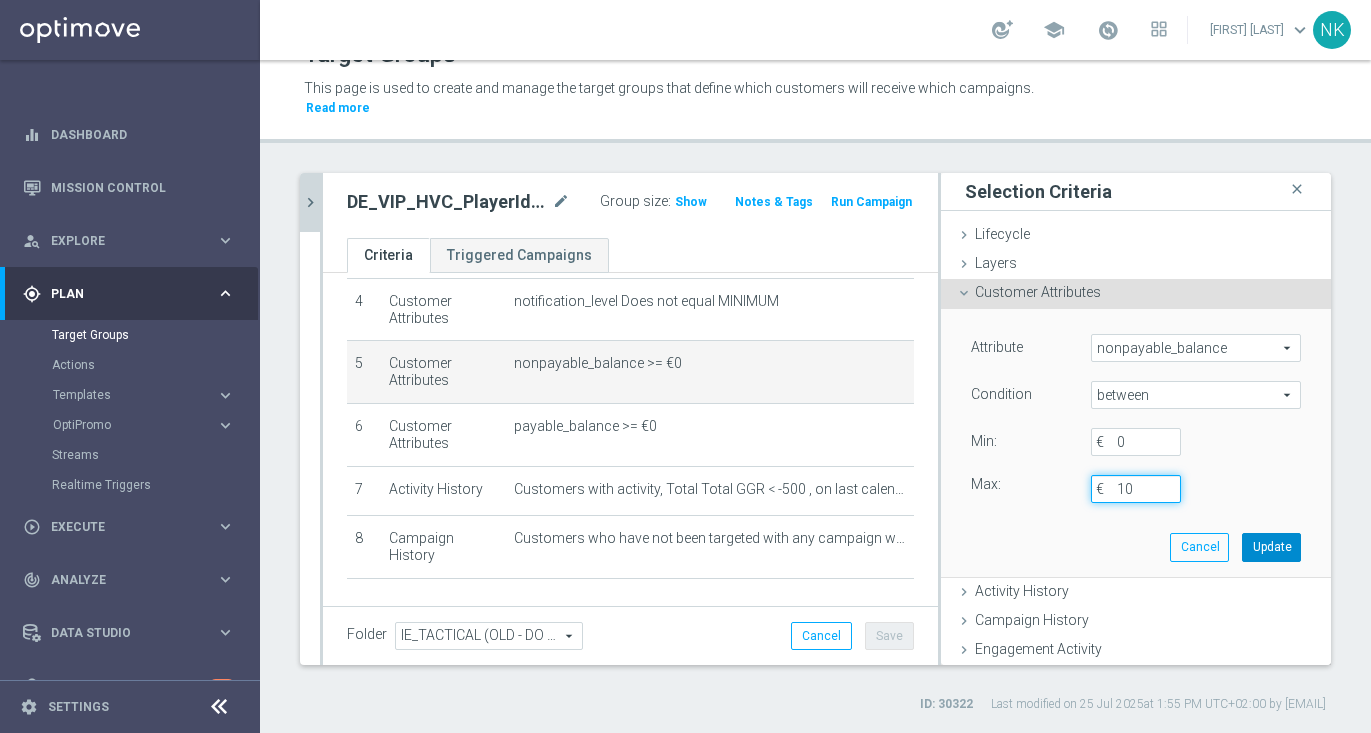 type on "10" 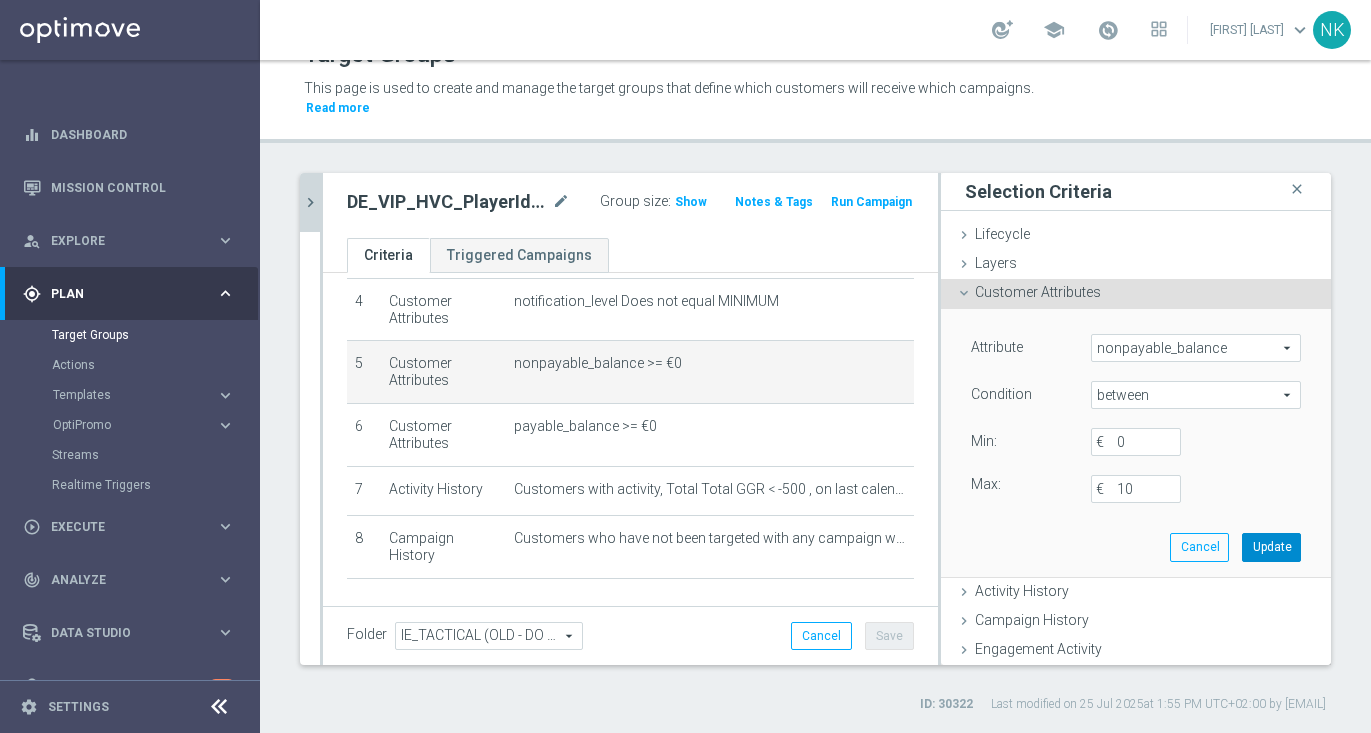 click on "Update" at bounding box center [1271, 547] 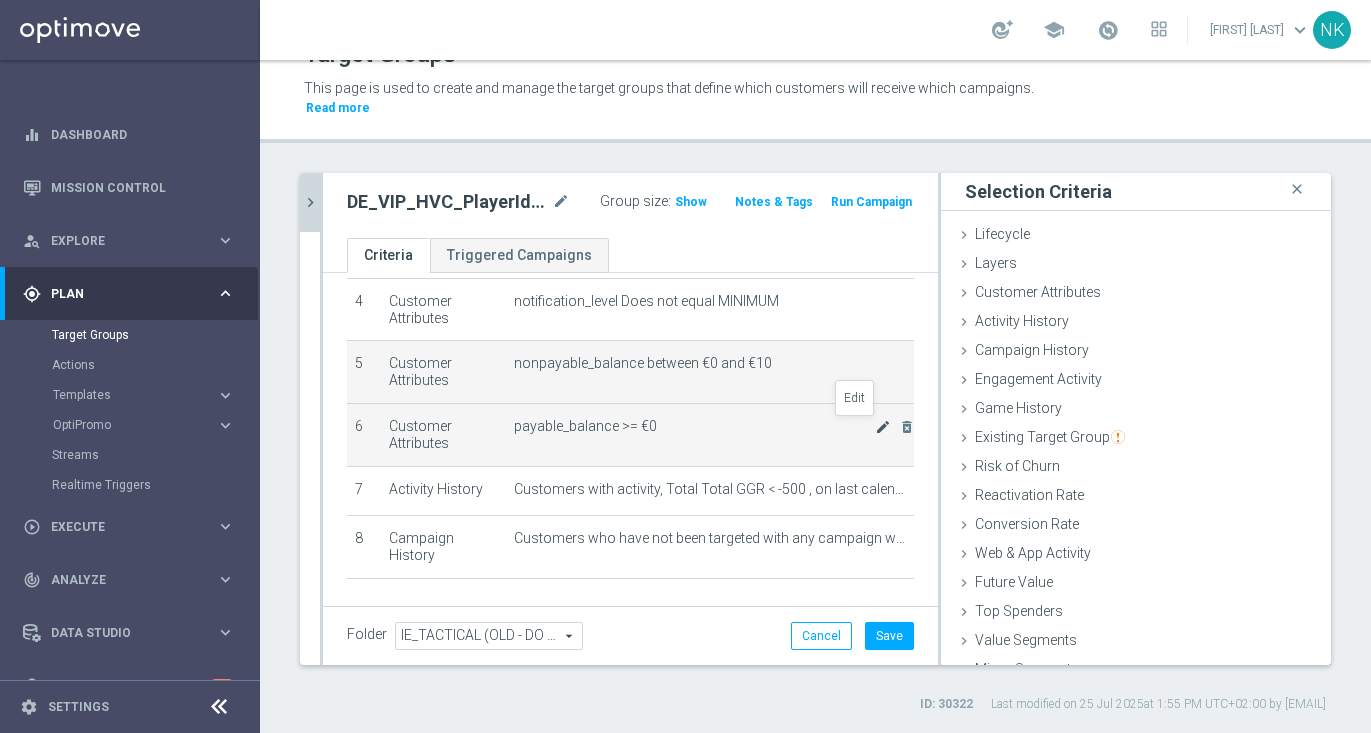 click on "mode_edit" 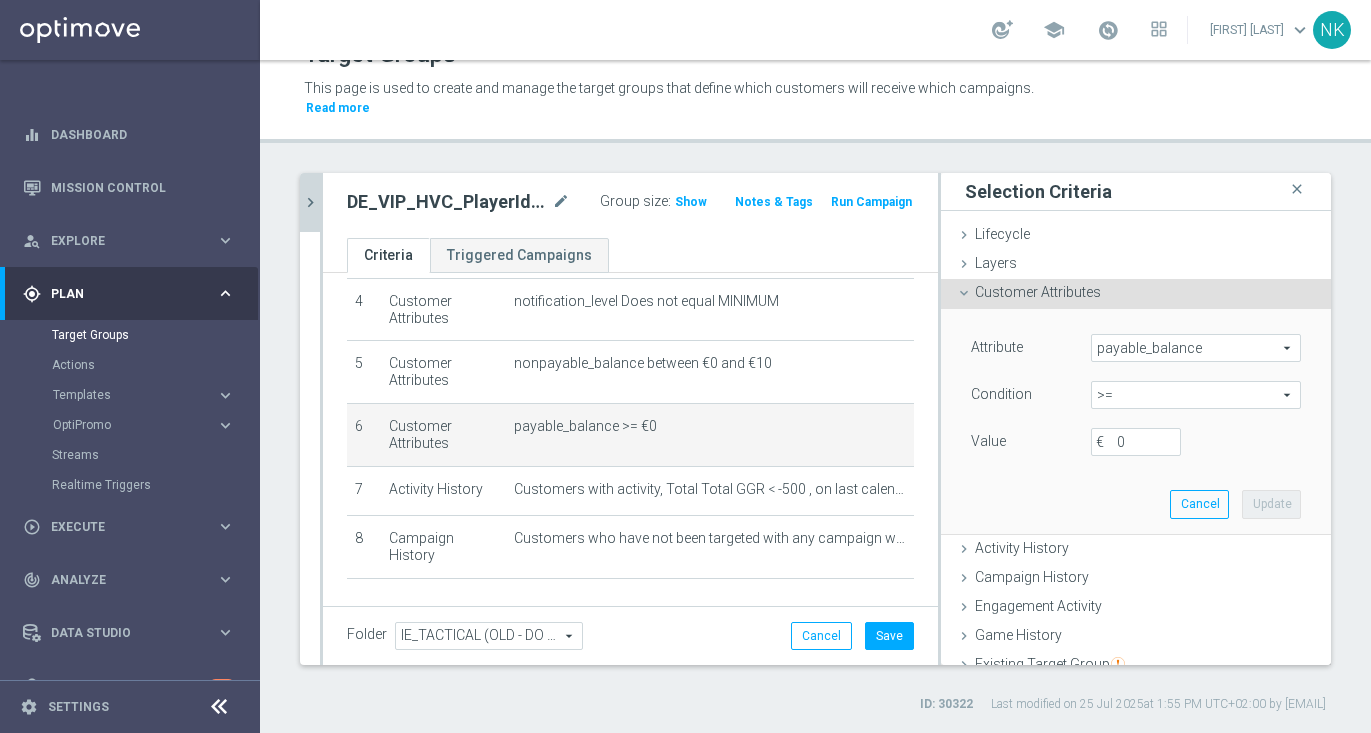 click on ">=" at bounding box center [1196, 395] 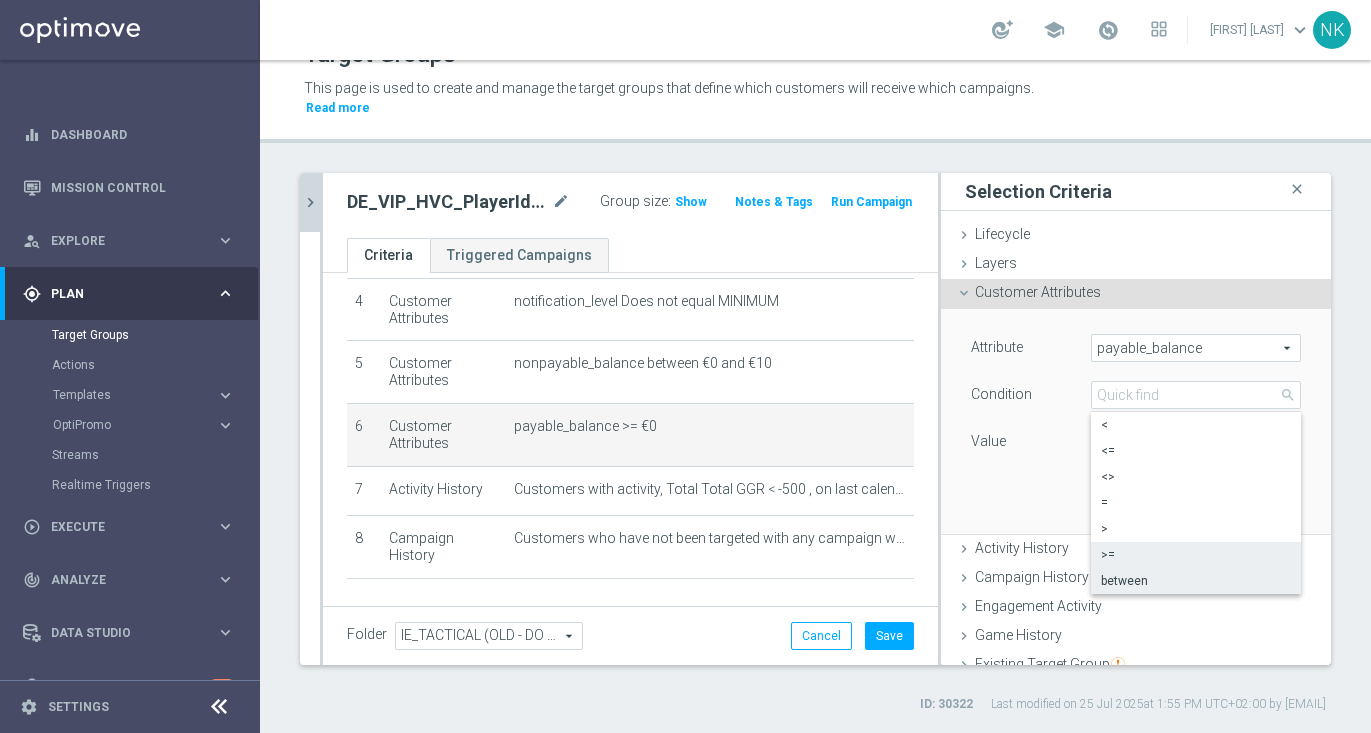 click on "between" at bounding box center [1196, 581] 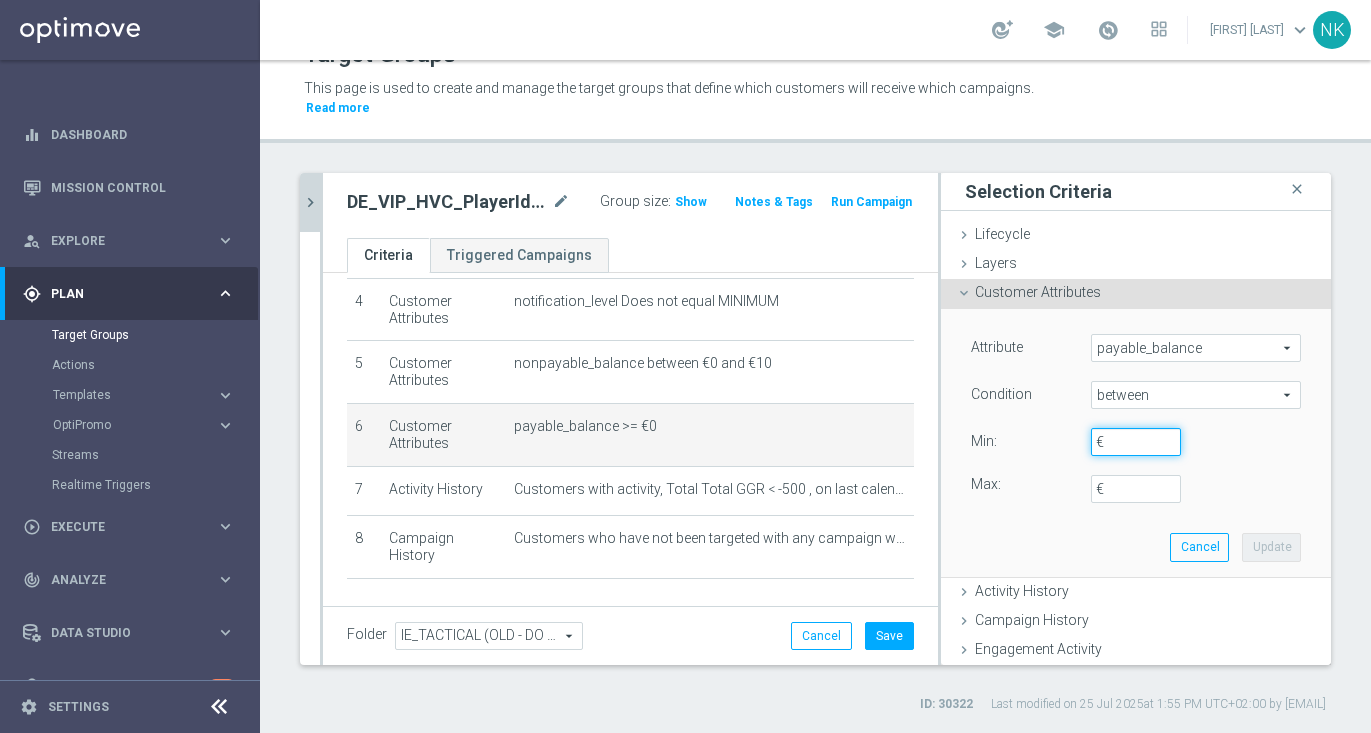 click on "€" at bounding box center (1136, 442) 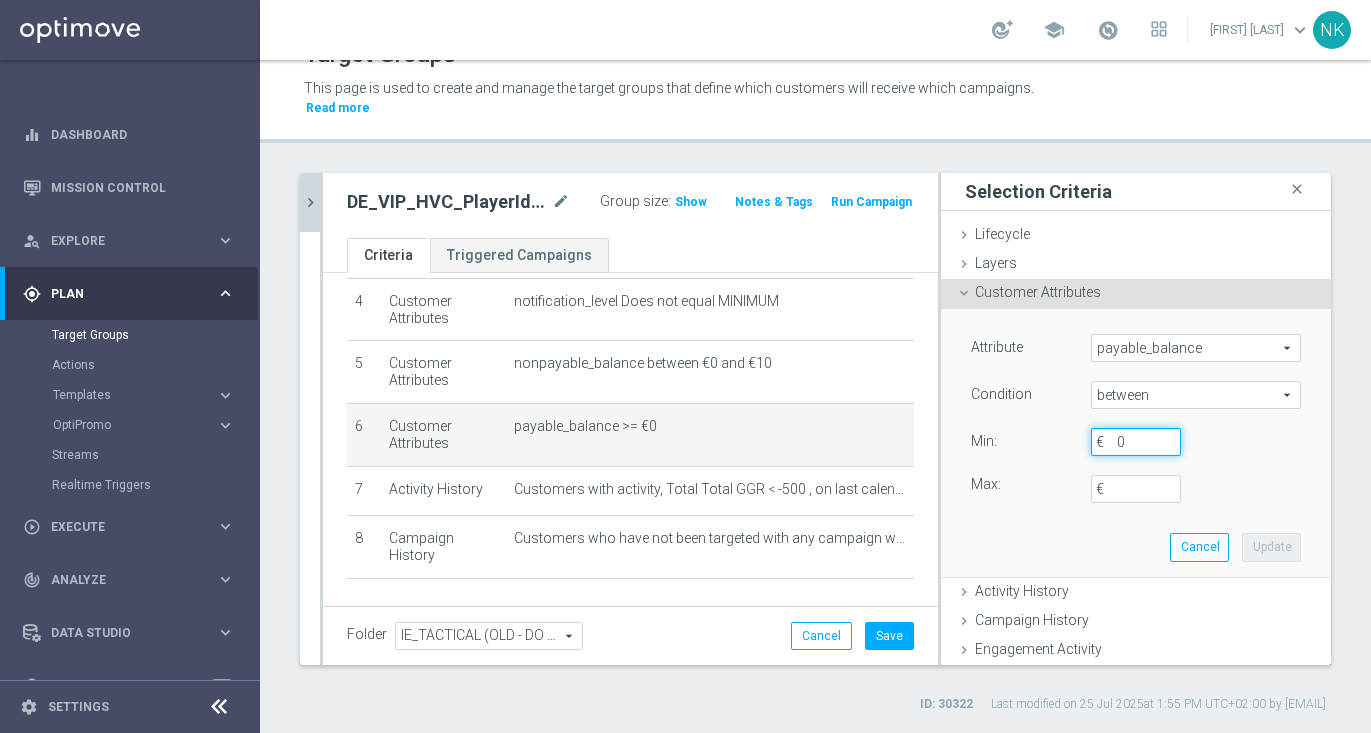 type on "0" 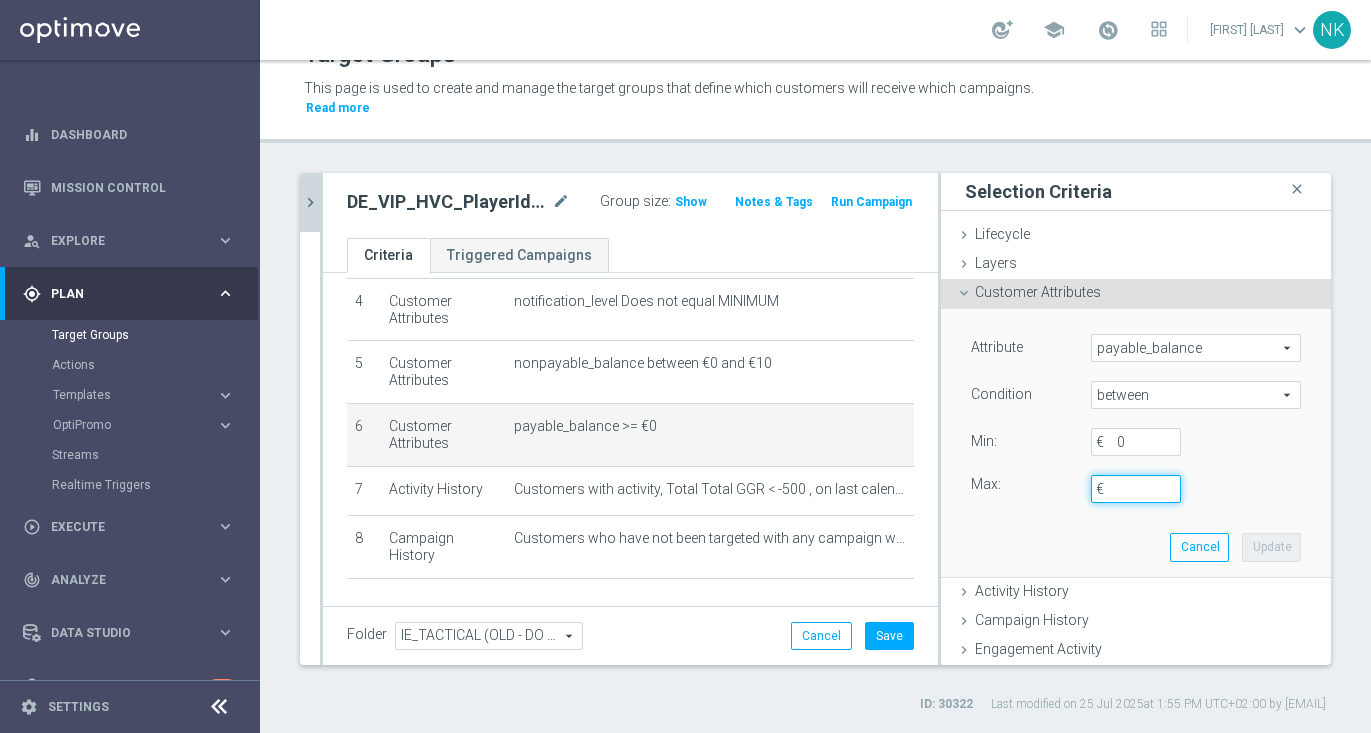 click on "€" at bounding box center (1136, 489) 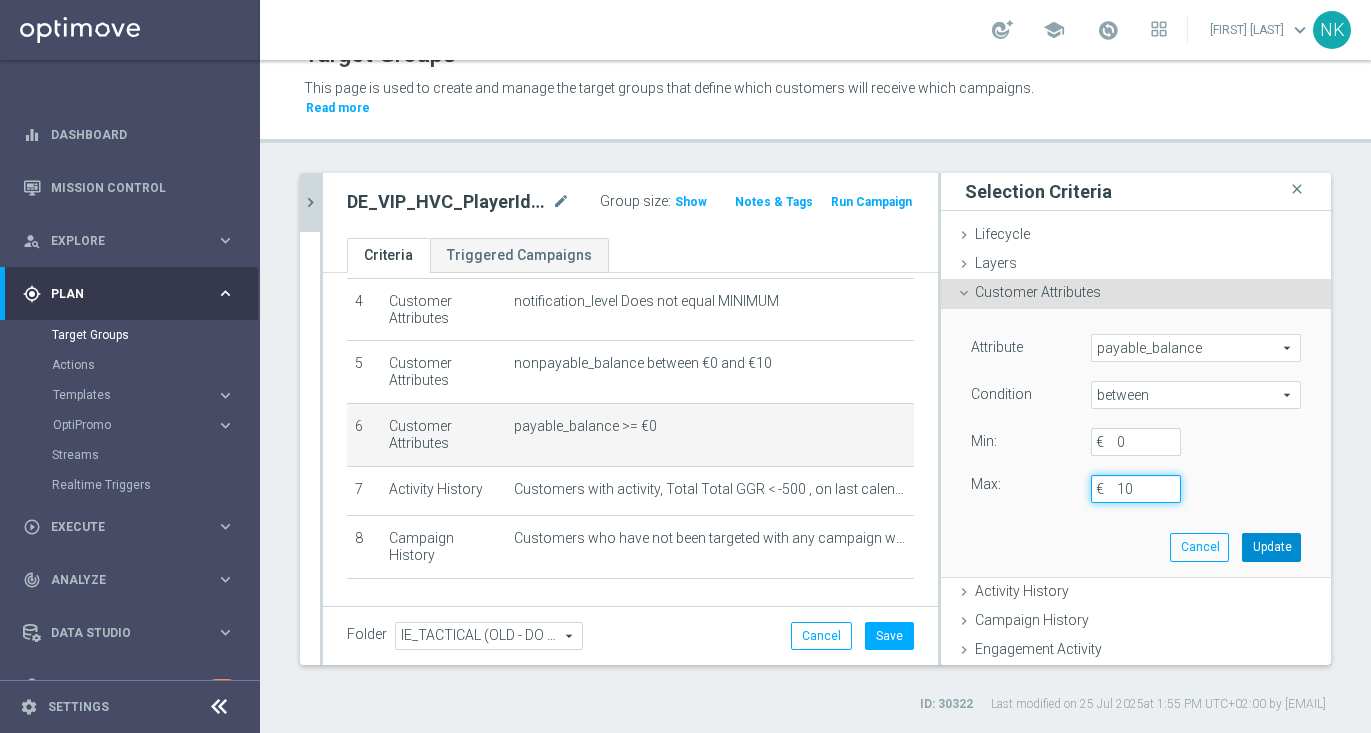 type on "10" 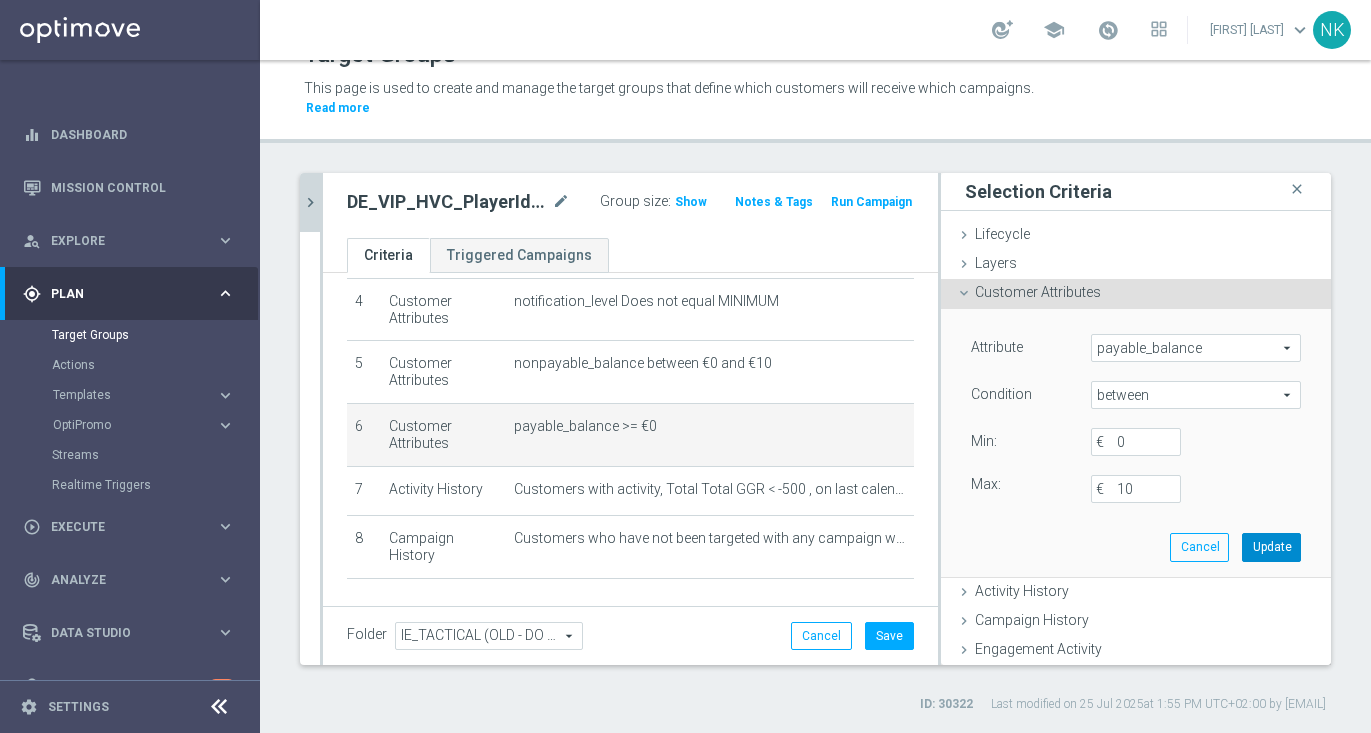 click on "Update" at bounding box center [1271, 547] 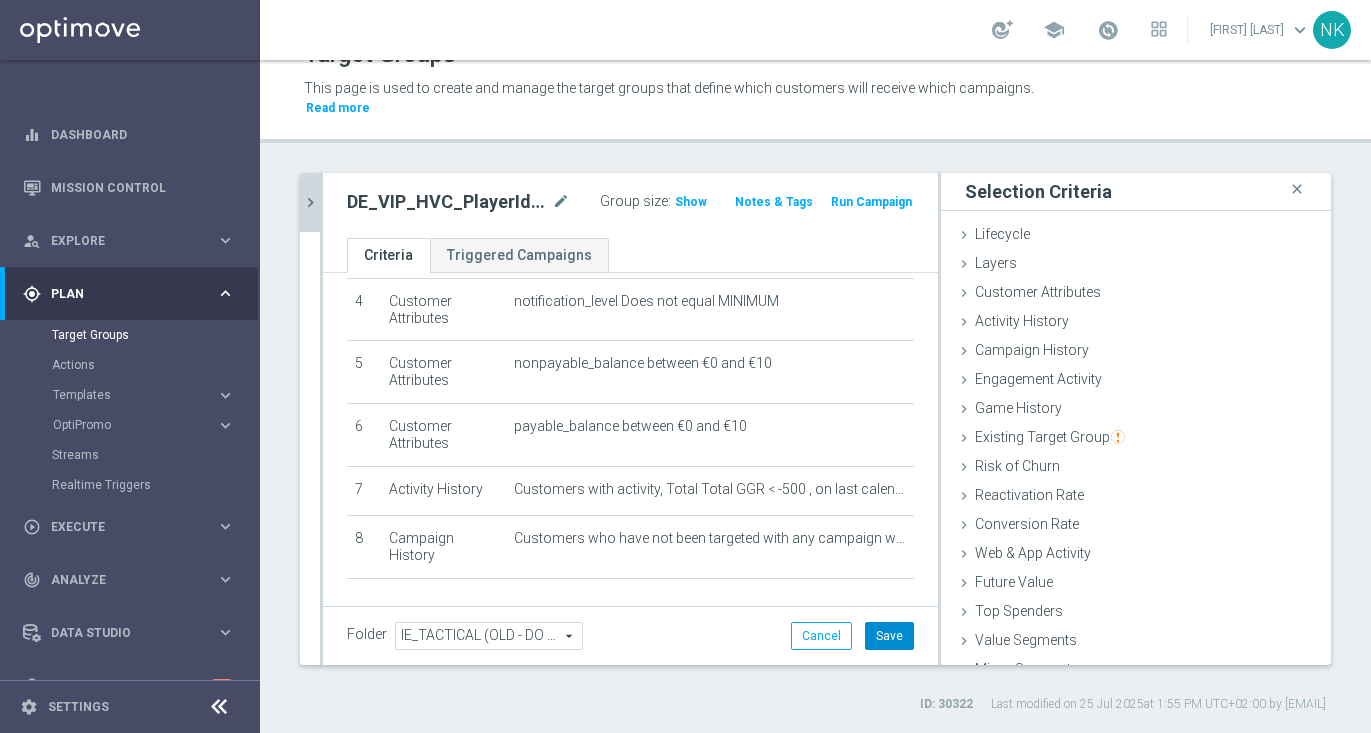 click on "Save" 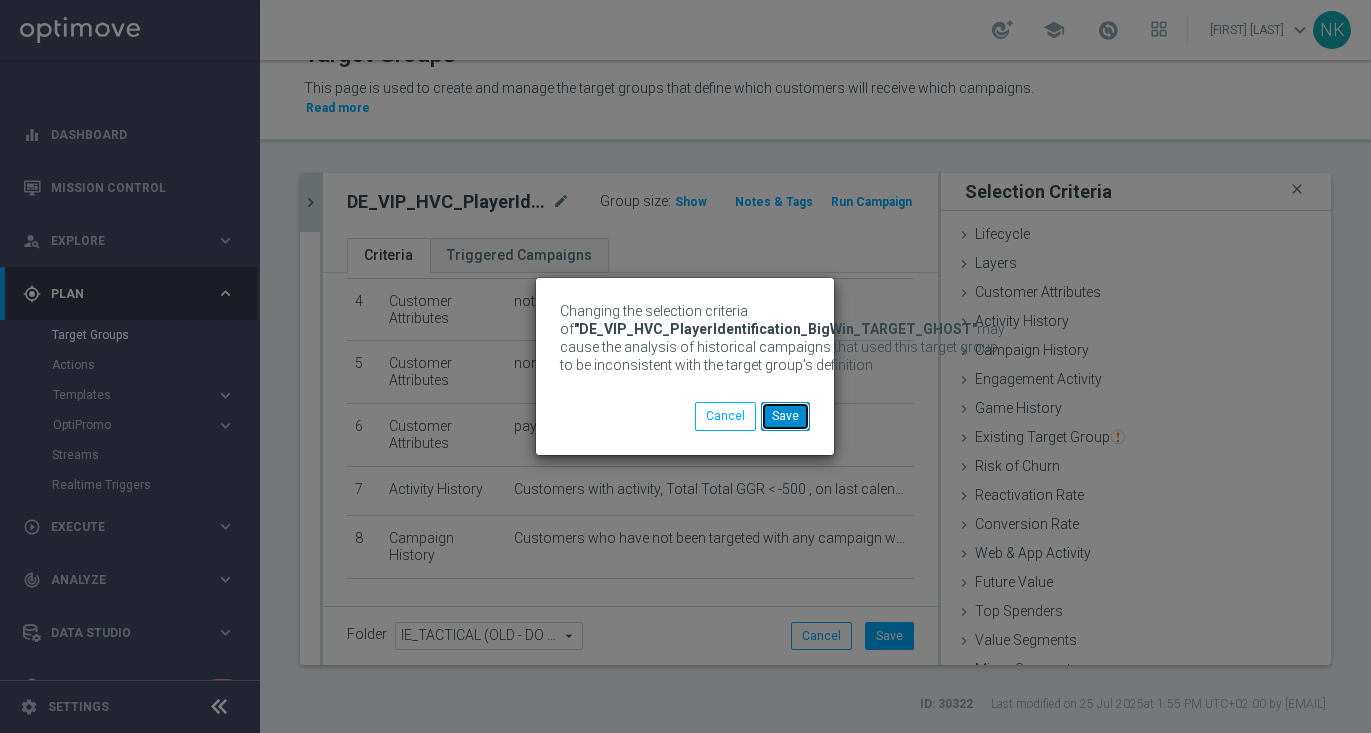 click on "Save" at bounding box center (785, 416) 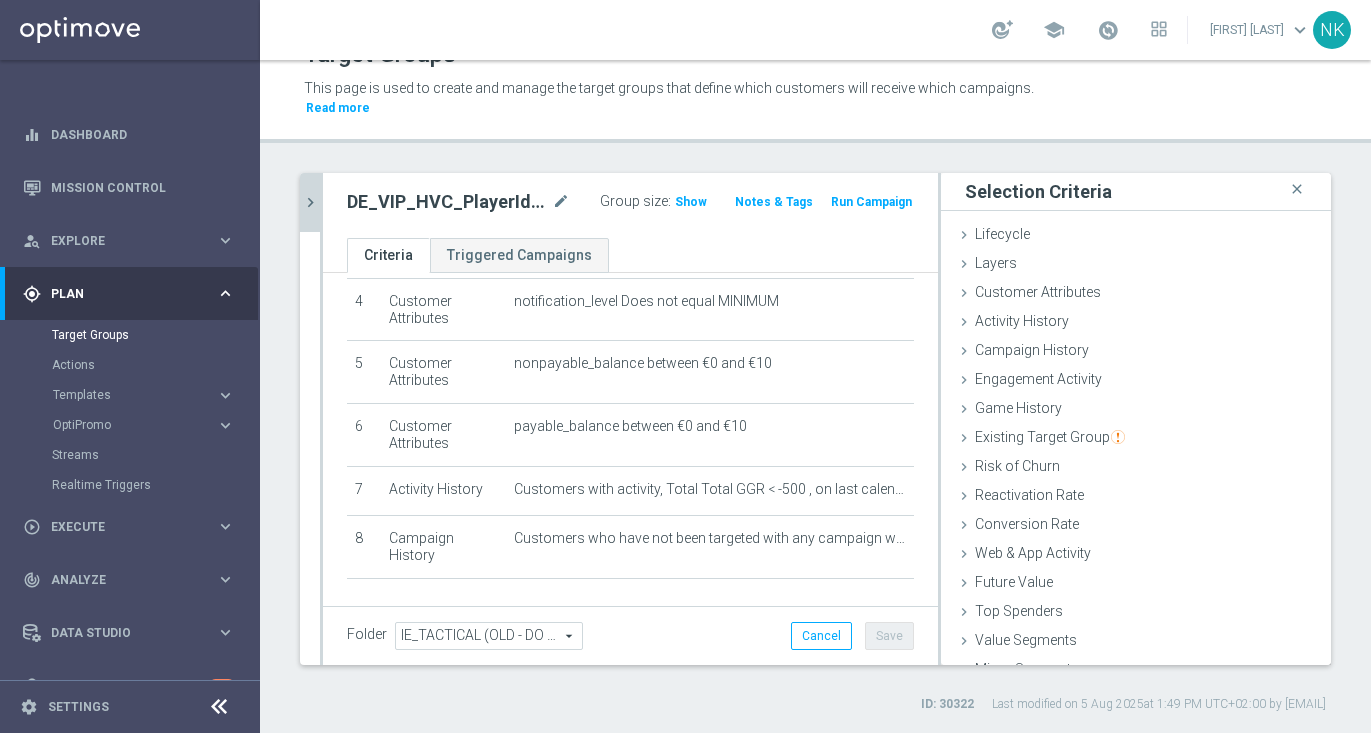 click on "chevron_right" 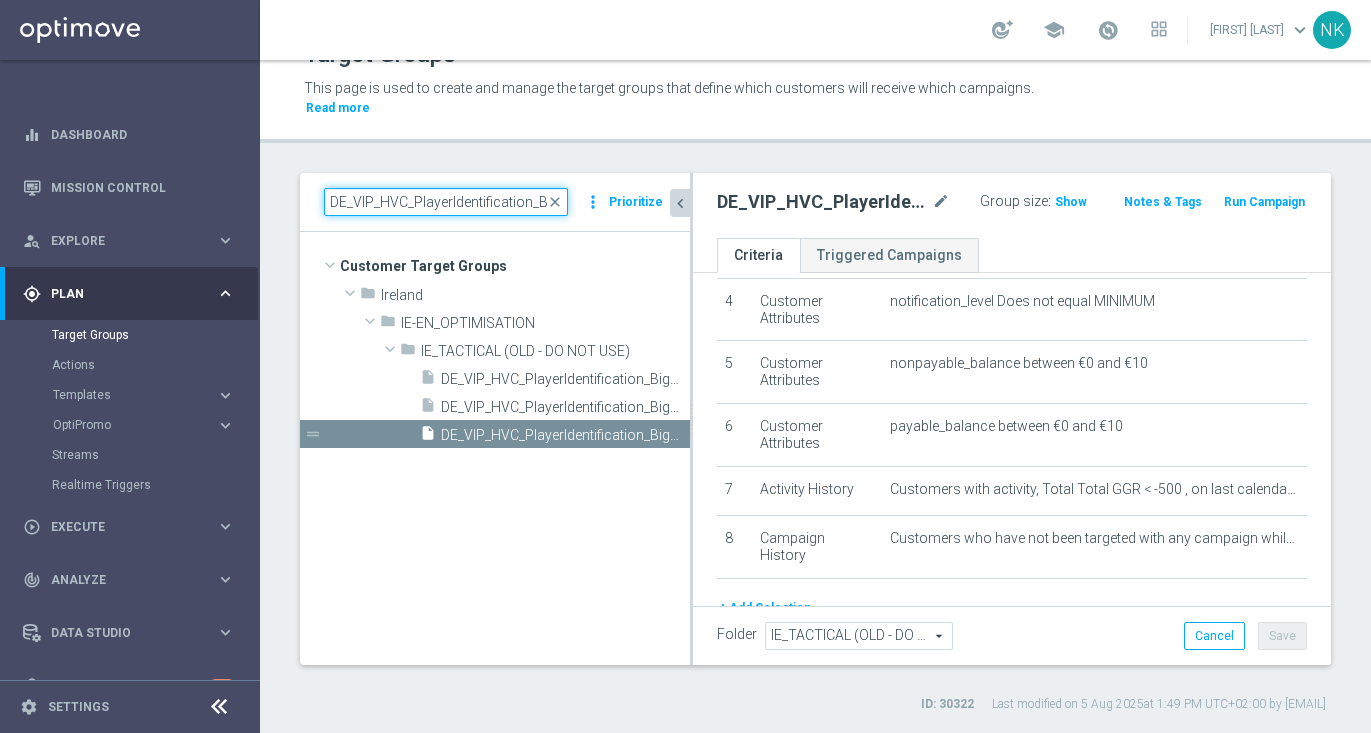 click on "DE_VIP_HVC_PlayerIdentification_BigWin" at bounding box center [446, 202] 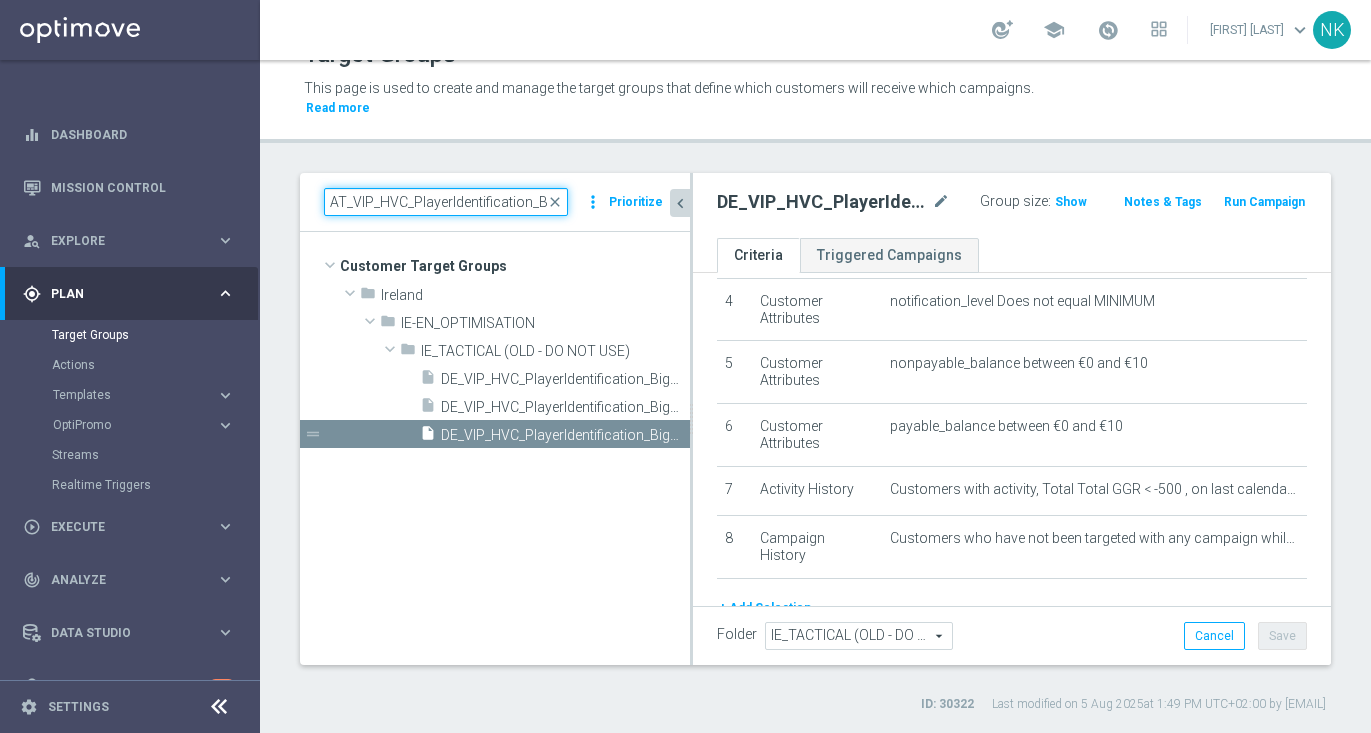 scroll, scrollTop: 0, scrollLeft: 28, axis: horizontal 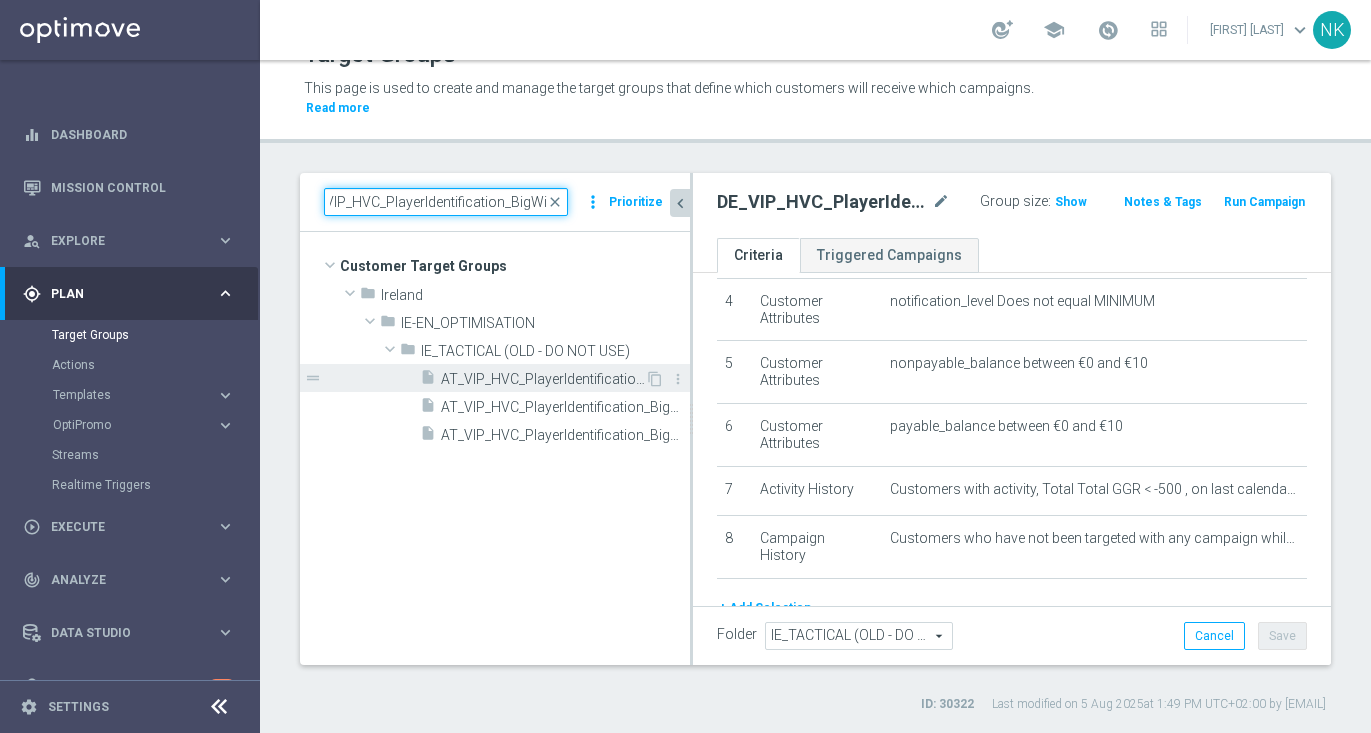 type on "AT_VIP_HVC_PlayerIdentification_BigWin" 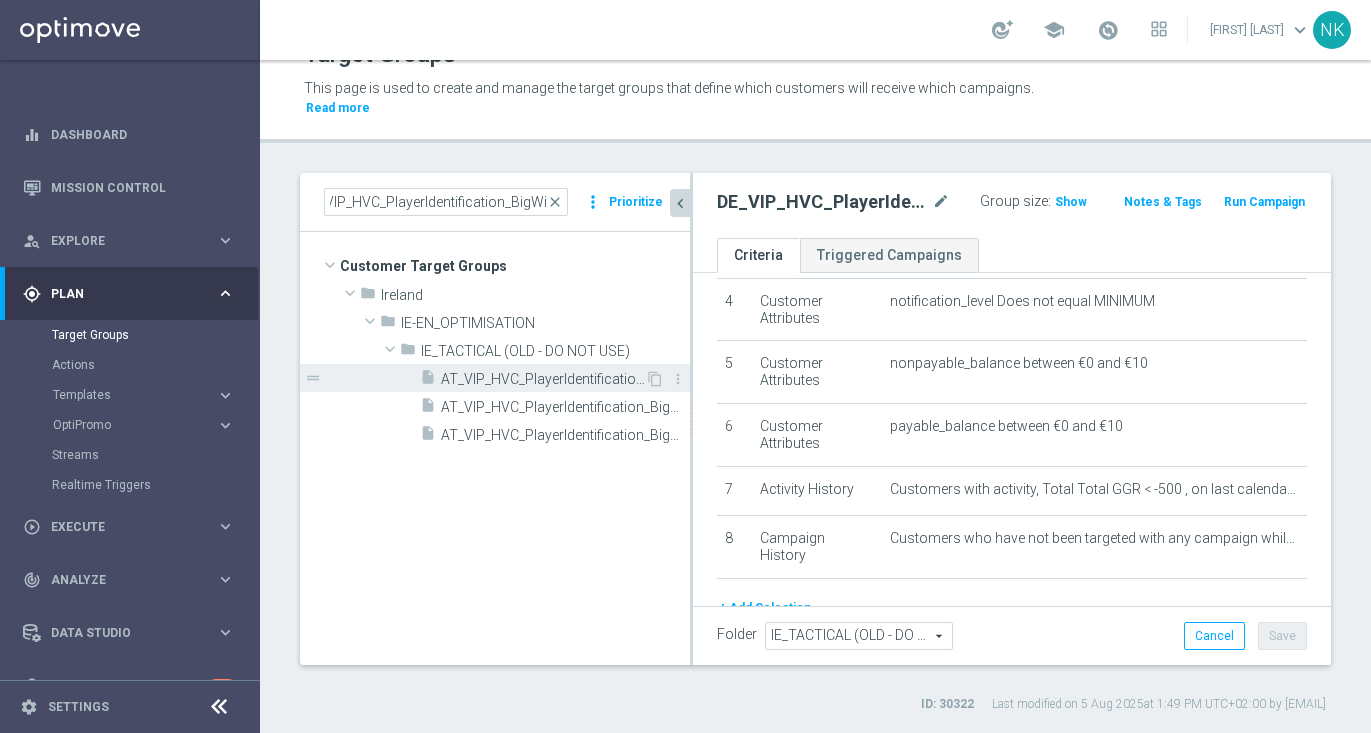 click on "AT_VIP_HVC_PlayerIdentification_BigWin" at bounding box center [543, 379] 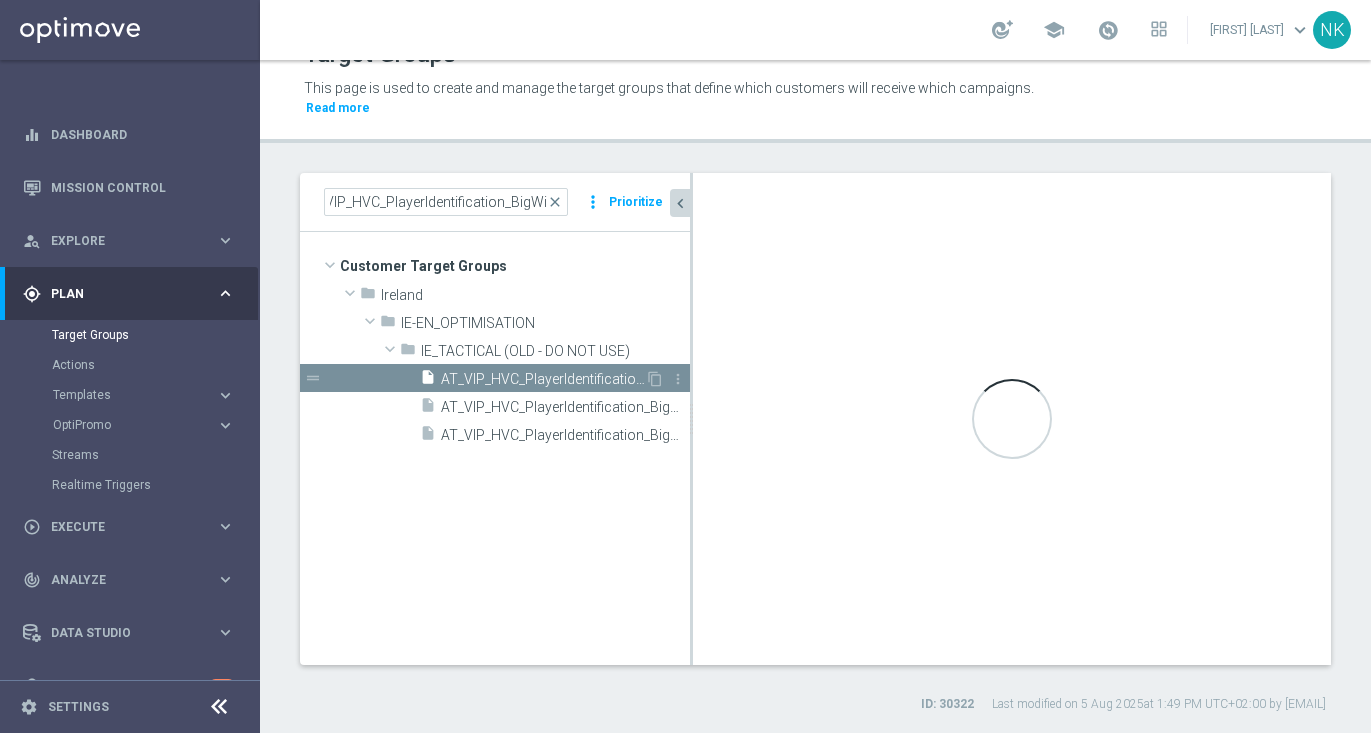 scroll, scrollTop: 0, scrollLeft: 0, axis: both 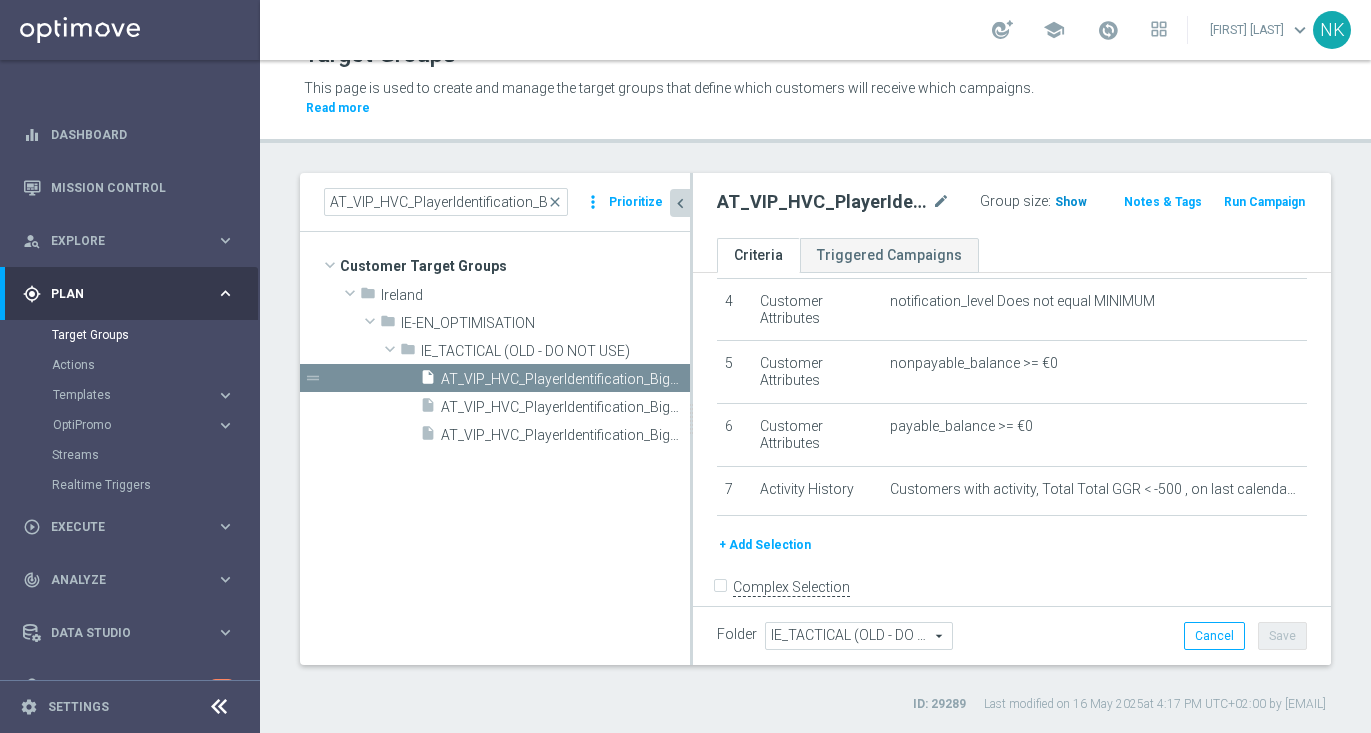 click on "Show" 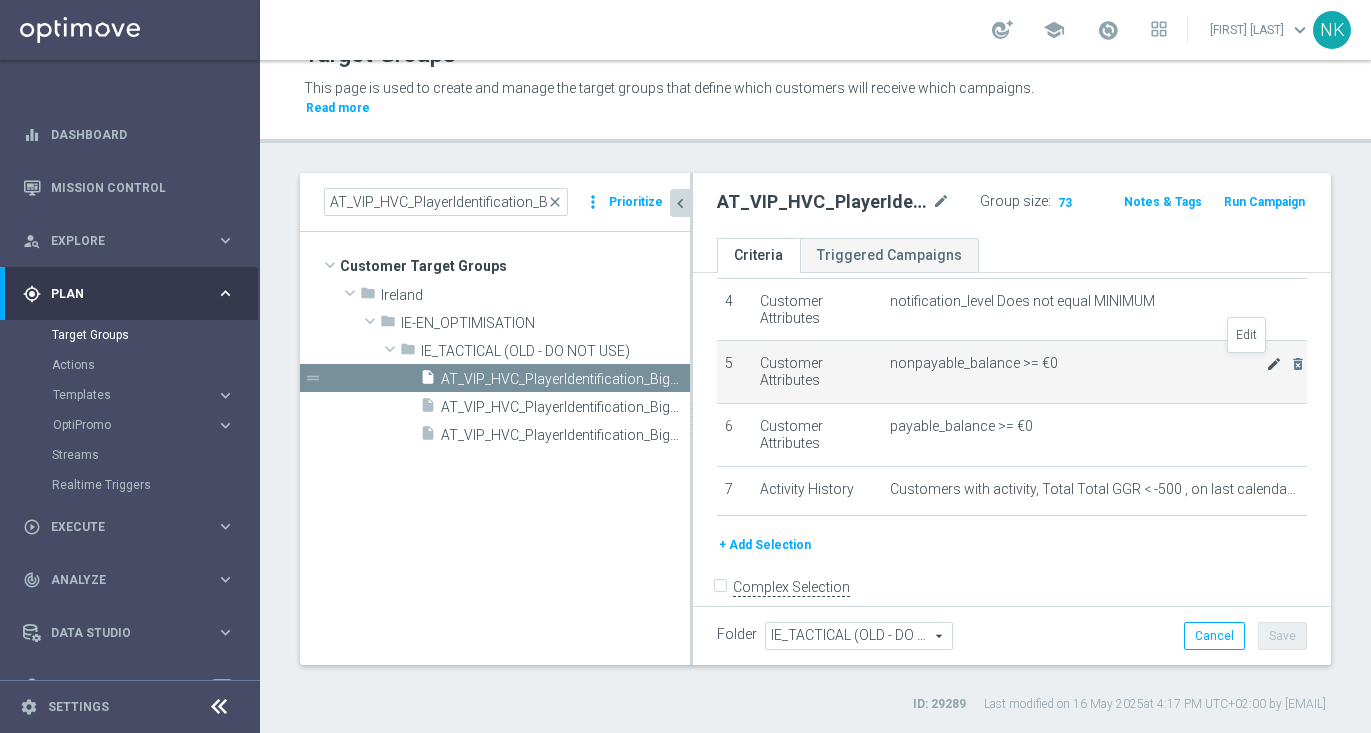click on "mode_edit" 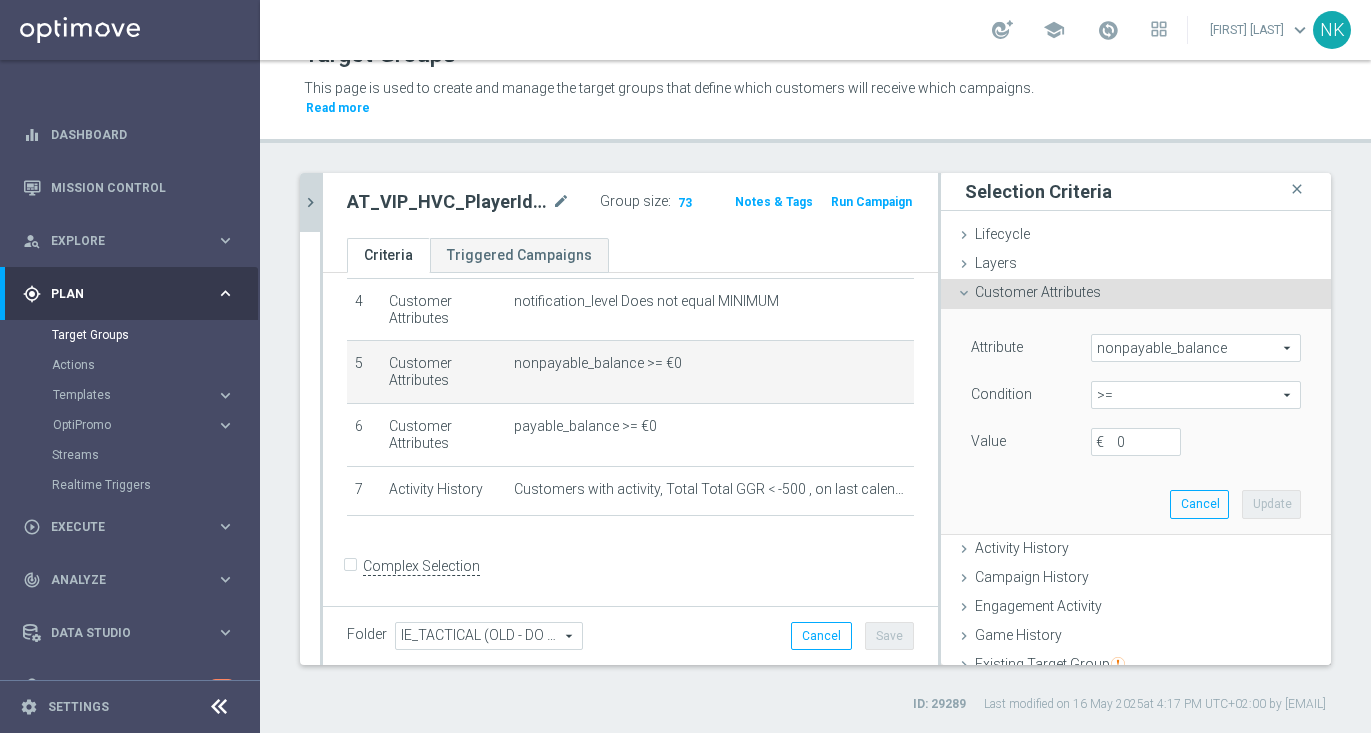 click on "nonpayable_balance" at bounding box center (1196, 348) 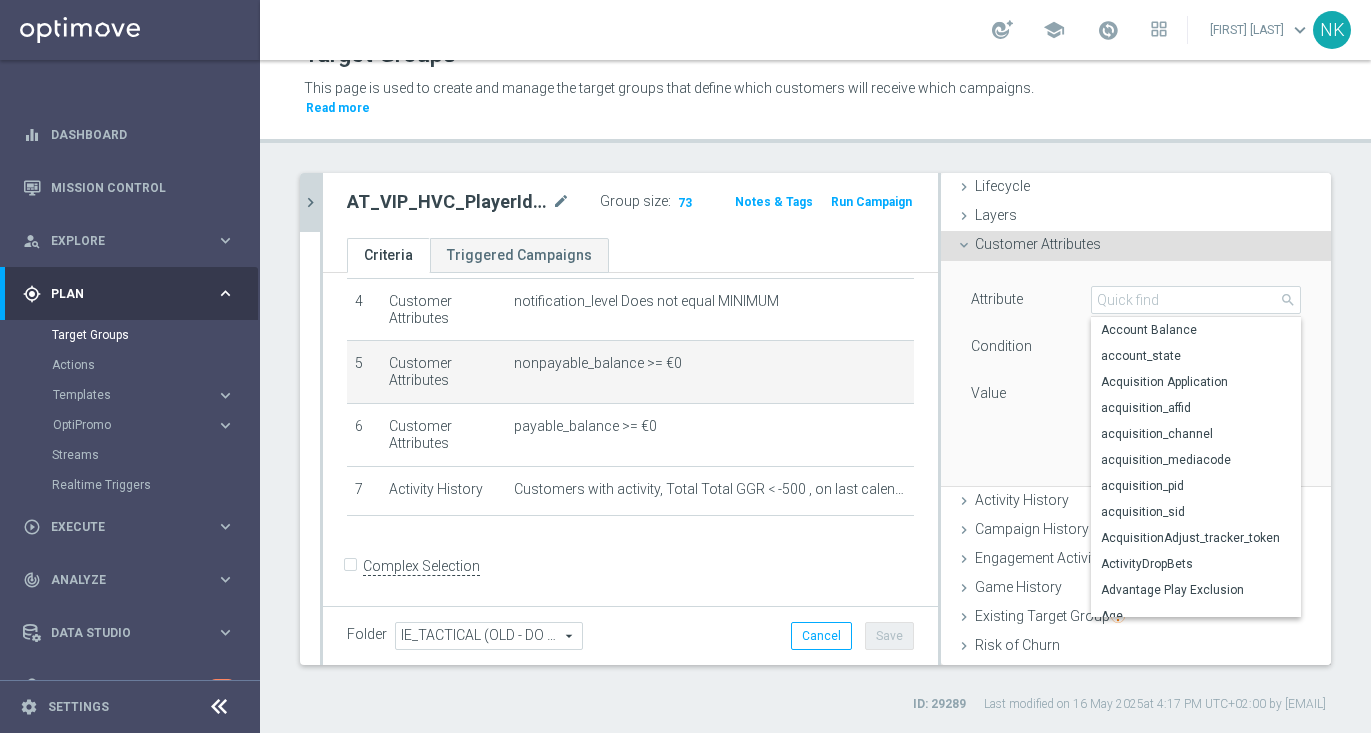 scroll, scrollTop: 68, scrollLeft: 0, axis: vertical 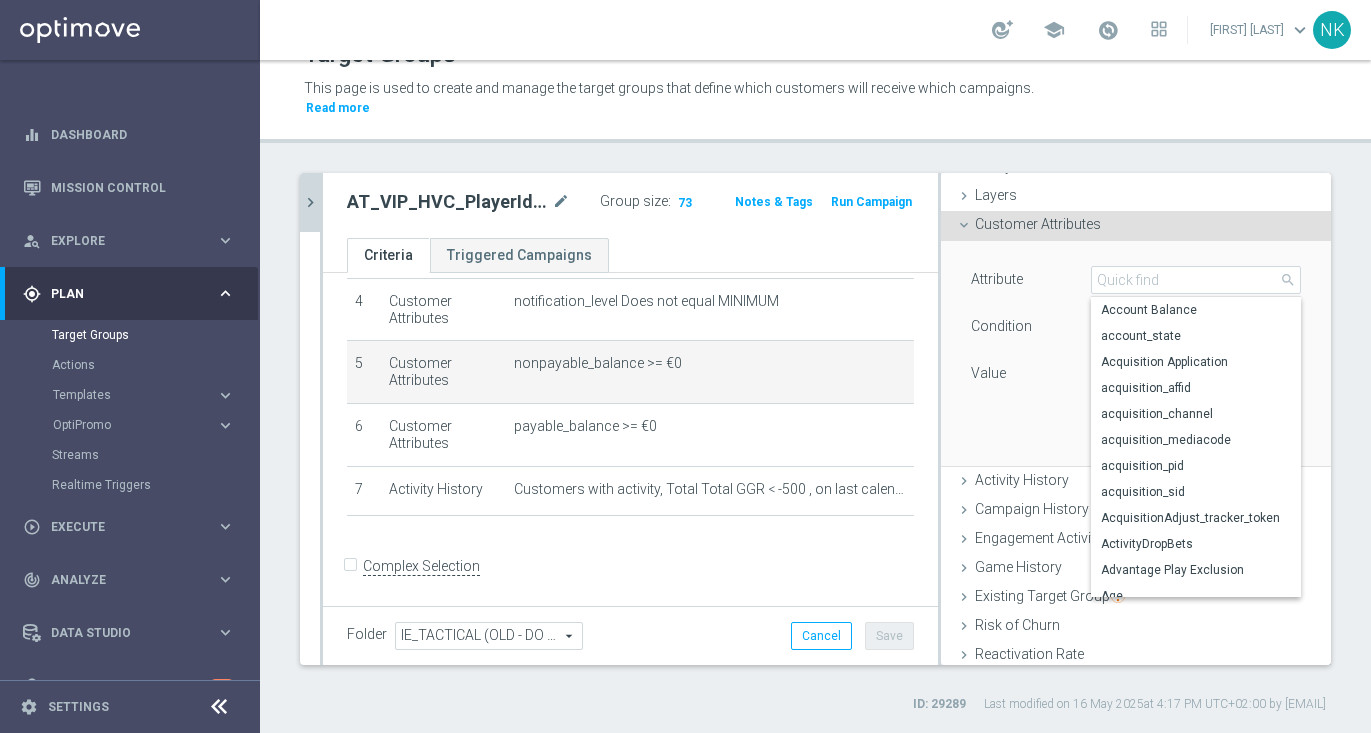 click at bounding box center (964, 225) 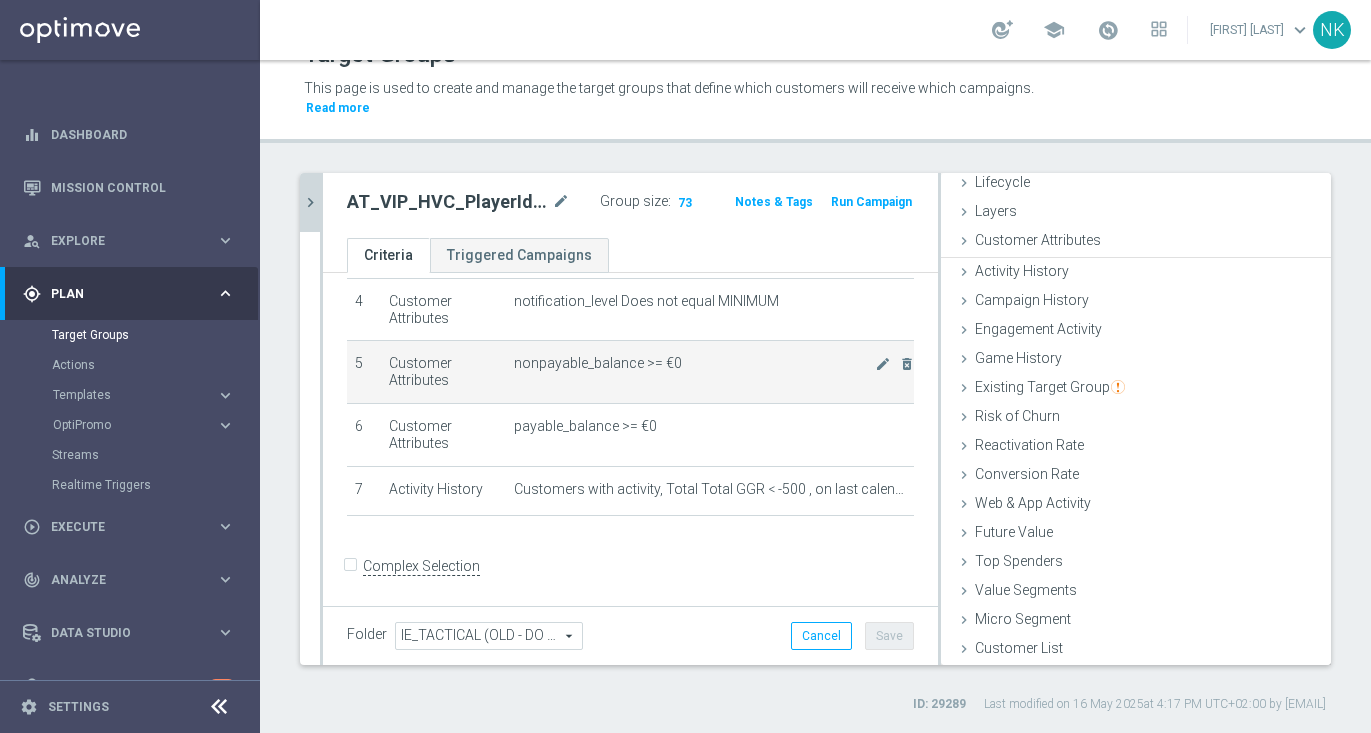 scroll, scrollTop: 50, scrollLeft: 0, axis: vertical 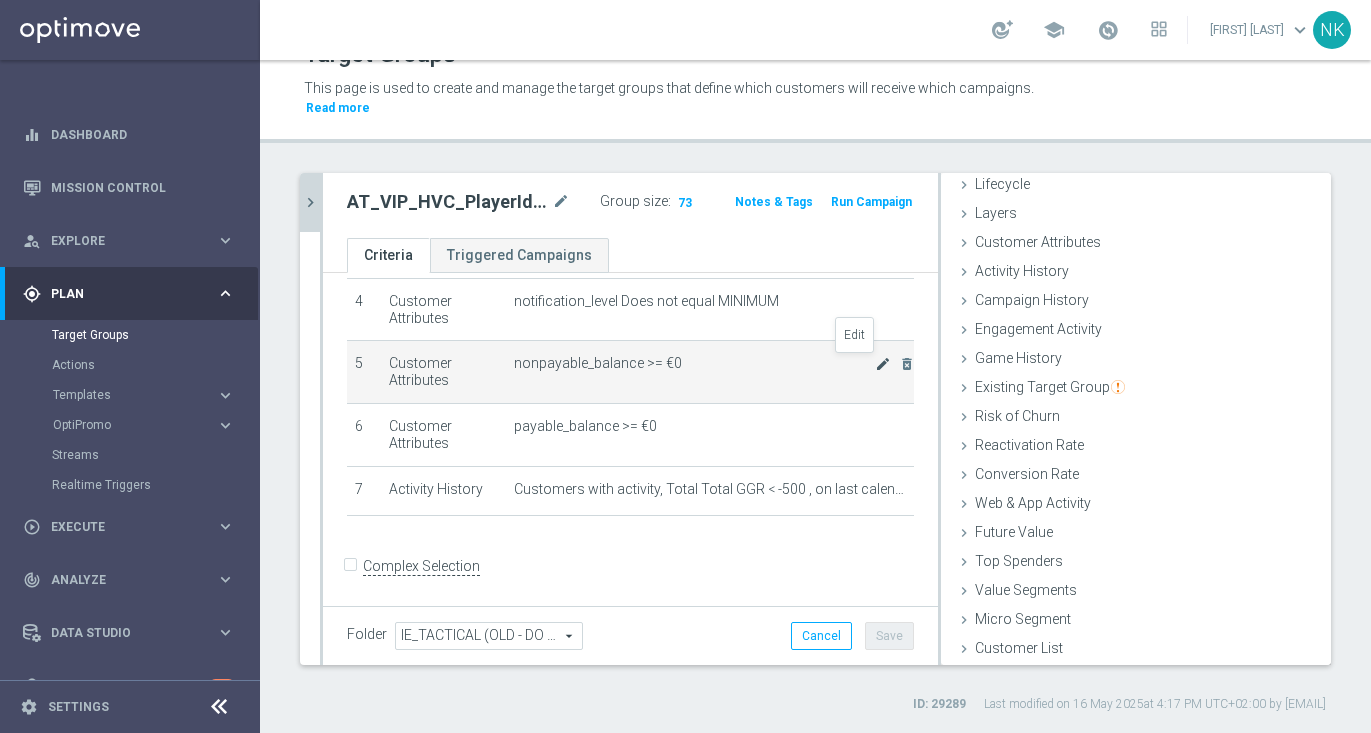 click on "mode_edit" 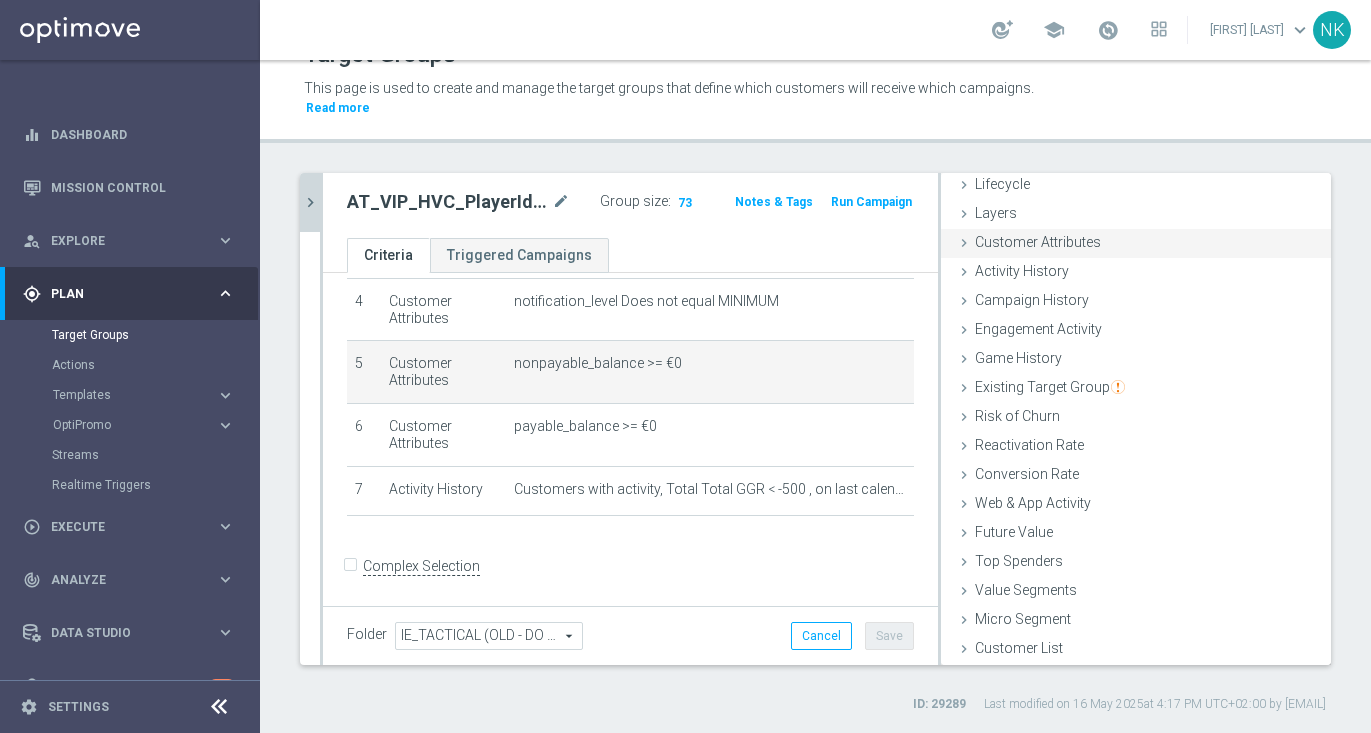 scroll, scrollTop: 0, scrollLeft: 0, axis: both 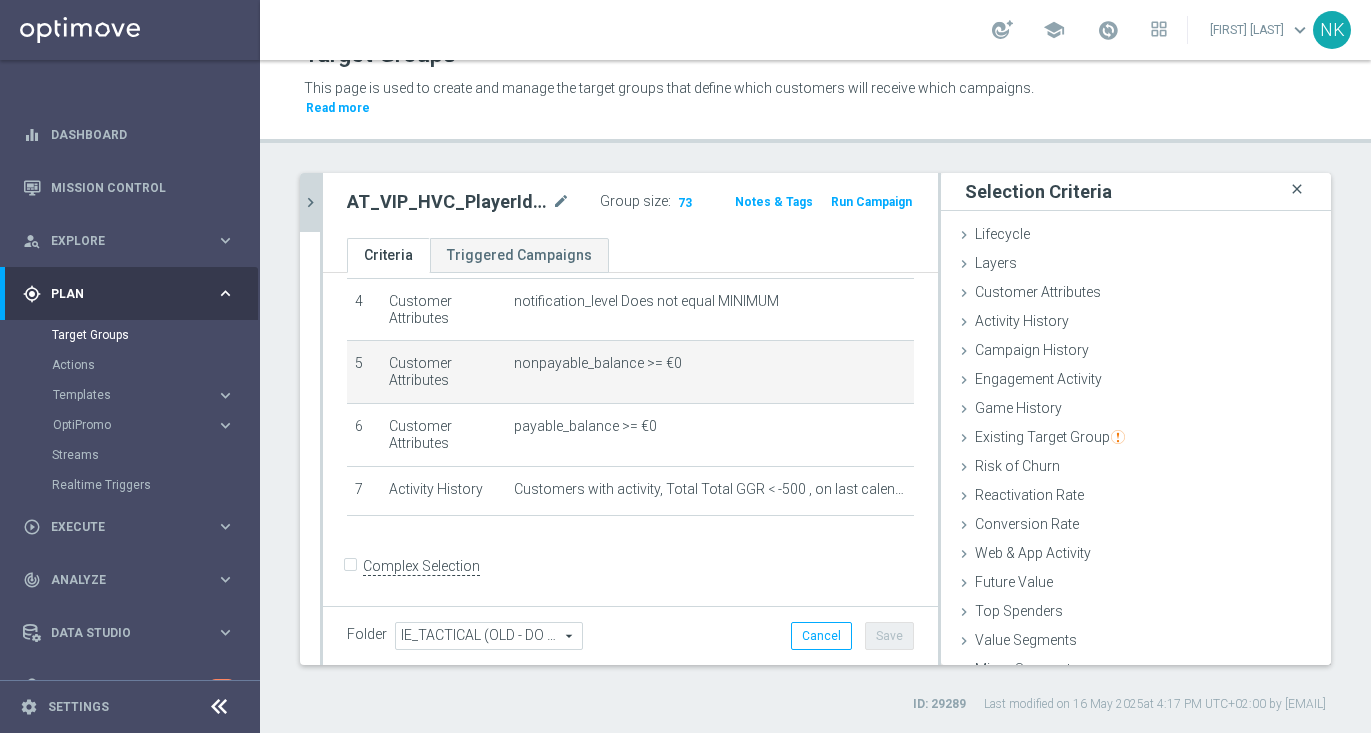 click on "close" 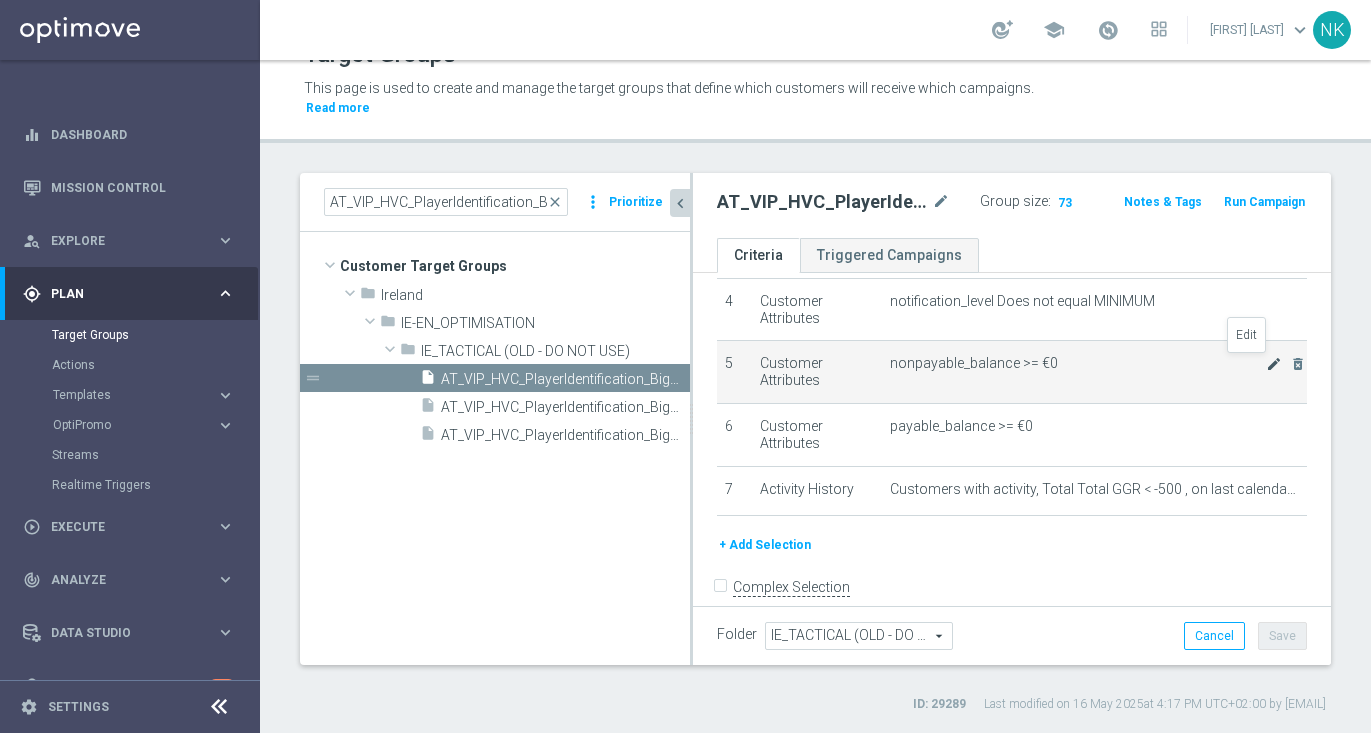 click on "mode_edit" 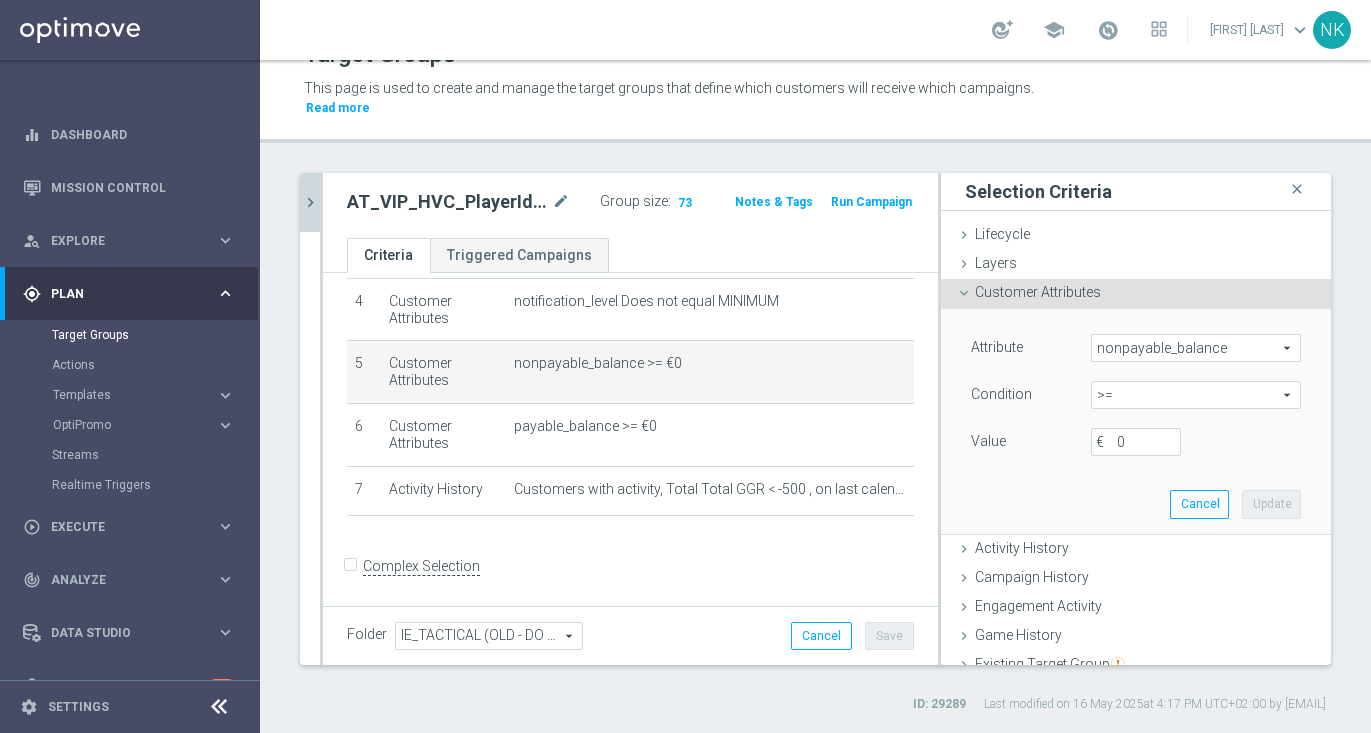 click on ">=" at bounding box center (1196, 395) 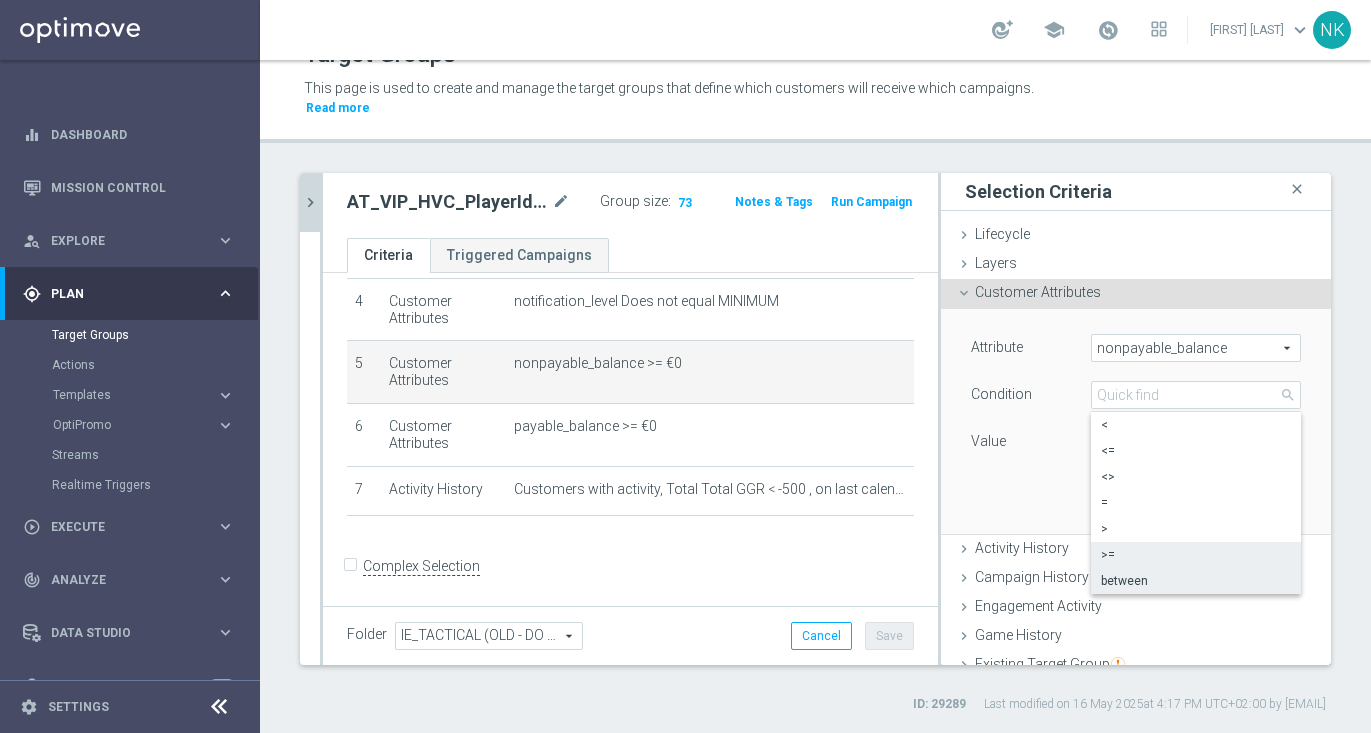 click on "between" at bounding box center [1196, 581] 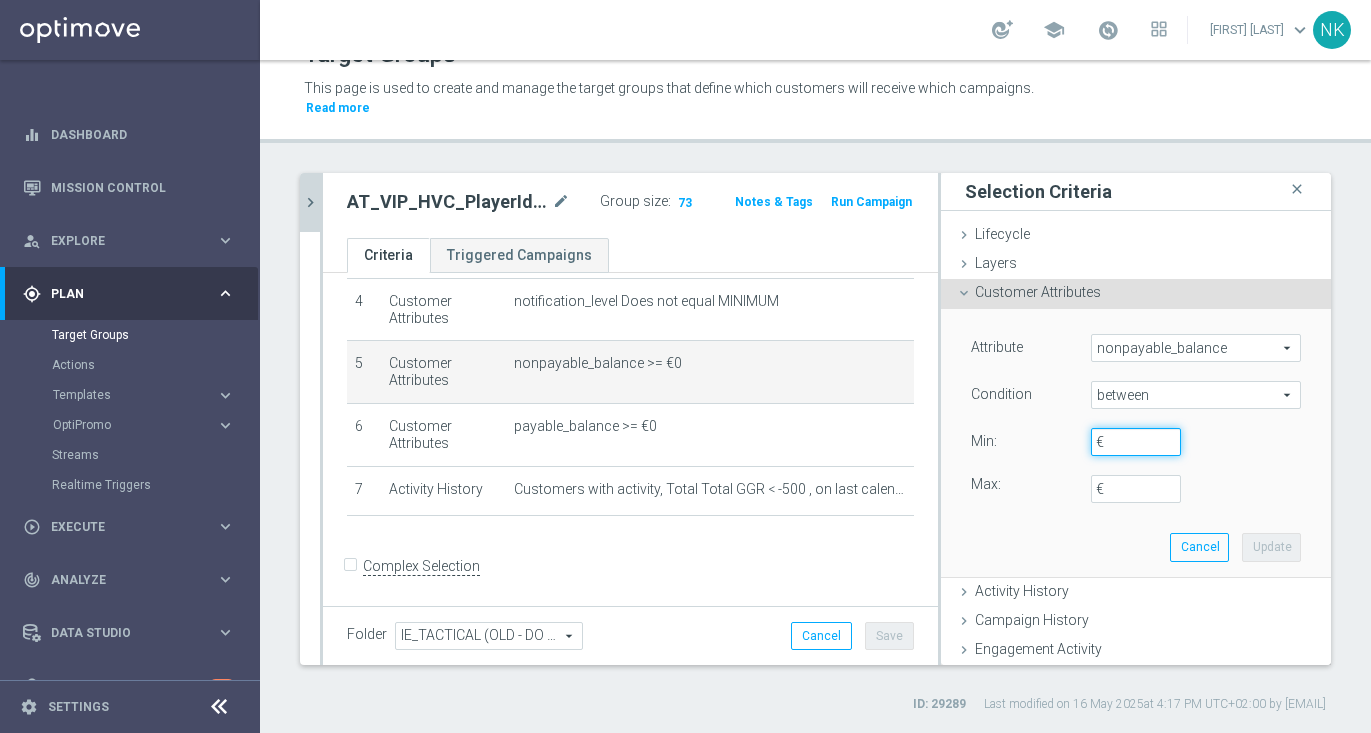 click on "€" at bounding box center (1136, 442) 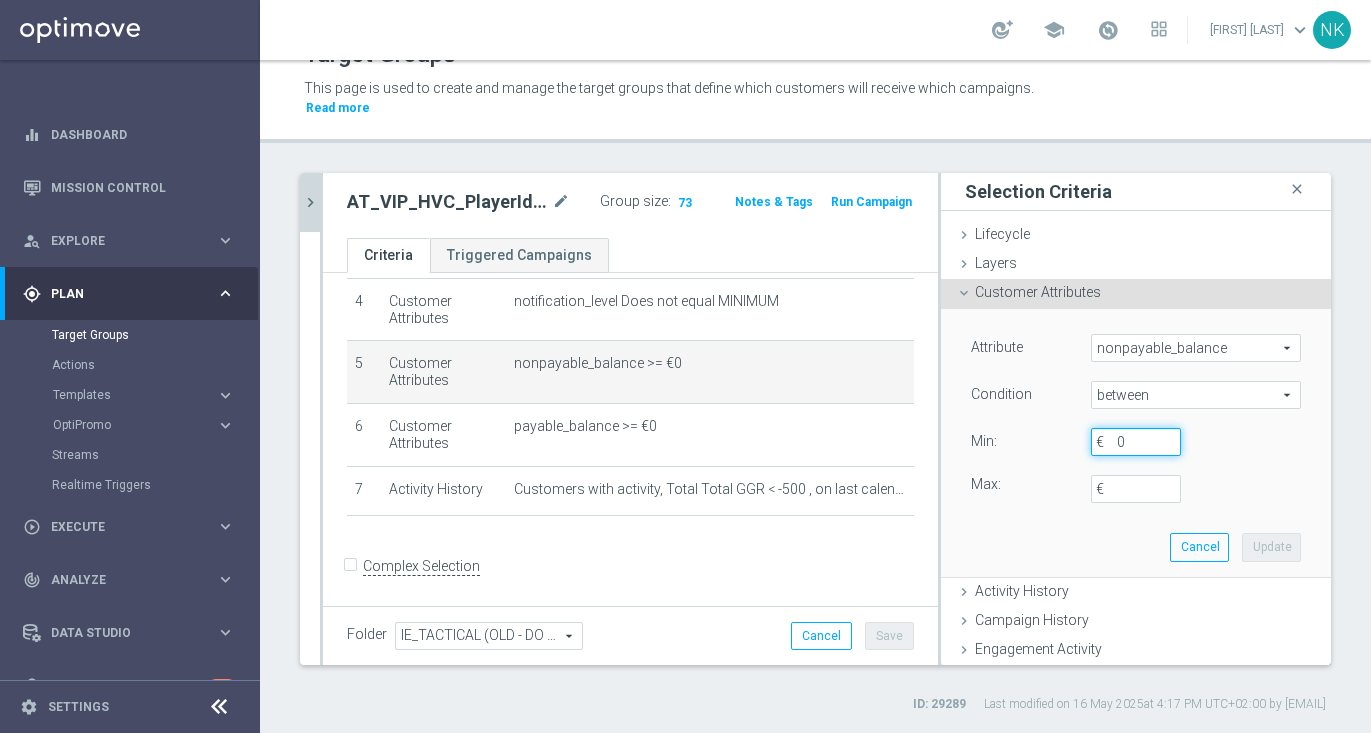 type on "0" 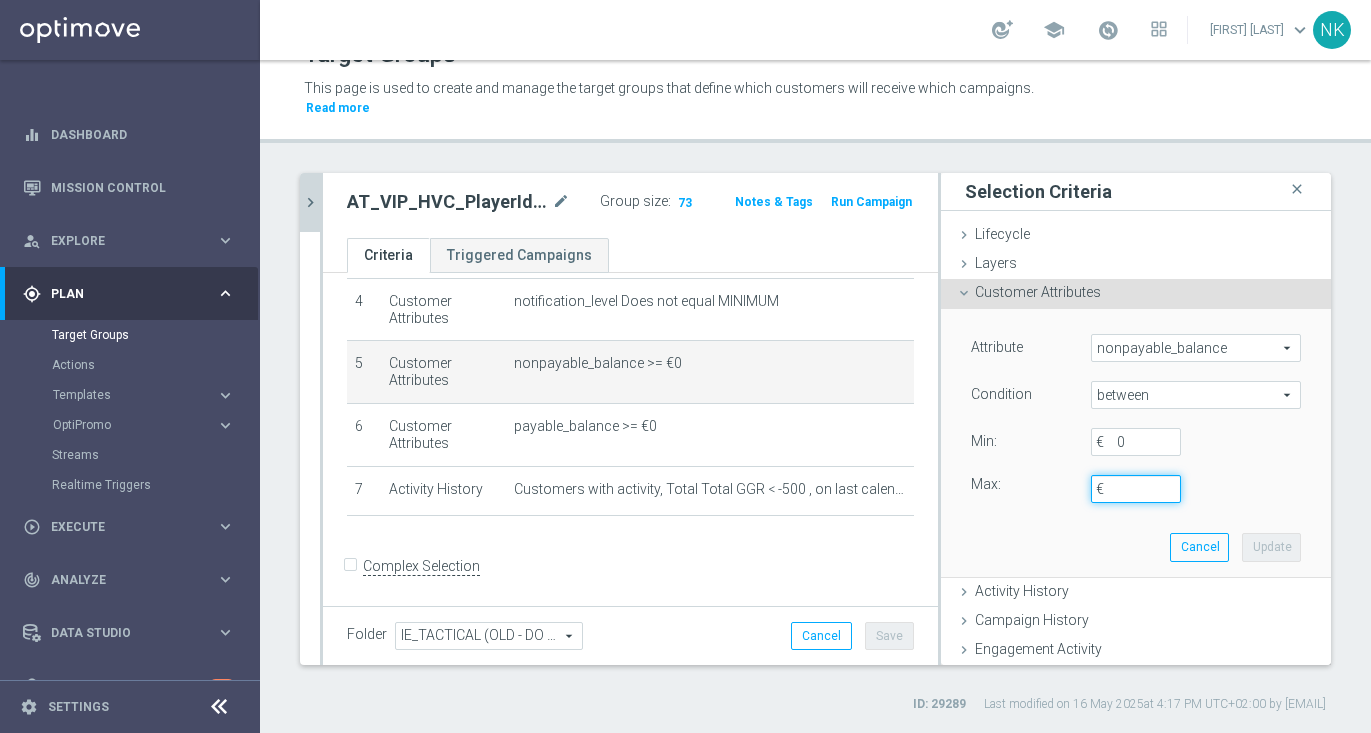 click on "€" at bounding box center [1136, 489] 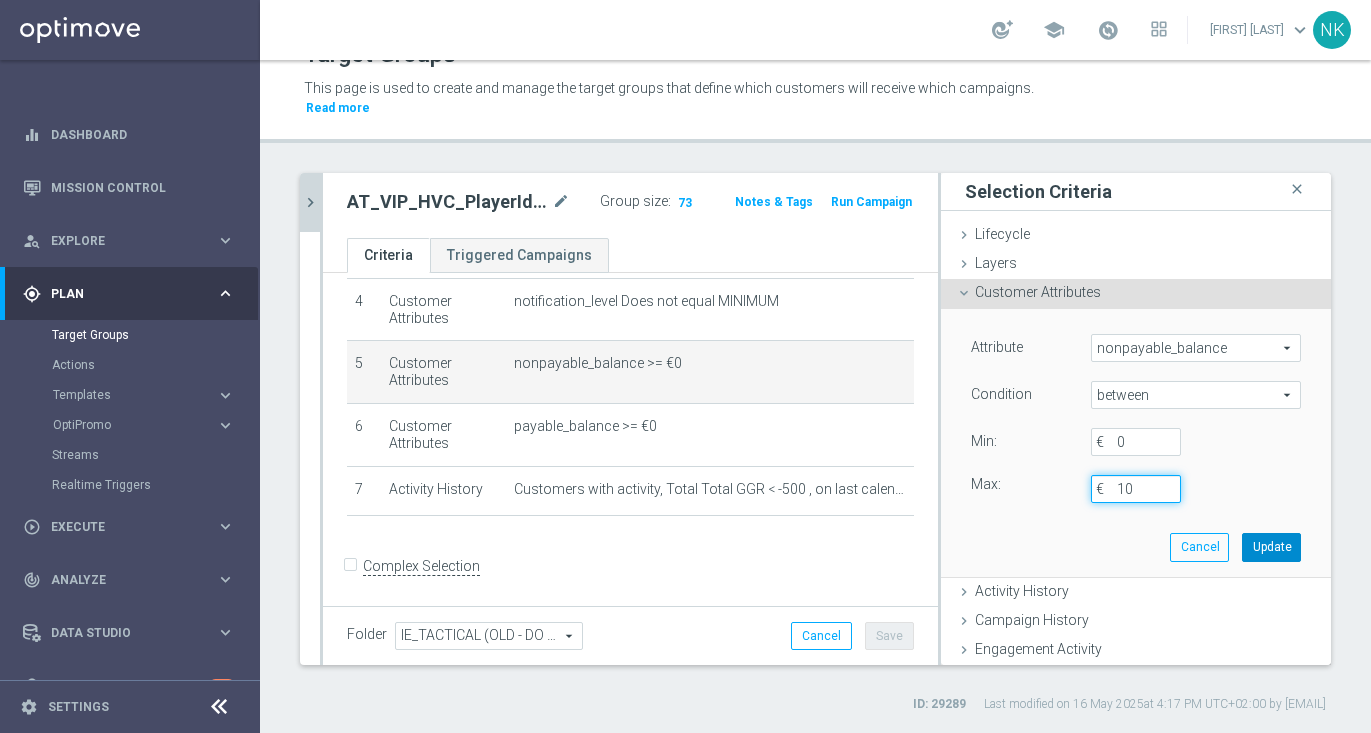 type on "10" 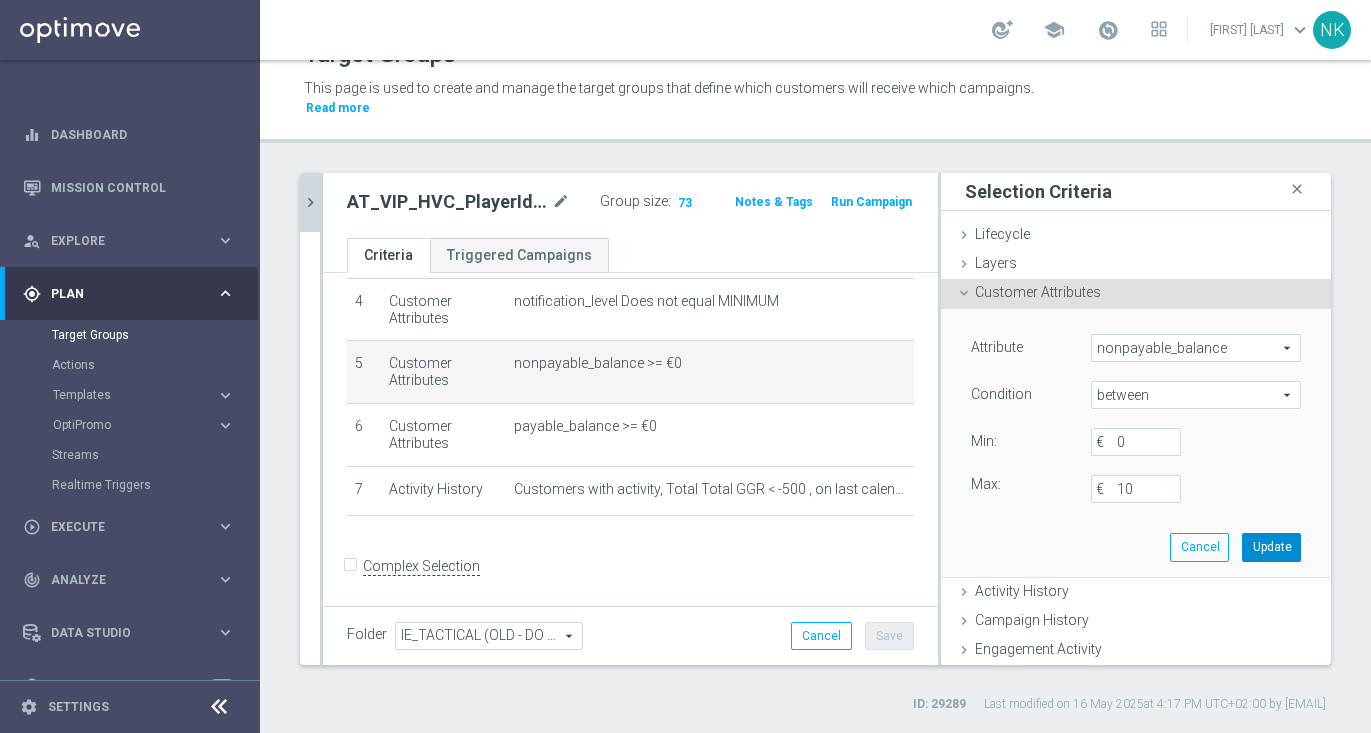click on "Update" at bounding box center (1271, 547) 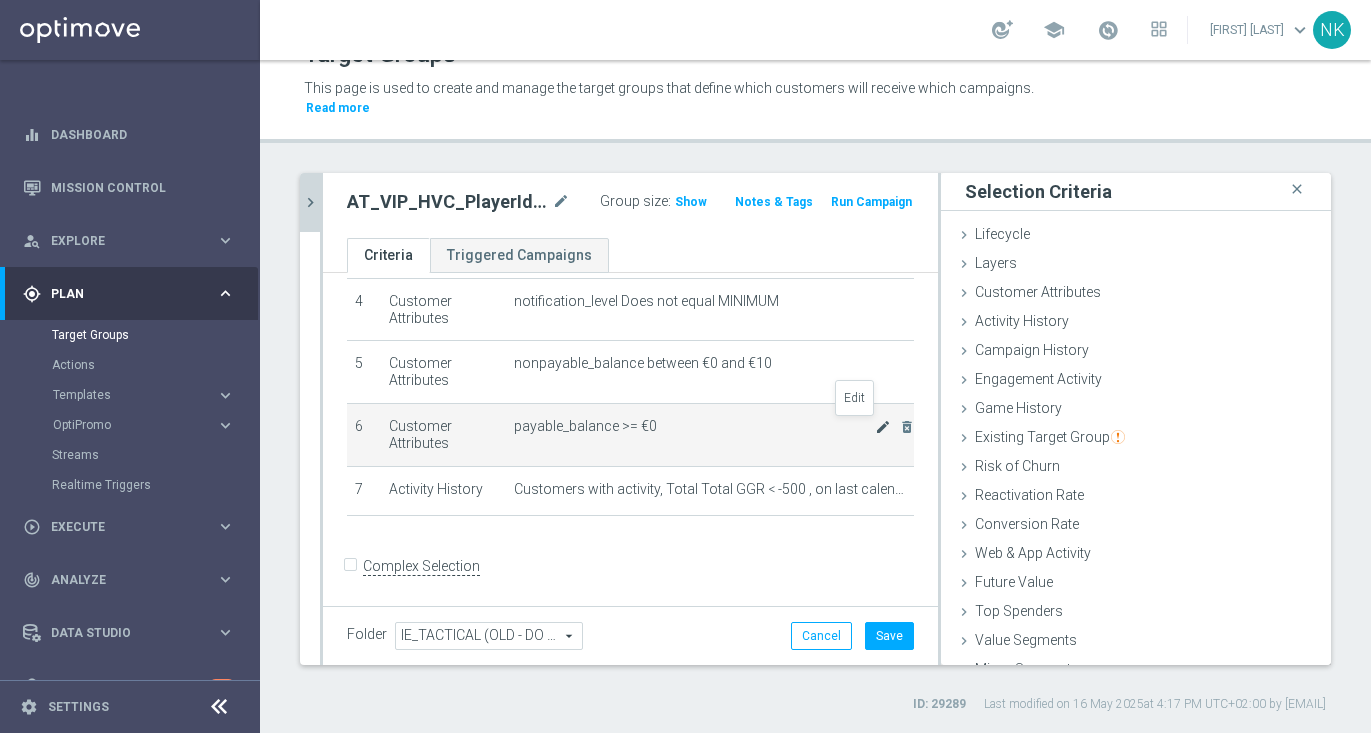 click on "mode_edit" 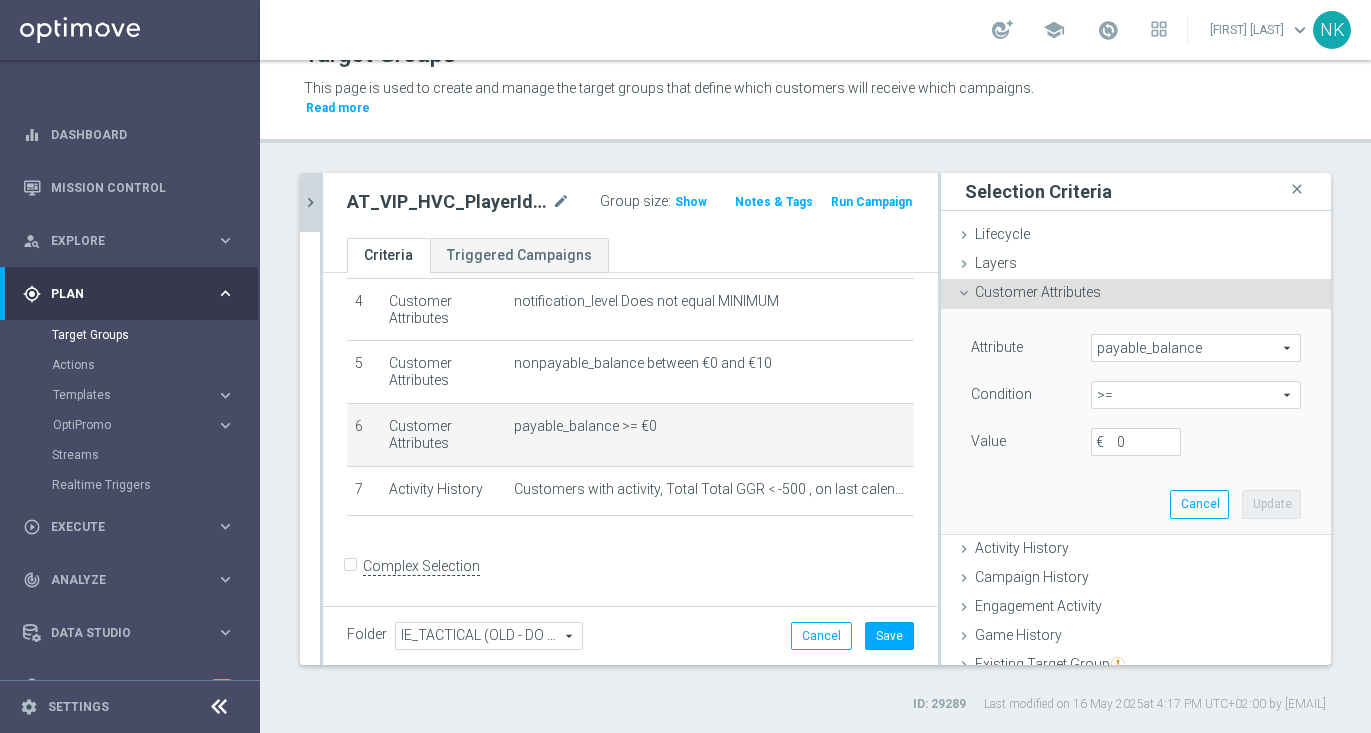 click on ">=" at bounding box center [1196, 395] 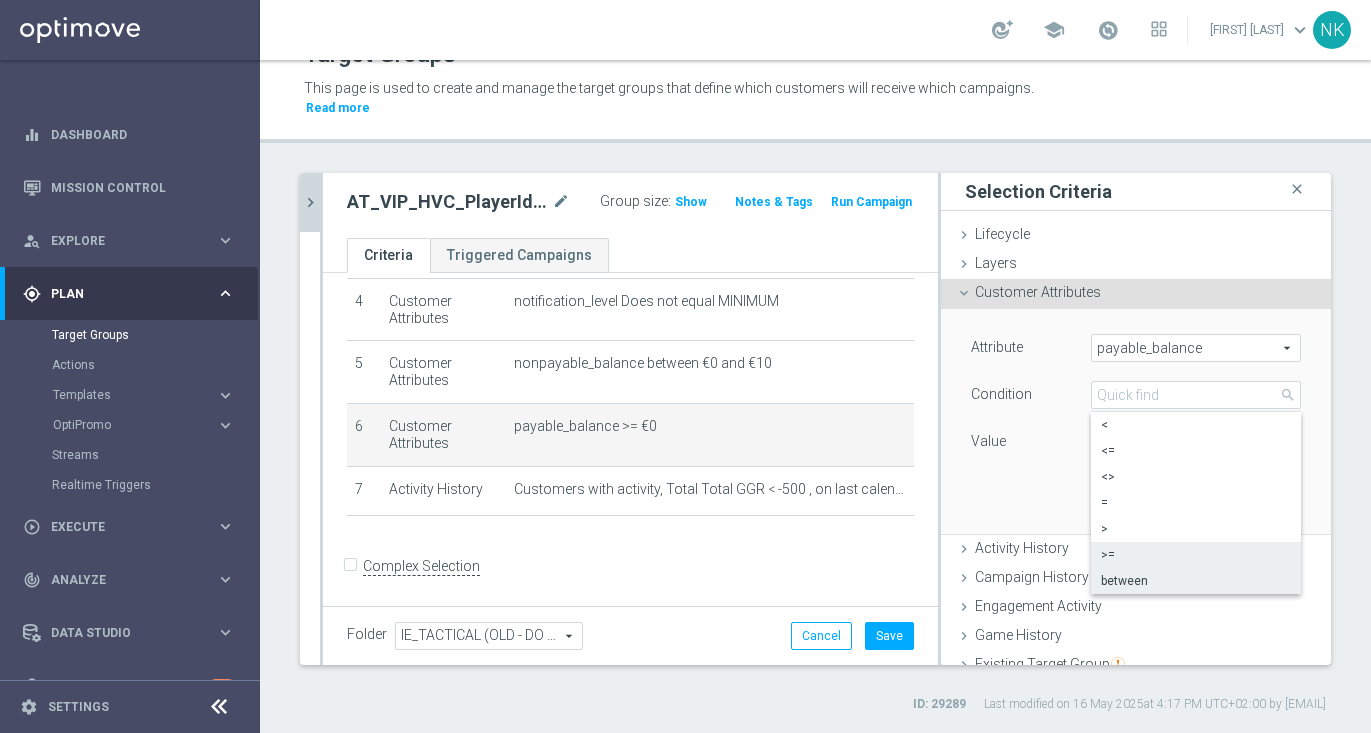 click on "between" at bounding box center (1196, 581) 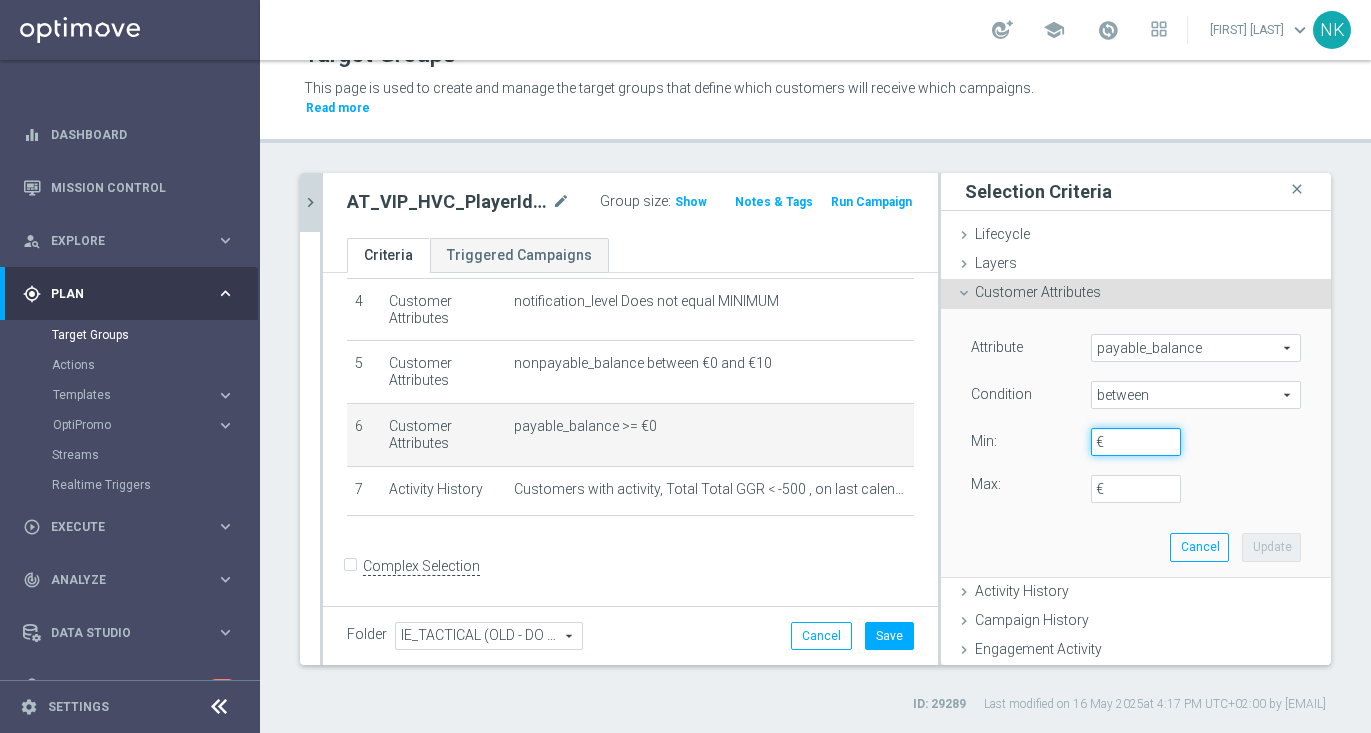 click on "€" at bounding box center (1136, 442) 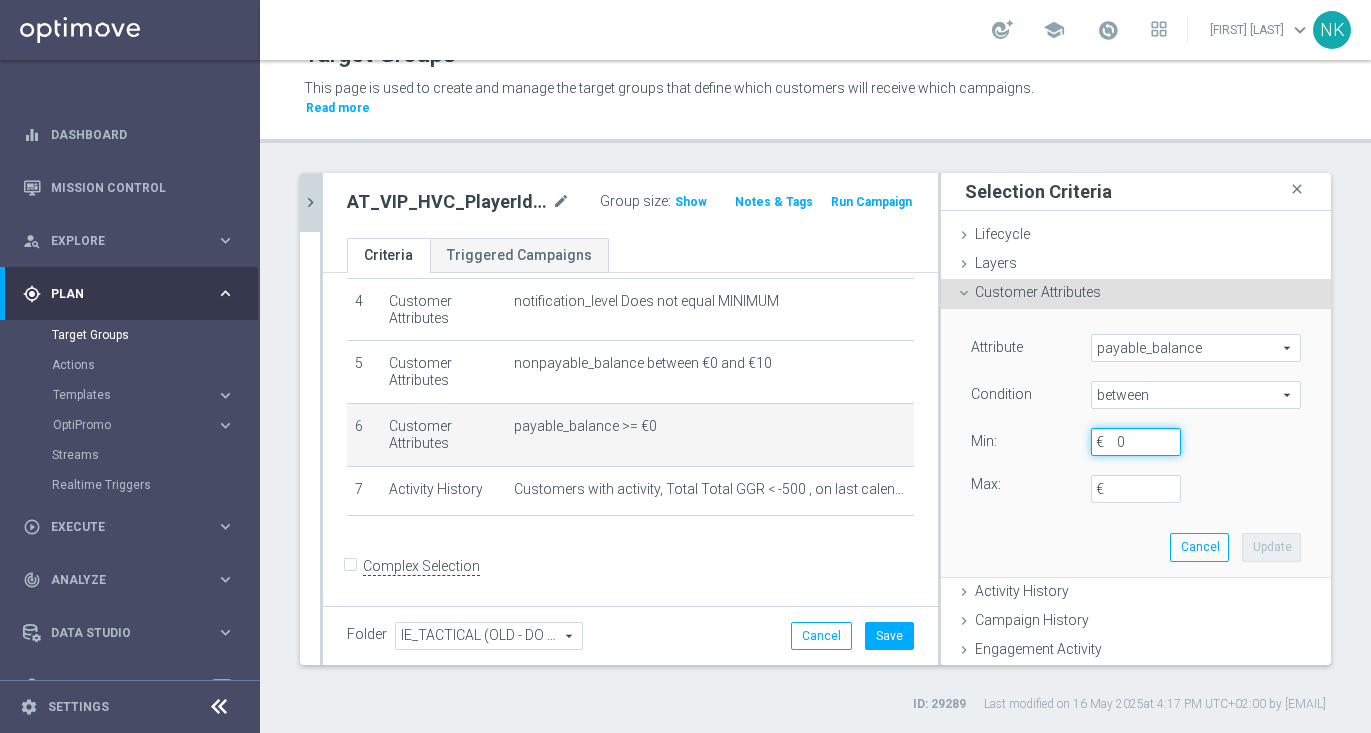 type on "0" 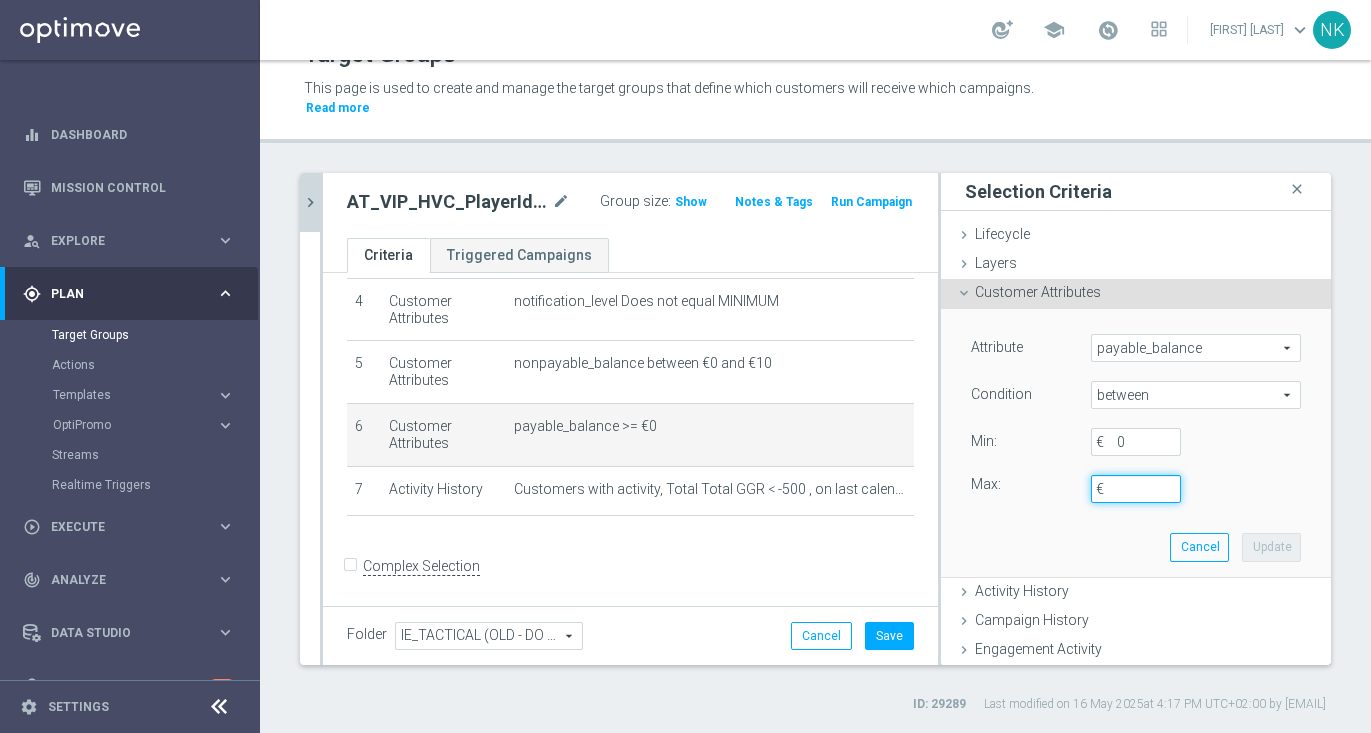 click on "€" at bounding box center (1136, 489) 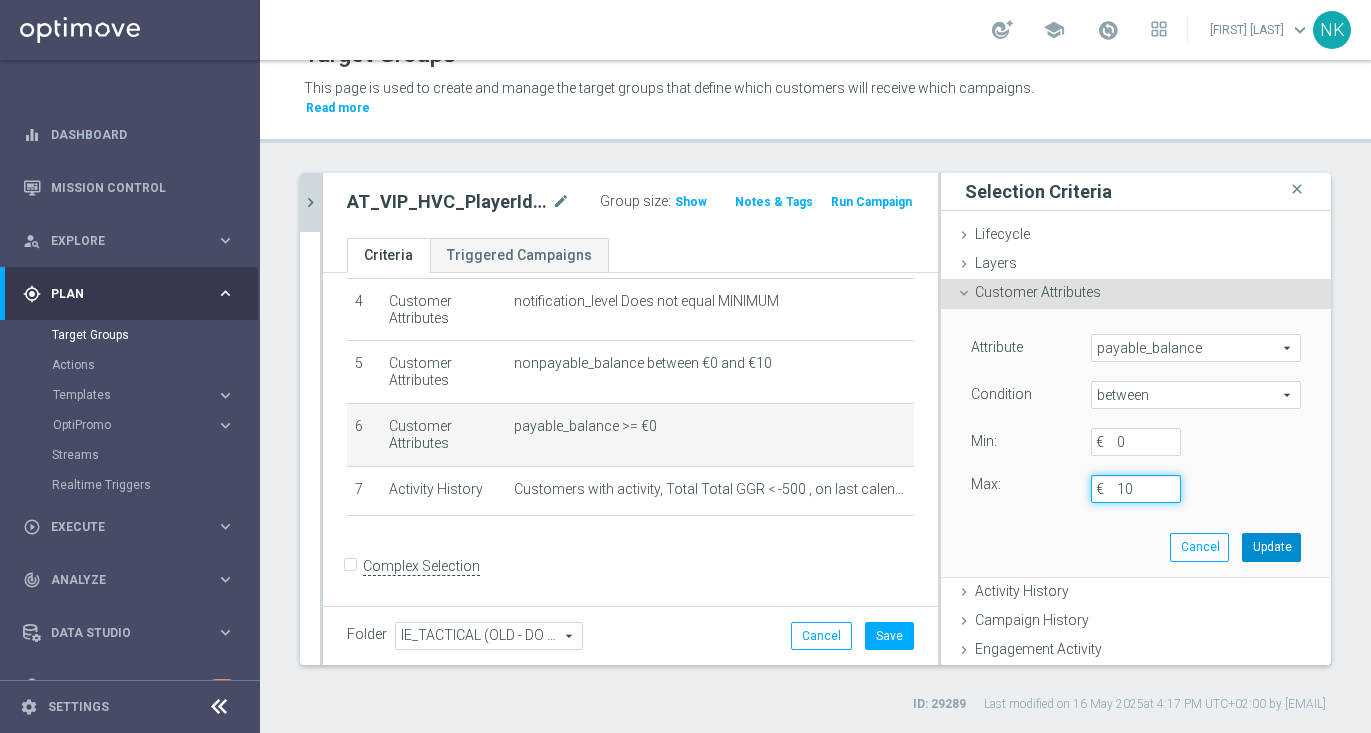 type on "10" 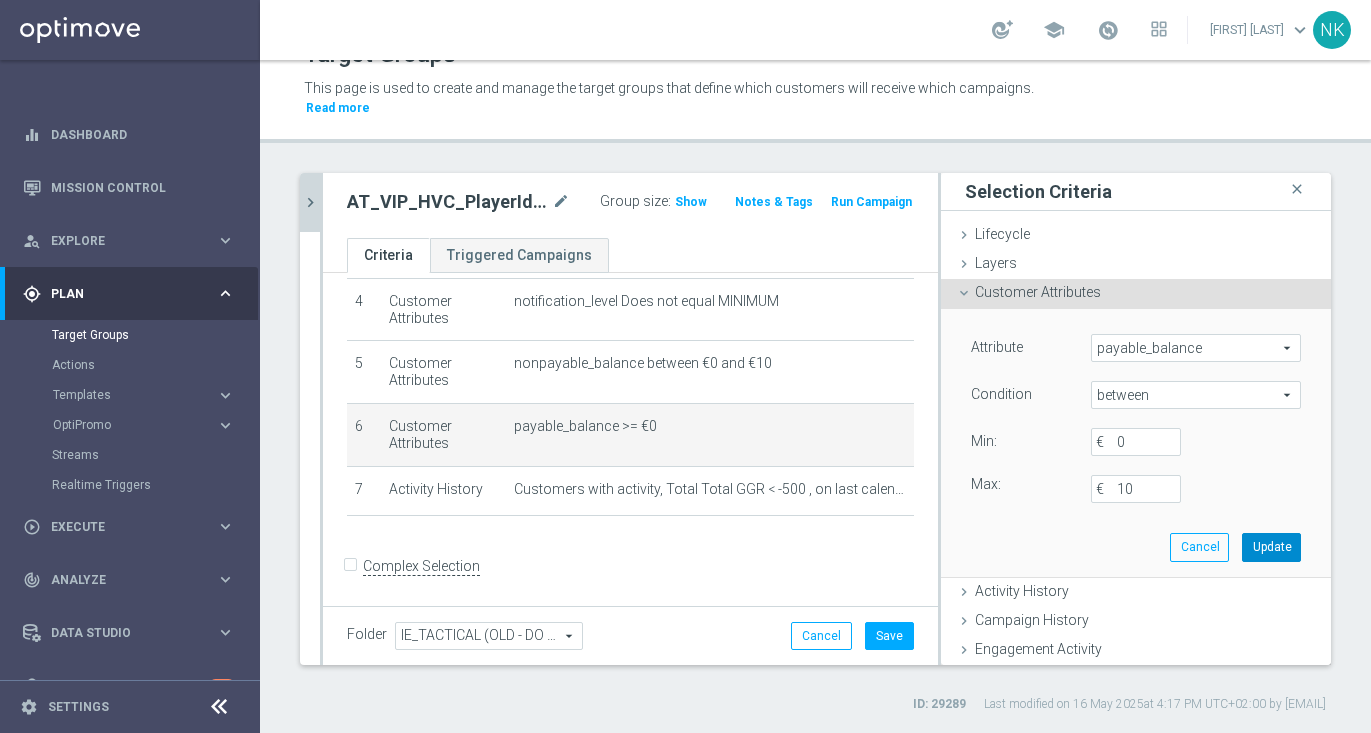click on "Update" at bounding box center (1271, 547) 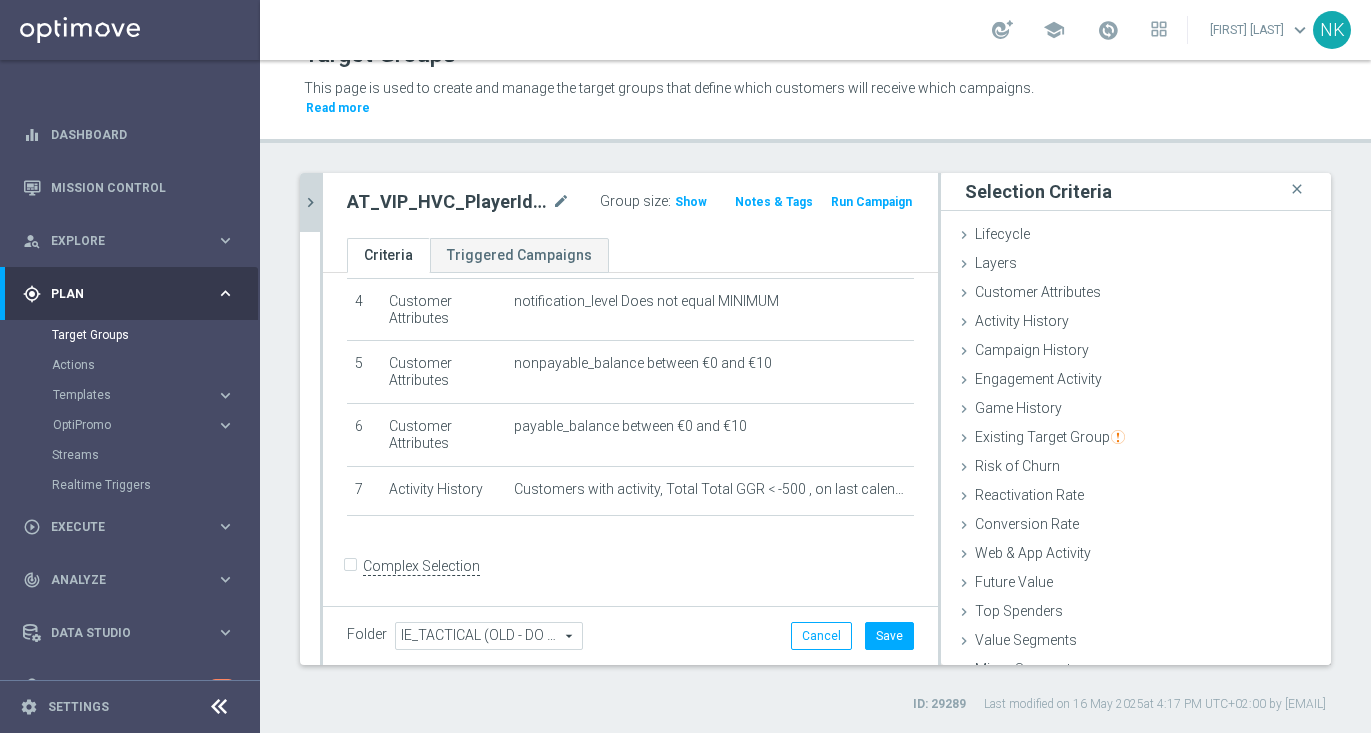 click on "Group size :
Show" 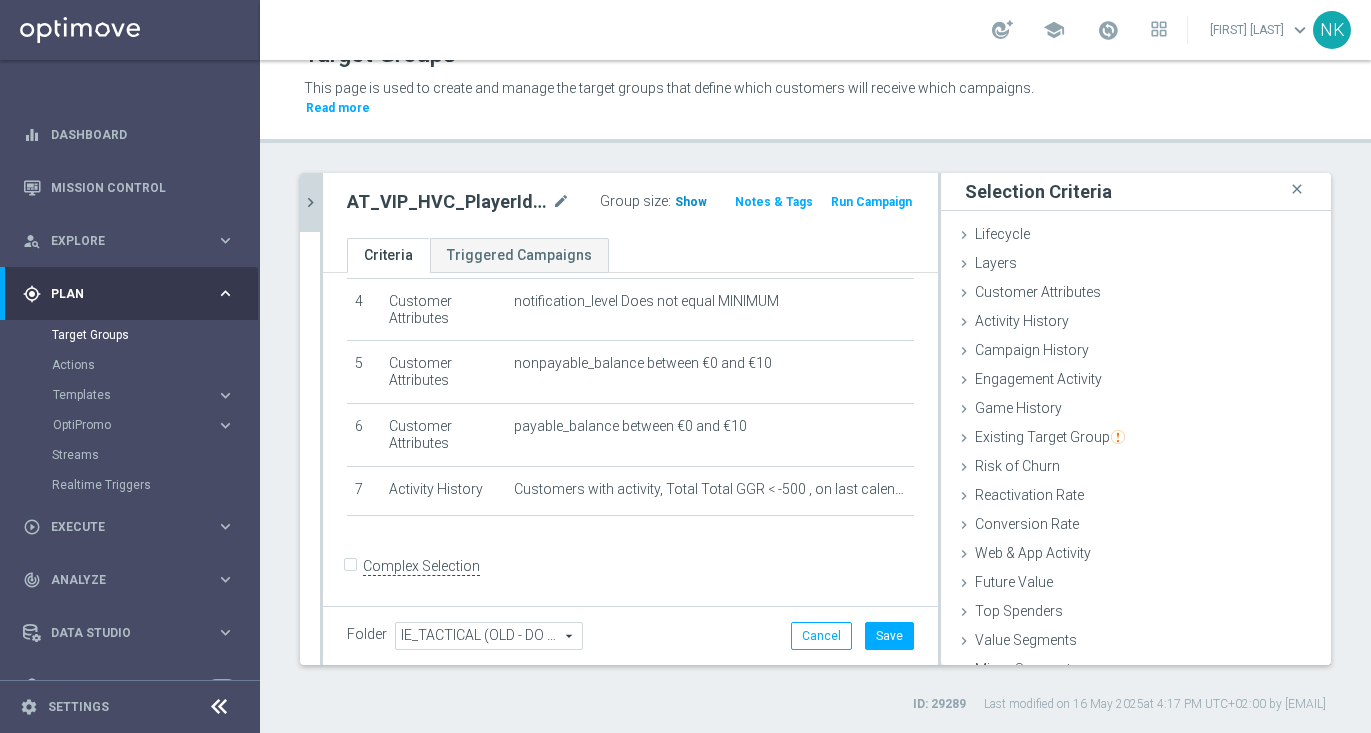 click on "Show" 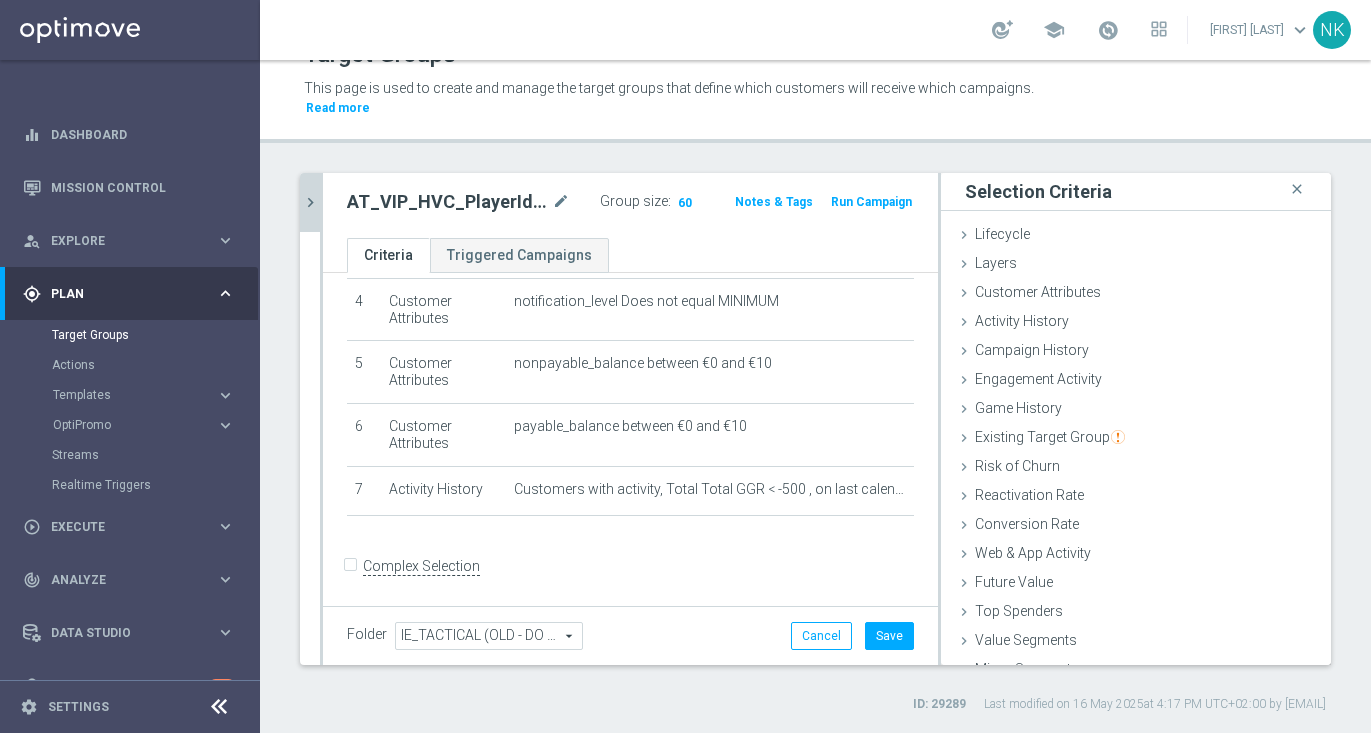 click on "chevron_right" 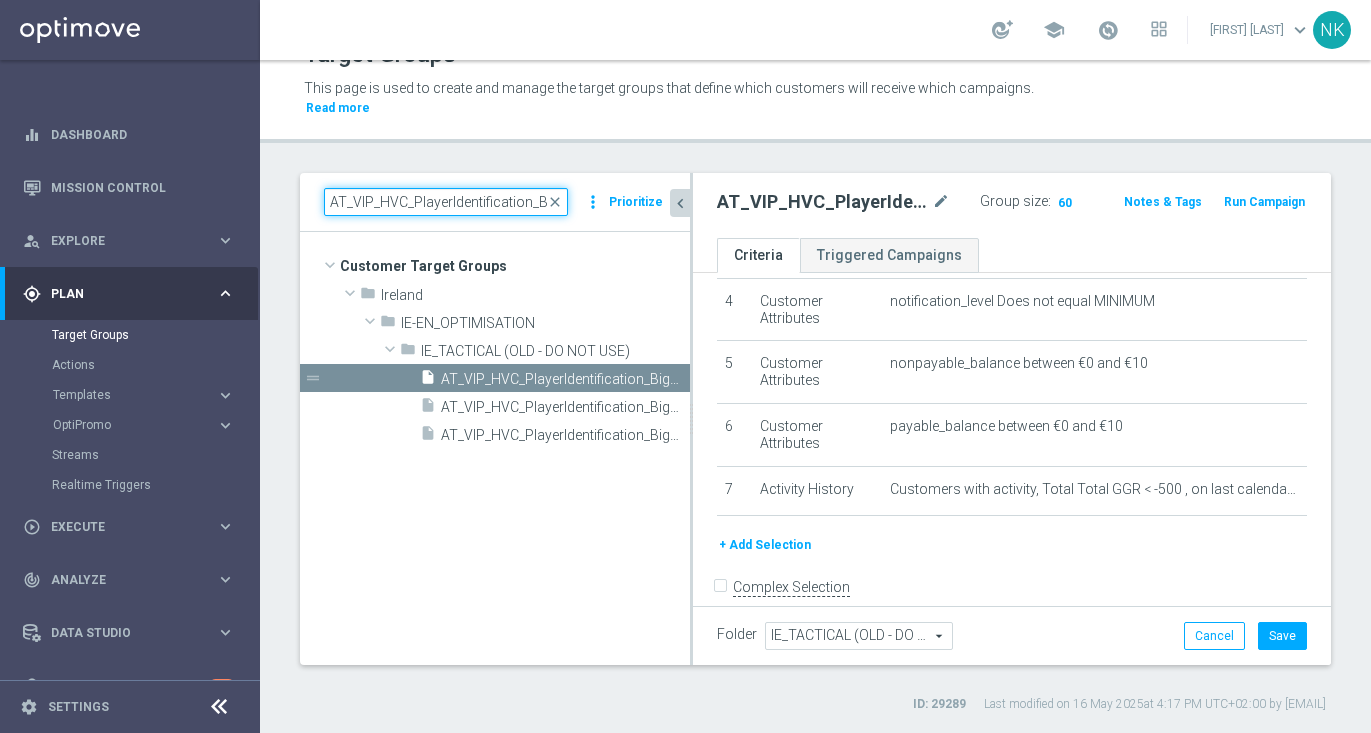 click on "AT_VIP_HVC_PlayerIdentification_BigWin" at bounding box center (446, 202) 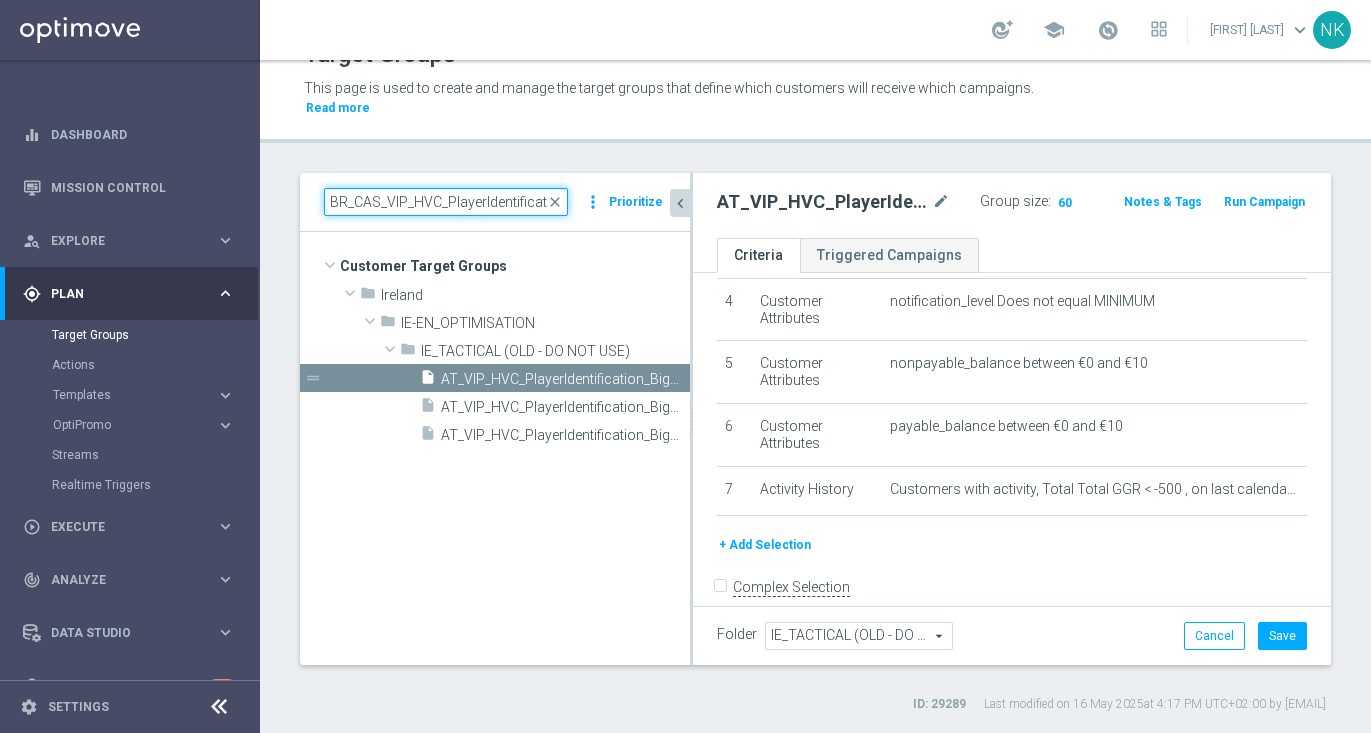 scroll, scrollTop: 0, scrollLeft: 61, axis: horizontal 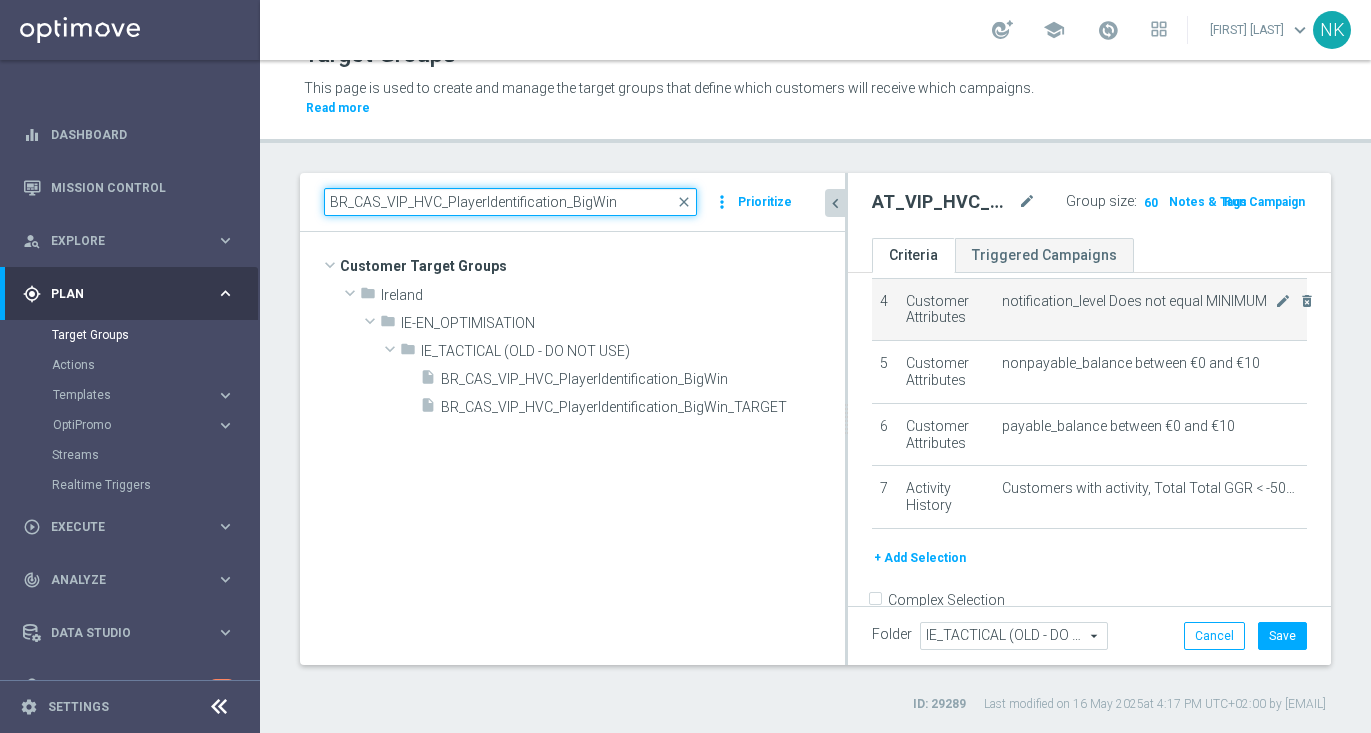 drag, startPoint x: 690, startPoint y: 348, endPoint x: 873, endPoint y: 322, distance: 184.83777 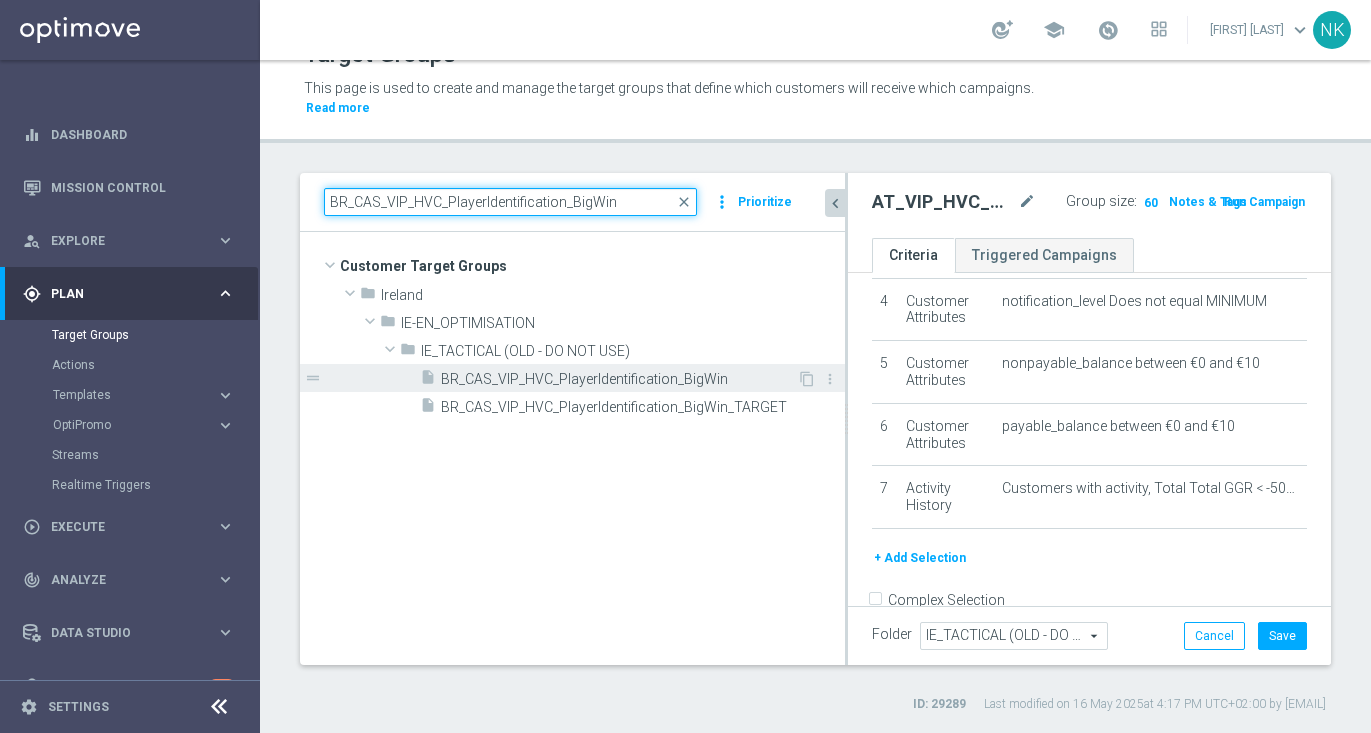 type on "BR_CAS_VIP_HVC_PlayerIdentification_BigWin" 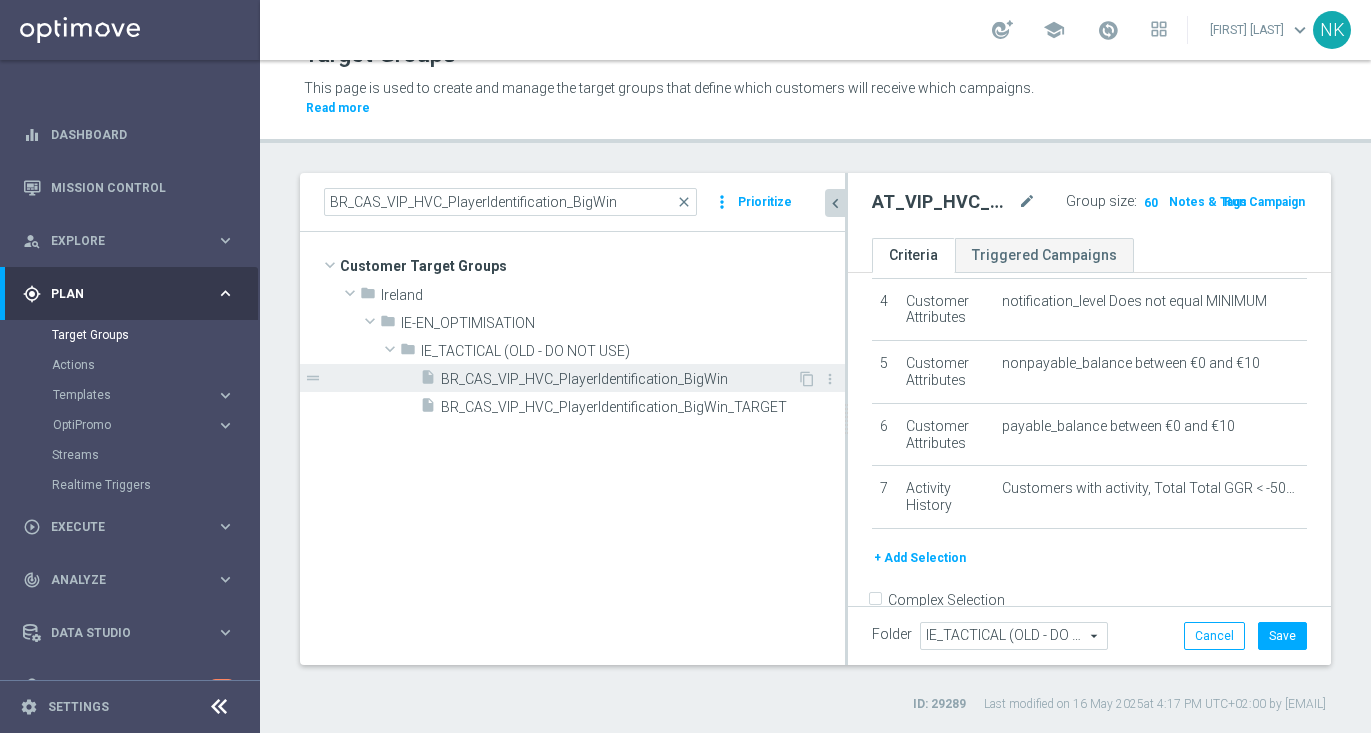 click on "BR_CAS_VIP_HVC_PlayerIdentification_BigWin" at bounding box center (619, 379) 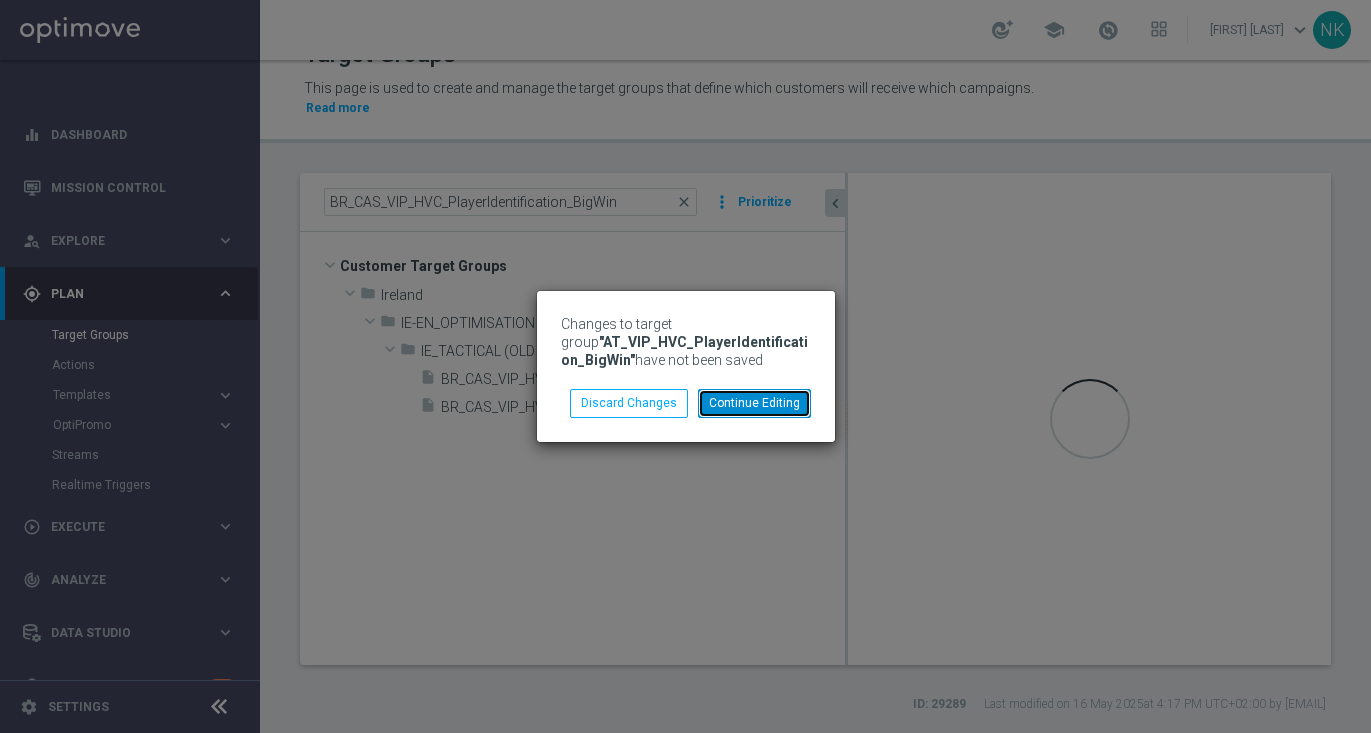 click on "Continue Editing" at bounding box center (754, 403) 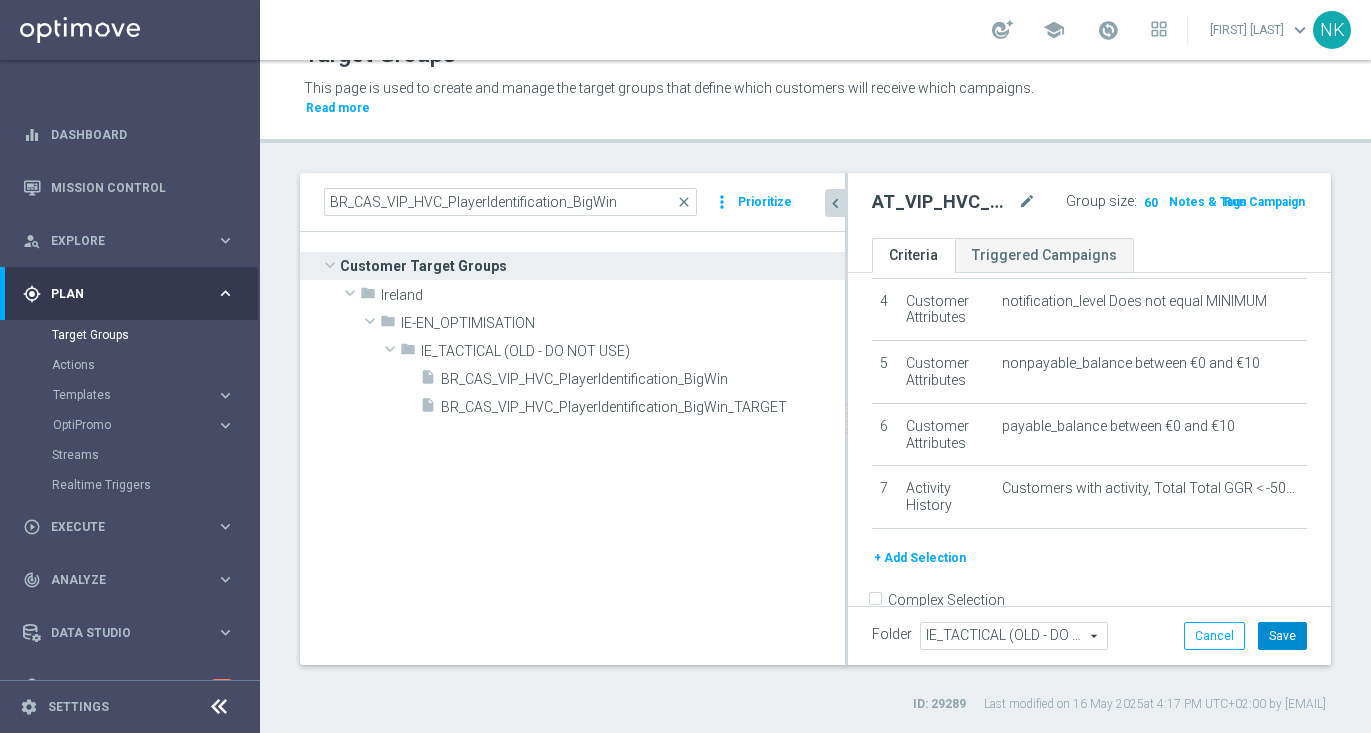 click on "Save" 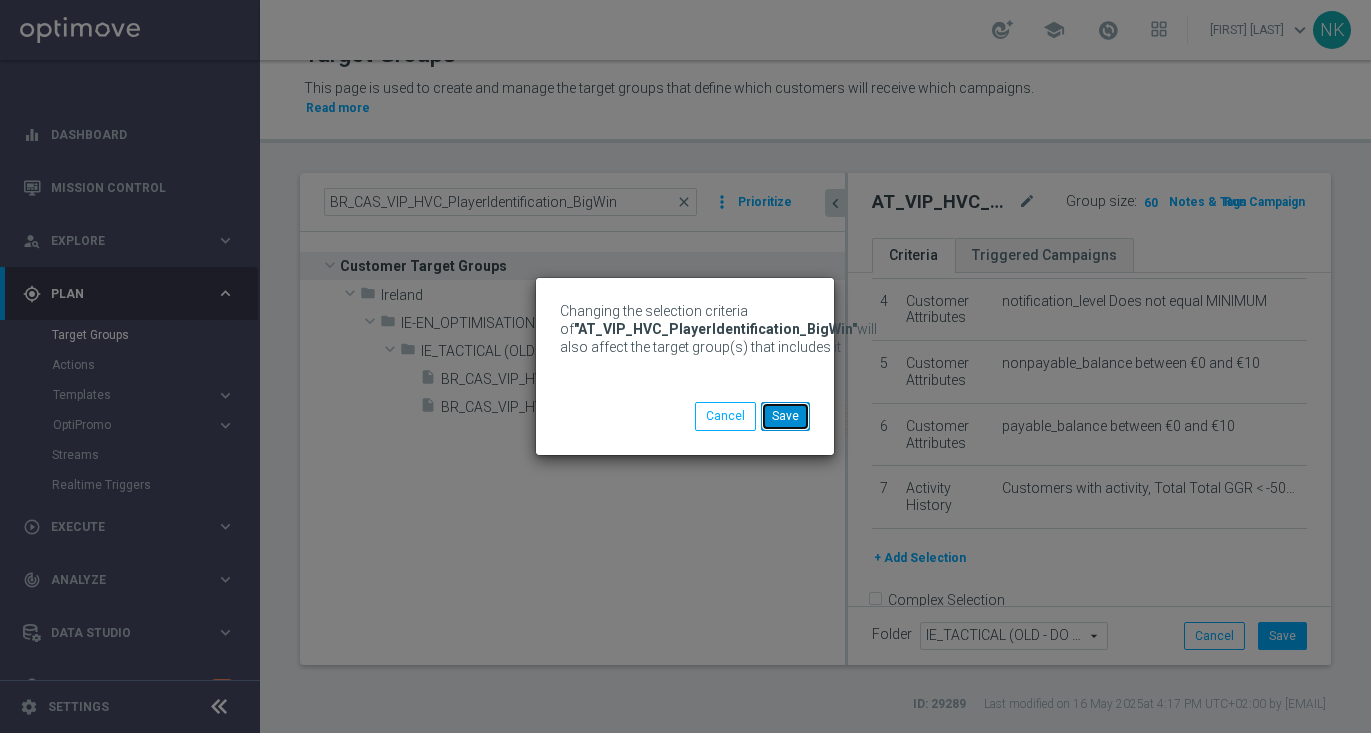 click on "Save" at bounding box center (785, 416) 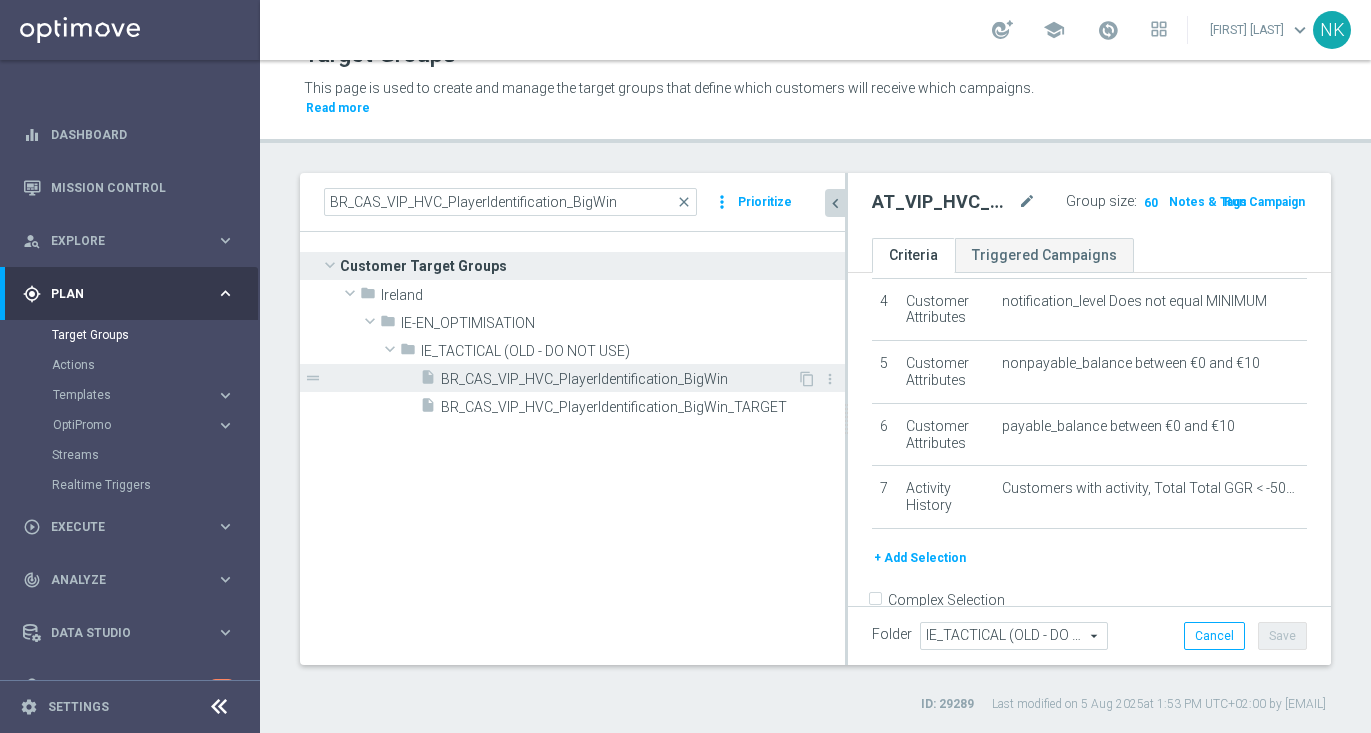 click on "BR_CAS_VIP_HVC_PlayerIdentification_BigWin" at bounding box center [619, 379] 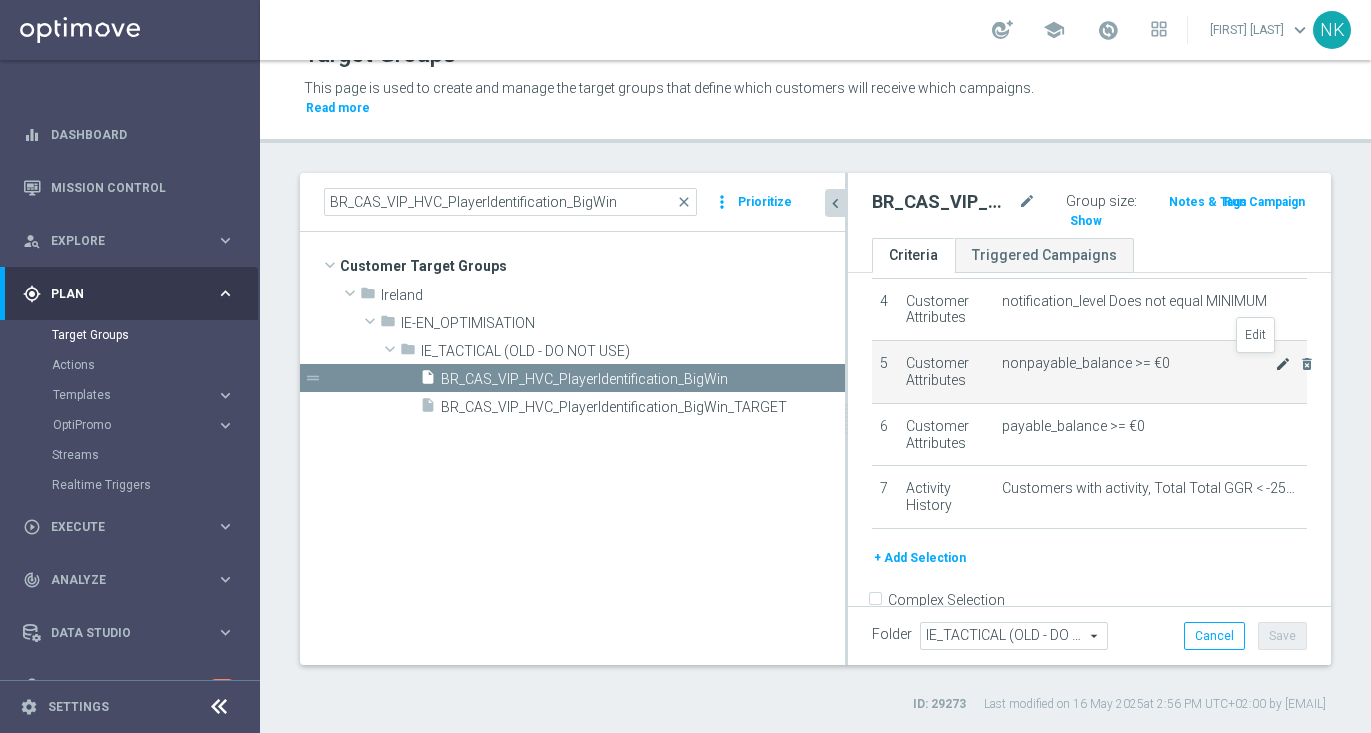 click on "mode_edit" 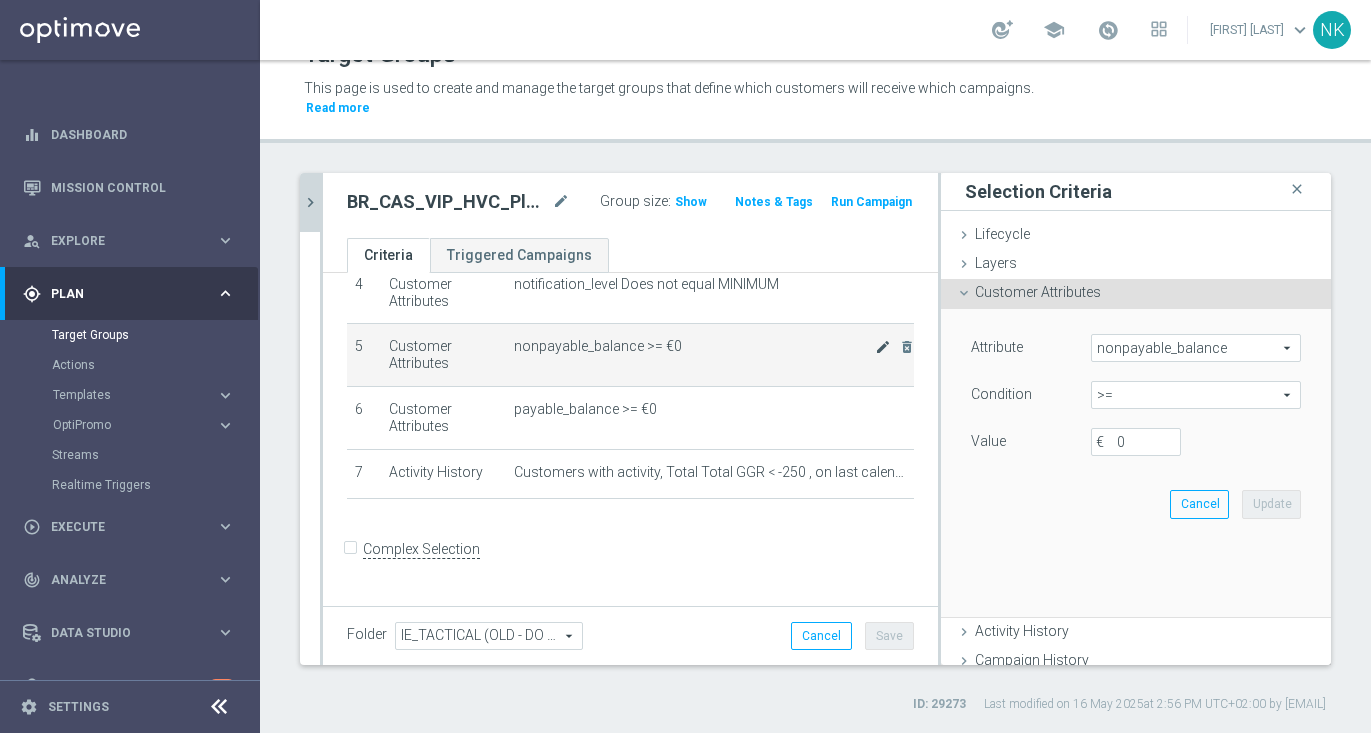 scroll, scrollTop: 253, scrollLeft: 0, axis: vertical 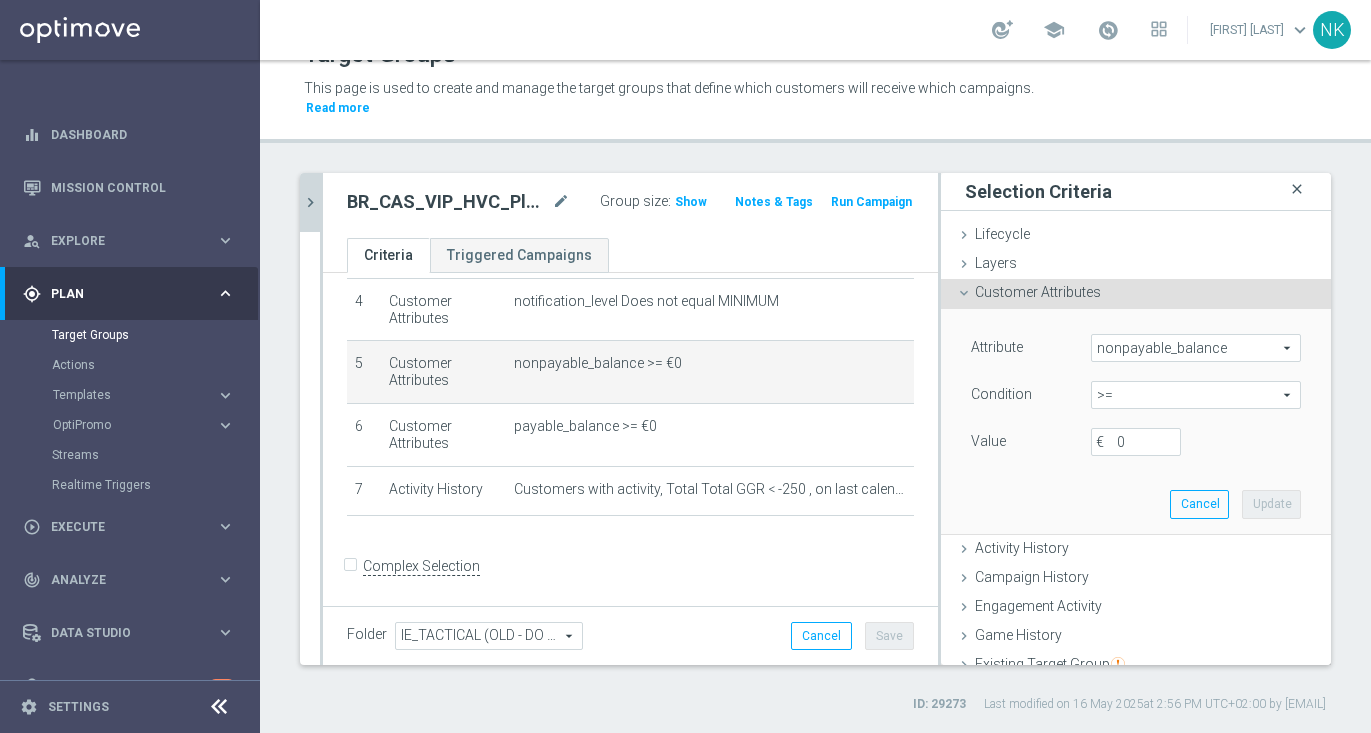 click on "close" 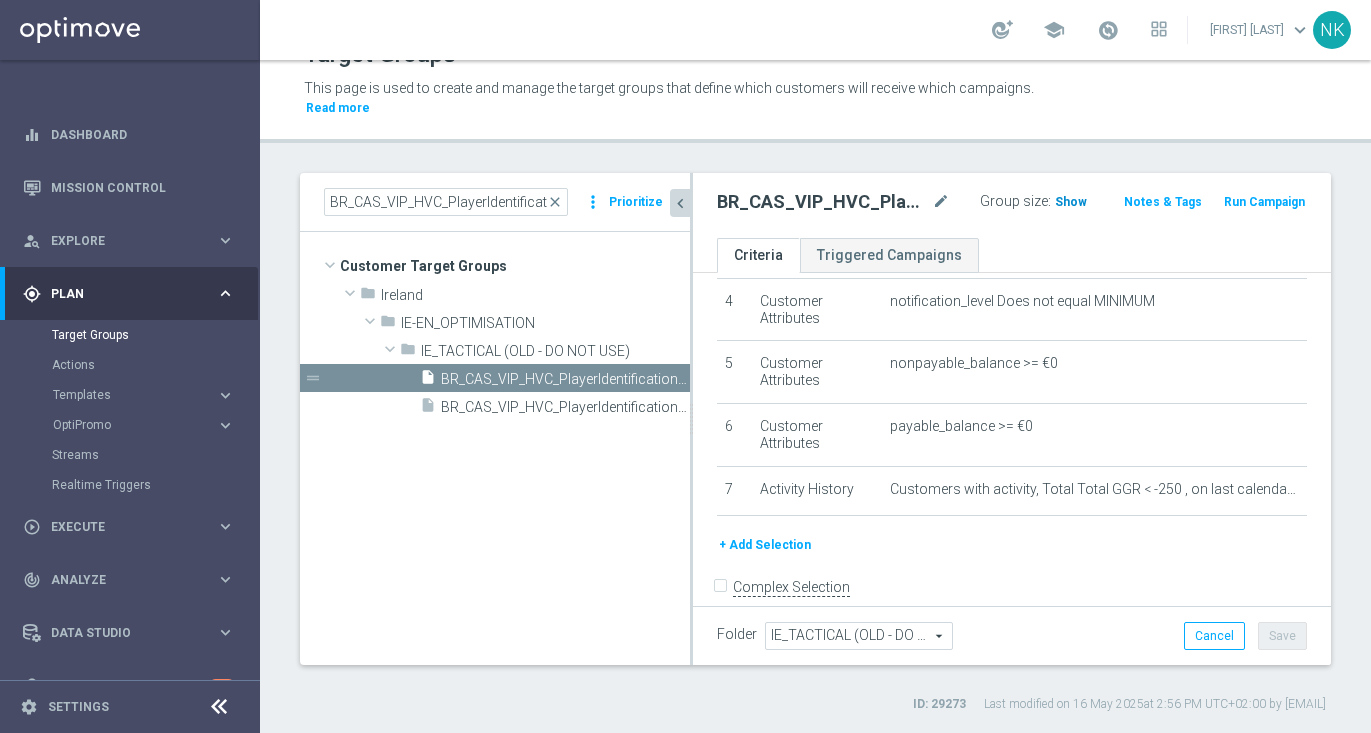 click on "Show" 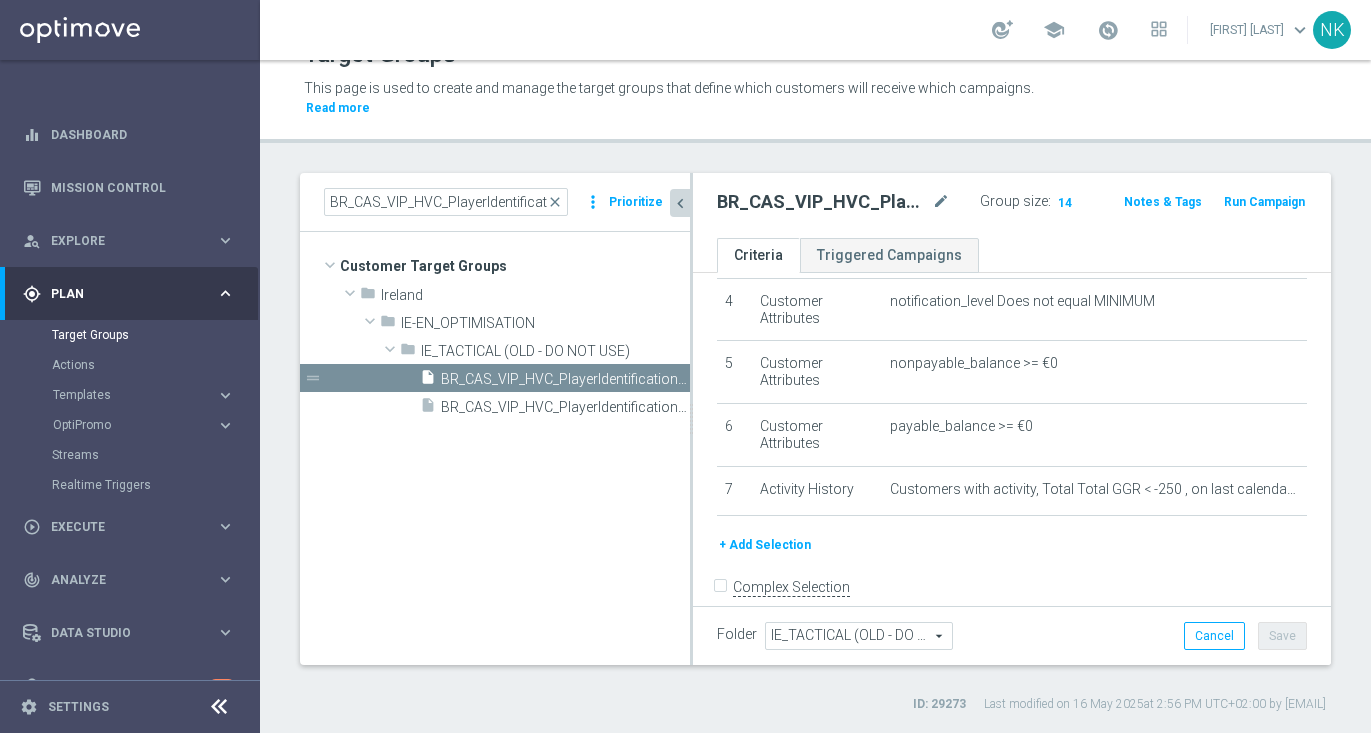 scroll, scrollTop: 37, scrollLeft: 0, axis: vertical 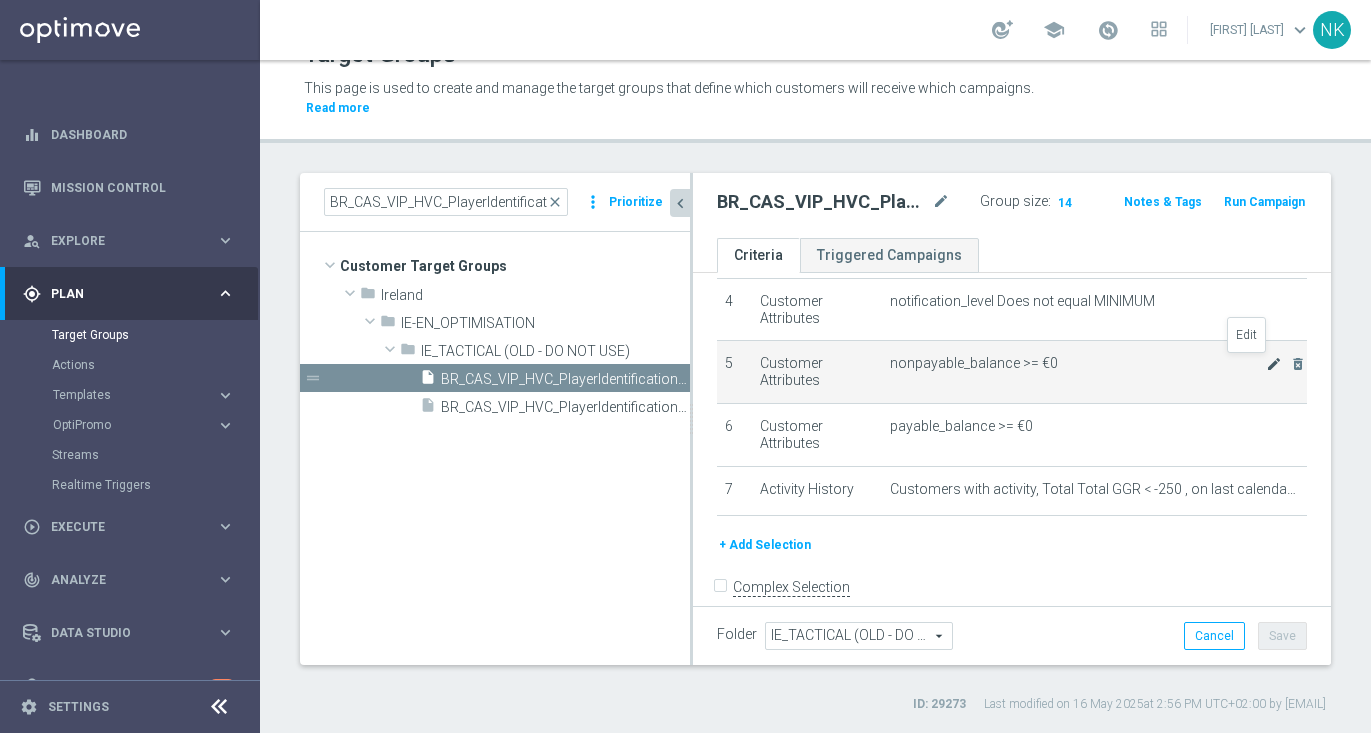 click on "mode_edit" 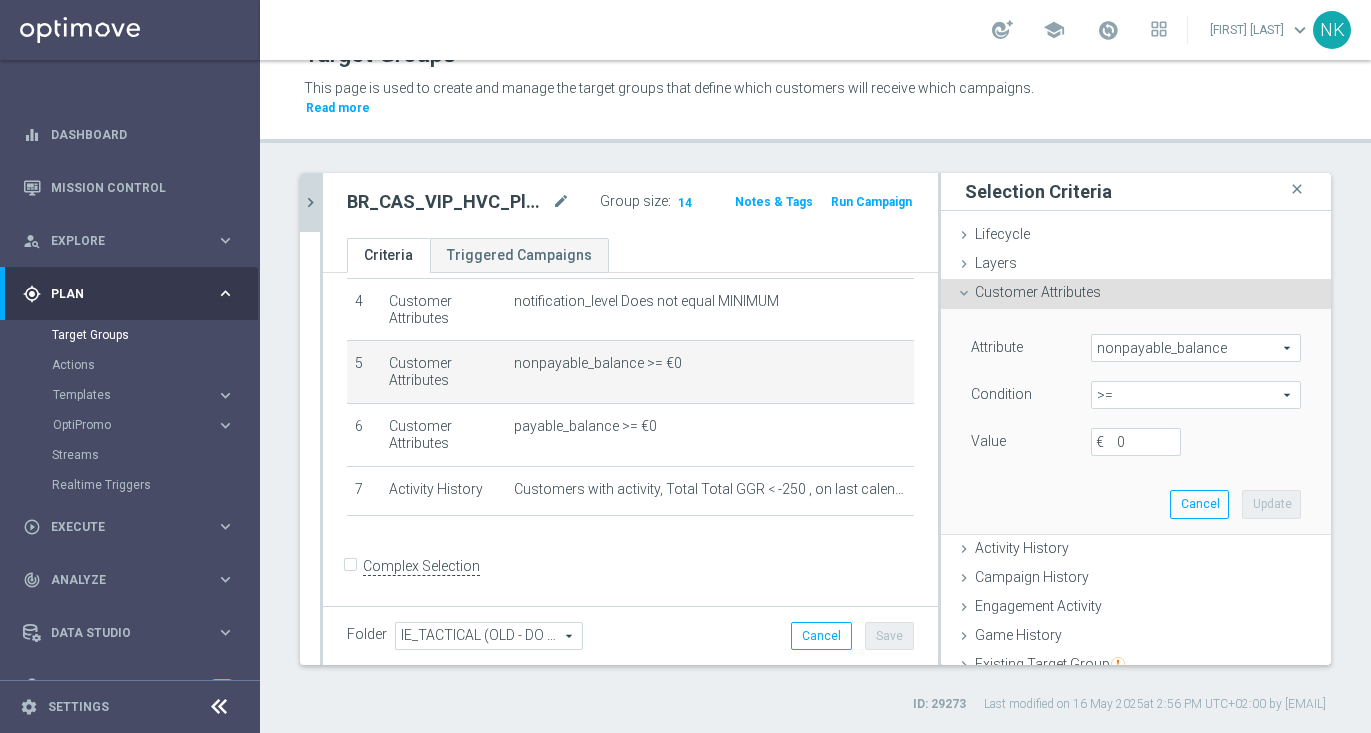 click on ">=" at bounding box center (1196, 395) 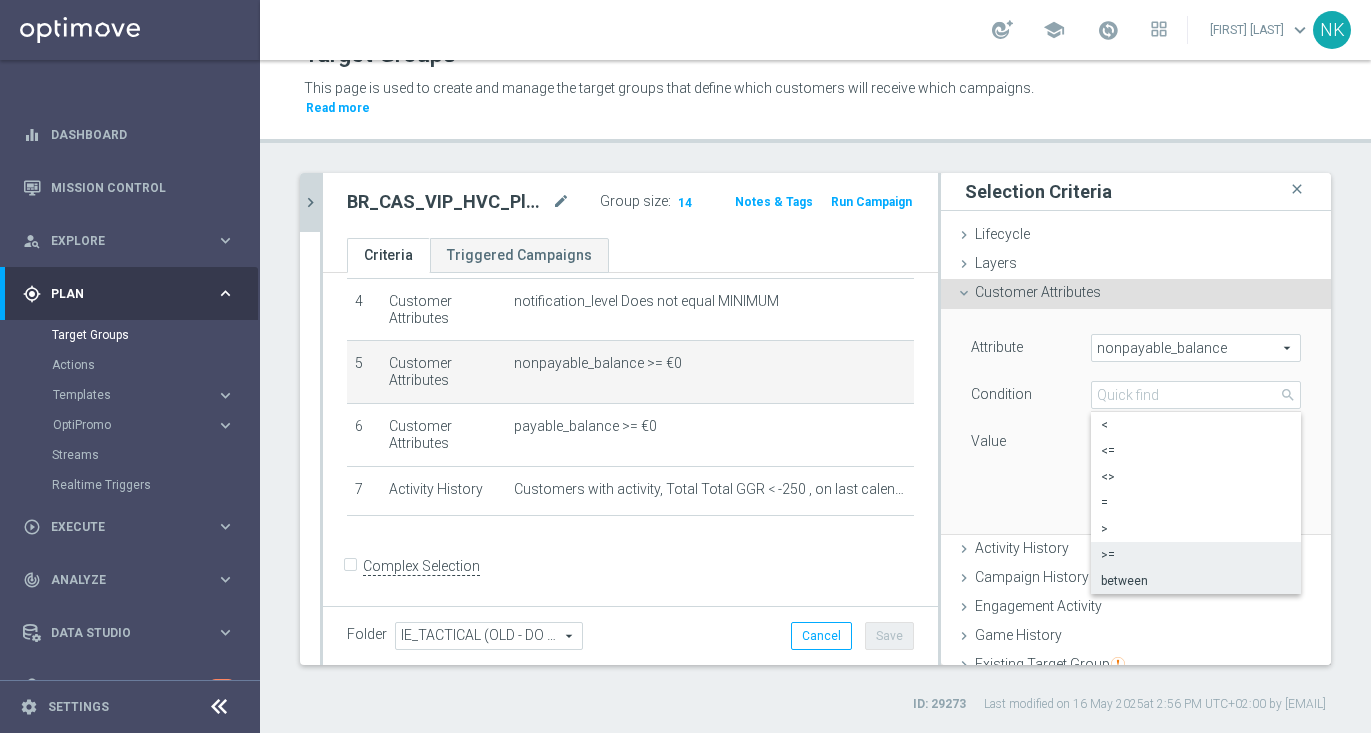 click on "between" at bounding box center [1196, 581] 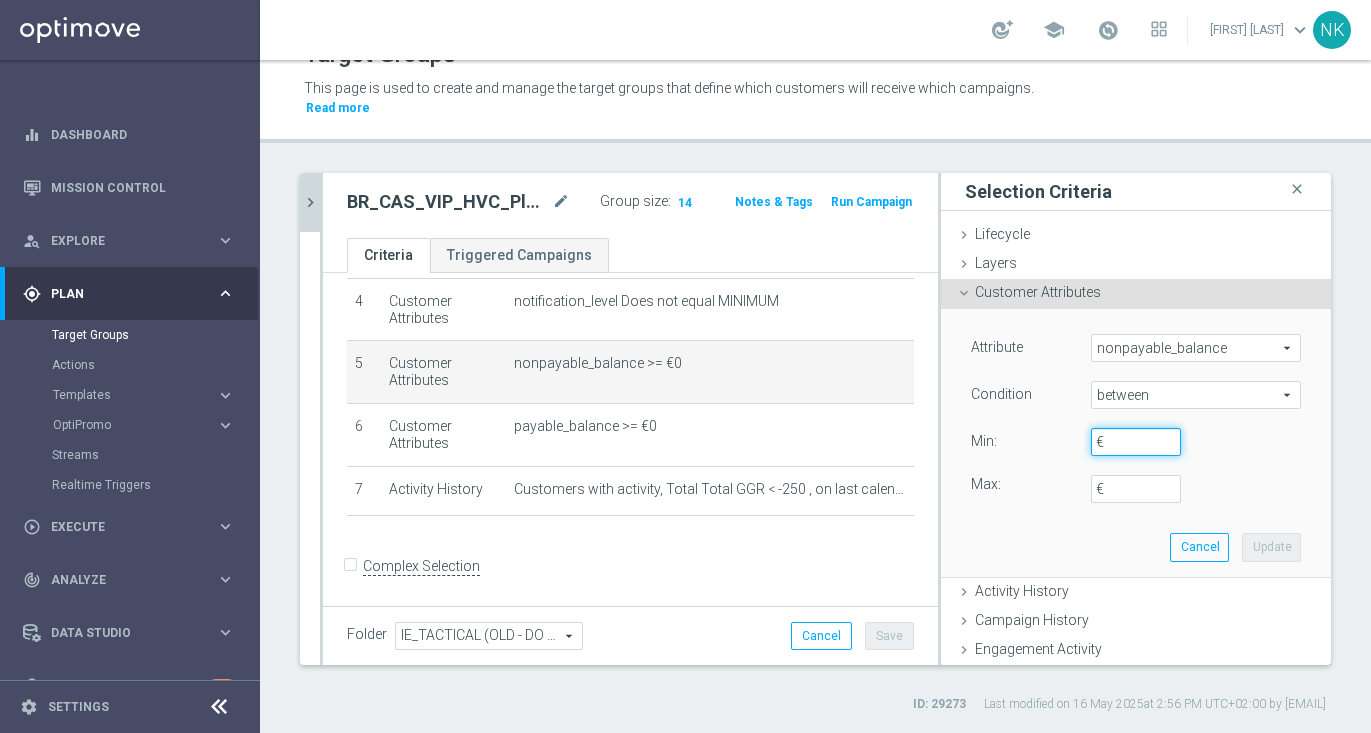 click on "€" at bounding box center [1136, 442] 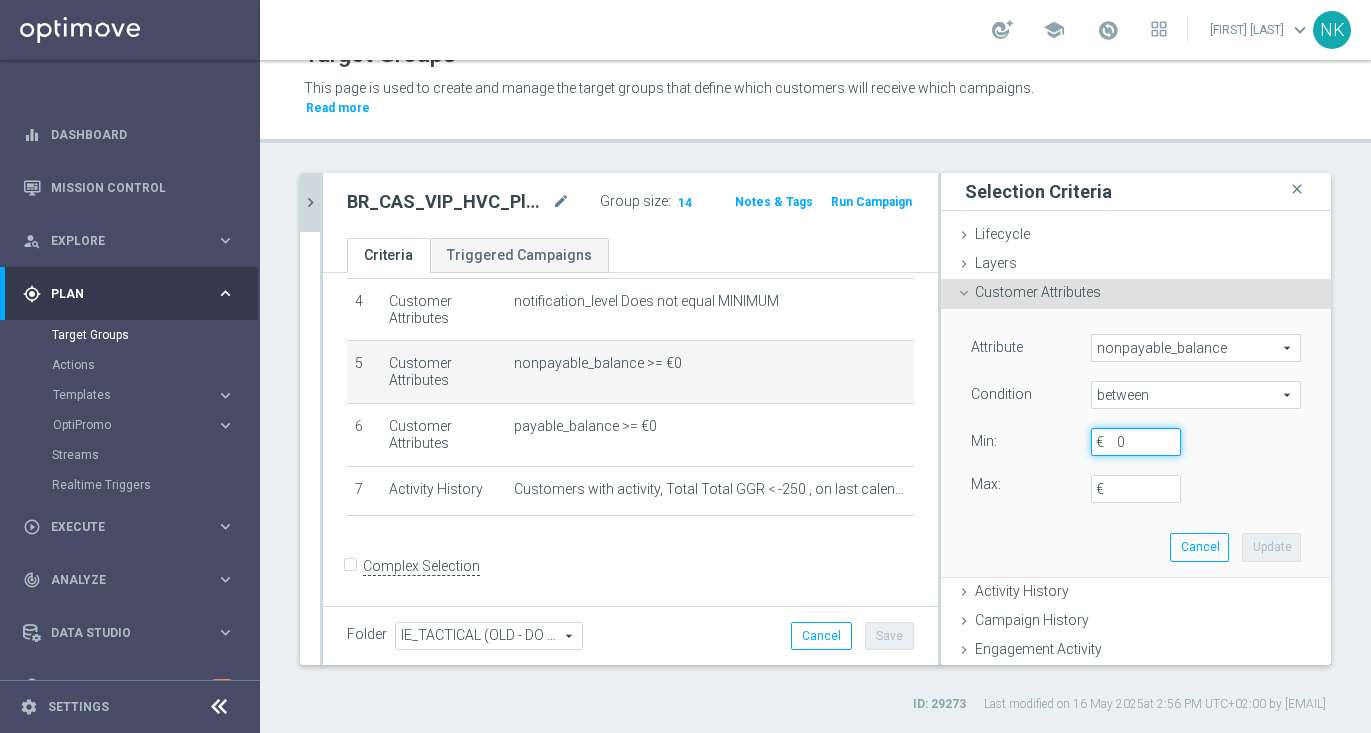 type on "0" 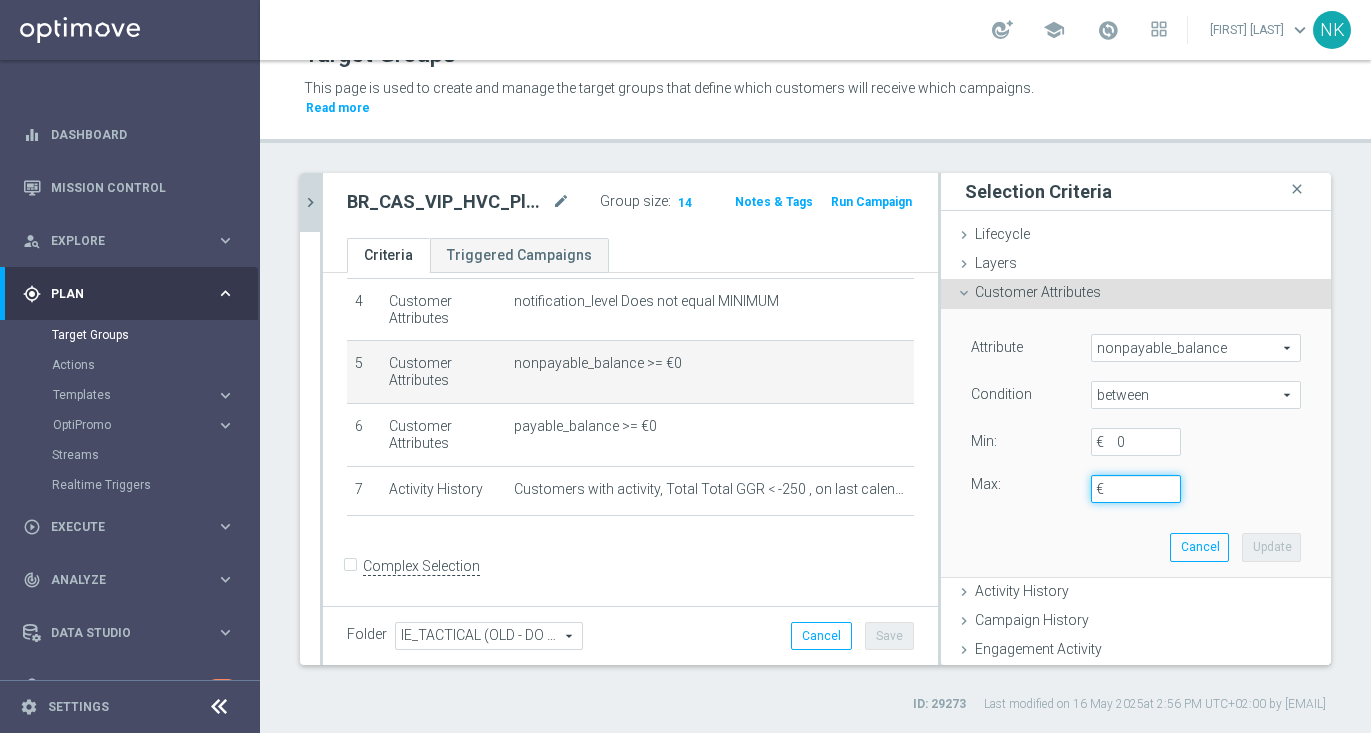 click on "€" at bounding box center (1136, 489) 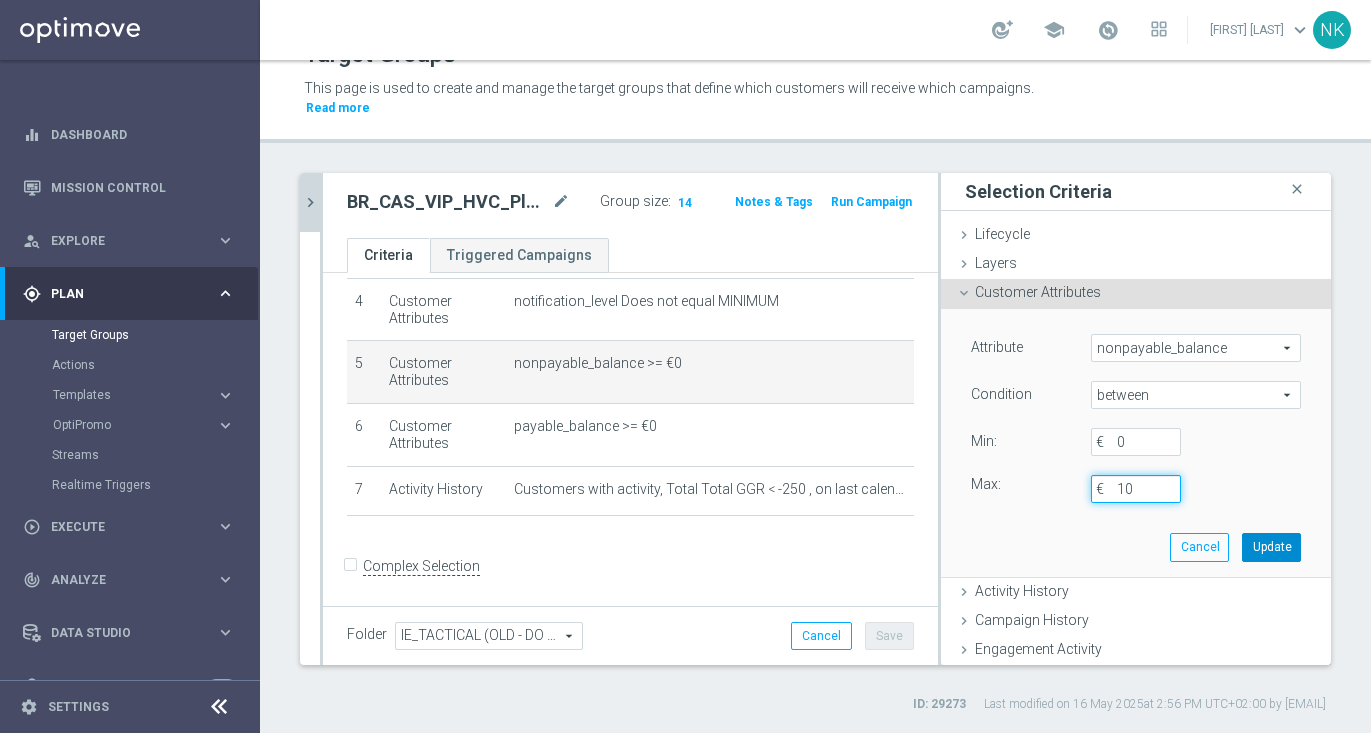 type on "10" 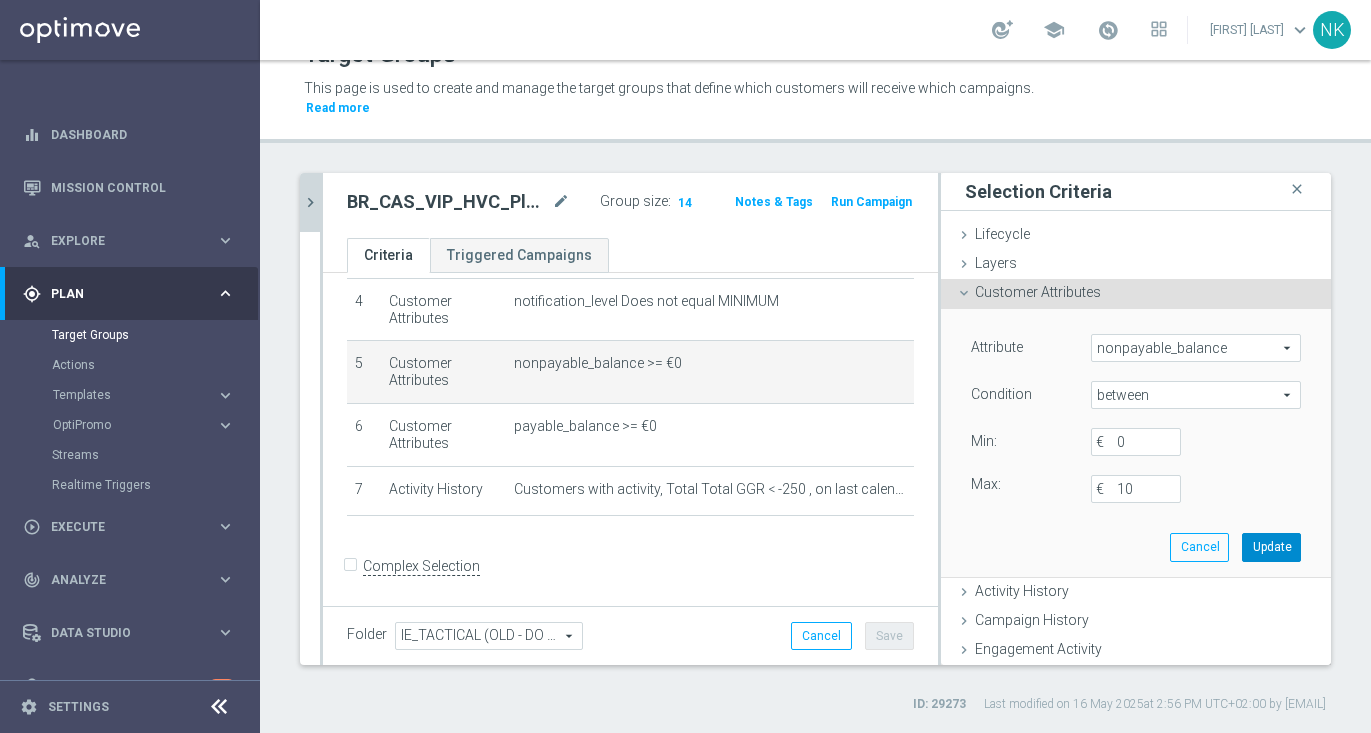 click on "Update" at bounding box center (1271, 547) 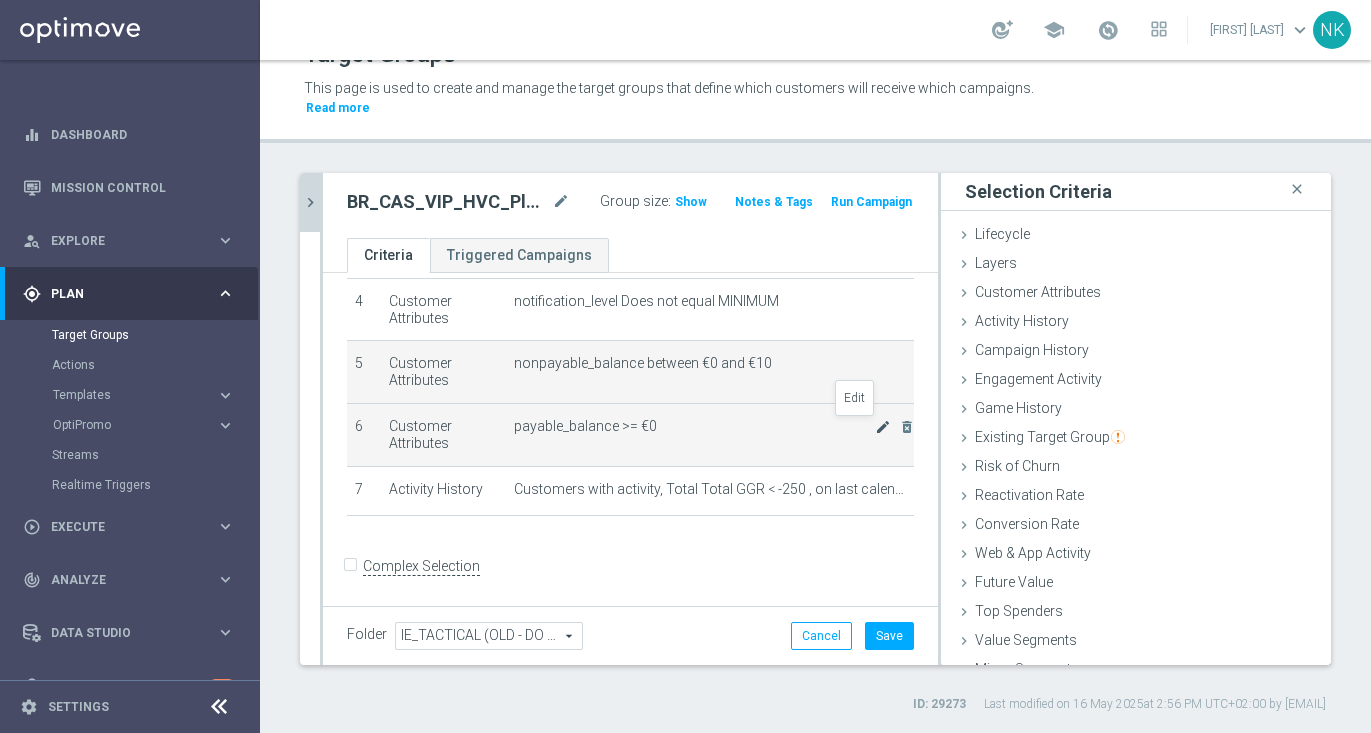 click on "mode_edit" 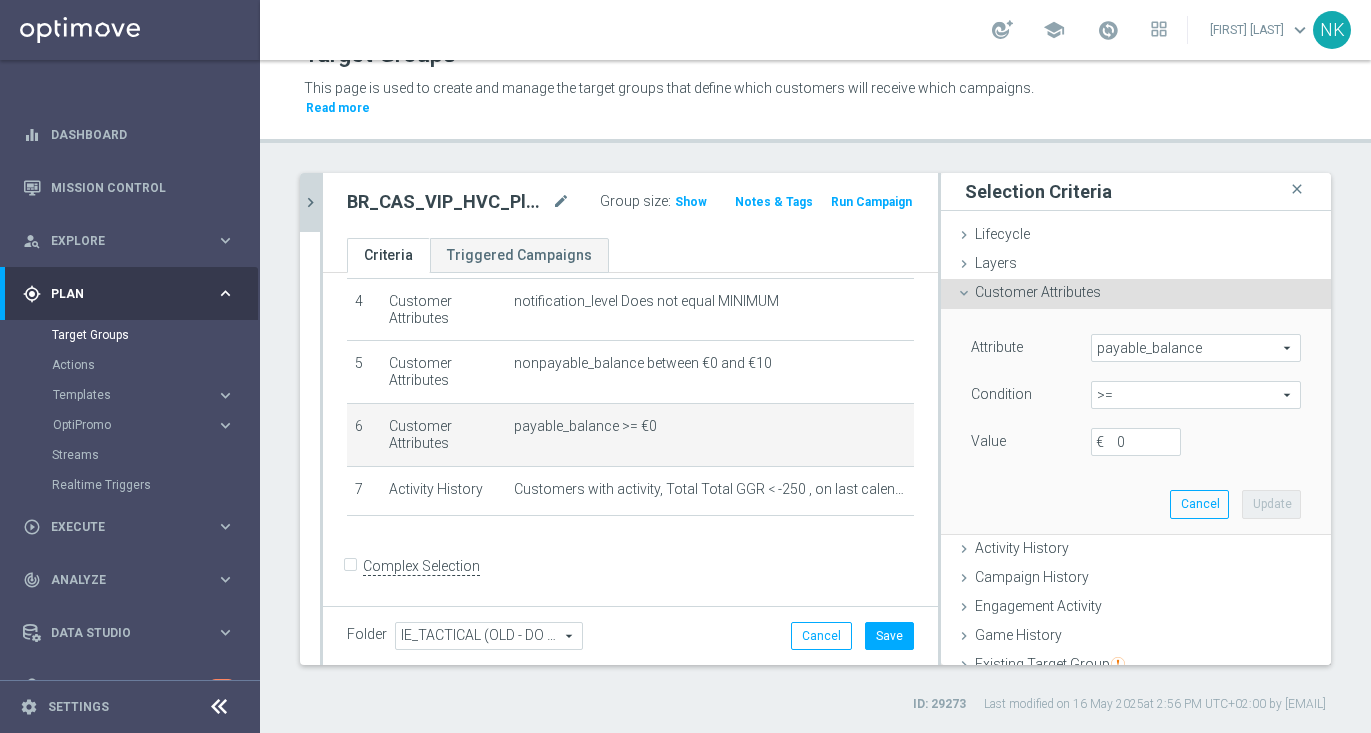 click on ">=" at bounding box center [1196, 395] 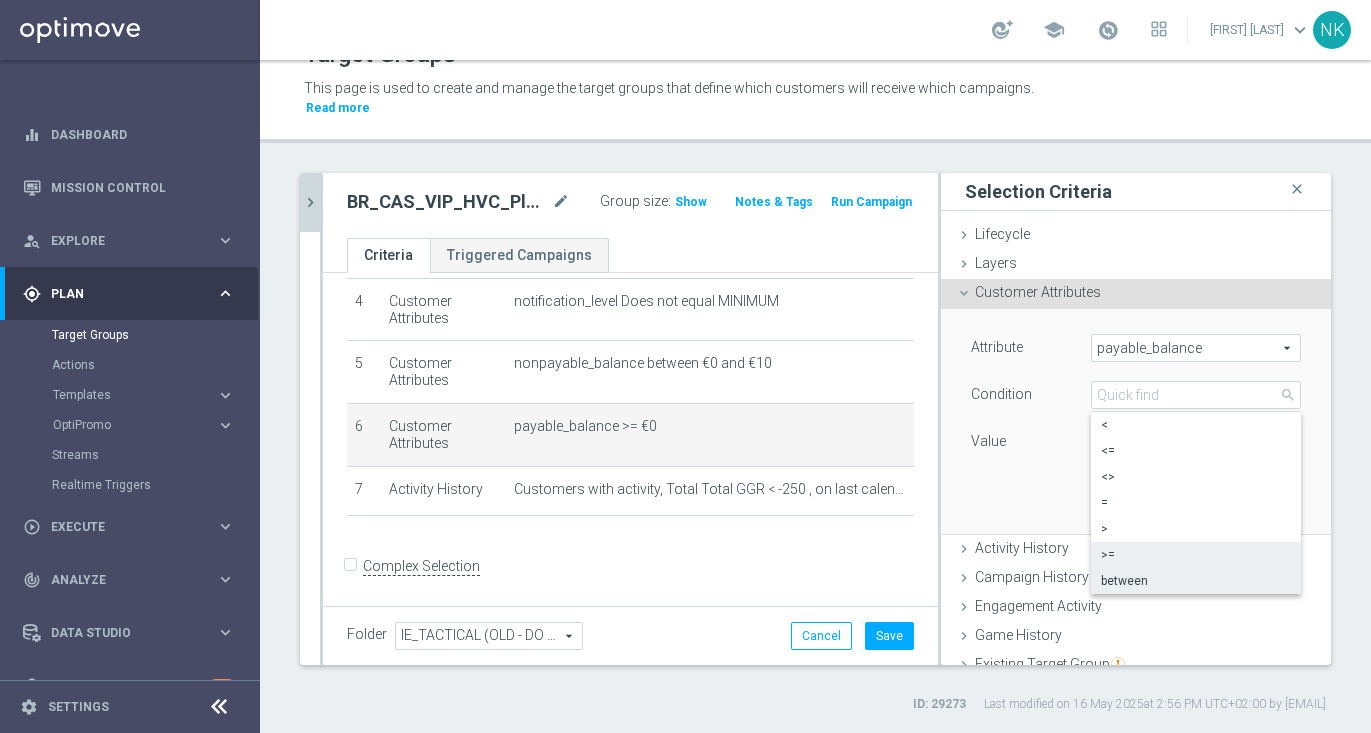 click on "between" at bounding box center [1196, 581] 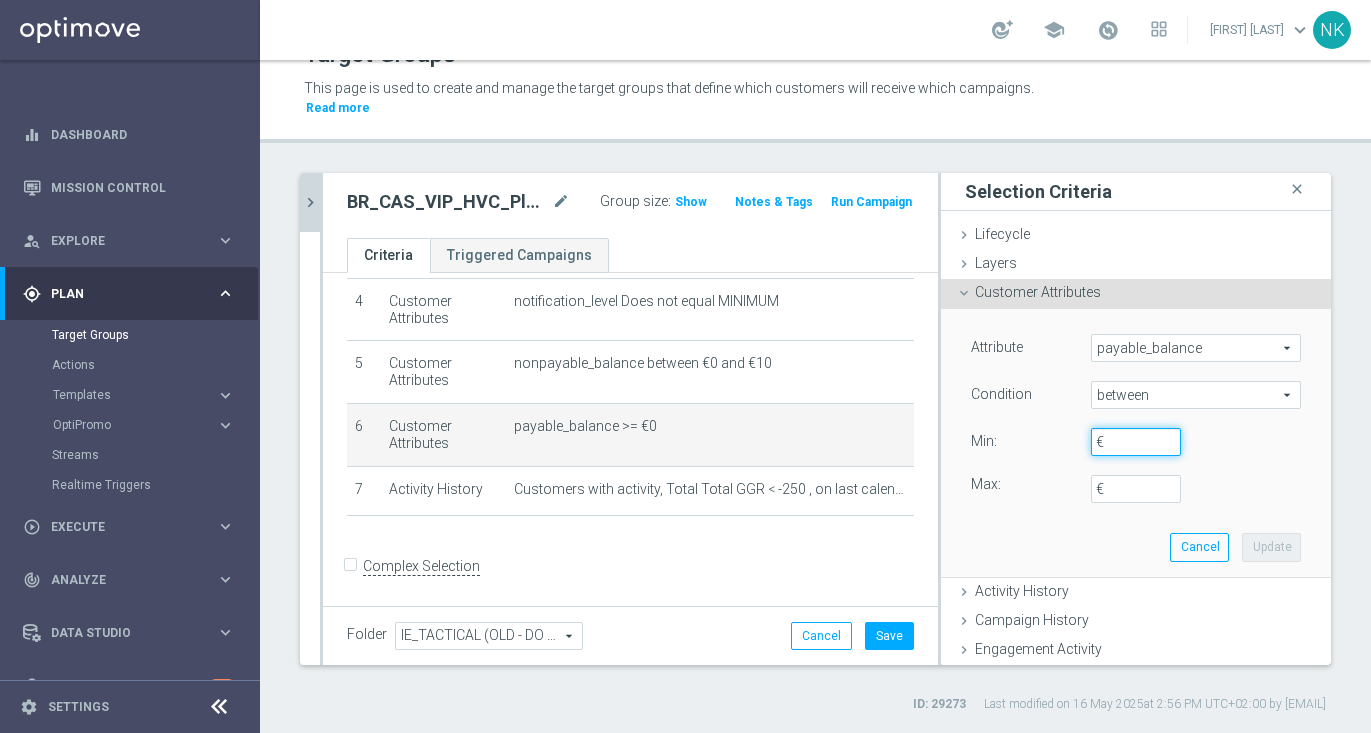 click on "€" at bounding box center (1136, 442) 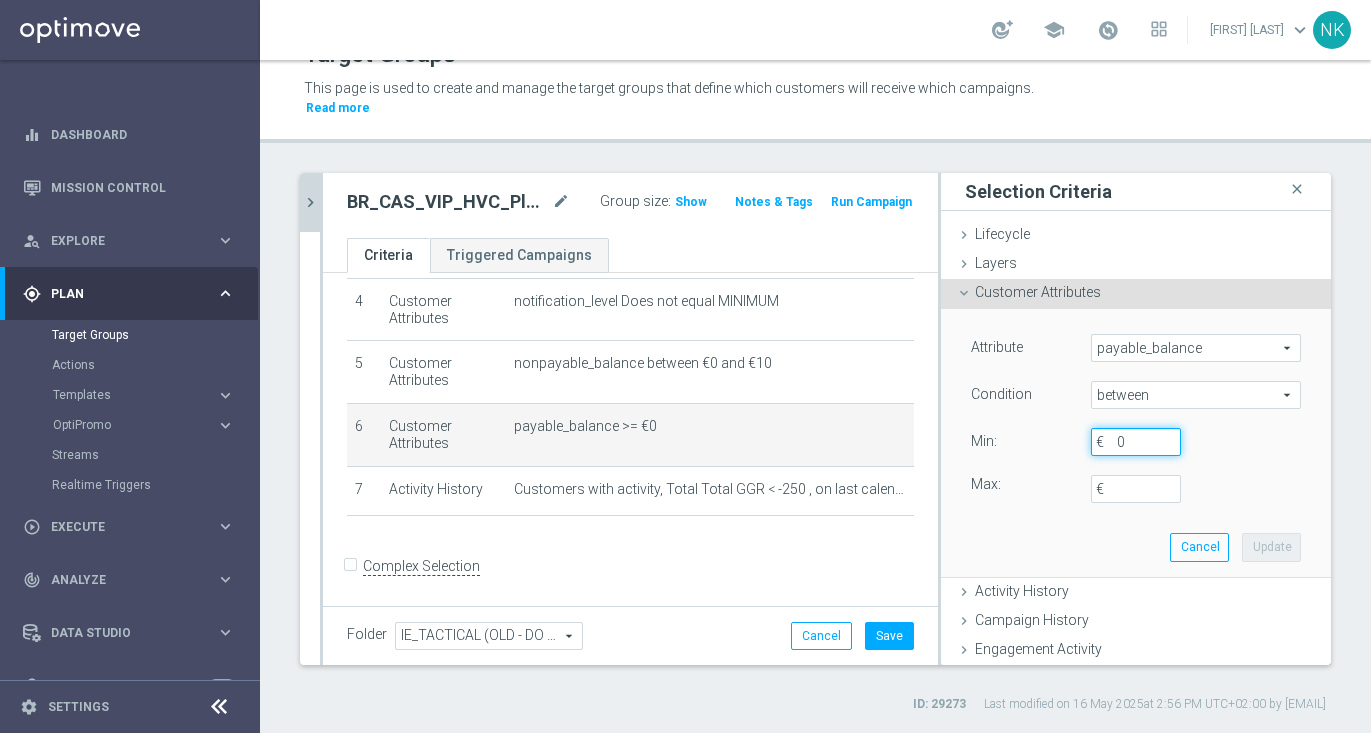 type on "0" 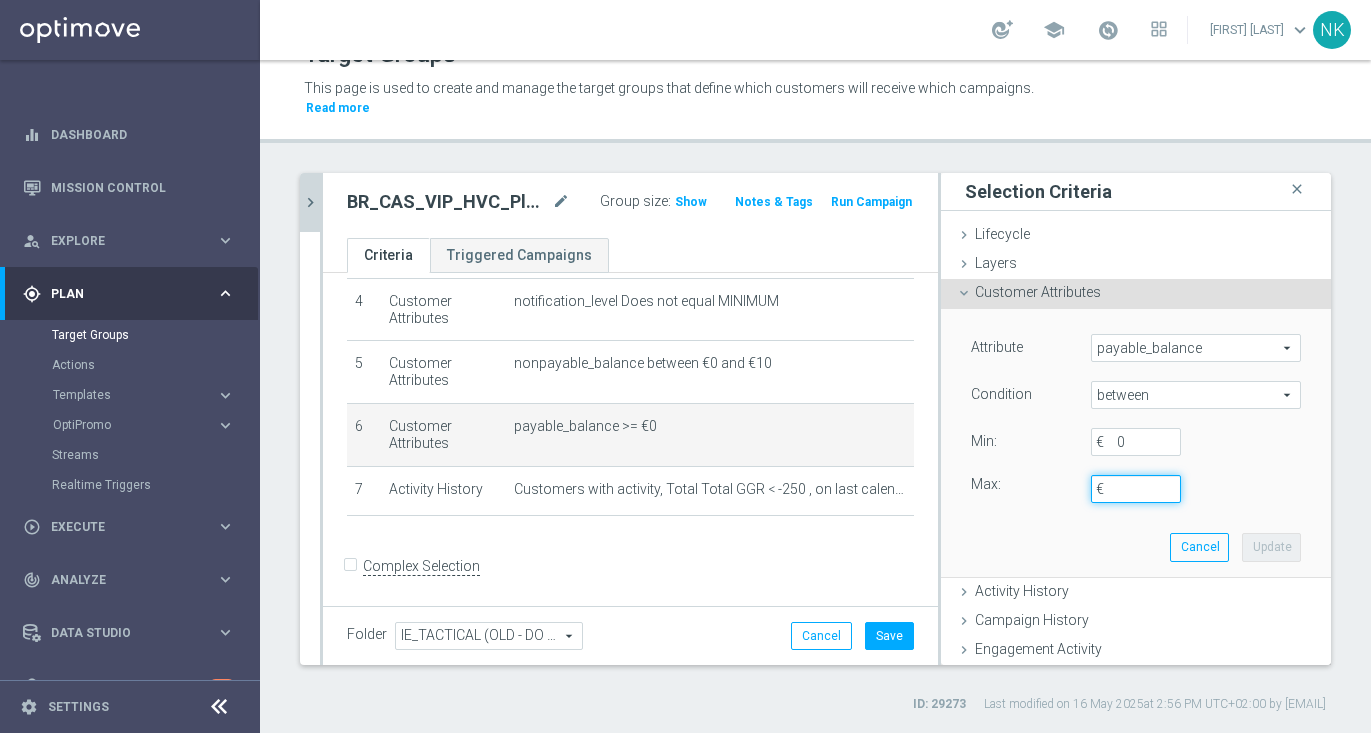 click on "€" at bounding box center [1136, 489] 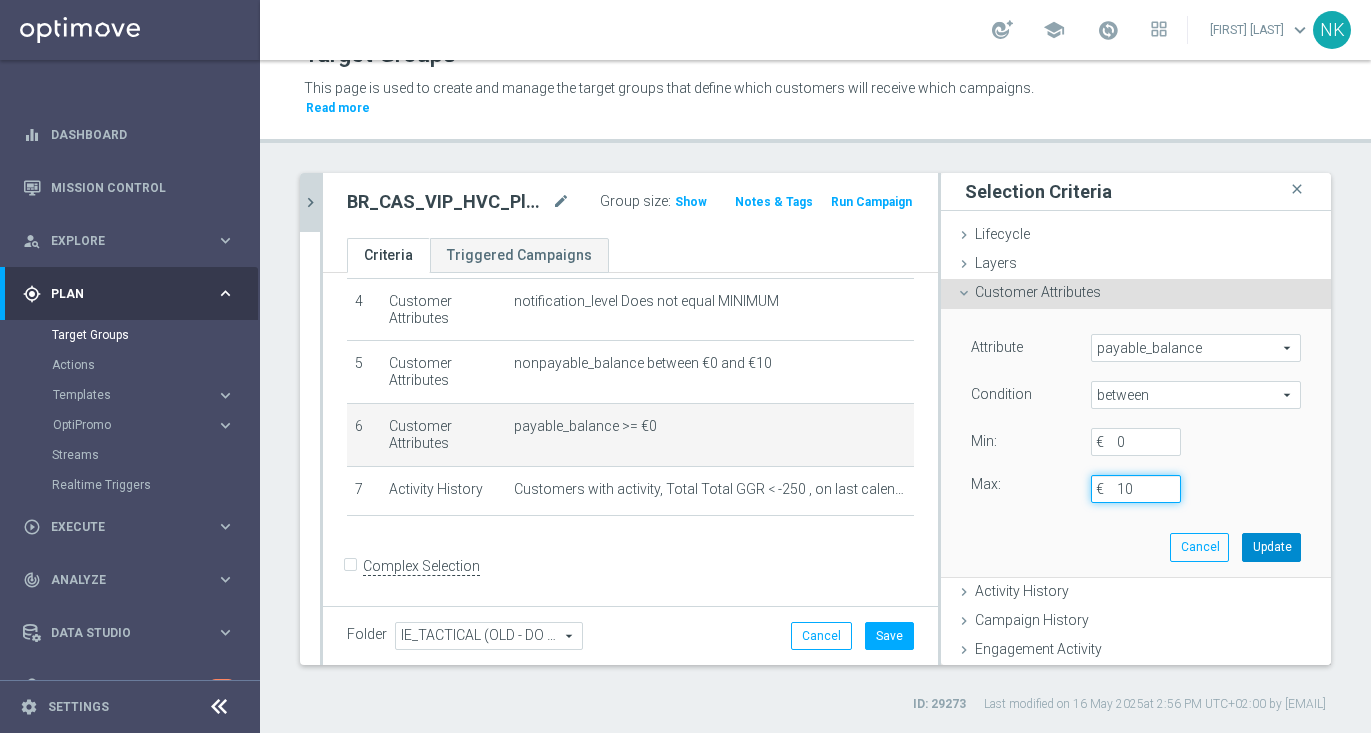 type on "10" 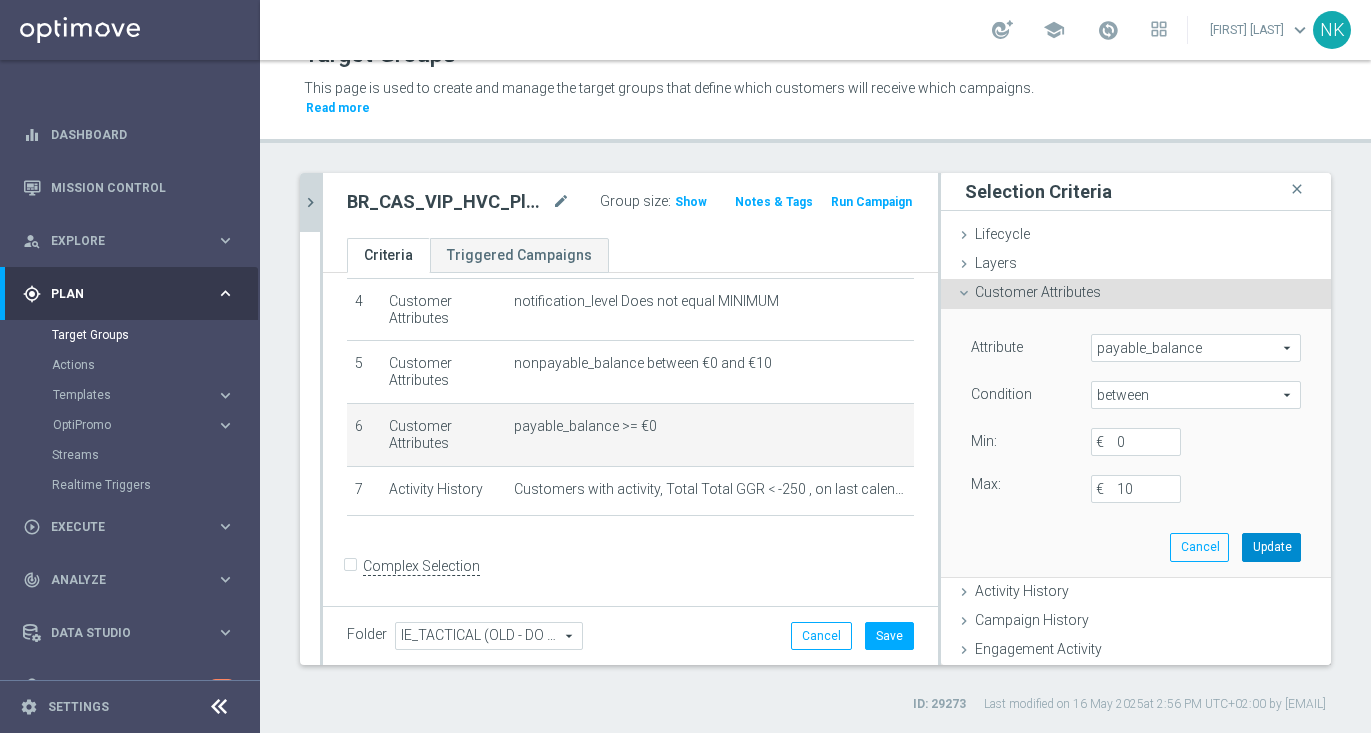 click on "Update" at bounding box center [1271, 547] 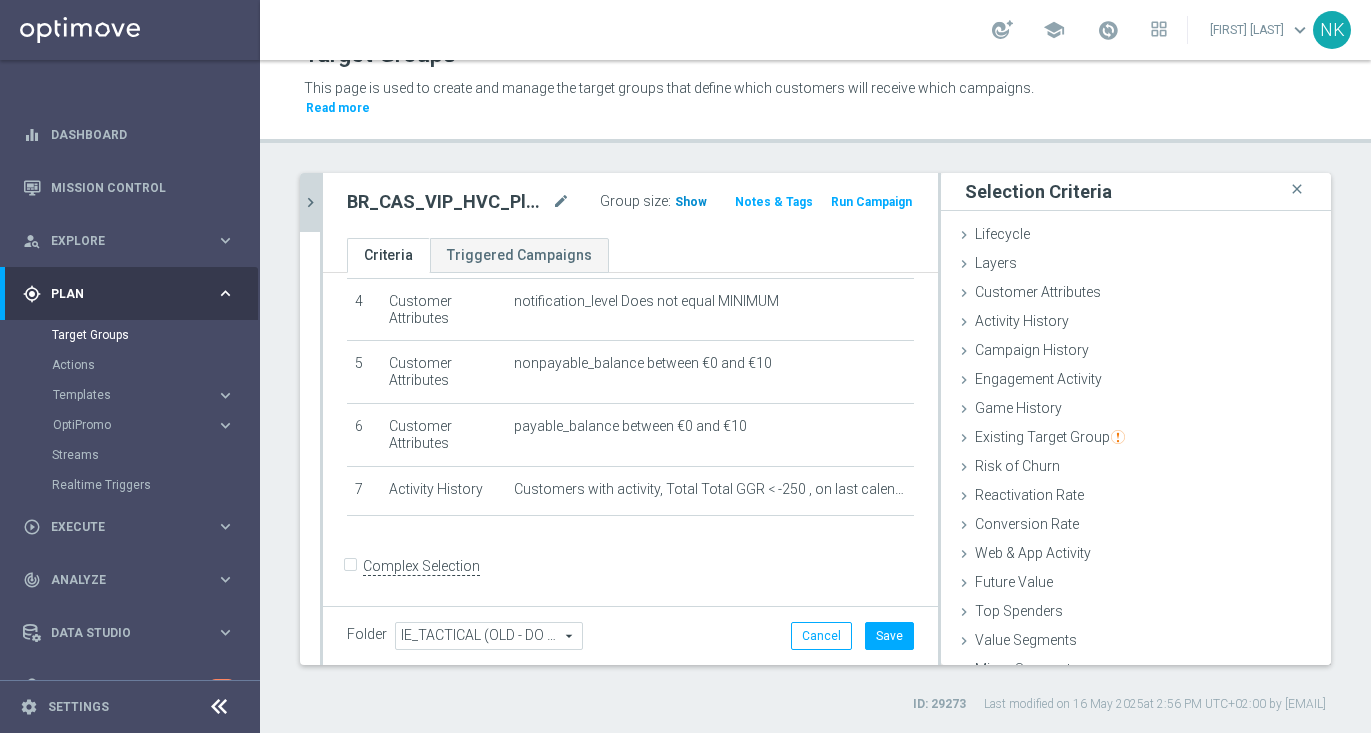 click on "Show" 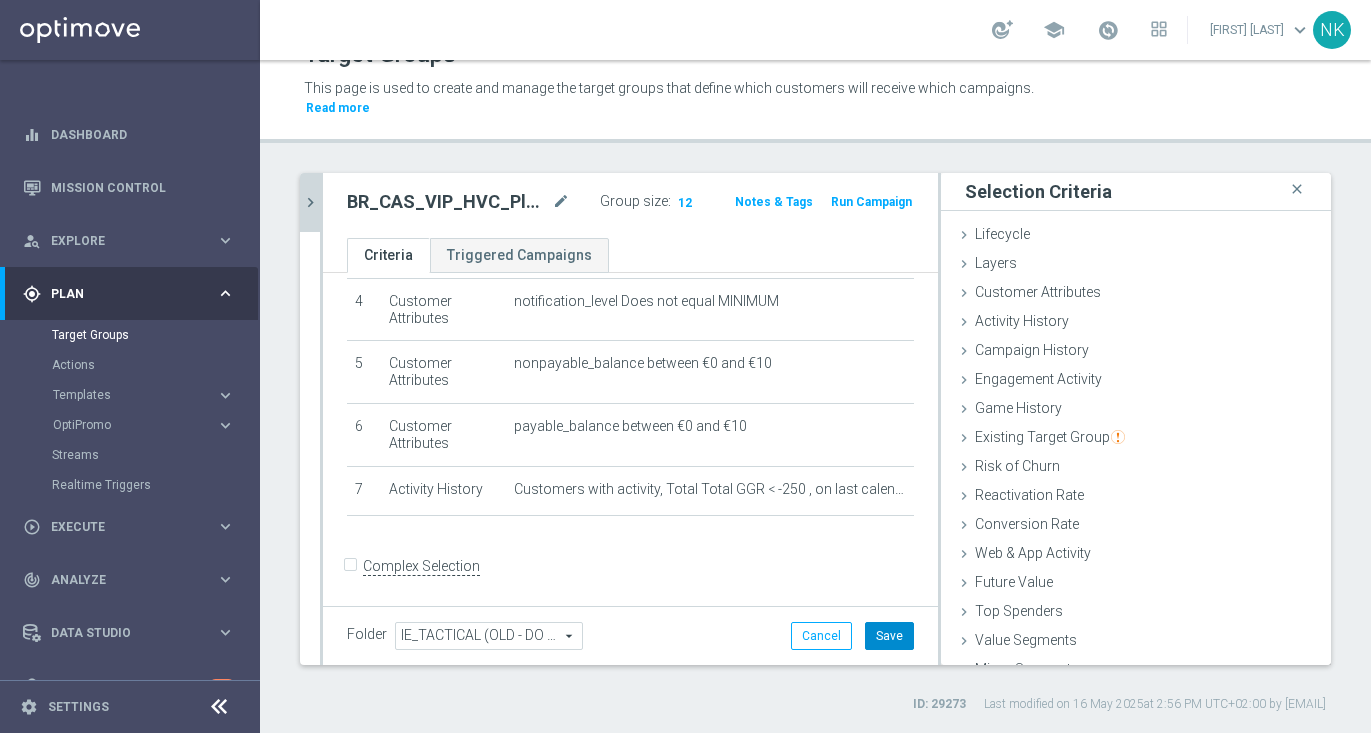 click on "Save" 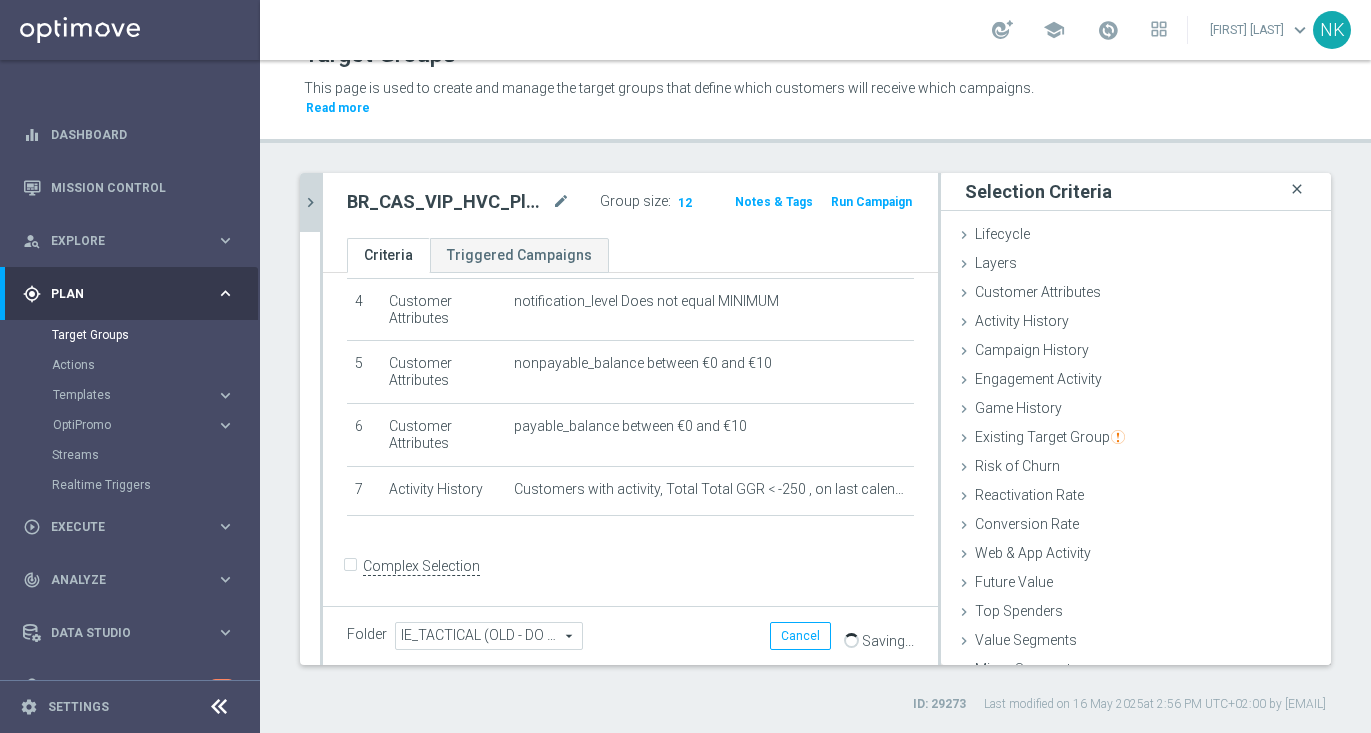 click on "close" 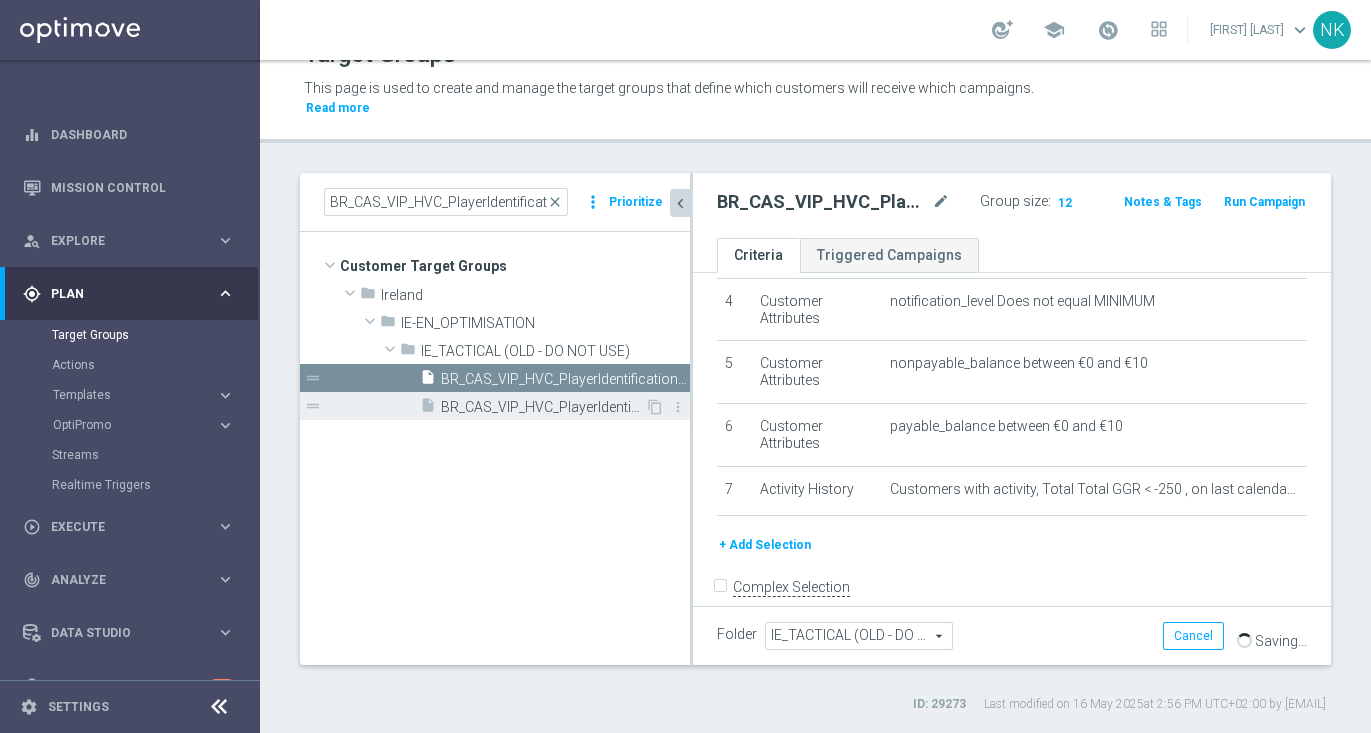 click on "BR_CAS_VIP_HVC_PlayerIdentification_BigWin_TARGET" at bounding box center (543, 407) 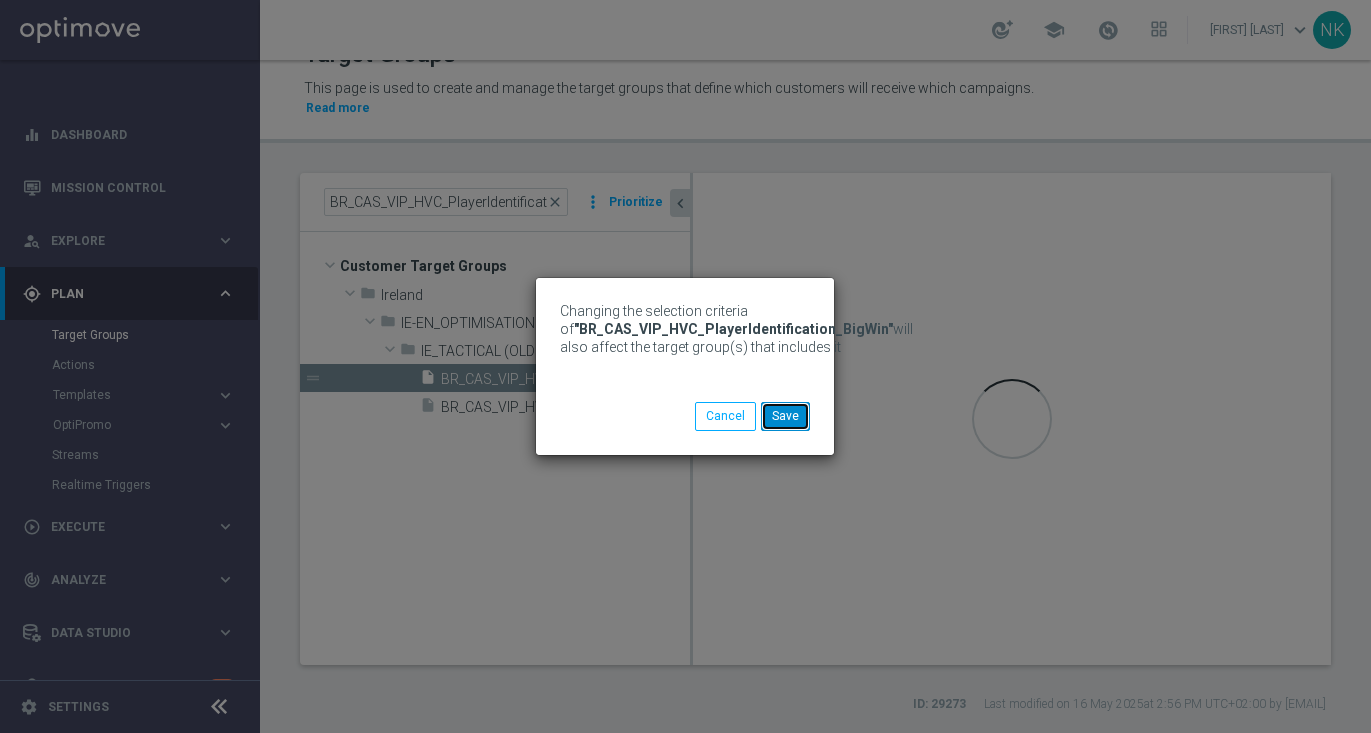 click on "Save" at bounding box center (785, 416) 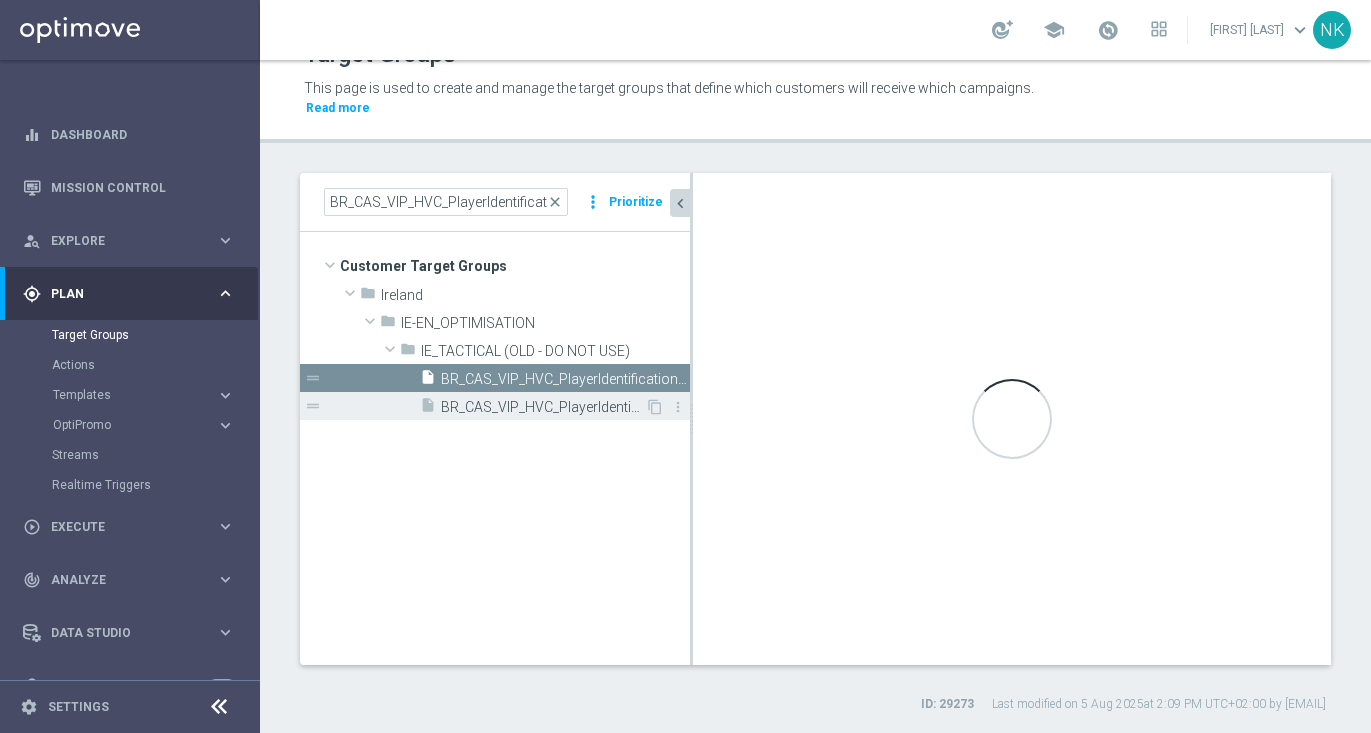 click on "BR_CAS_VIP_HVC_PlayerIdentification_BigWin_TARGET" at bounding box center [543, 407] 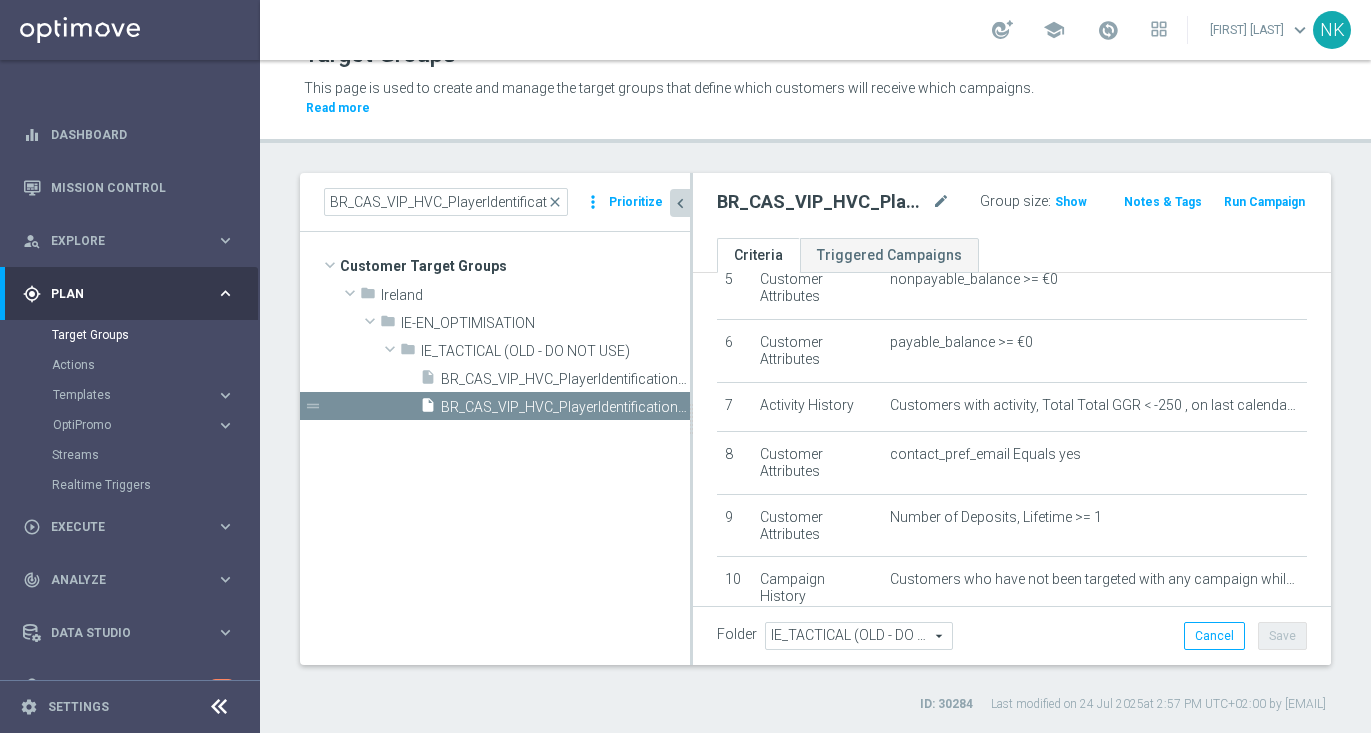 scroll, scrollTop: 294, scrollLeft: 0, axis: vertical 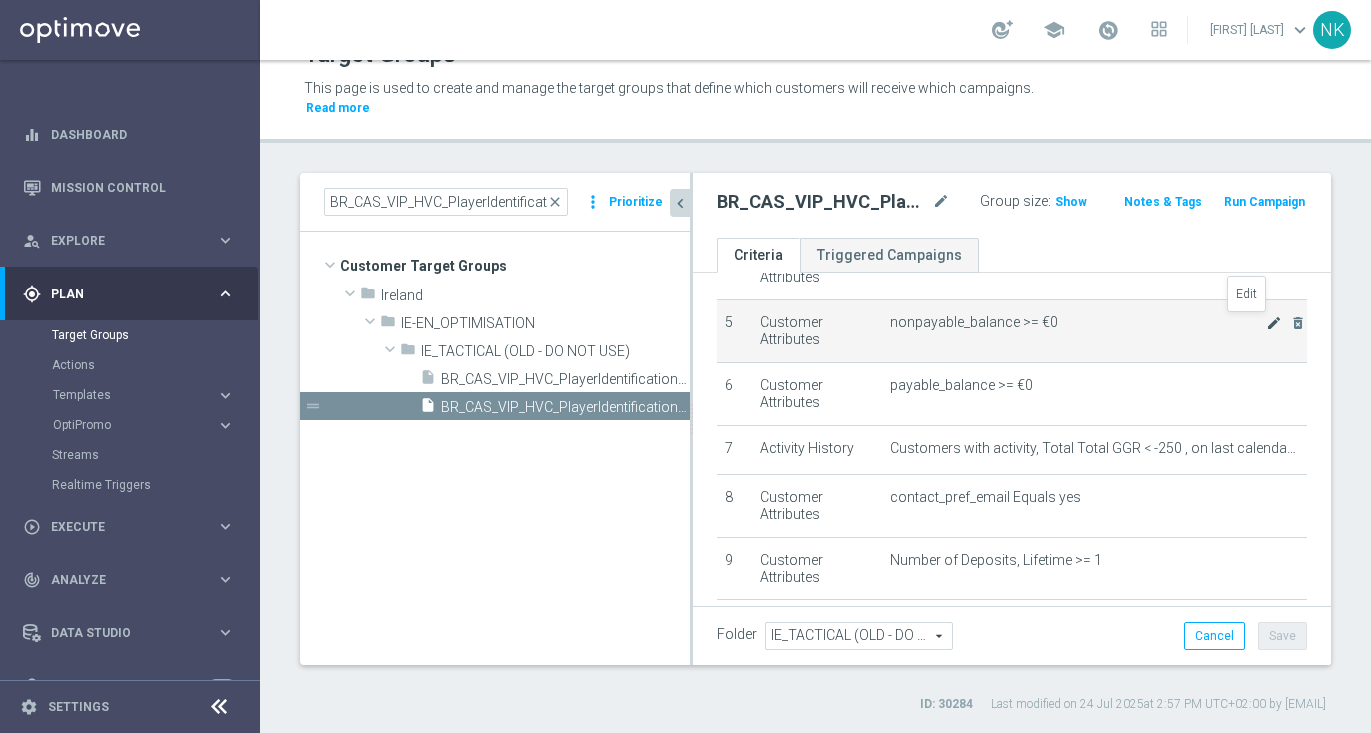 click on "mode_edit" 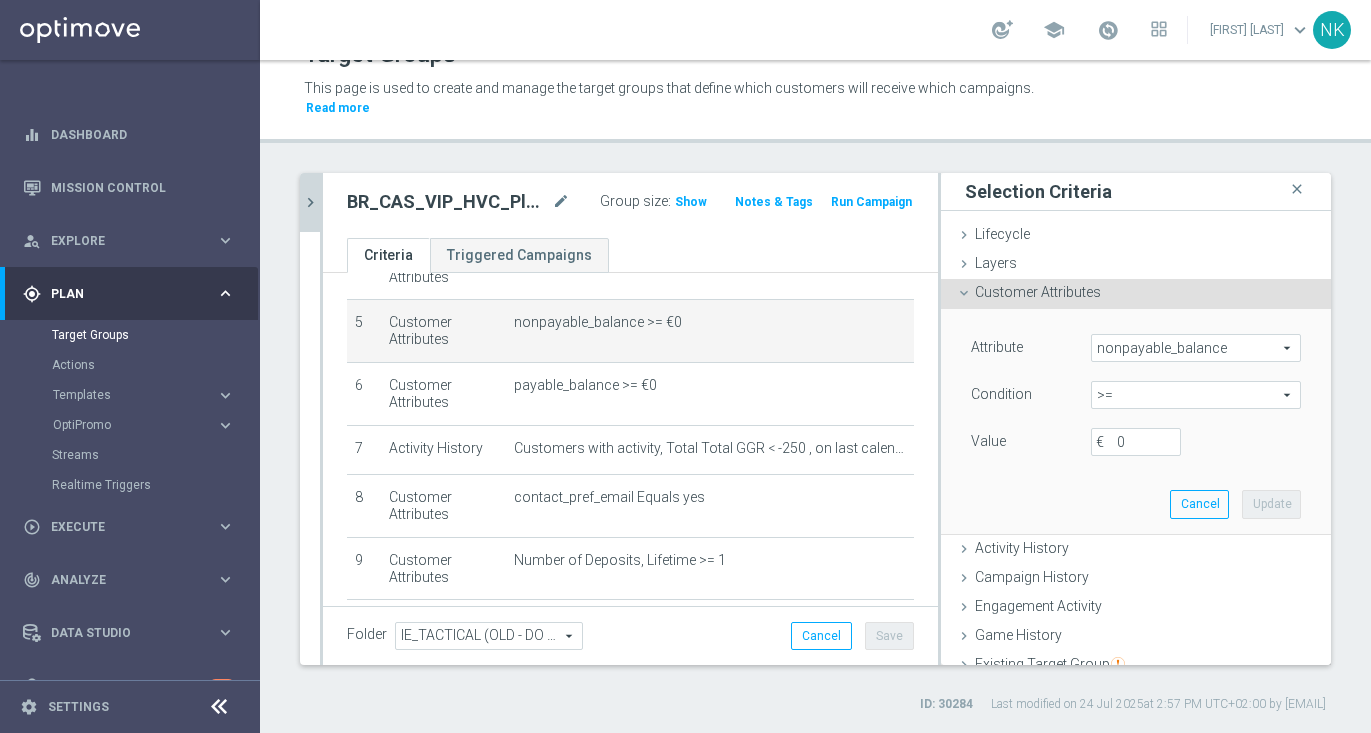 click on ">=" at bounding box center (1196, 395) 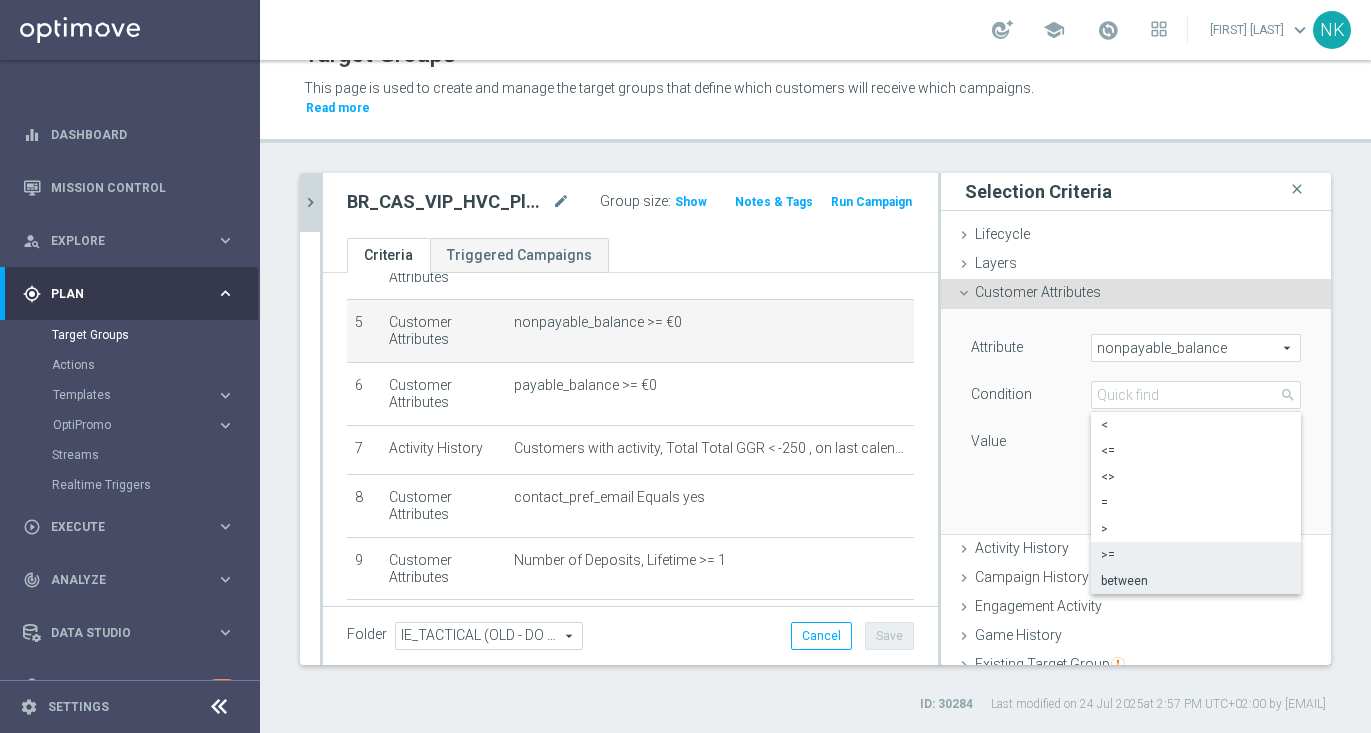 click on "between" at bounding box center (1196, 581) 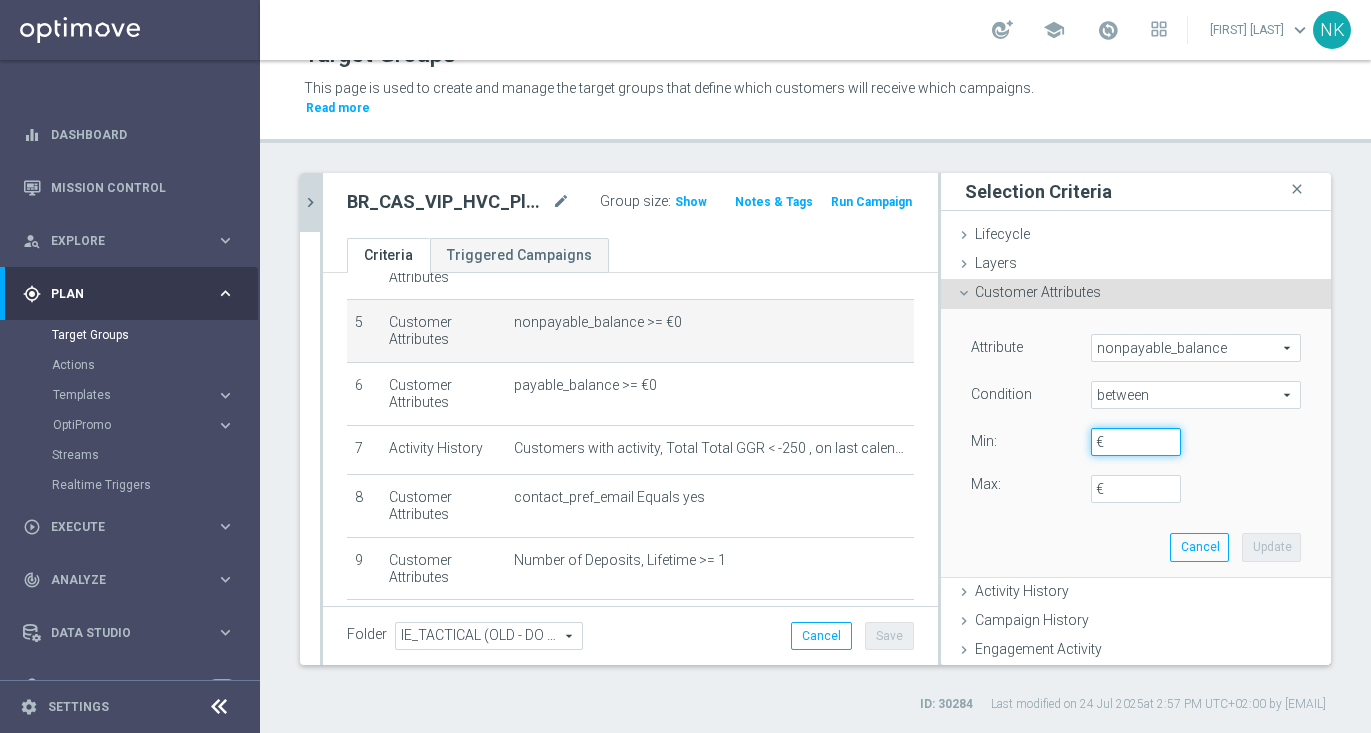 click on "€" at bounding box center [1136, 442] 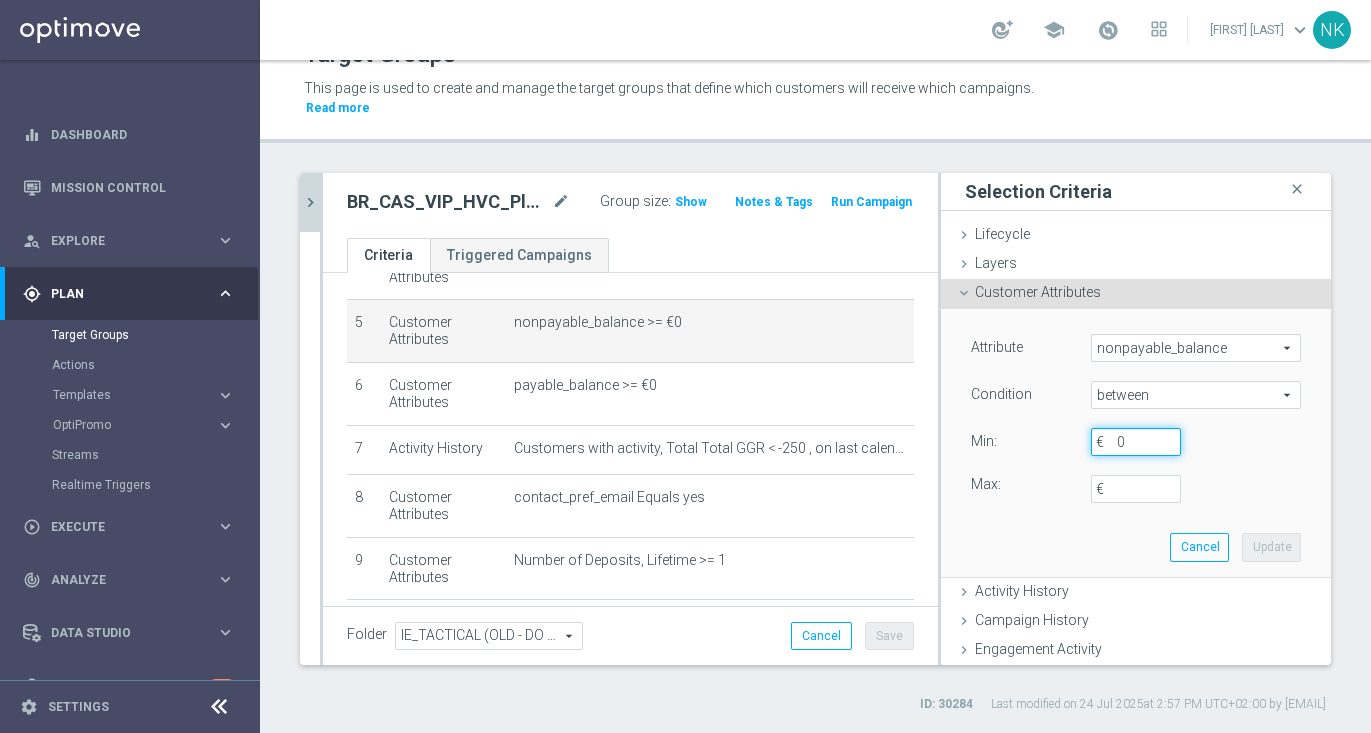 type on "0" 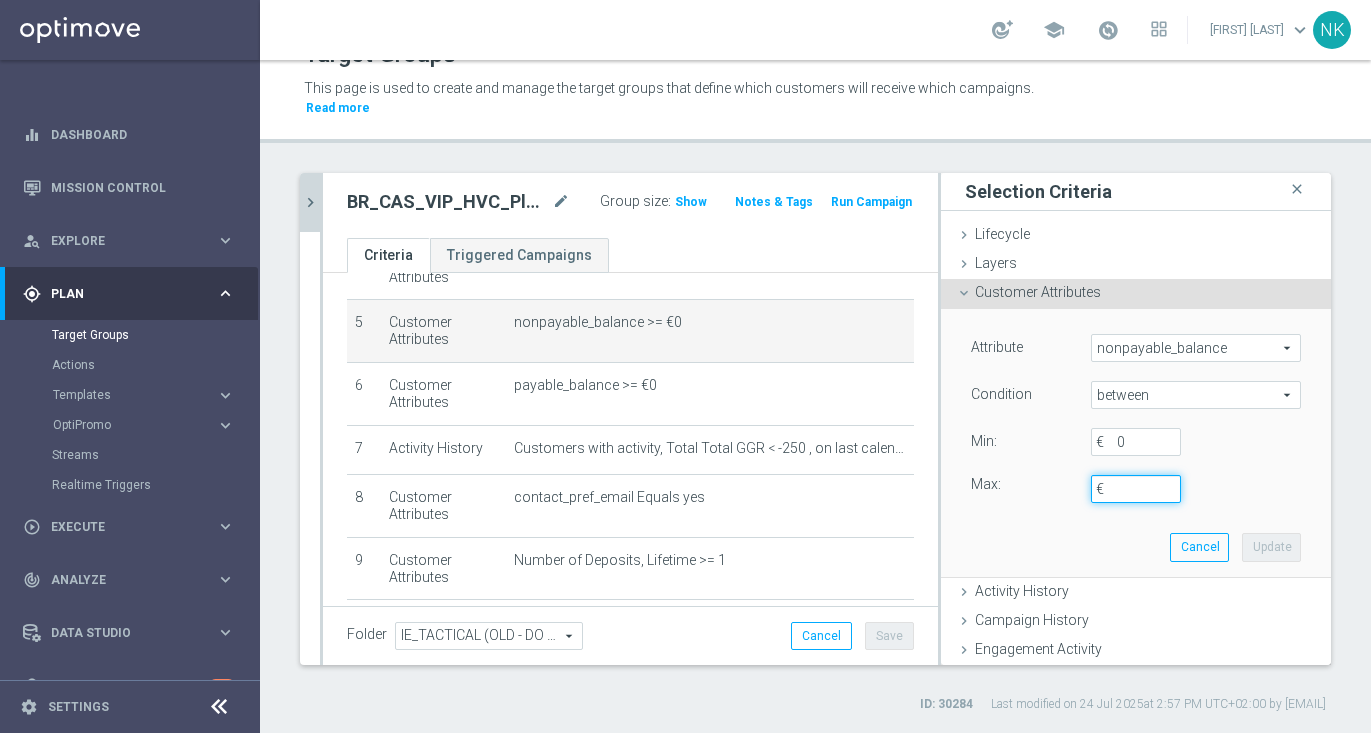 click on "€" at bounding box center (1136, 489) 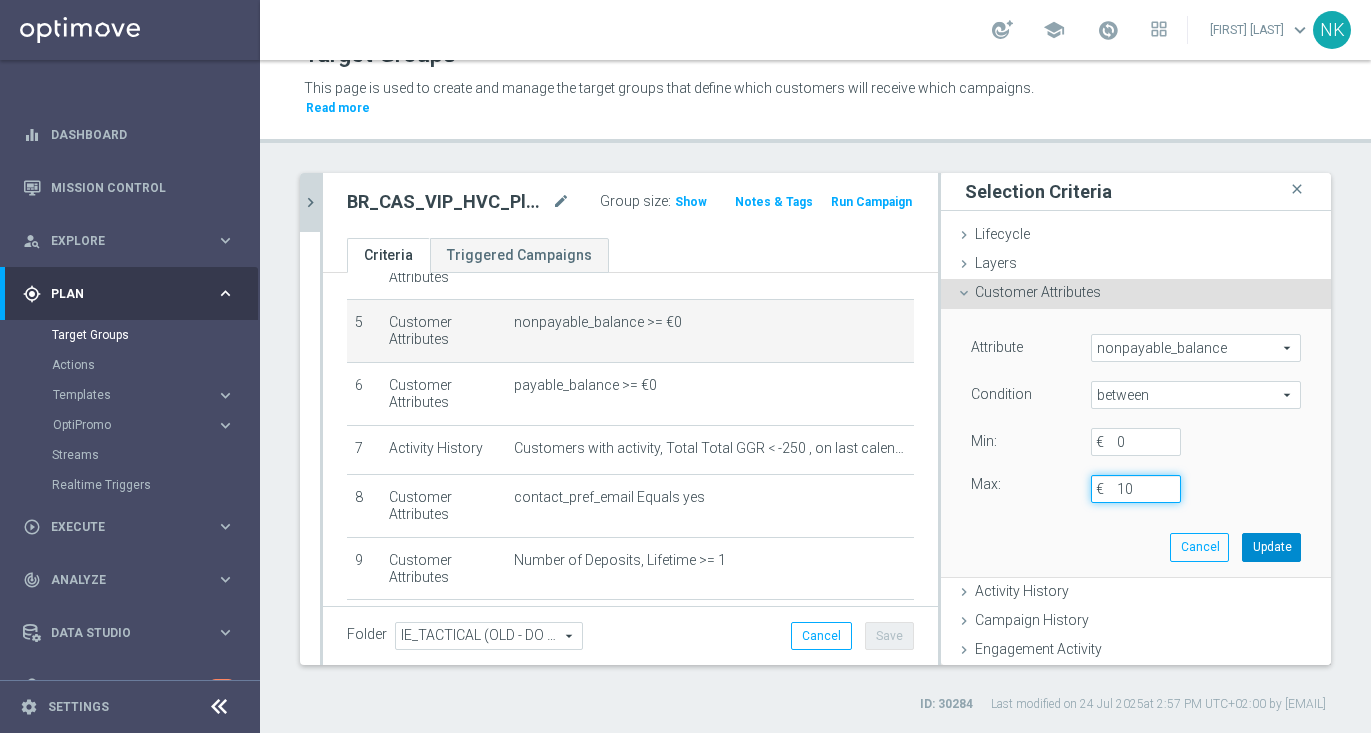 type on "10" 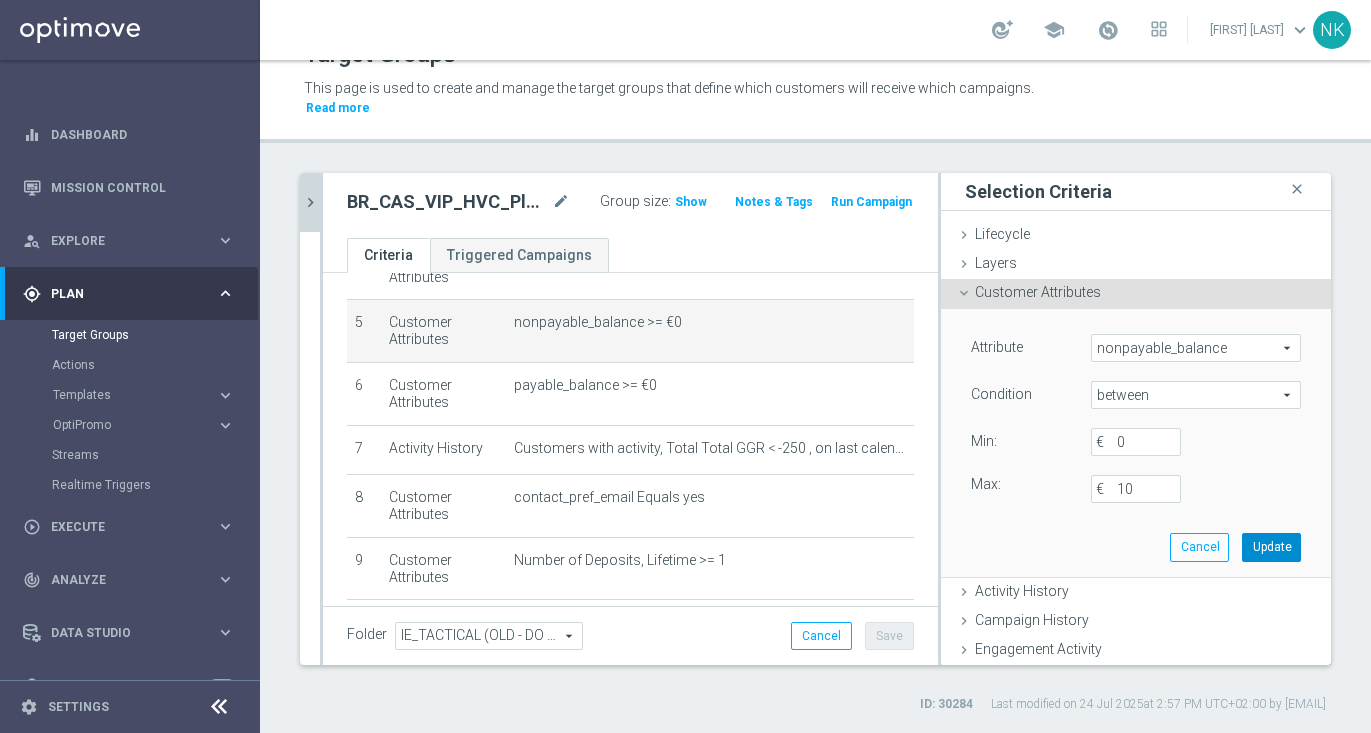 click on "Update" at bounding box center [1271, 547] 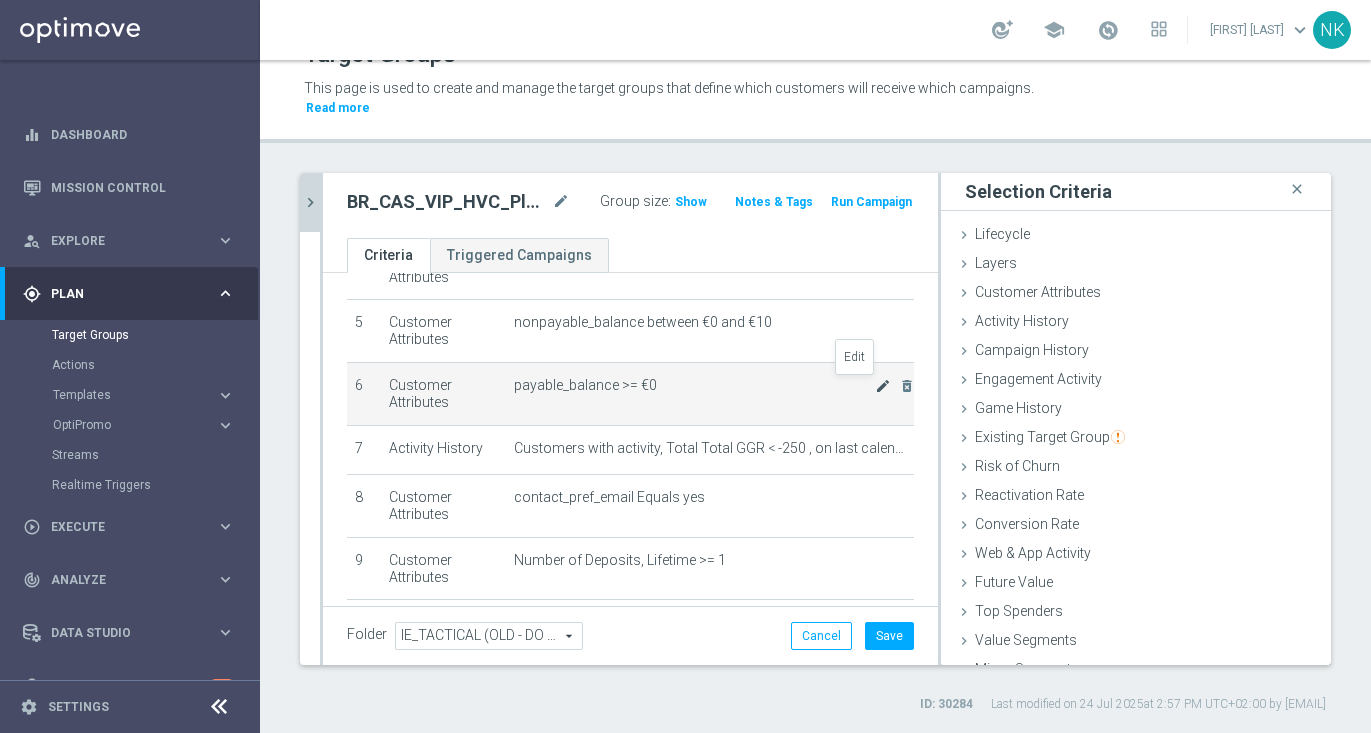 click on "mode_edit" 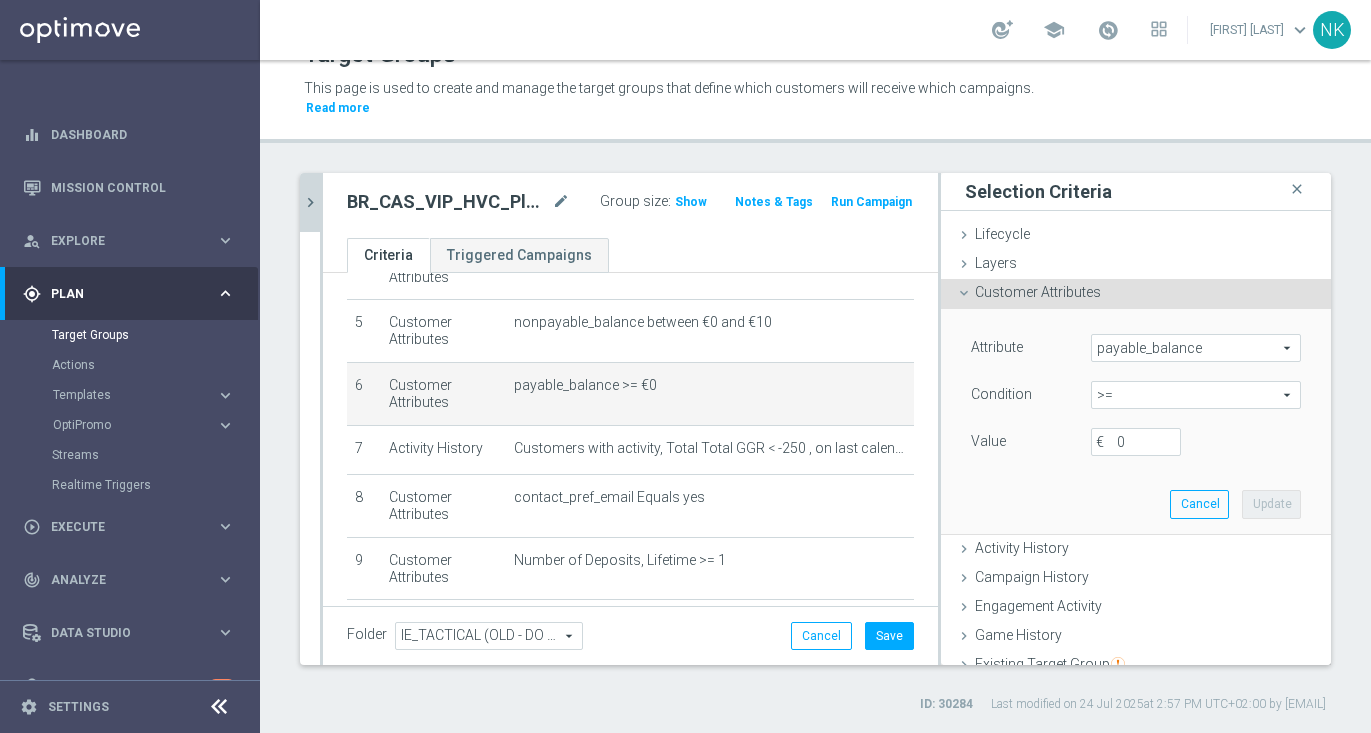 click on ">=" at bounding box center (1196, 395) 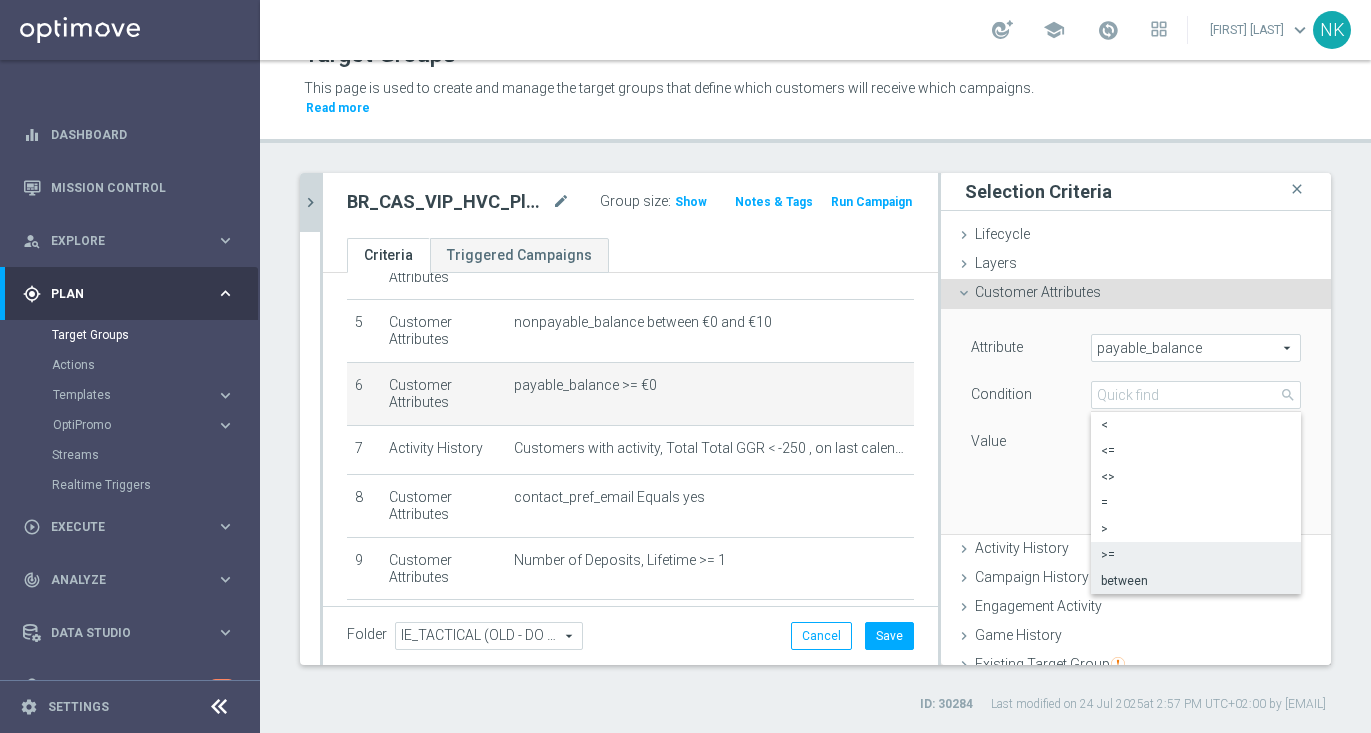 click on "between" at bounding box center [1196, 581] 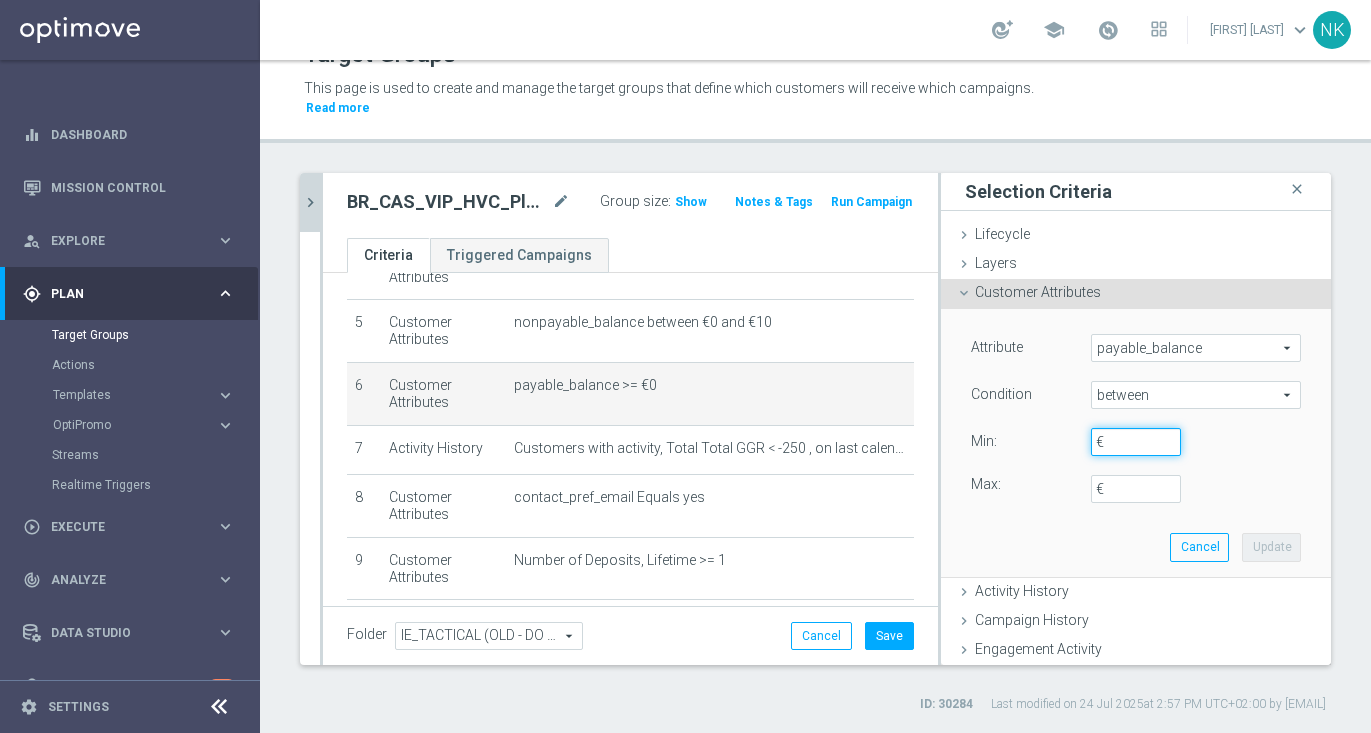 click on "€" at bounding box center (1136, 442) 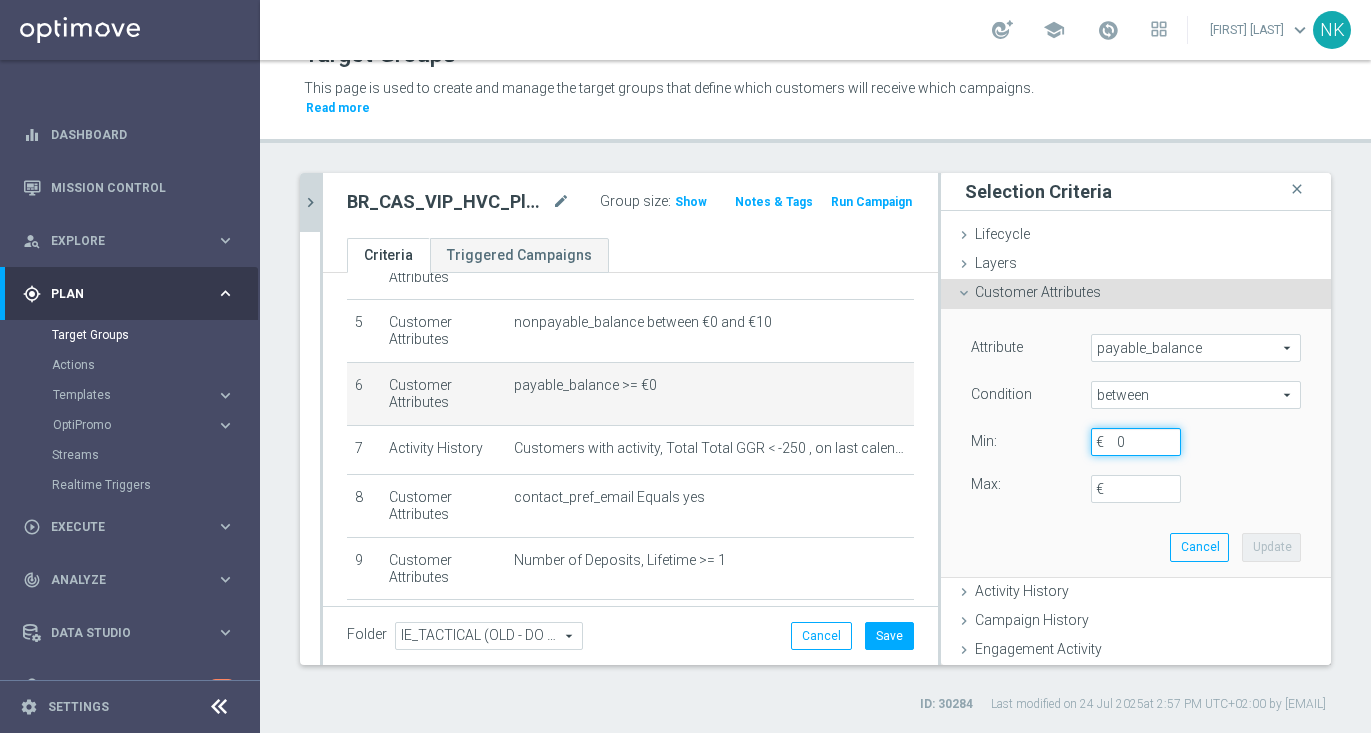 type on "0" 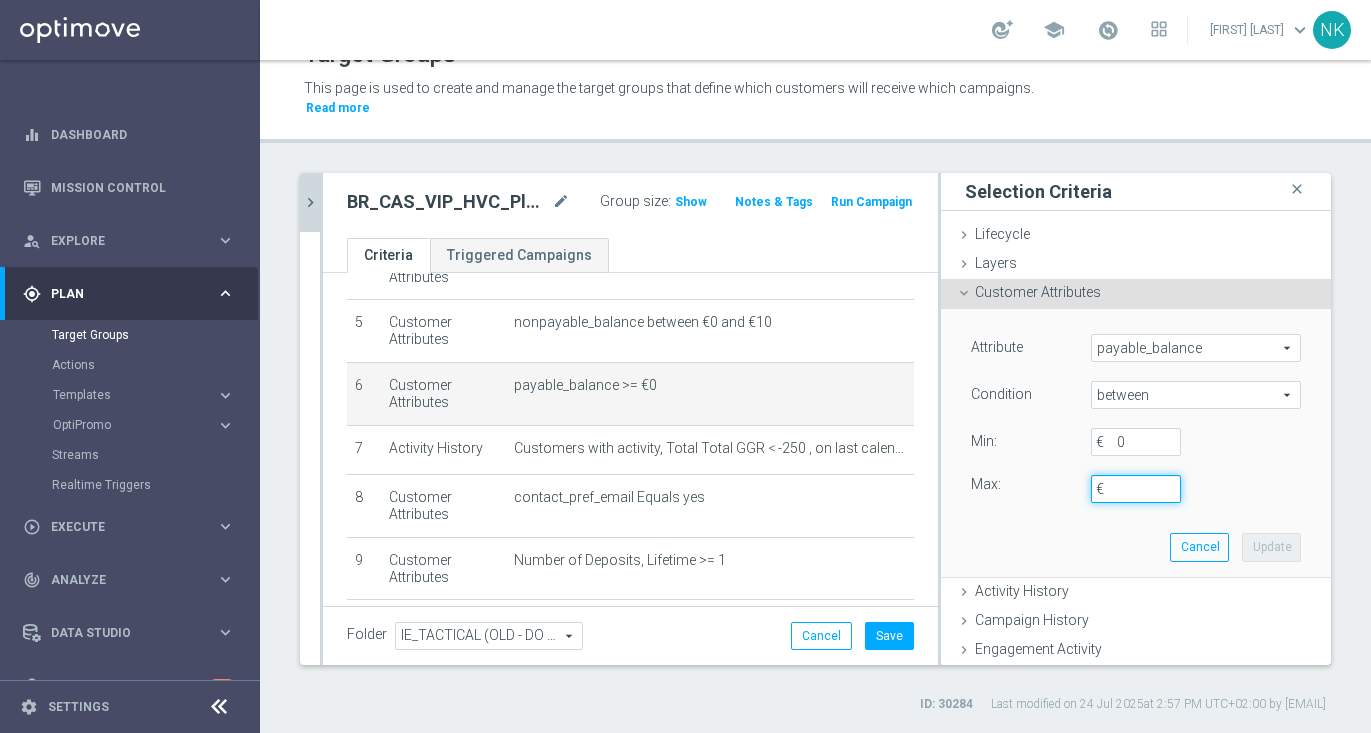 click on "€" at bounding box center (1136, 489) 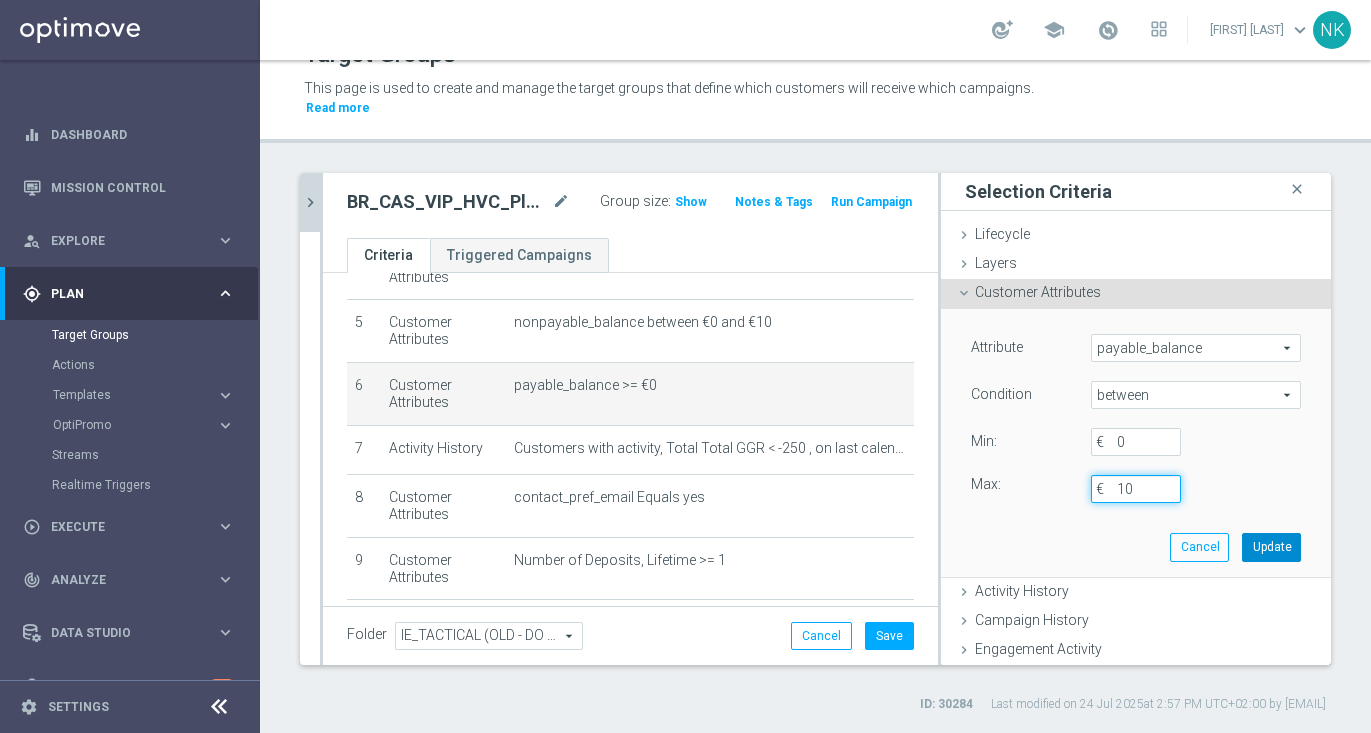 type on "10" 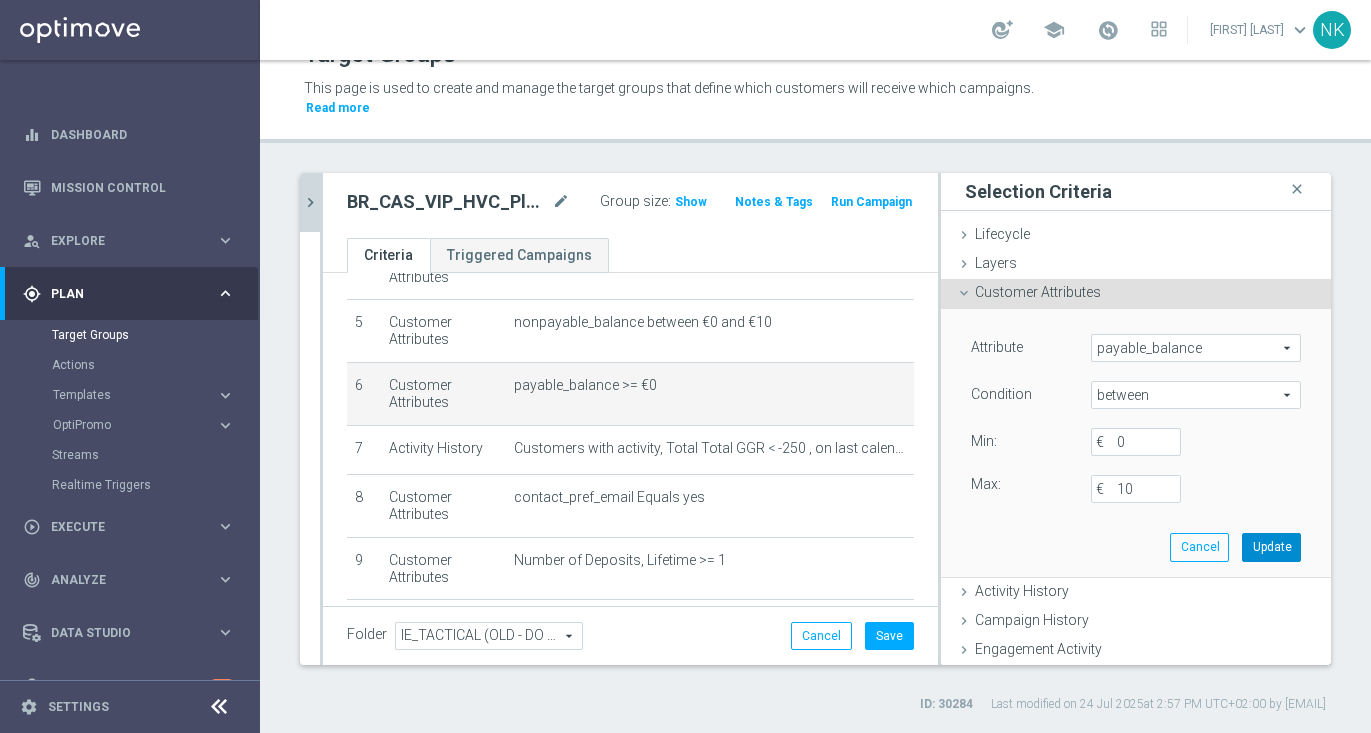 click on "Update" at bounding box center [1271, 547] 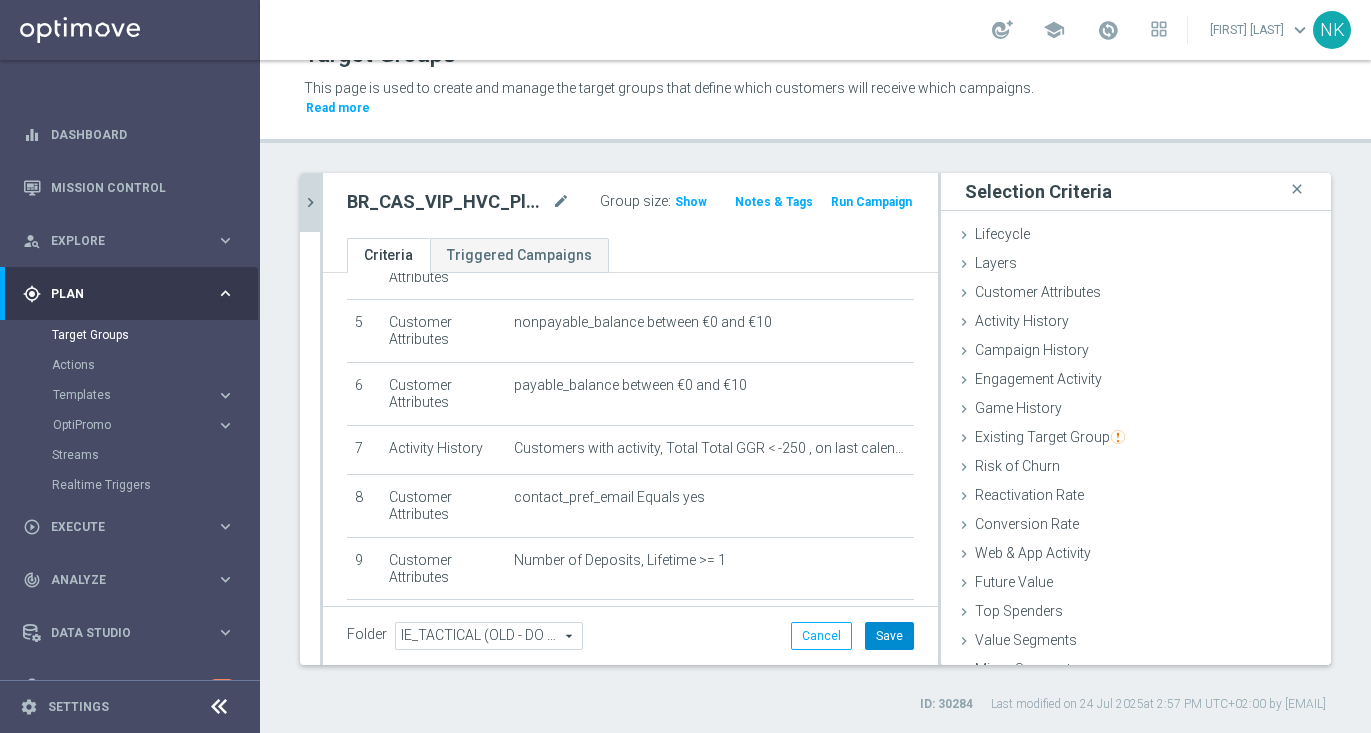 click on "Save" 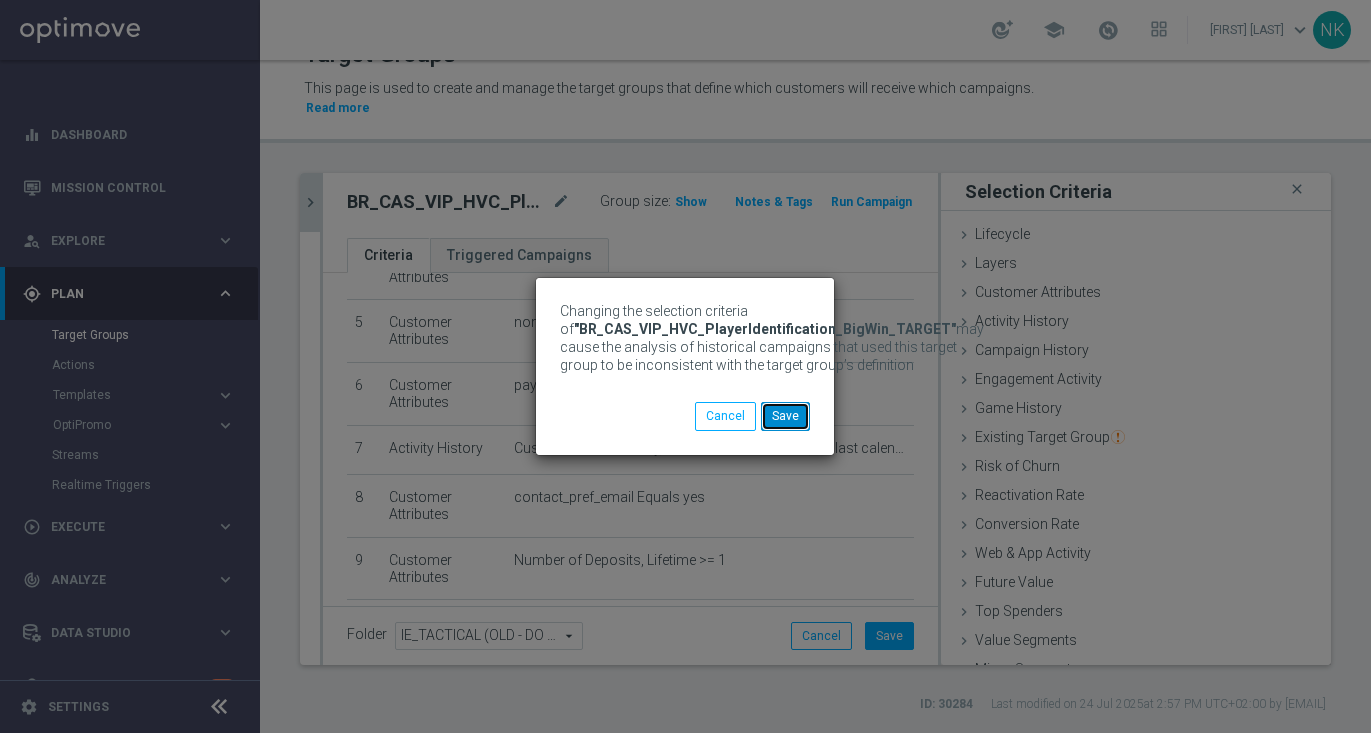 click on "Save" at bounding box center (785, 416) 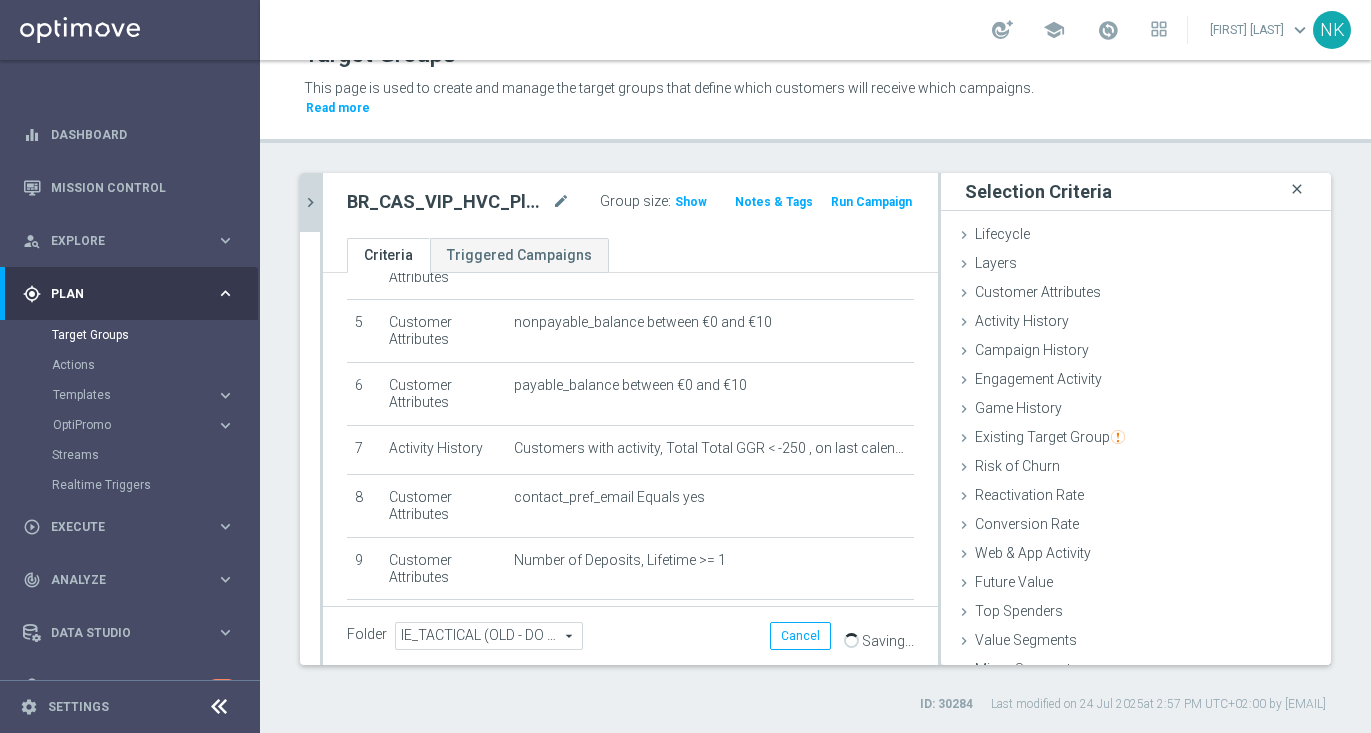 click on "close" 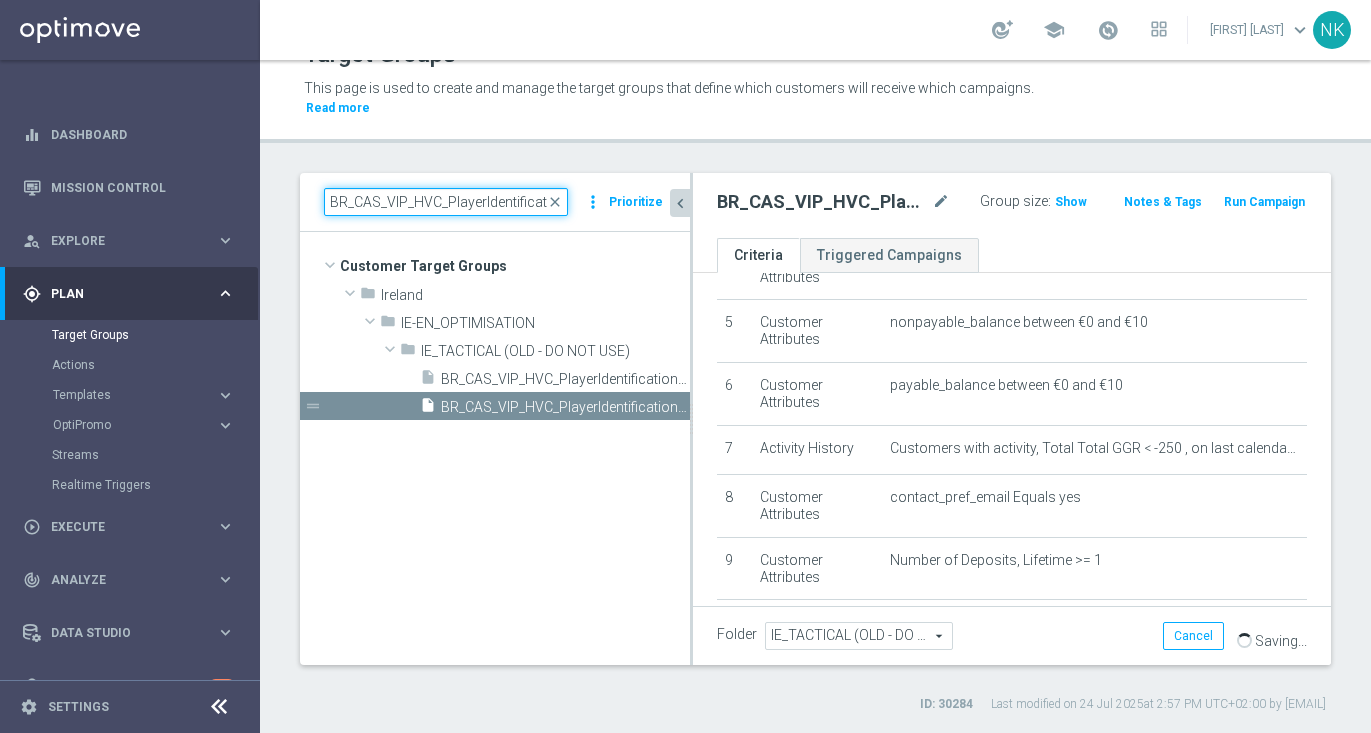 click on "BR_CAS_VIP_HVC_PlayerIdentification_BigWin" at bounding box center (446, 202) 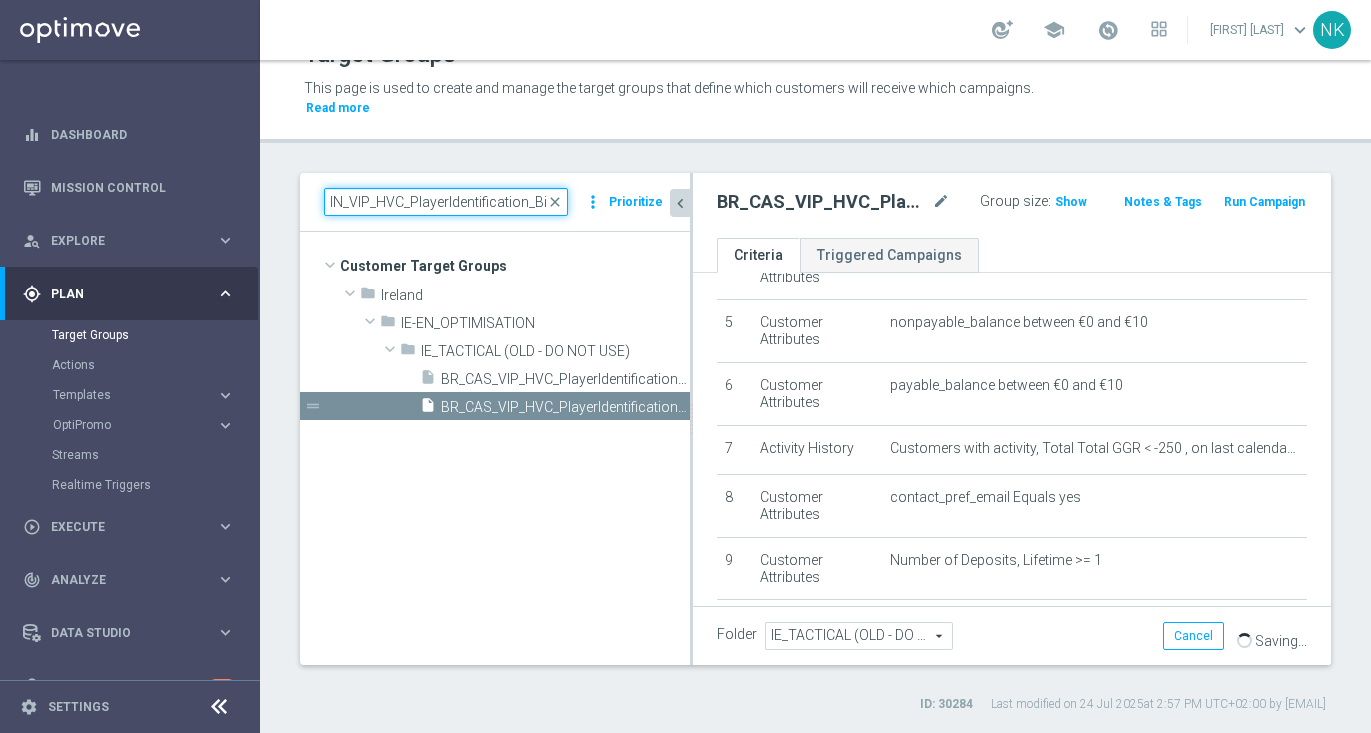 scroll, scrollTop: 0, scrollLeft: 25, axis: horizontal 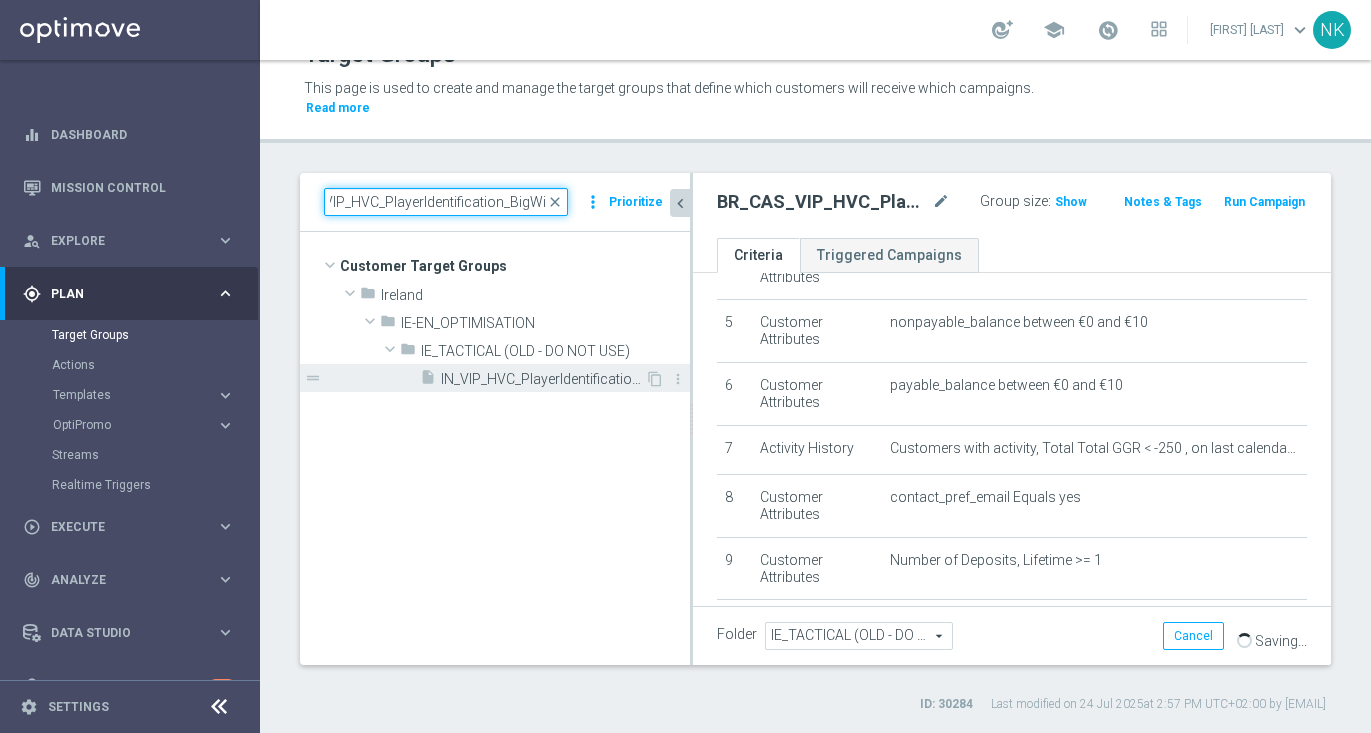 type on "IN_VIP_HVC_PlayerIdentification_BigWin" 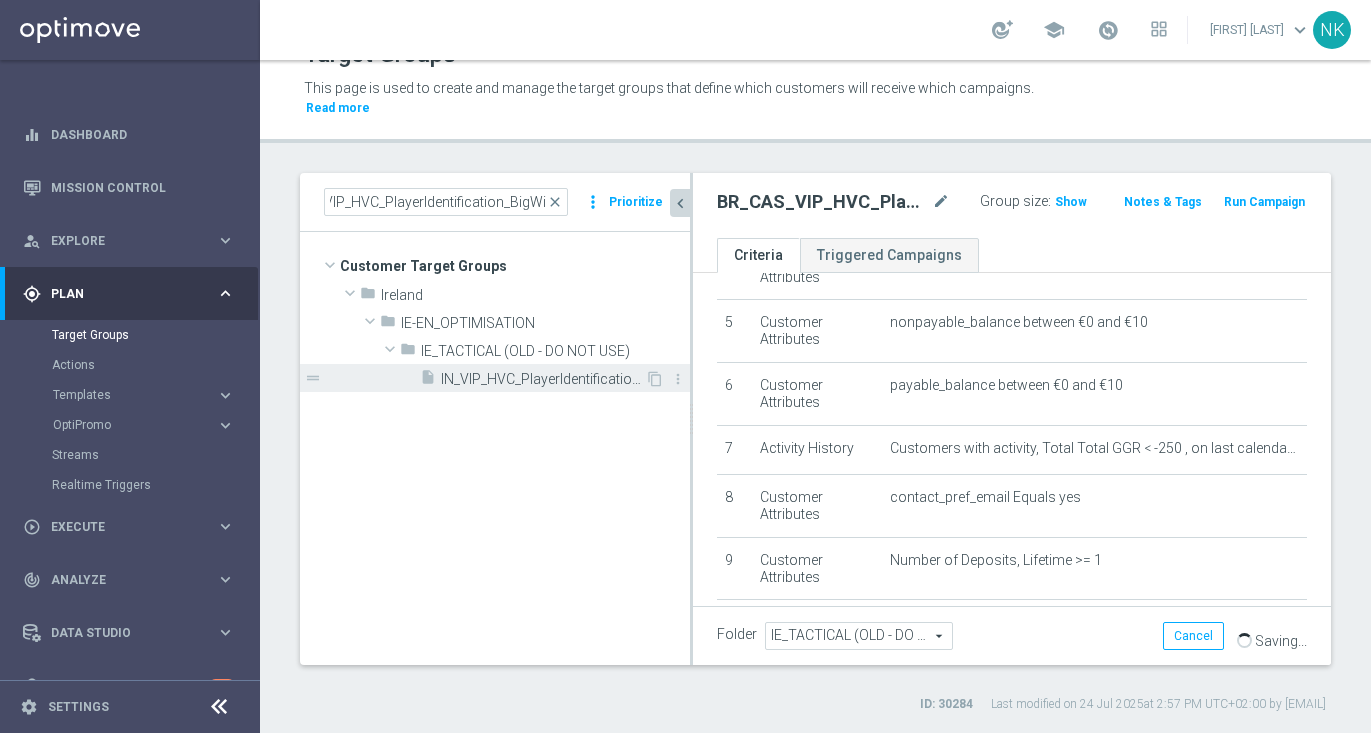 click on "IN_VIP_HVC_PlayerIdentification_BigWin" at bounding box center [543, 379] 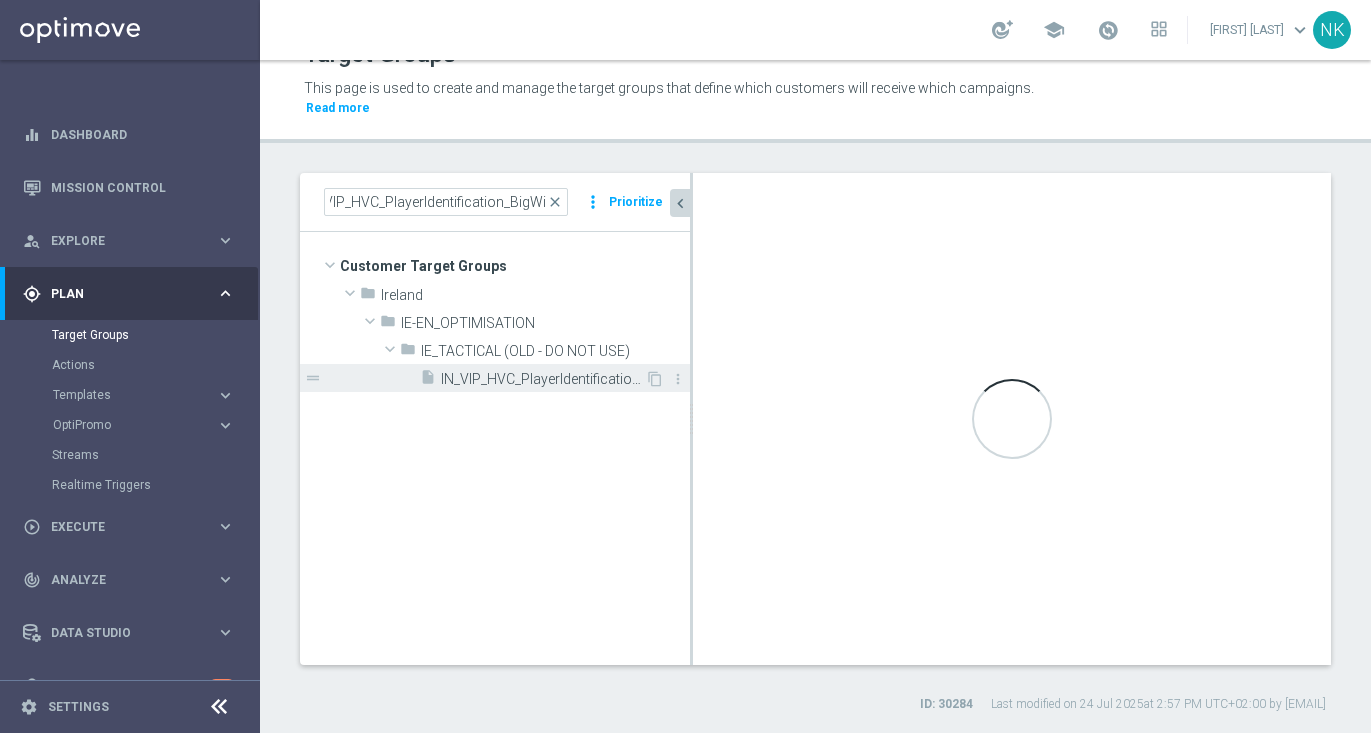 scroll, scrollTop: 0, scrollLeft: 0, axis: both 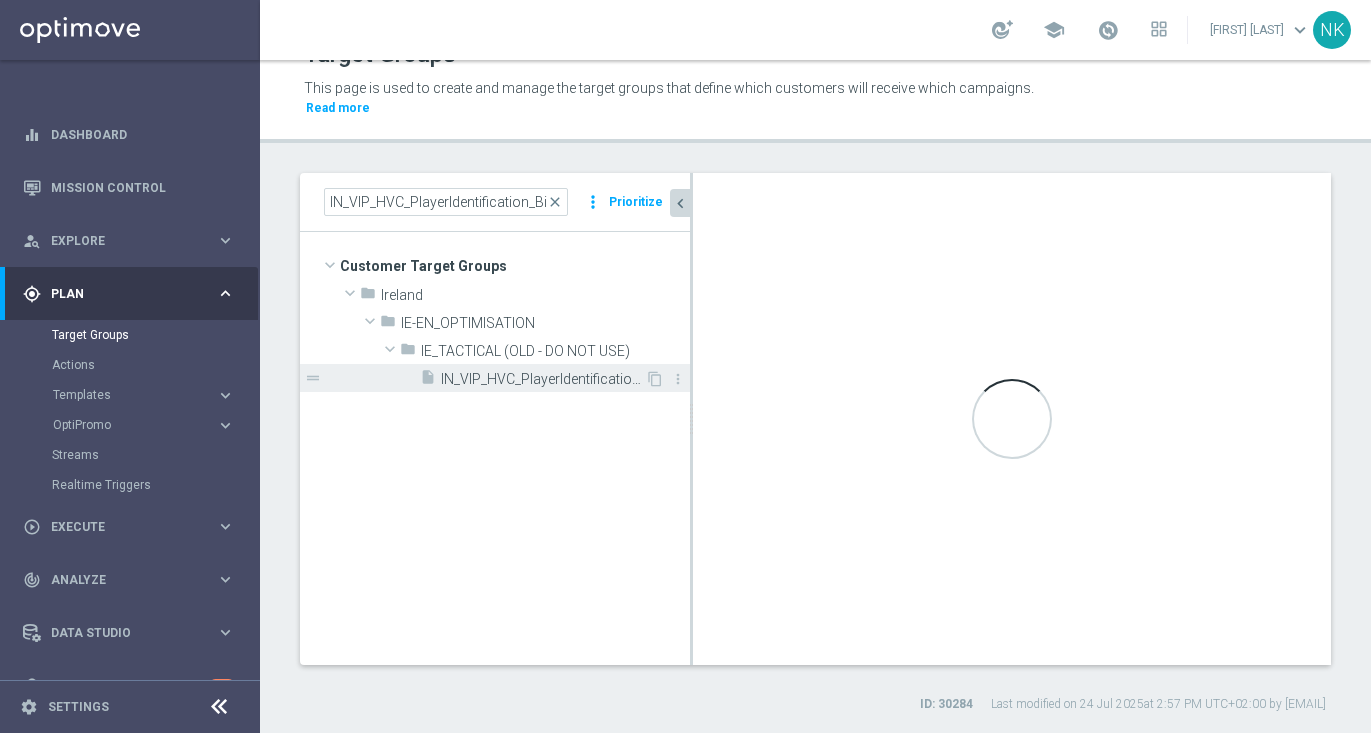 click on "IN_VIP_HVC_PlayerIdentification_BigWin" at bounding box center [543, 379] 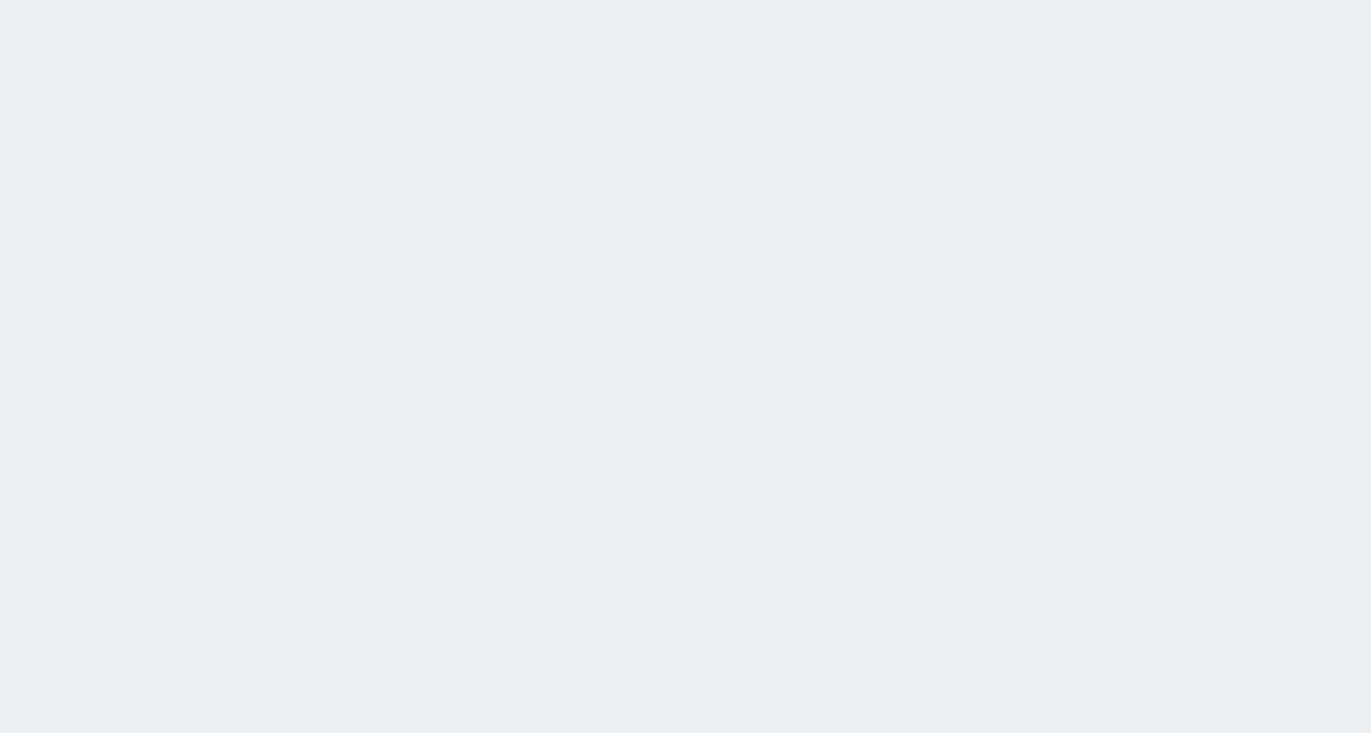 scroll, scrollTop: 0, scrollLeft: 0, axis: both 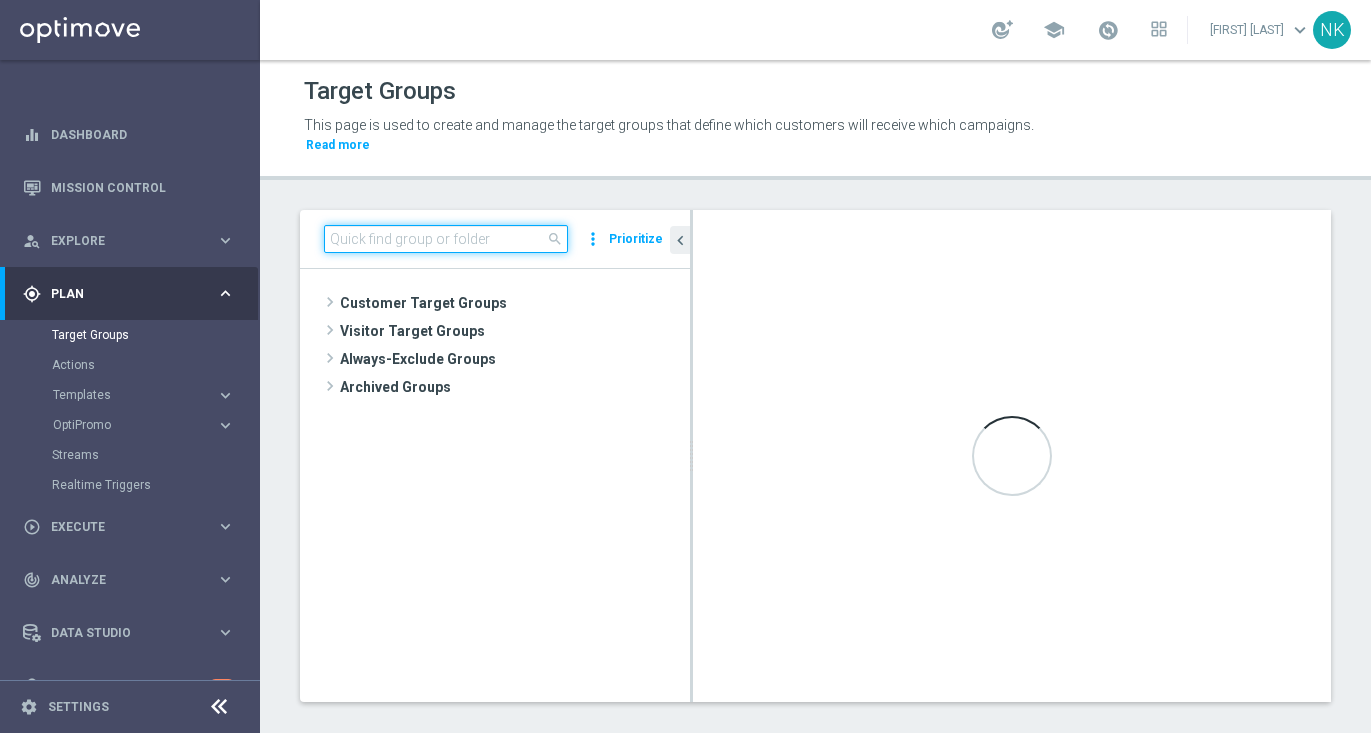 click at bounding box center [446, 239] 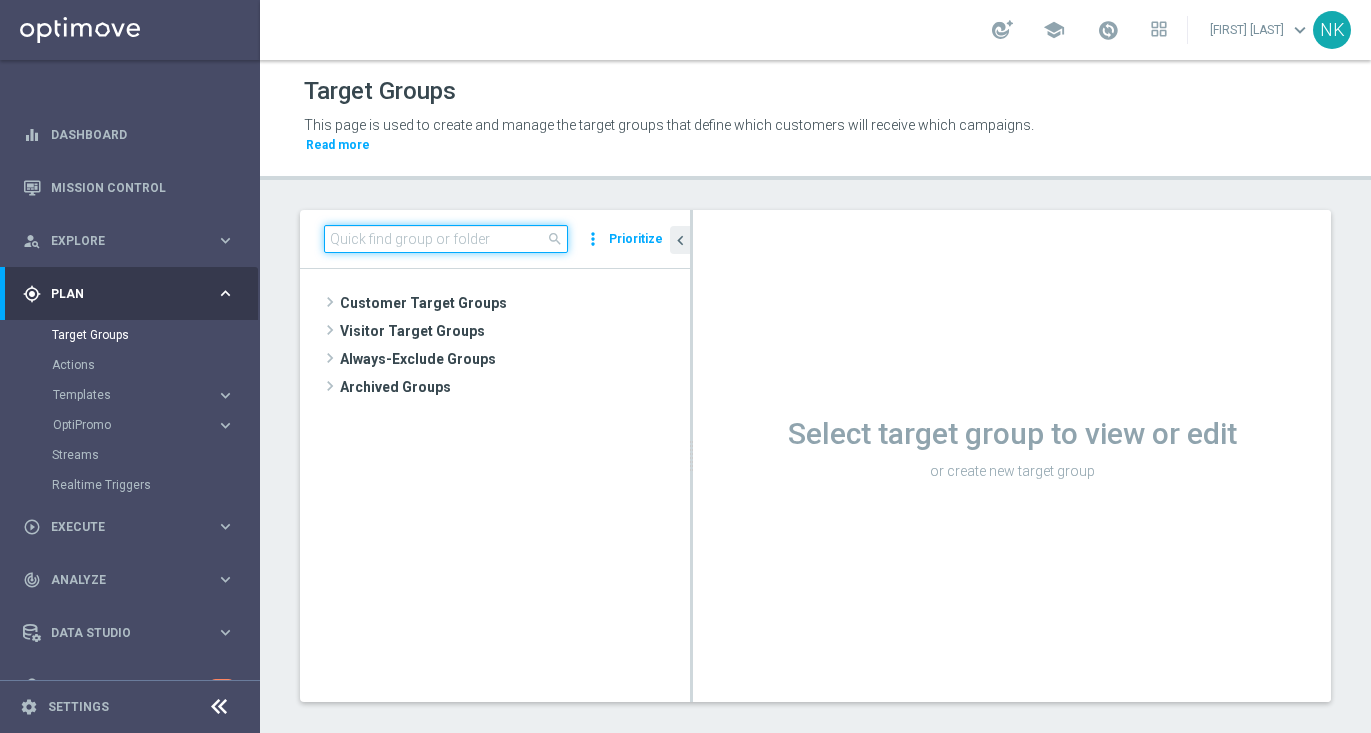 paste on "IN_VIP_HVC_PlayerIdentification_BigWin" 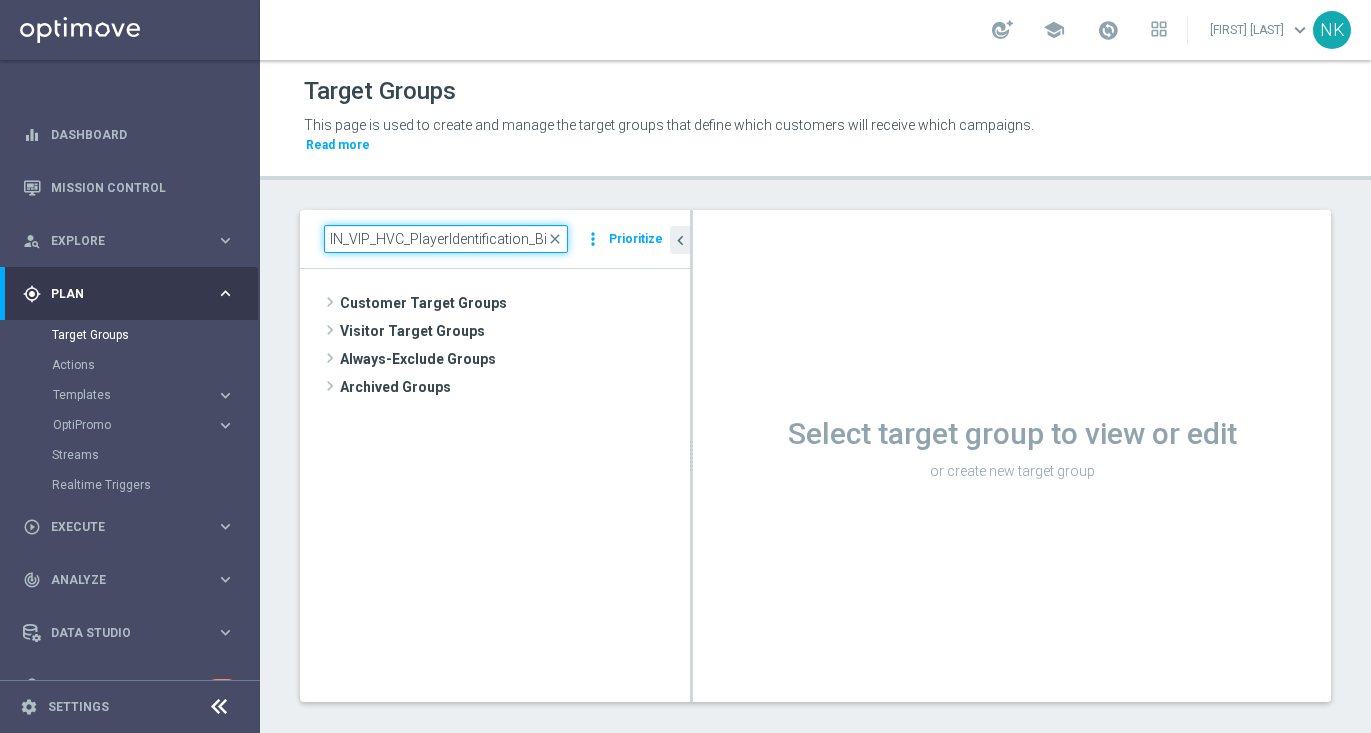scroll, scrollTop: 0, scrollLeft: 25, axis: horizontal 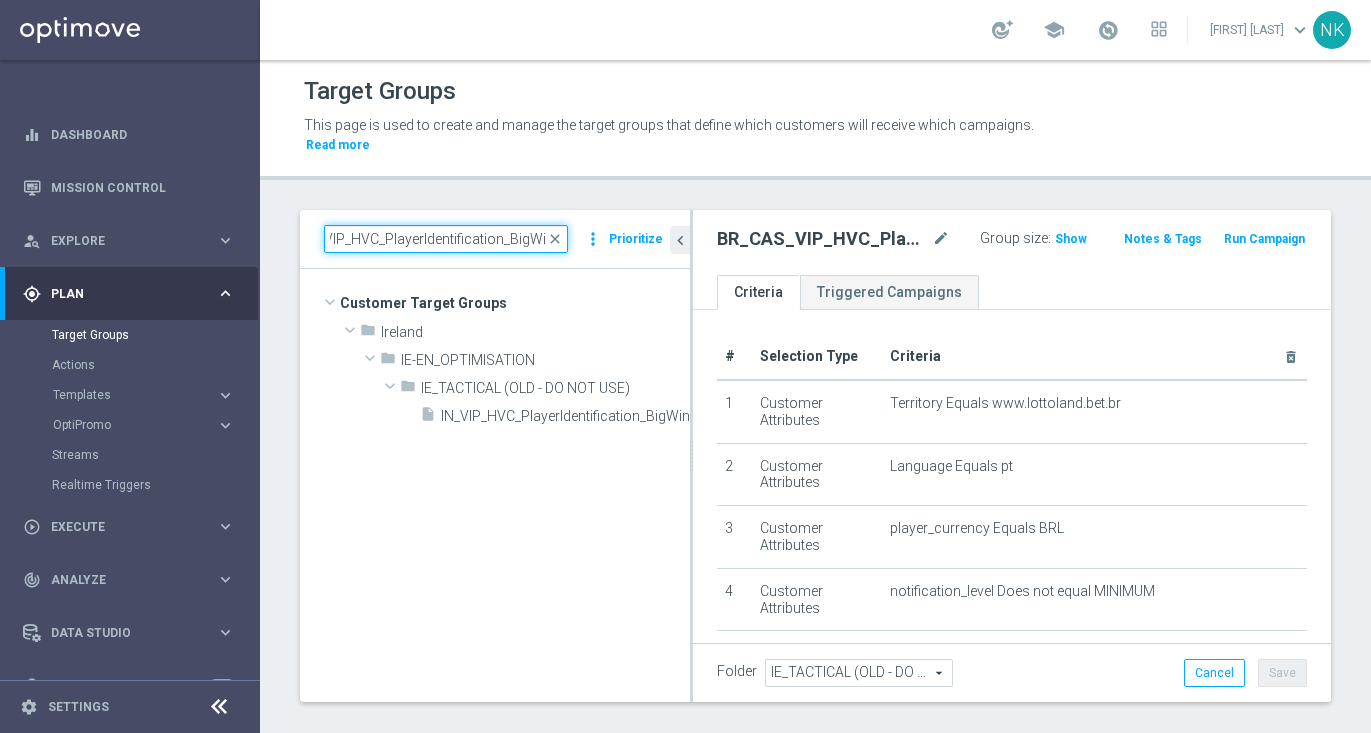 type on "IN_VIP_HVC_PlayerIdentification_BigWin" 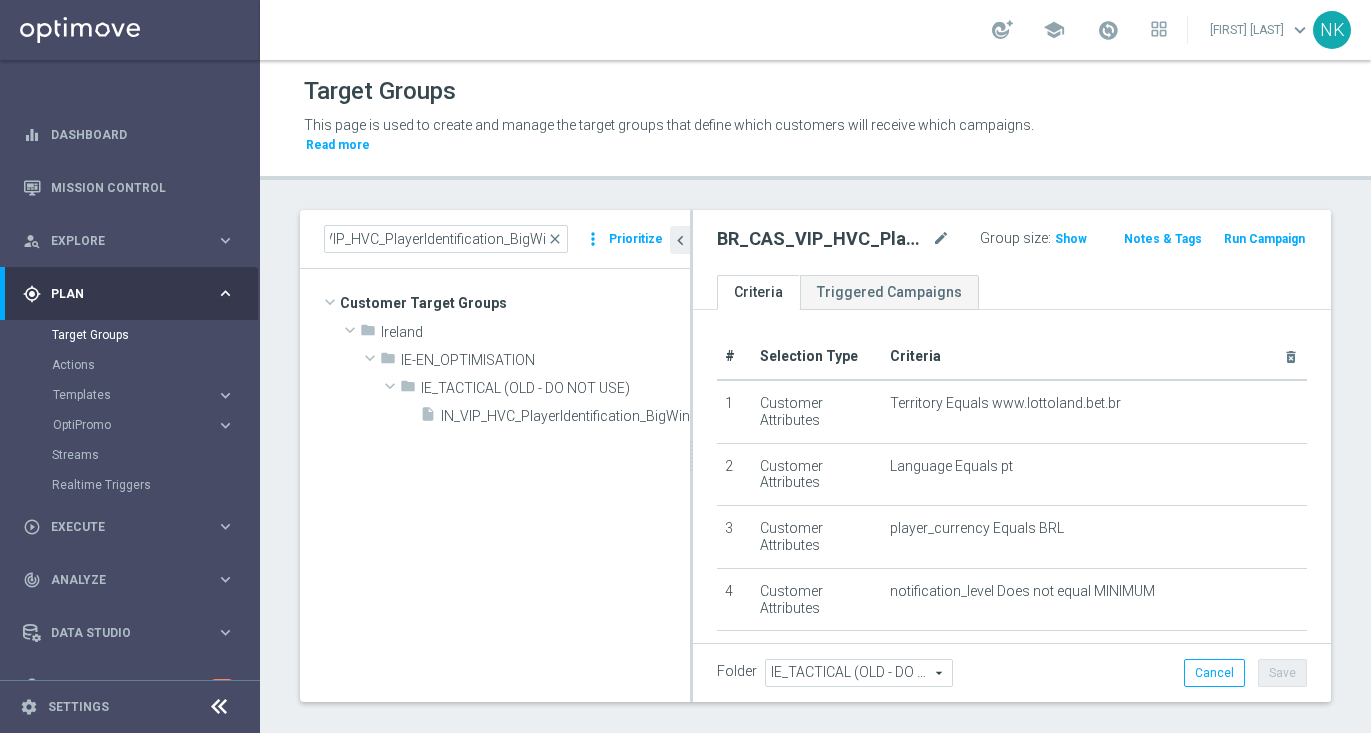 scroll, scrollTop: 0, scrollLeft: 0, axis: both 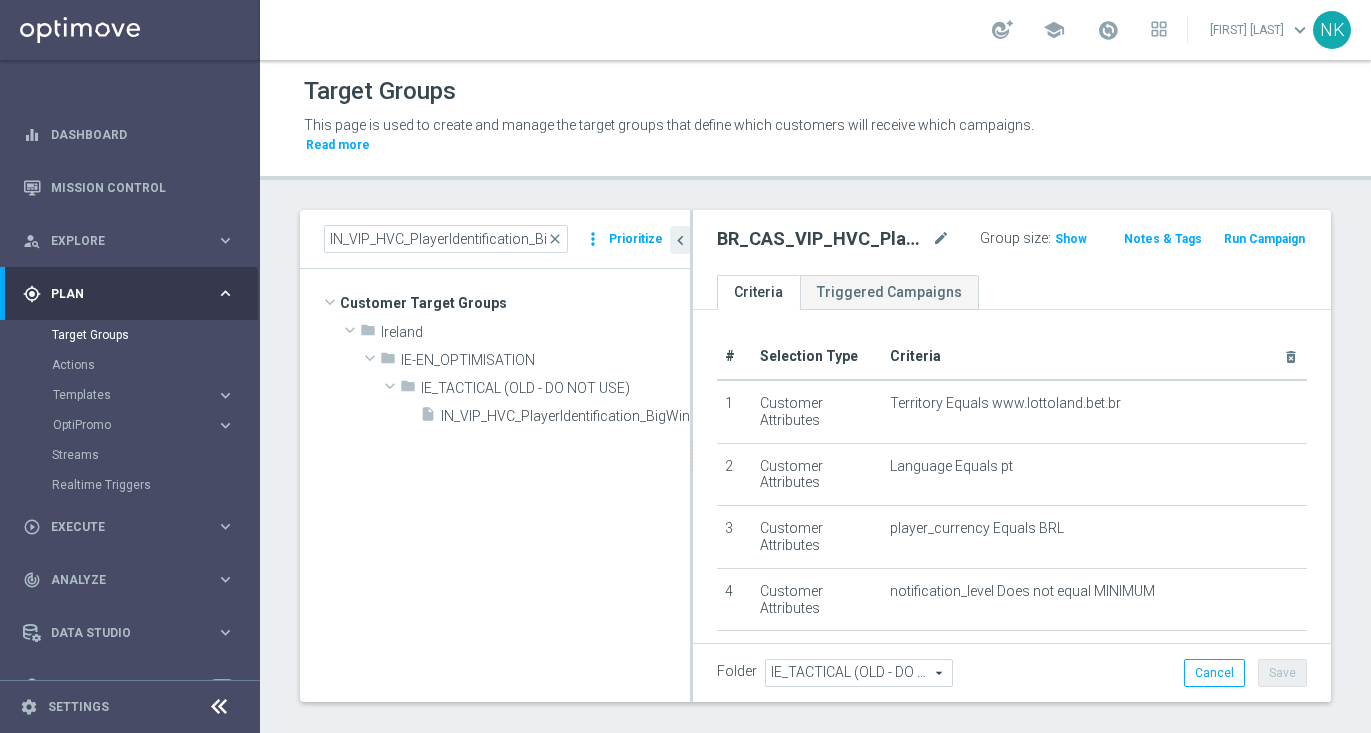 click on "Group size :
Show" 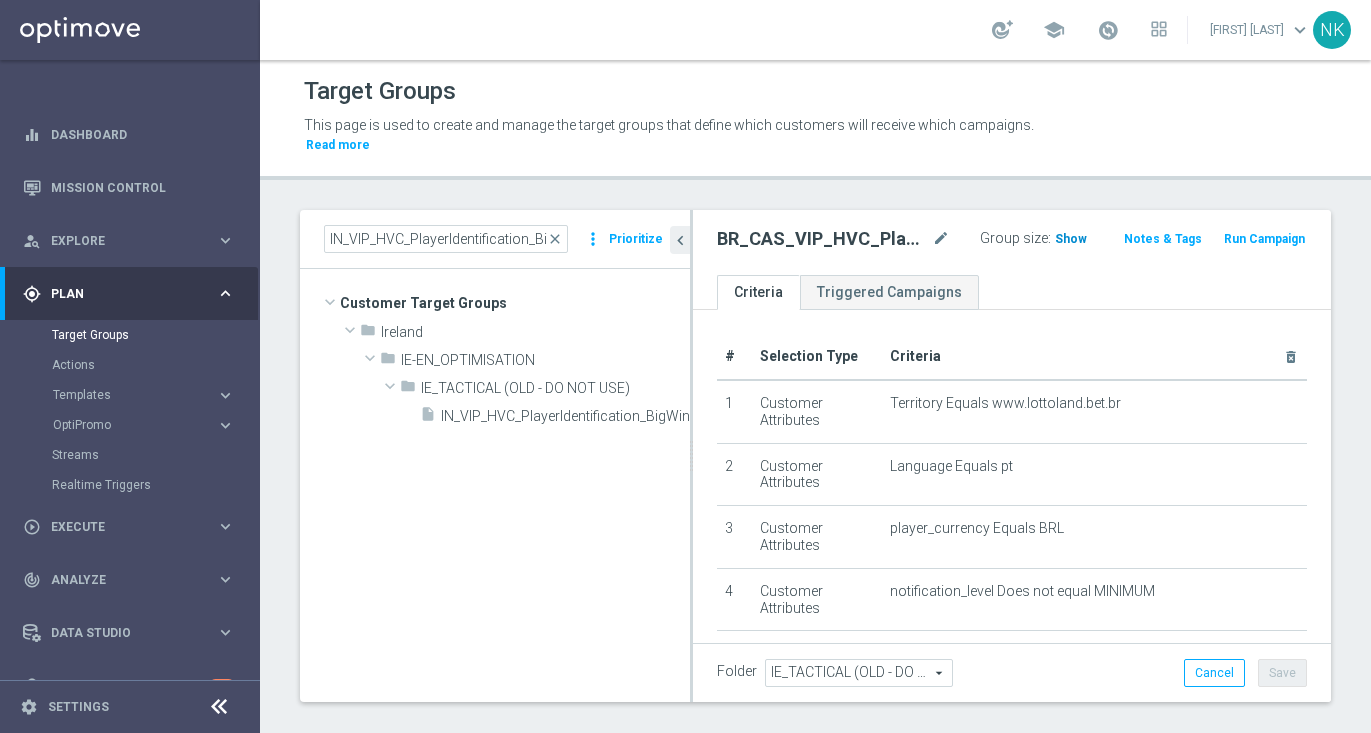 click on "Show" 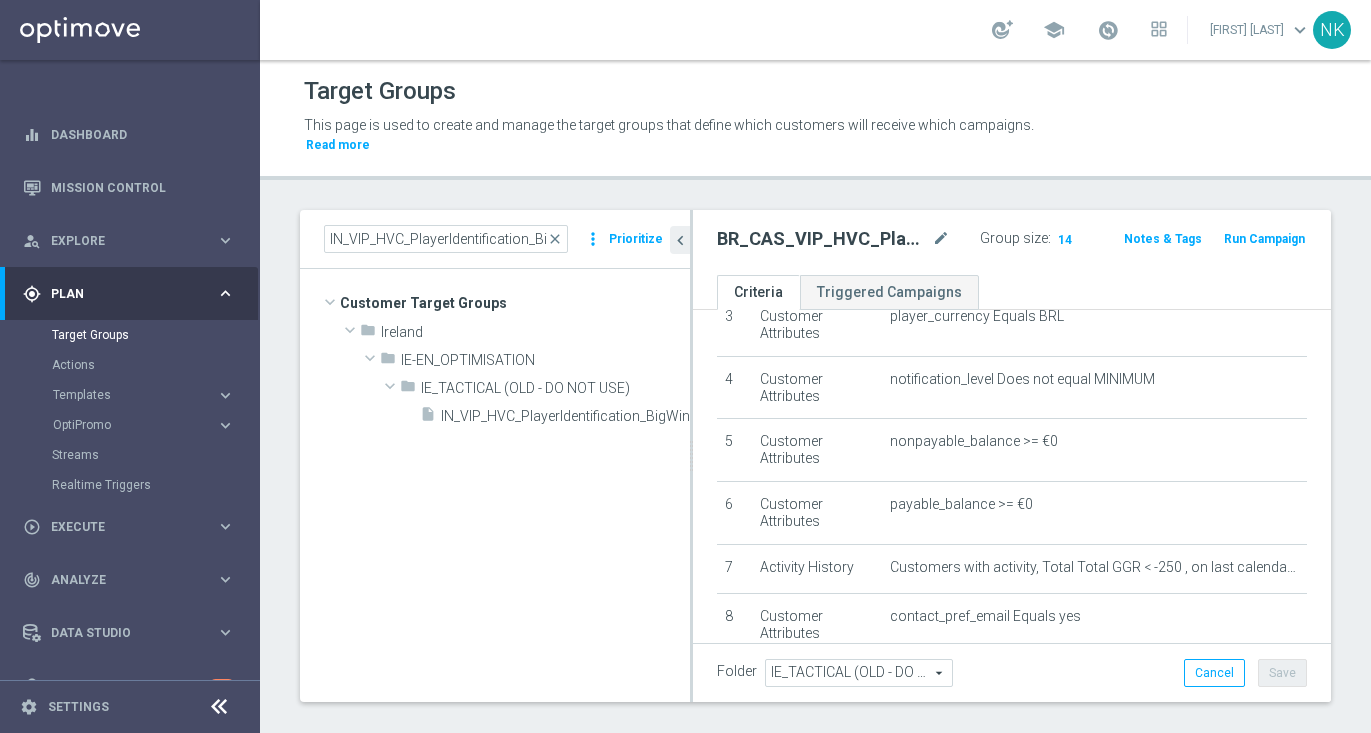 scroll, scrollTop: 216, scrollLeft: 0, axis: vertical 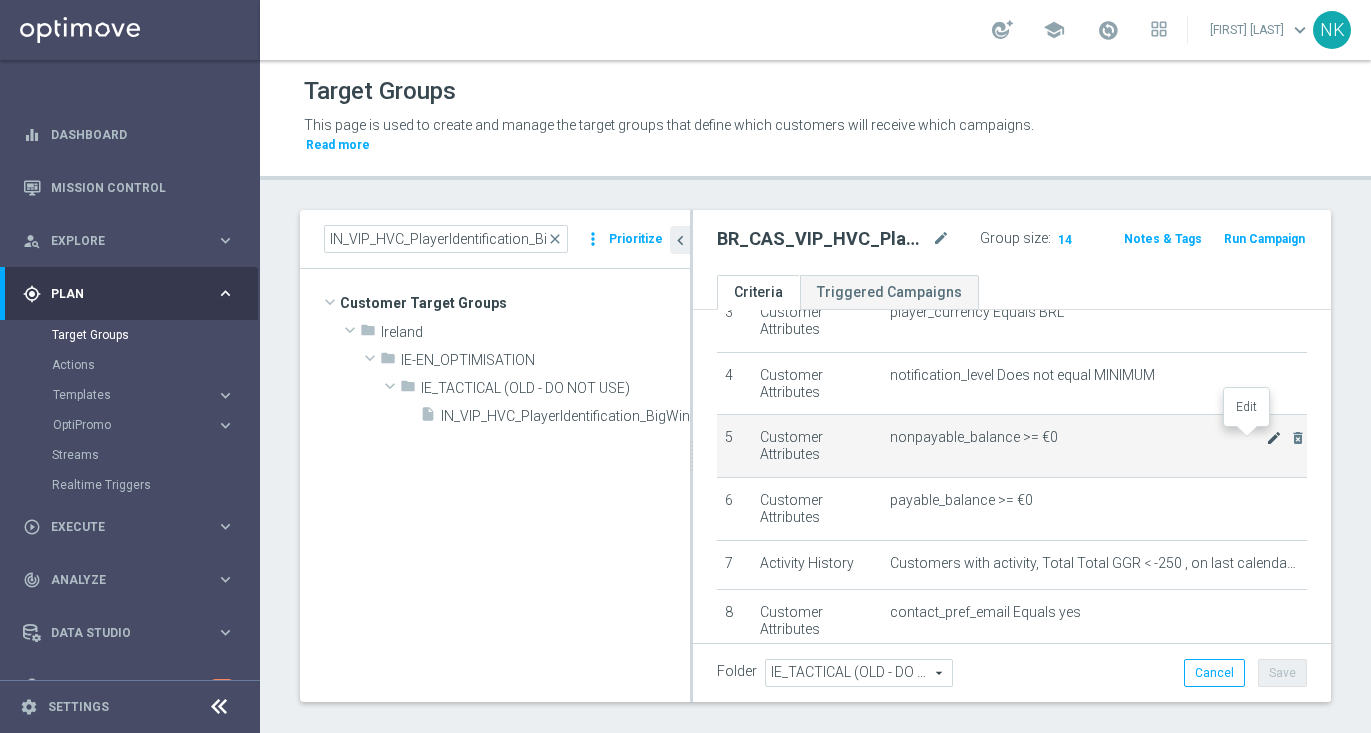 click on "mode_edit" 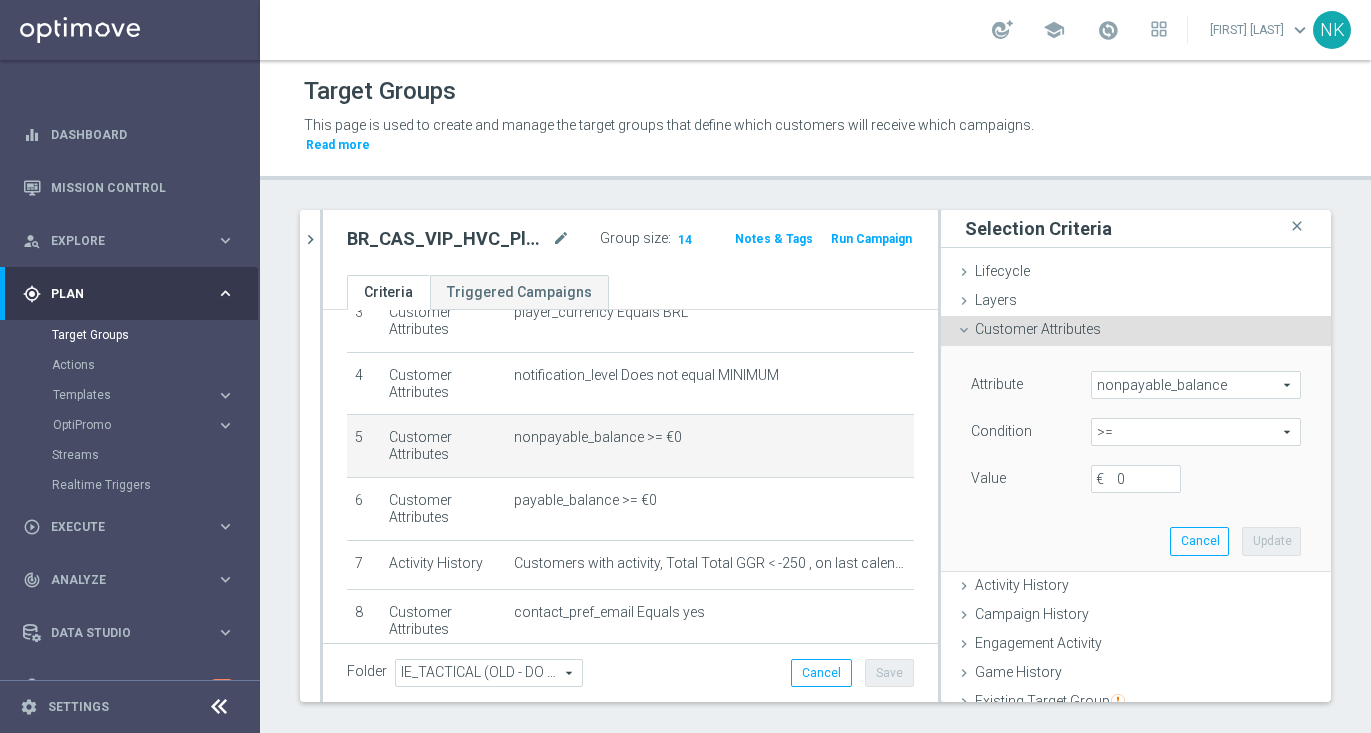 click on ">=" at bounding box center (1196, 432) 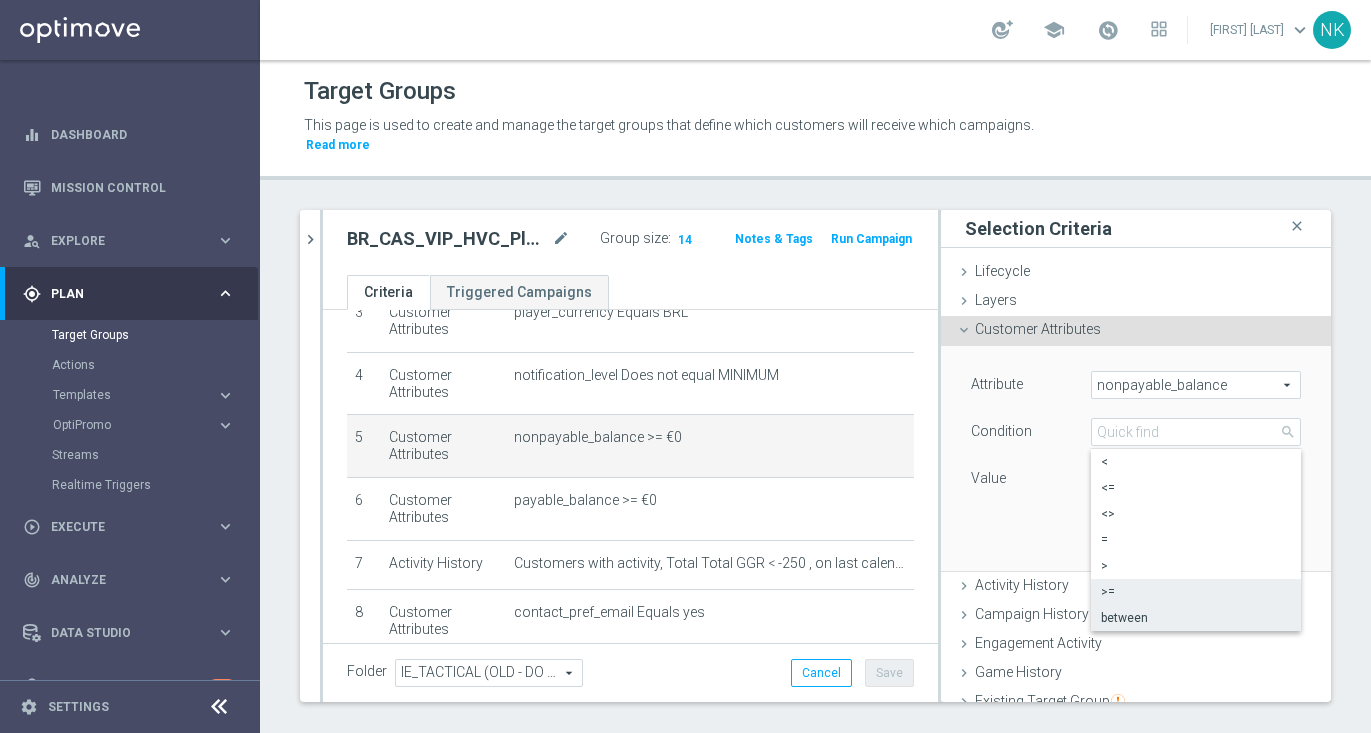 click on "between" at bounding box center [1196, 618] 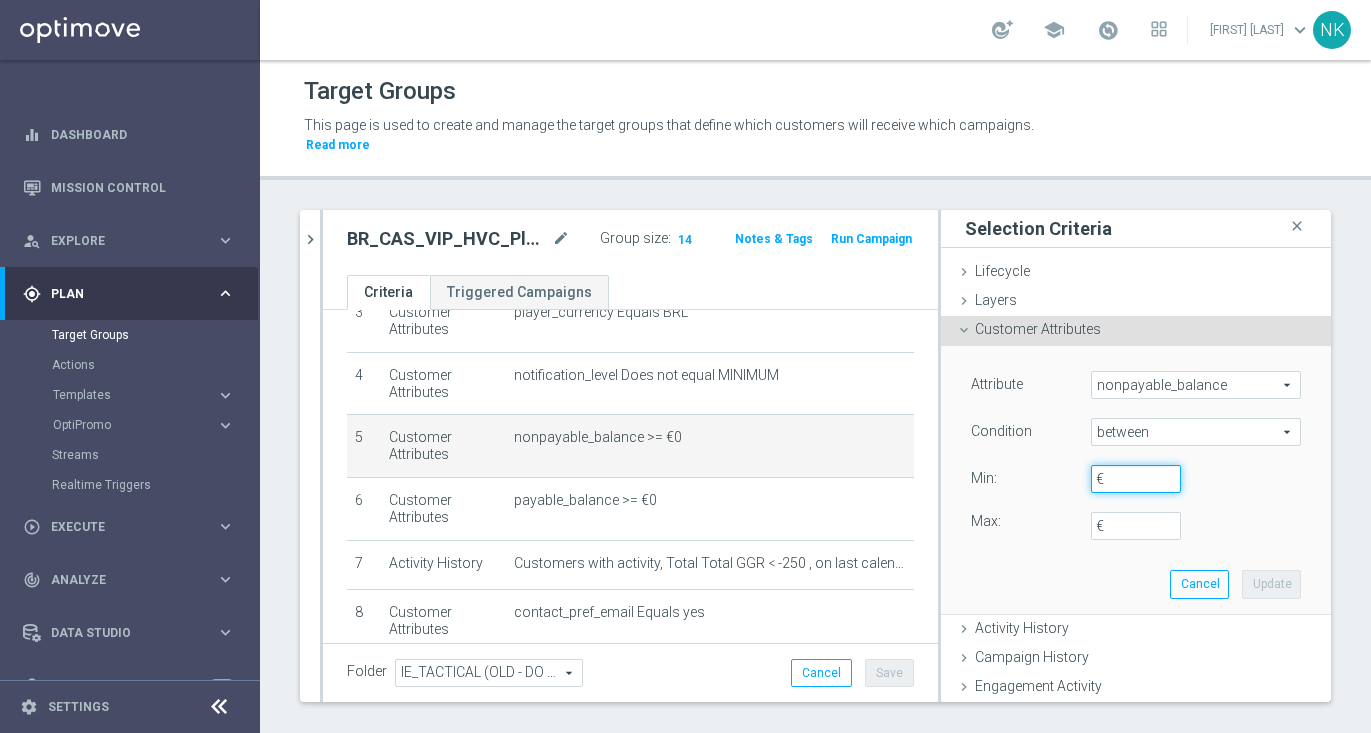 click on "€" at bounding box center (1136, 479) 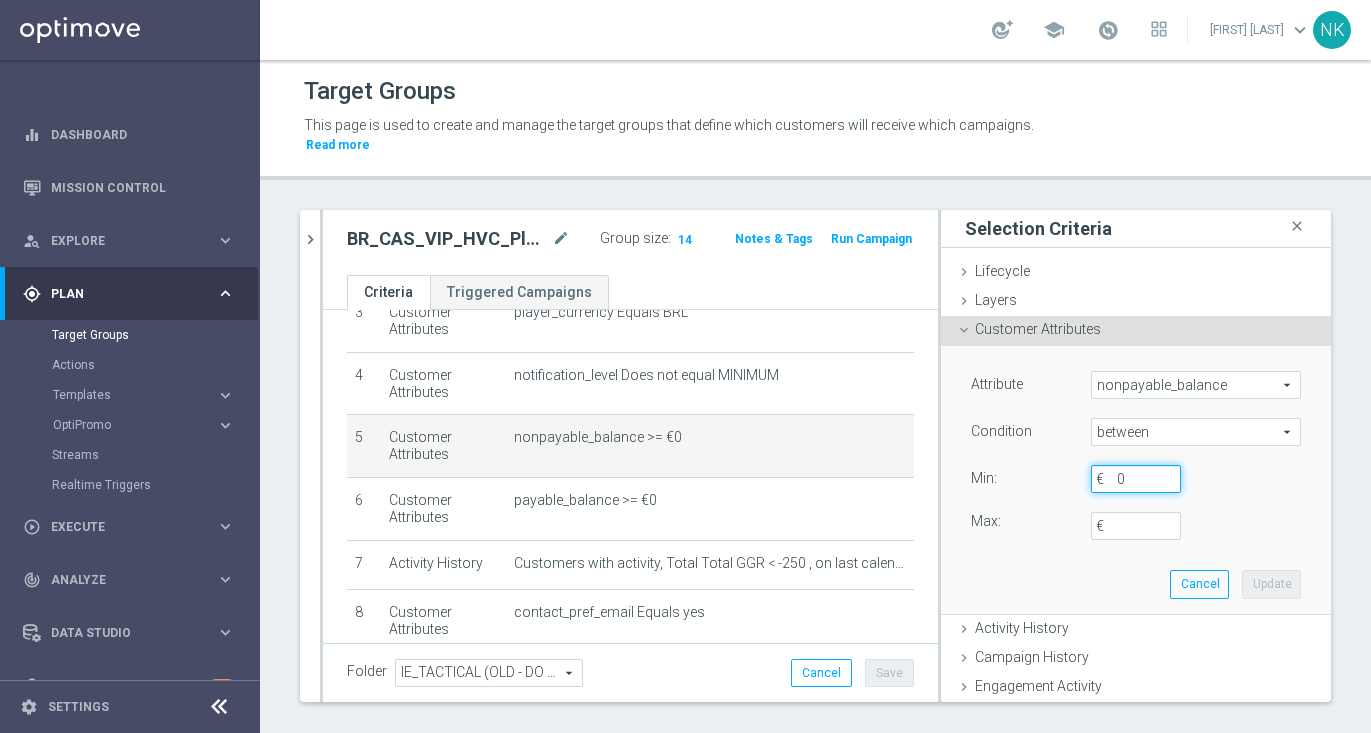 type on "0" 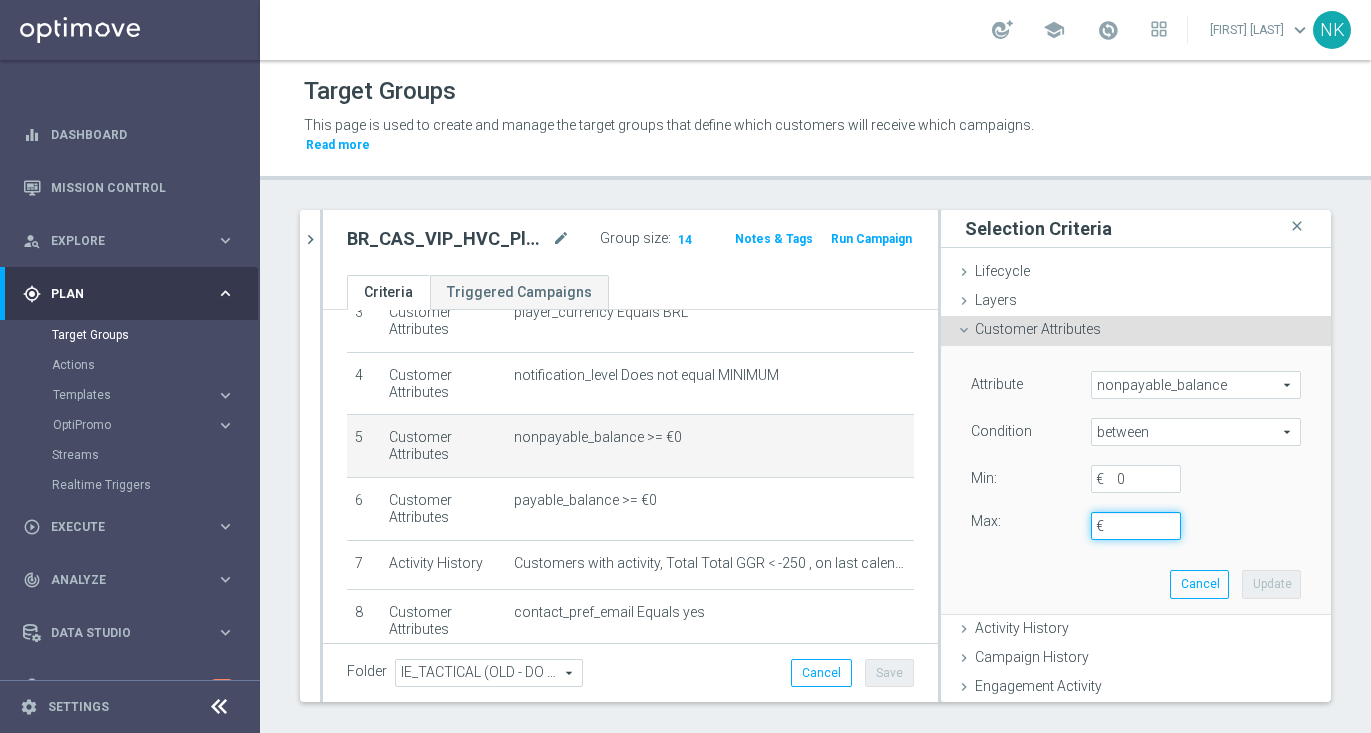 click on "€" at bounding box center [1136, 526] 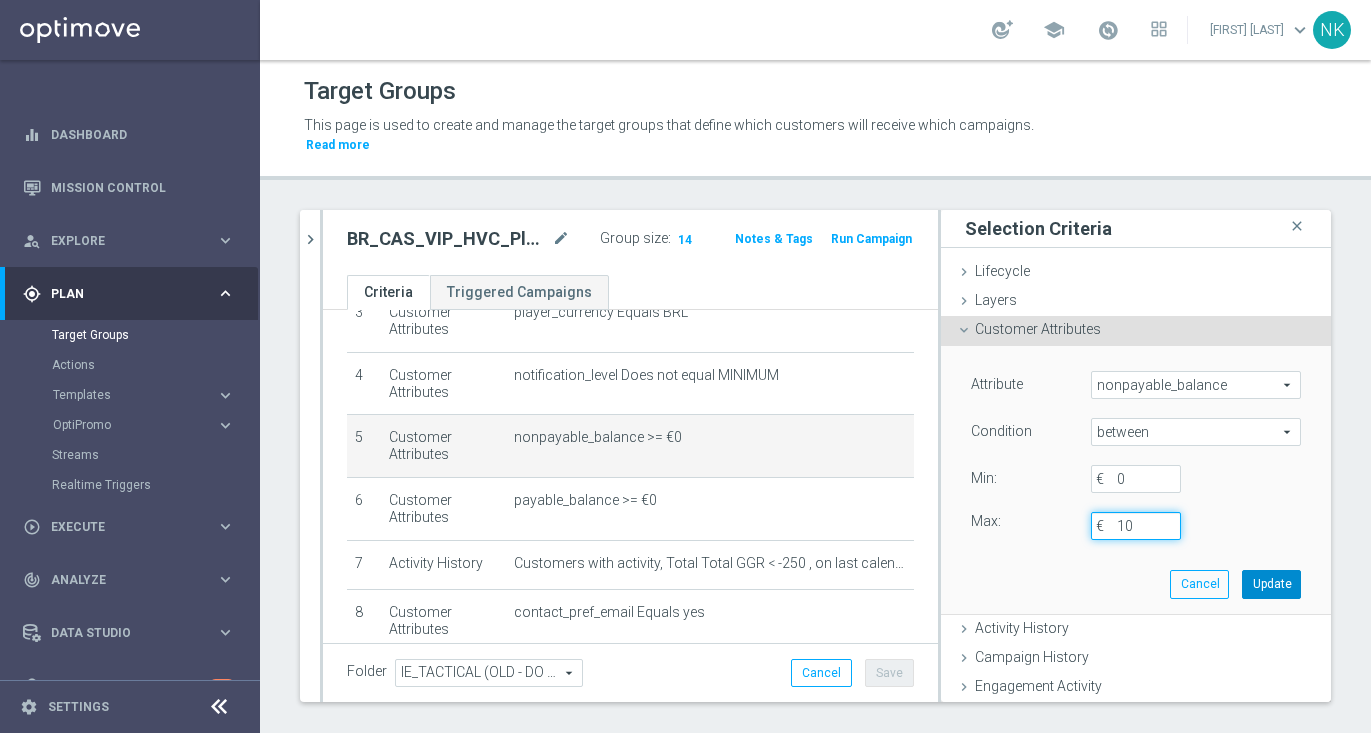 type on "10" 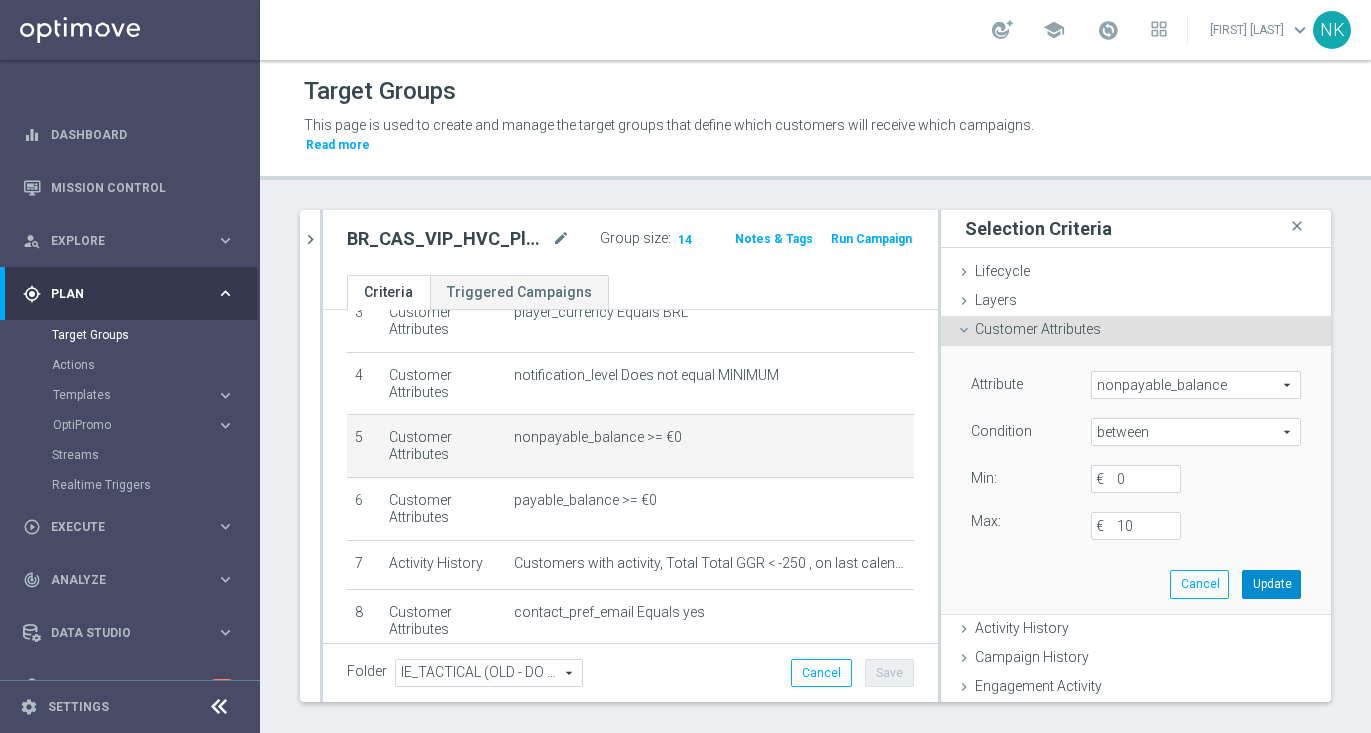 click on "Update" at bounding box center [1271, 584] 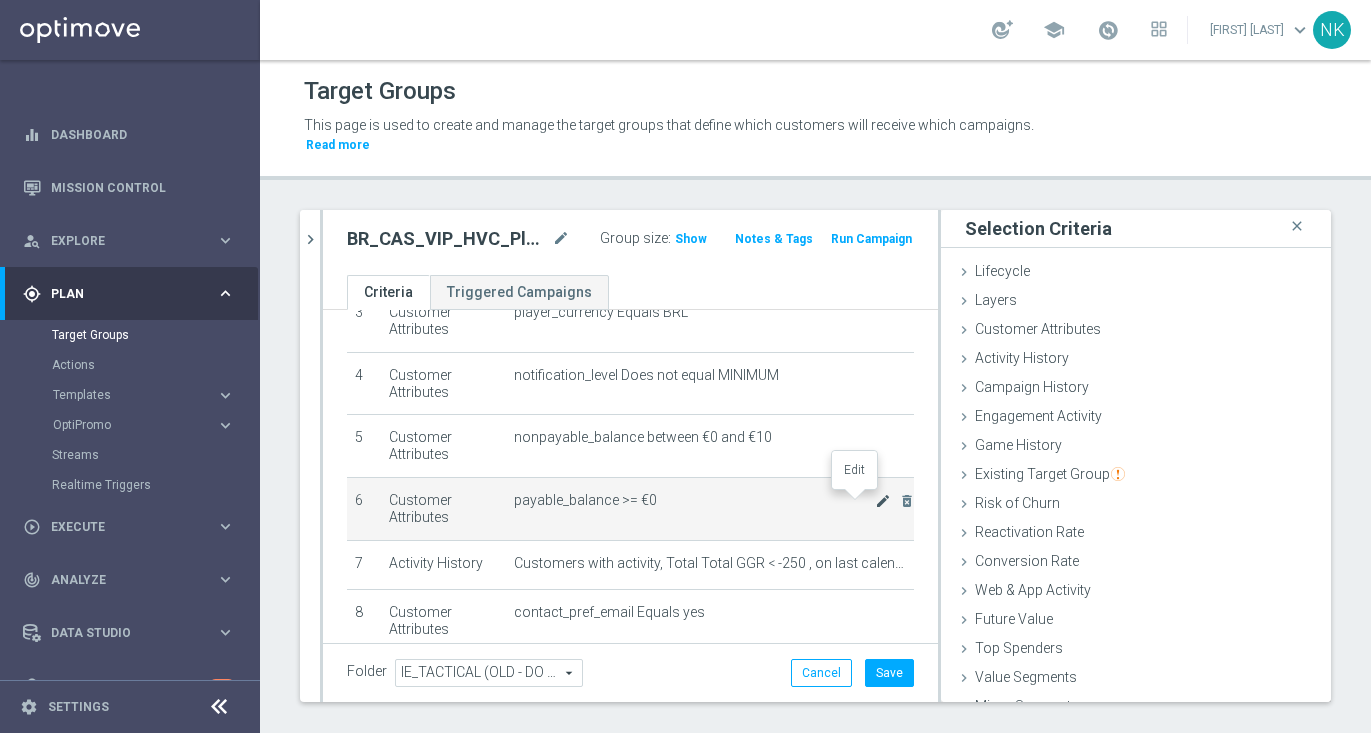 click on "mode_edit" 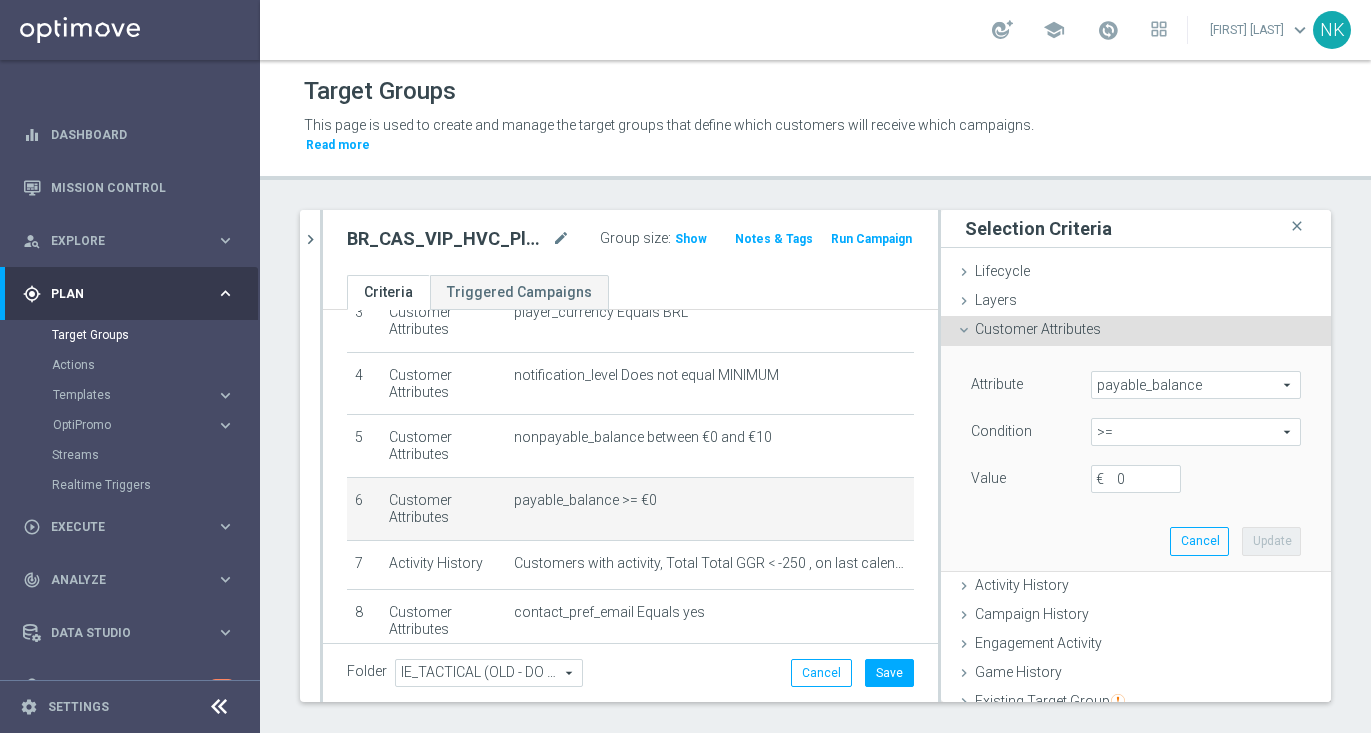 click on ">=" at bounding box center (1196, 432) 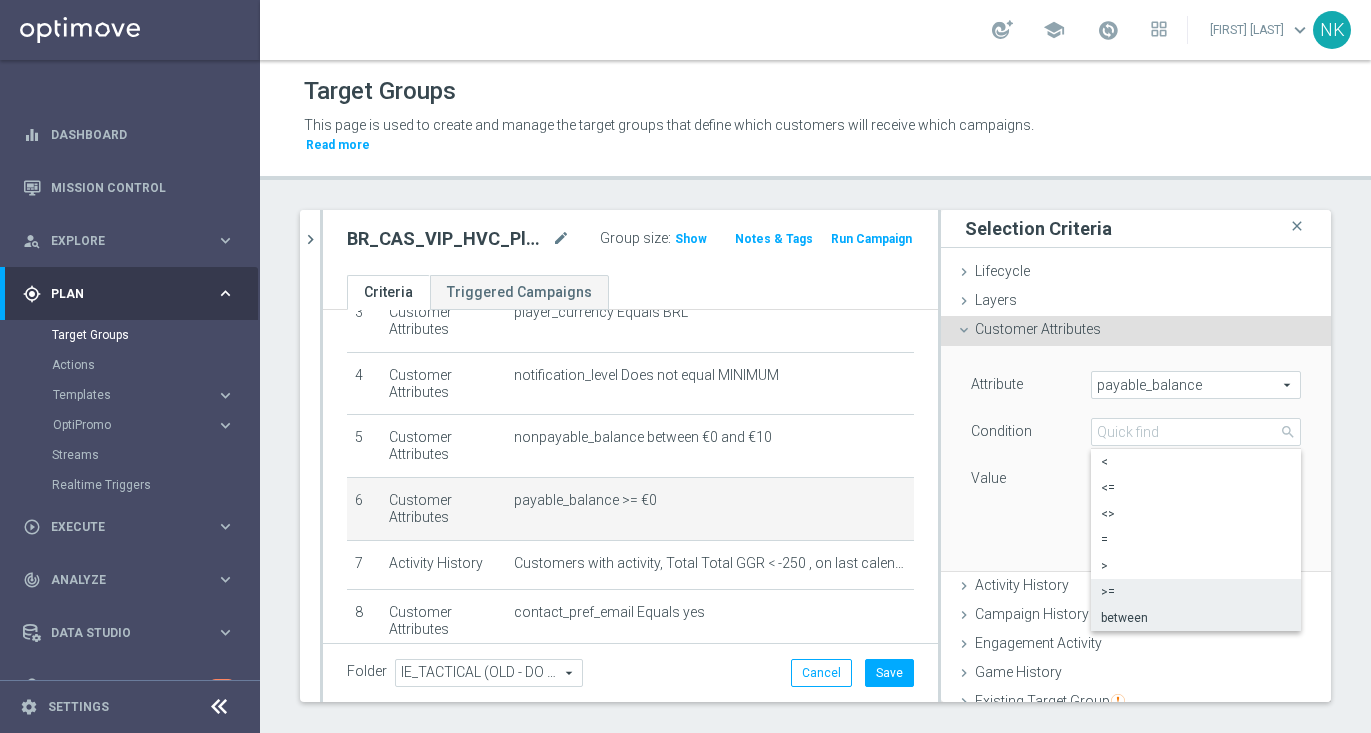 click on "between" at bounding box center (1196, 618) 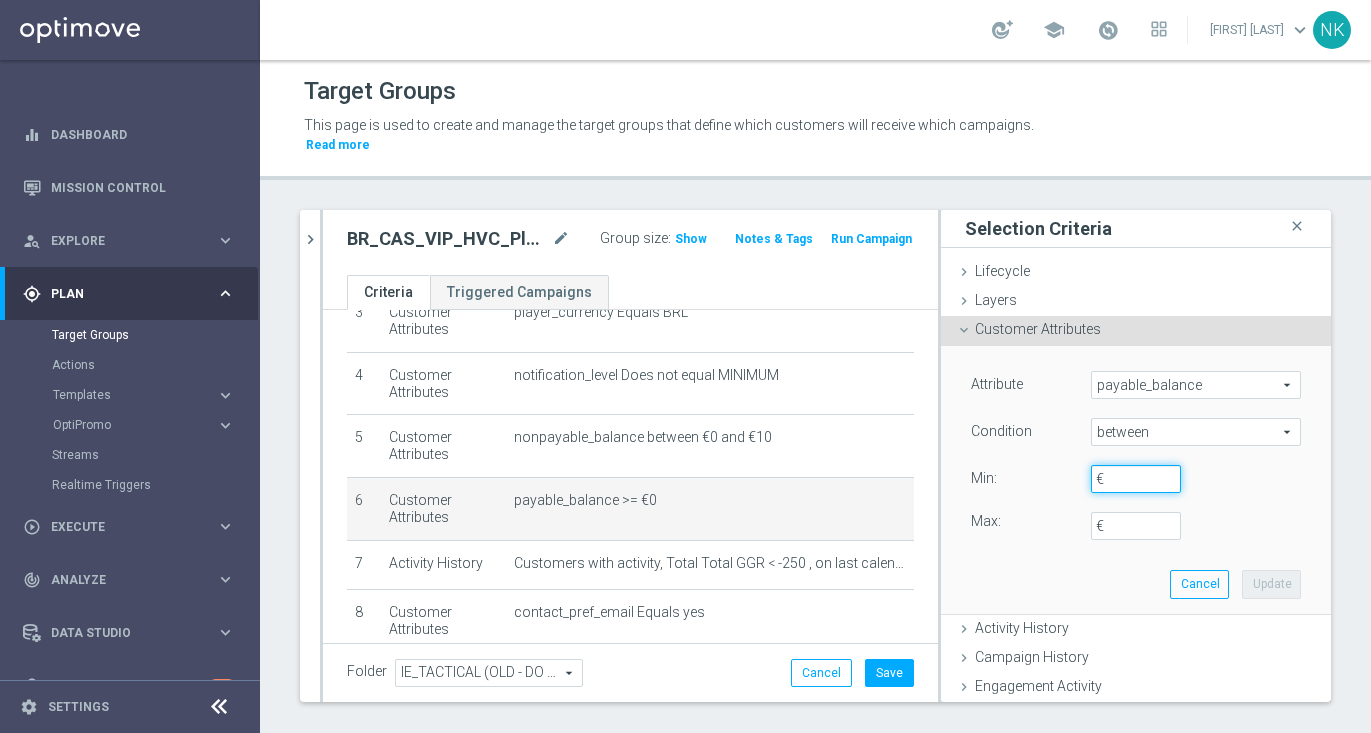 click on "€" at bounding box center [1136, 479] 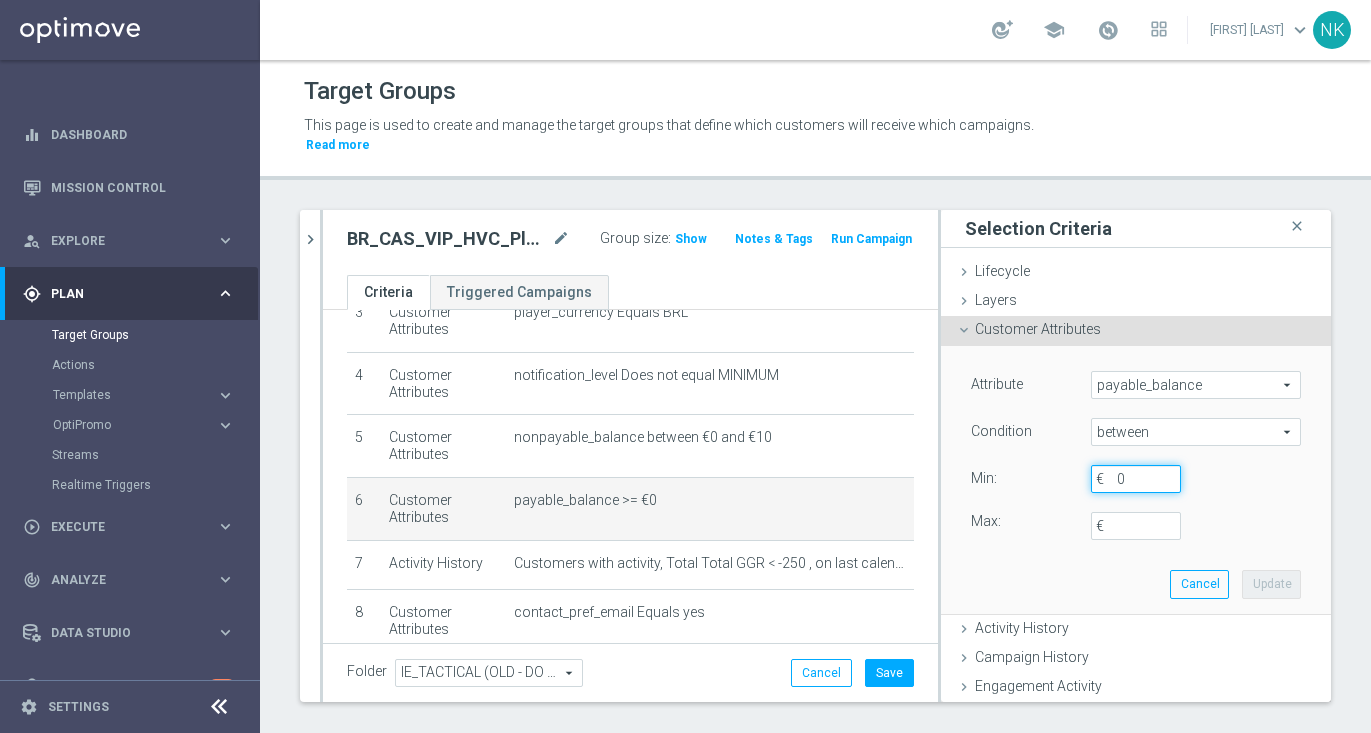 type on "0" 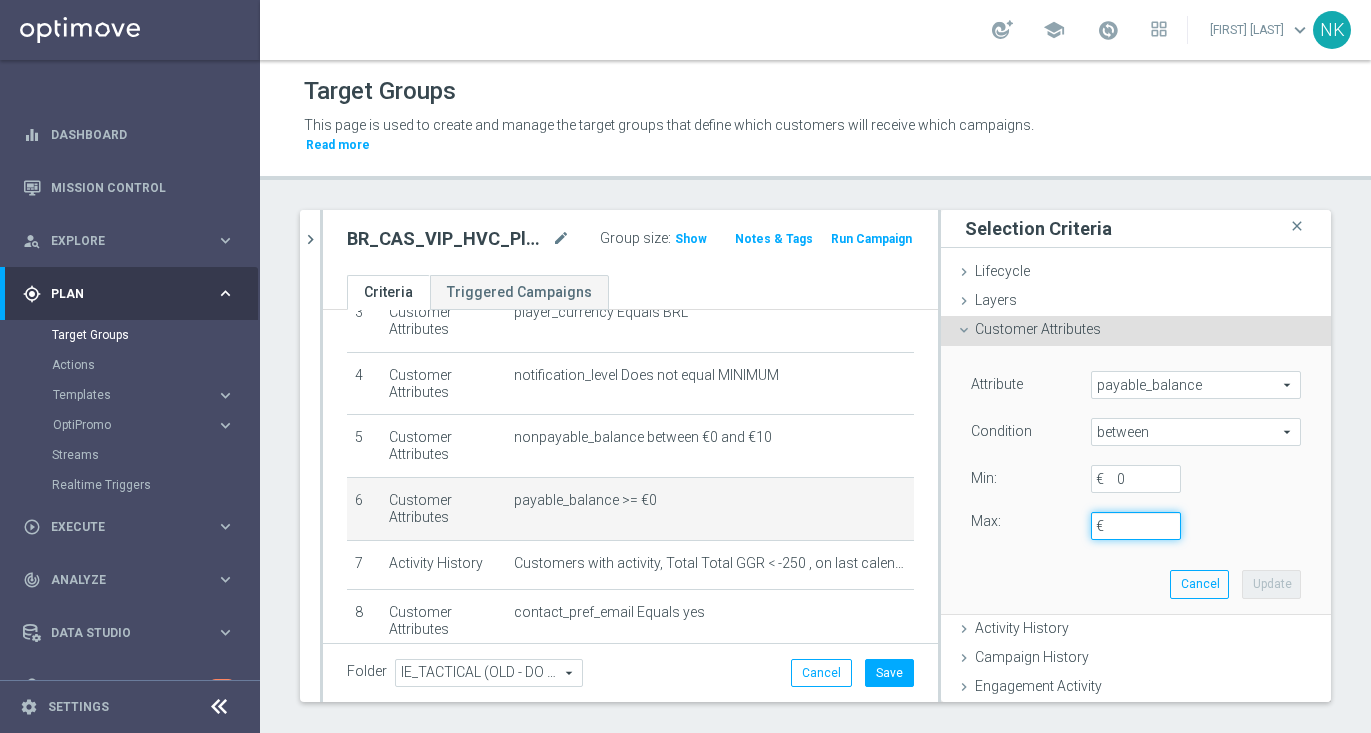 click on "€" at bounding box center [1136, 526] 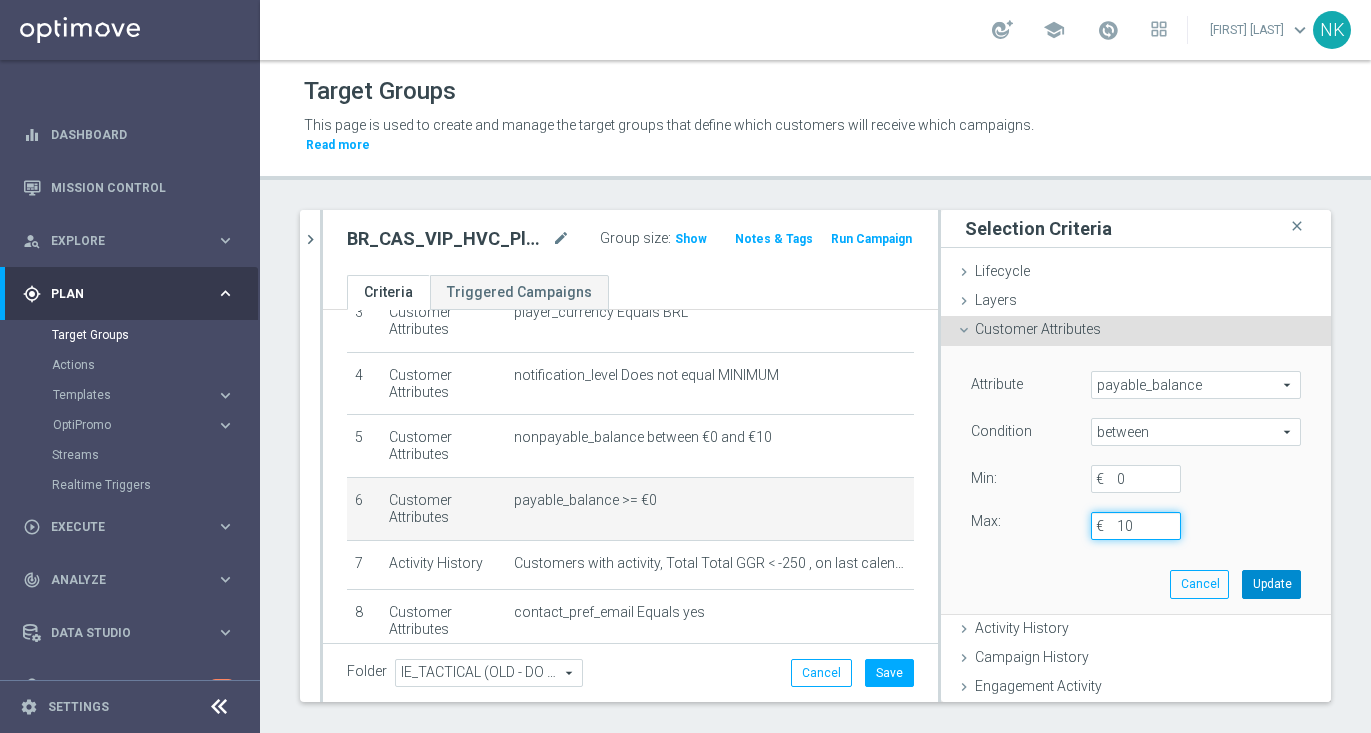 type on "10" 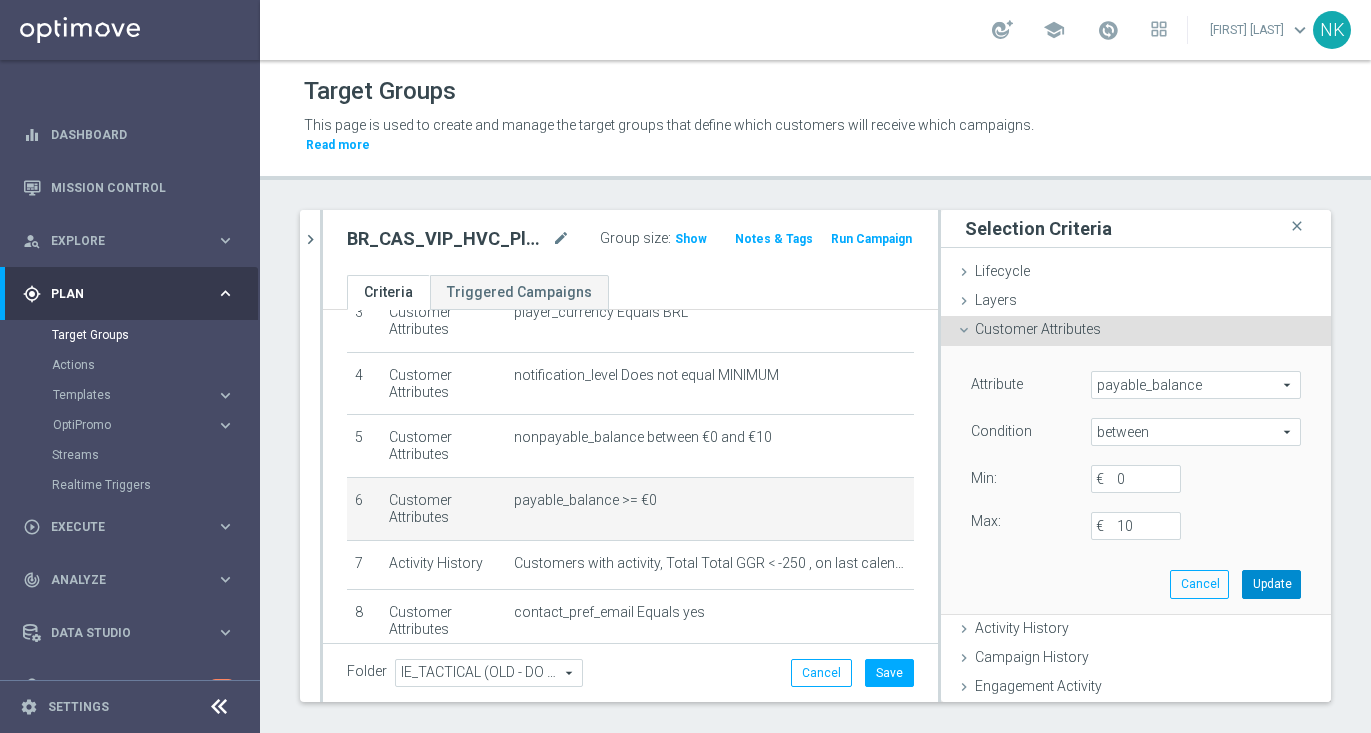 click on "Update" at bounding box center (1271, 584) 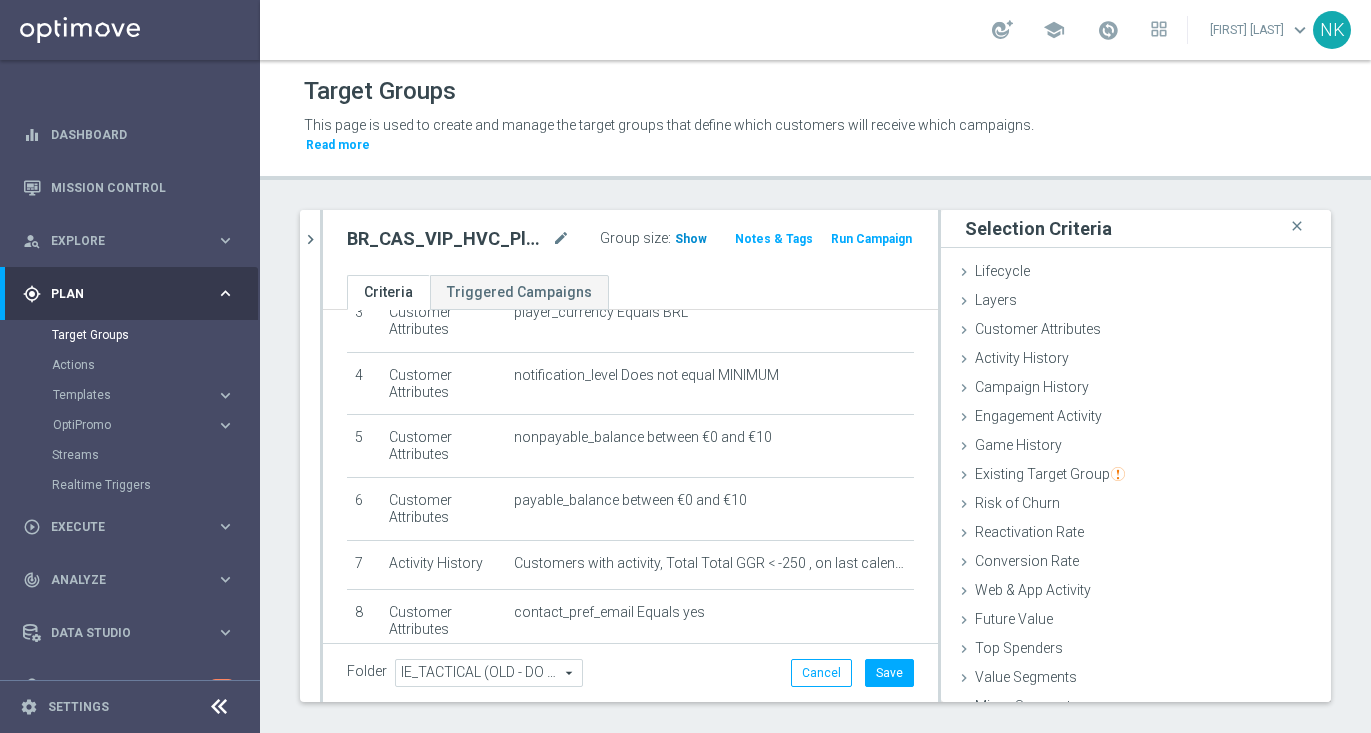 click on "Show" 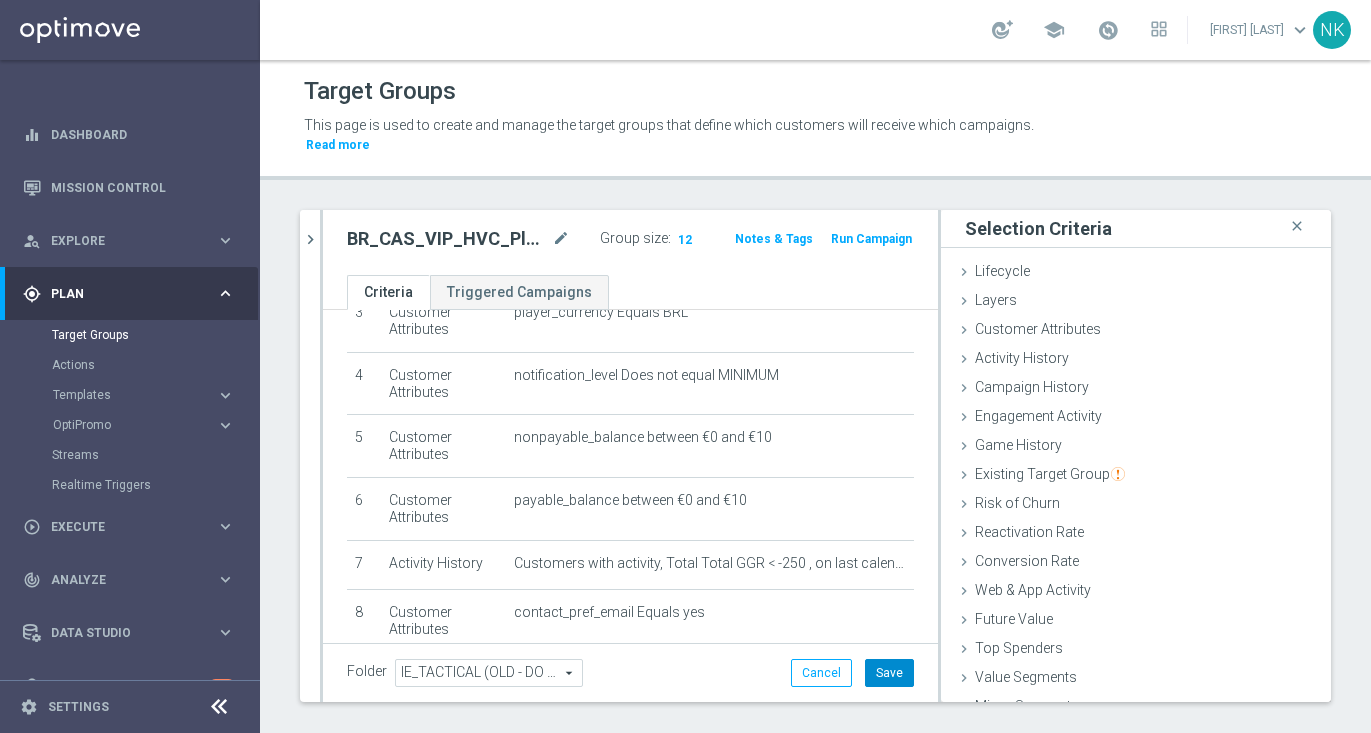 click on "Save" 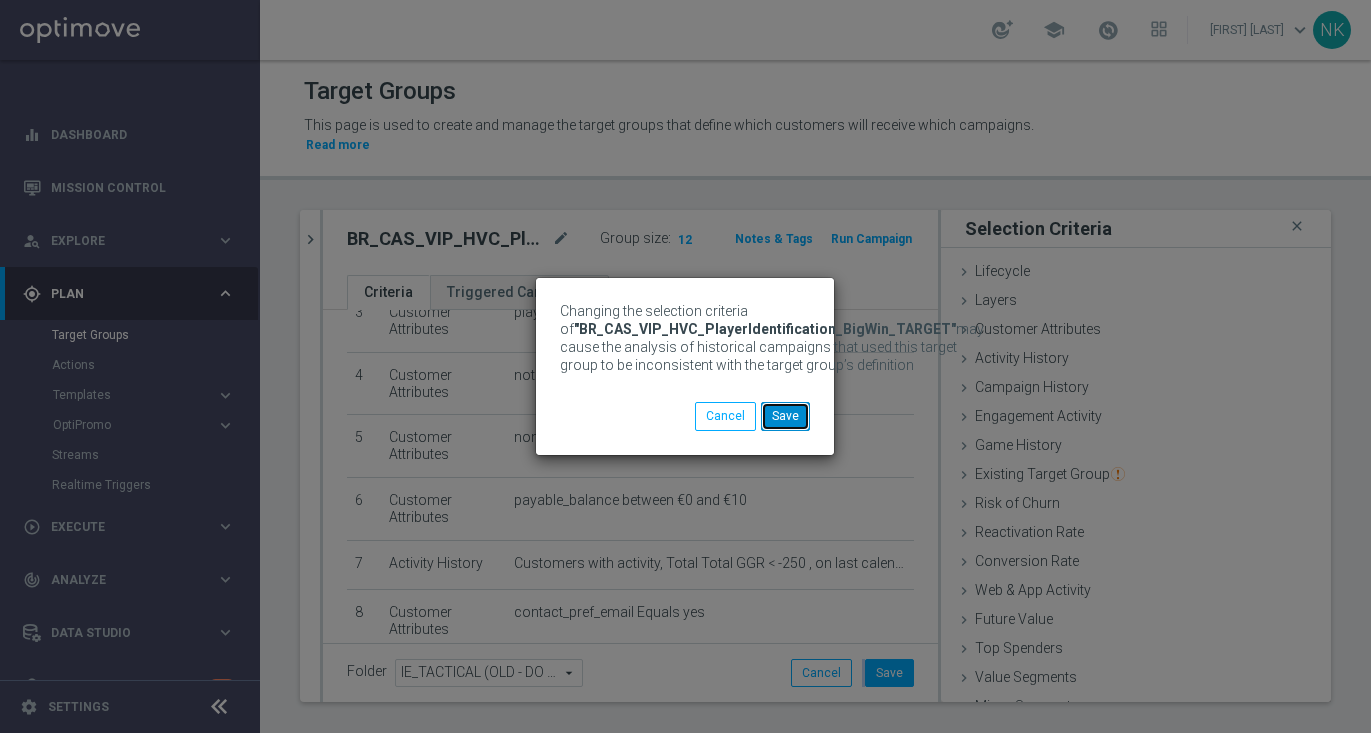 click on "Save" at bounding box center (785, 416) 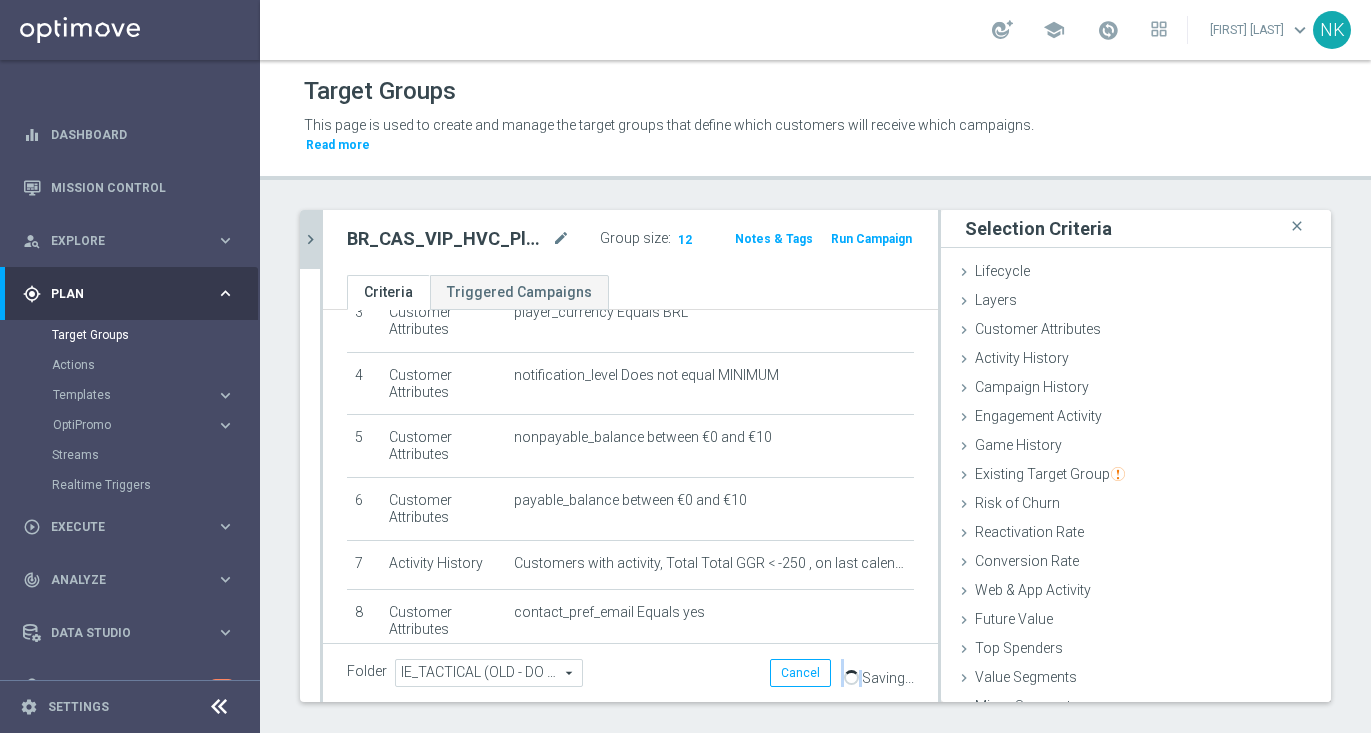 click on "chevron_right" 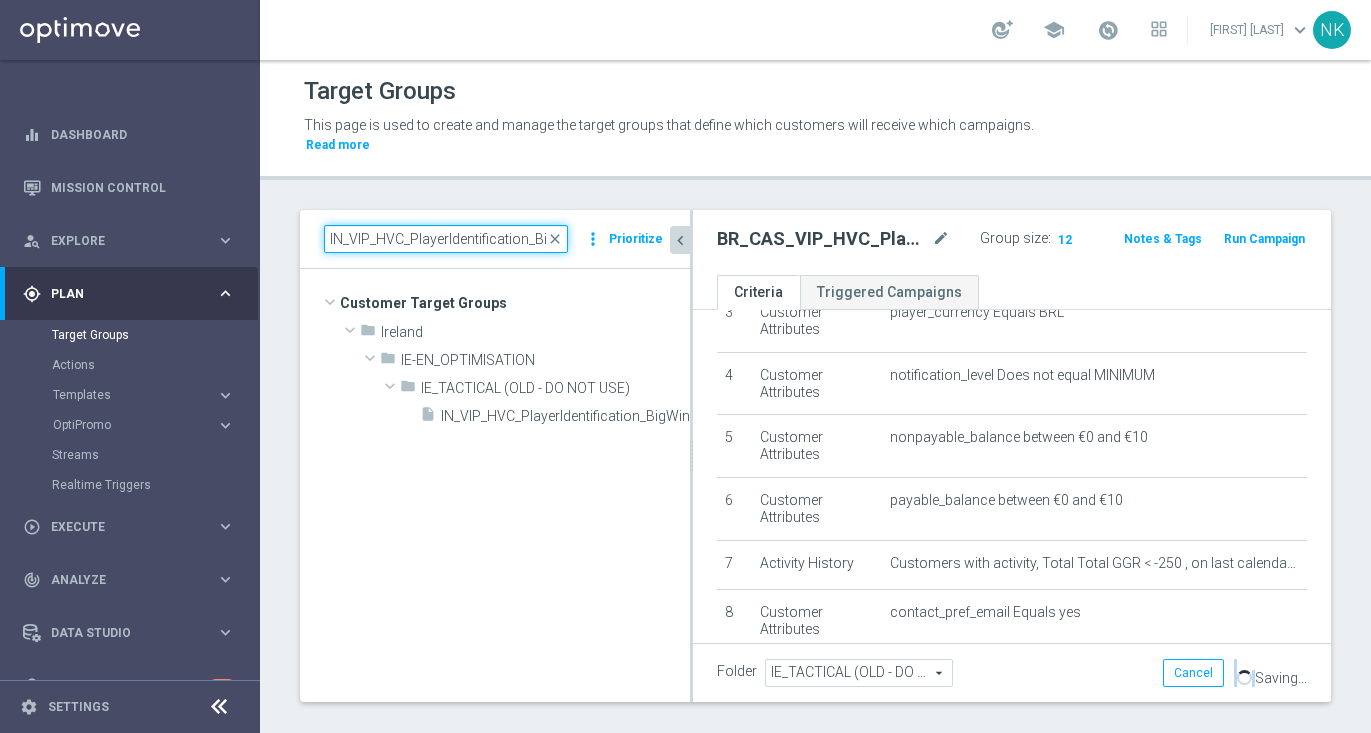 click on "IN_VIP_HVC_PlayerIdentification_BigWin" at bounding box center (446, 239) 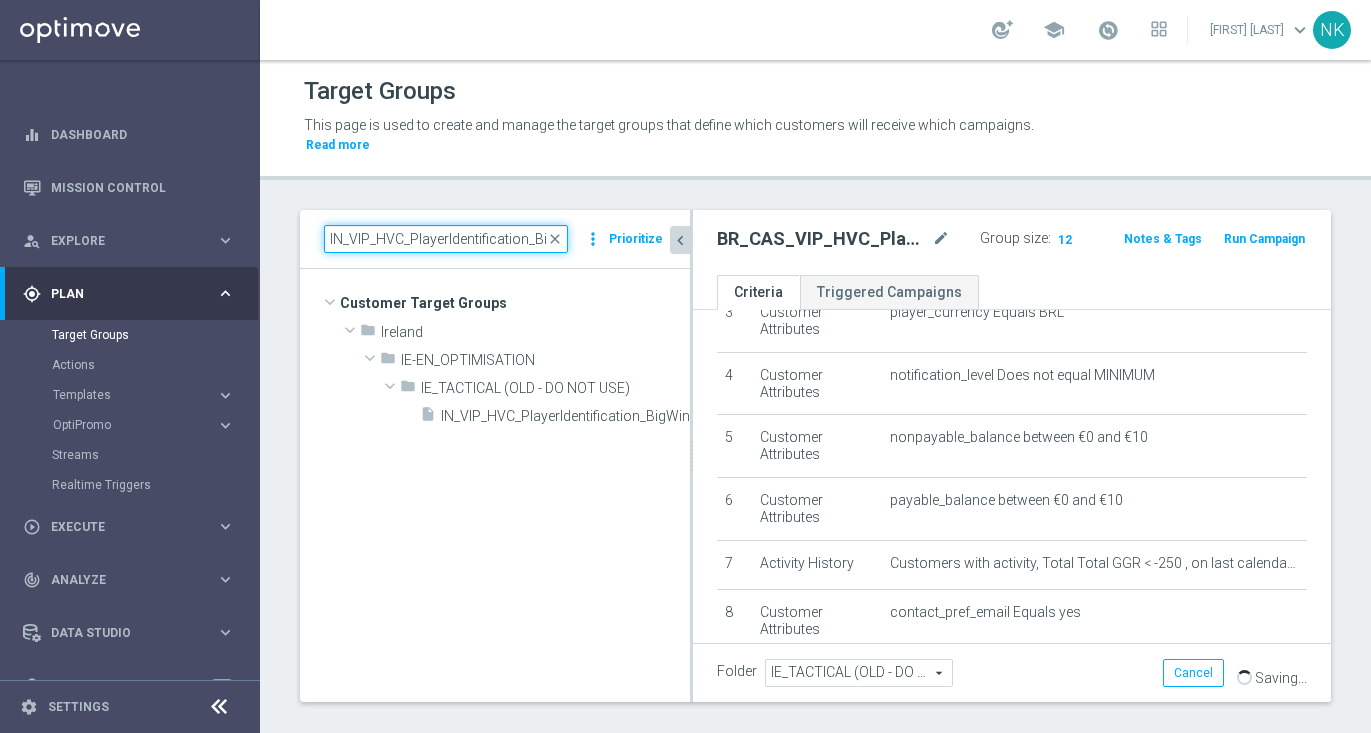 click on "IN_VIP_HVC_PlayerIdentification_BigWin" at bounding box center [446, 239] 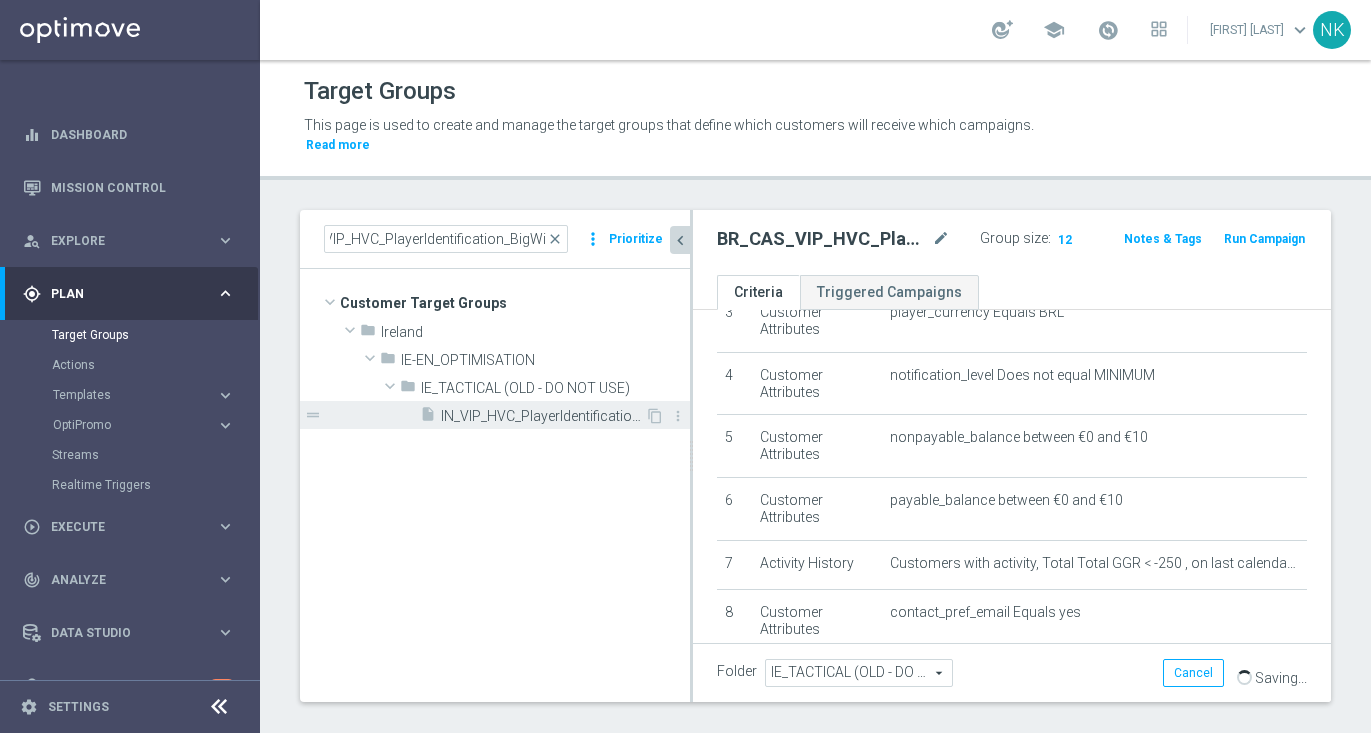 click on "IN_VIP_HVC_PlayerIdentification_BigWin" at bounding box center [543, 416] 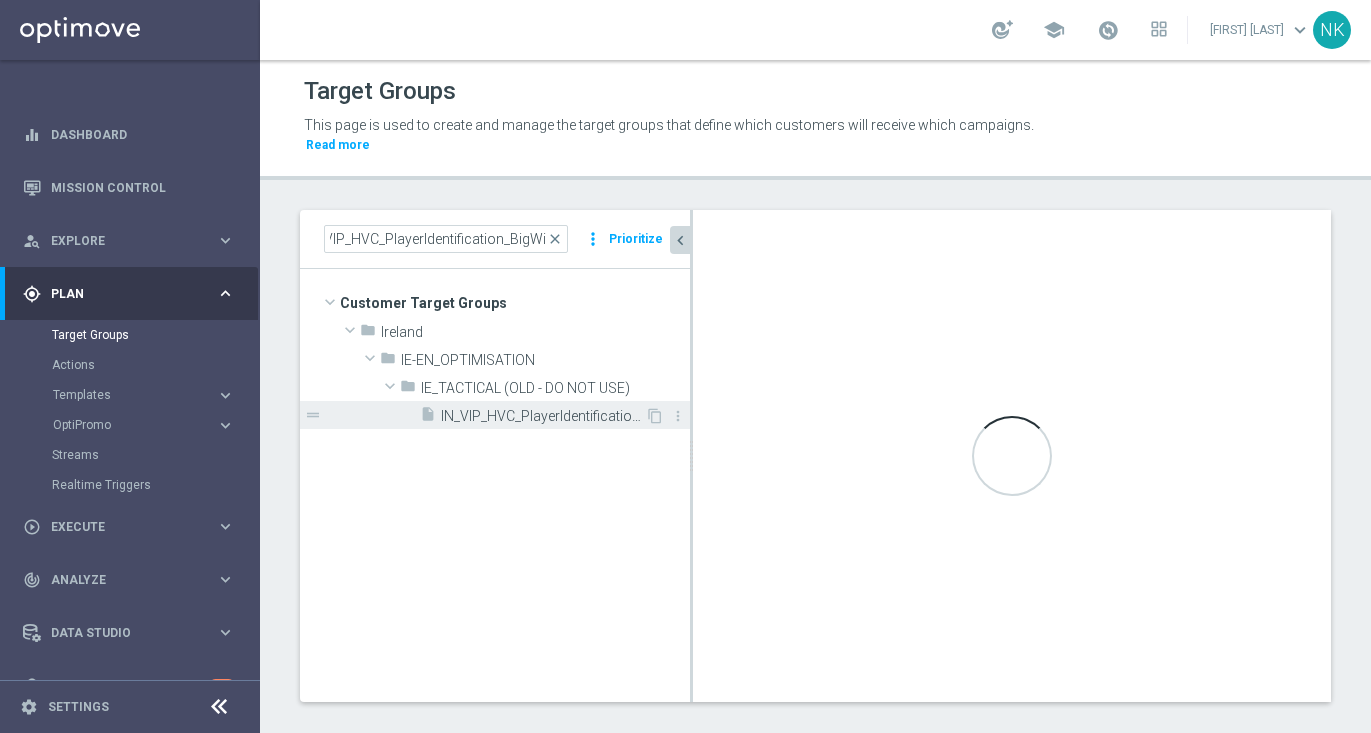 scroll, scrollTop: 0, scrollLeft: 0, axis: both 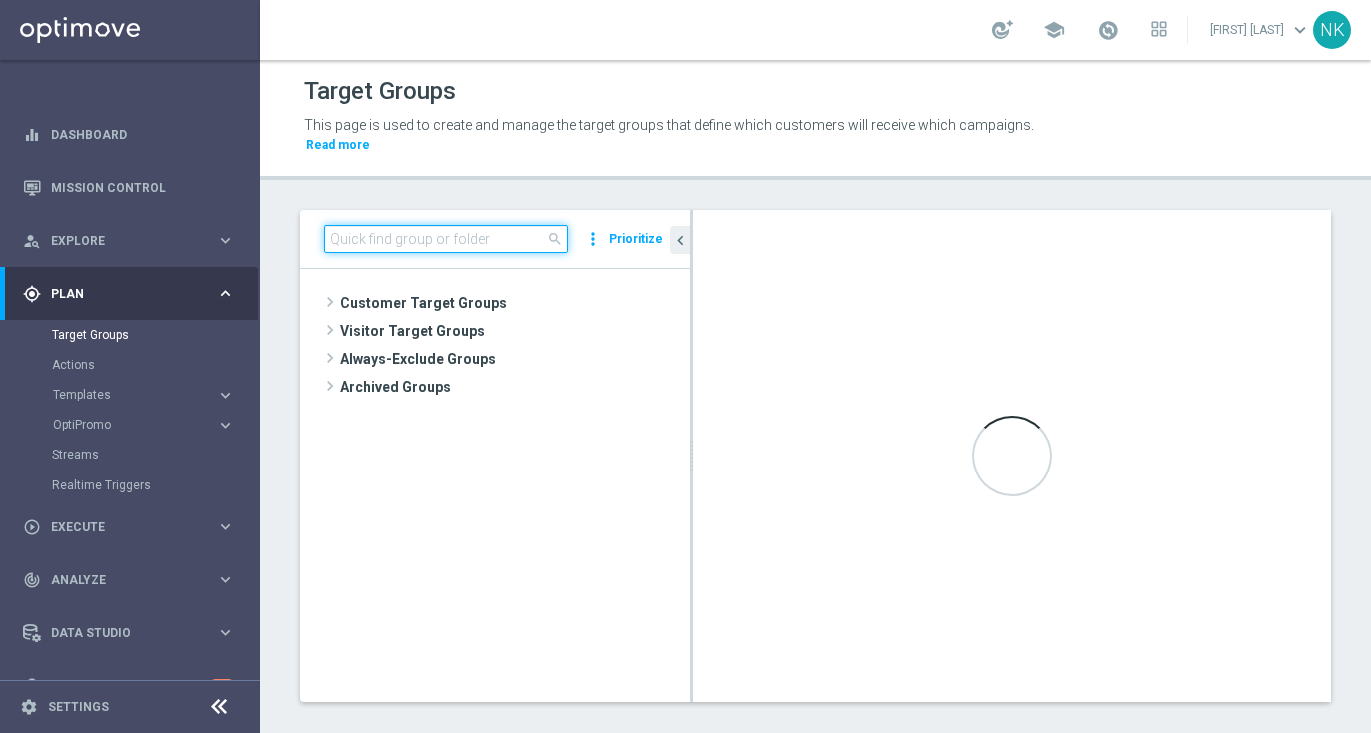 click at bounding box center (446, 239) 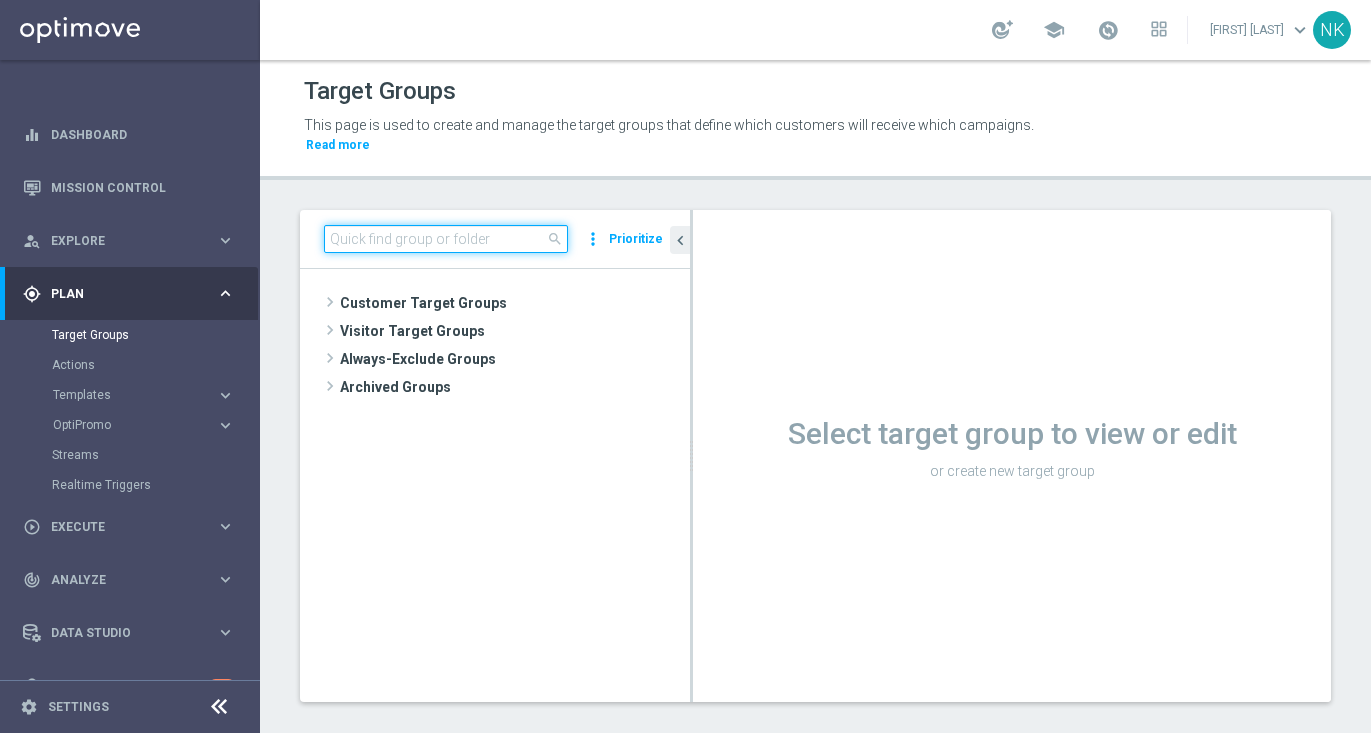 paste on "IN_VIP_HVC_PlayerIdentification_BigWin" 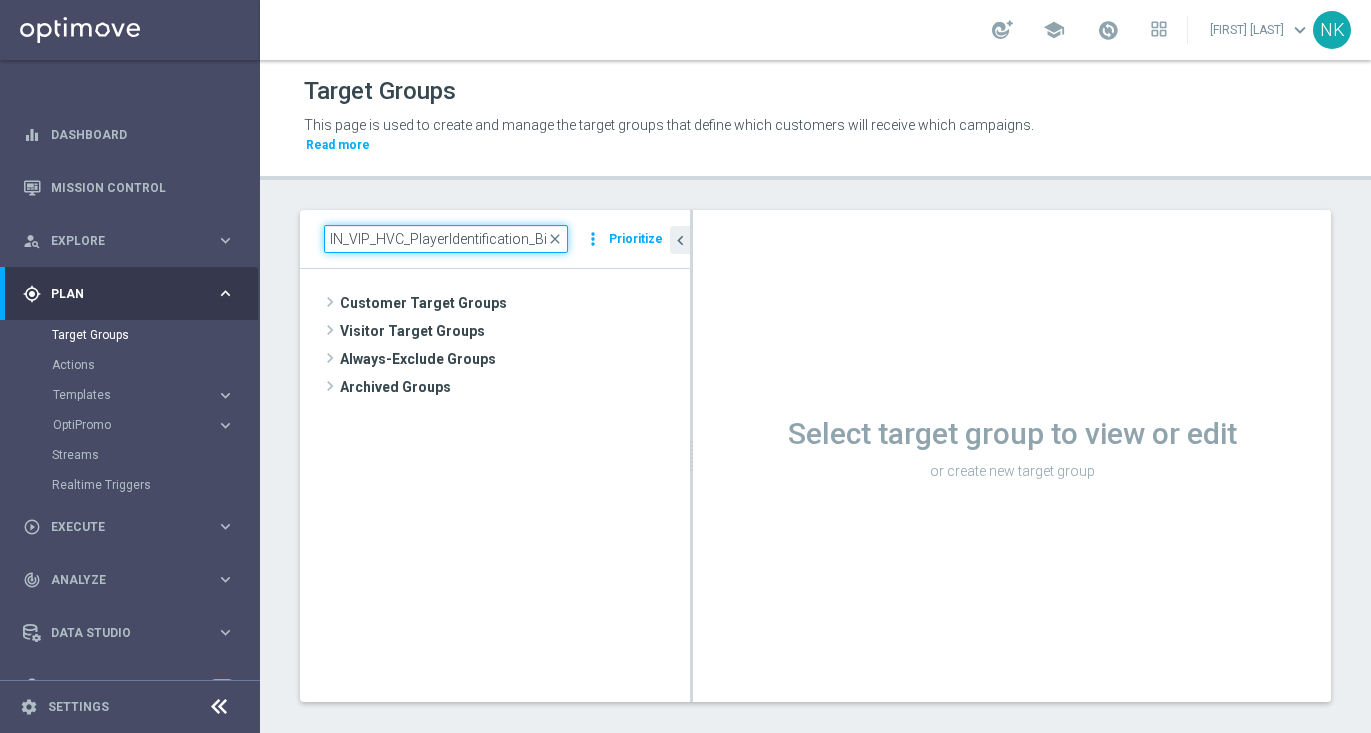 scroll, scrollTop: 0, scrollLeft: 25, axis: horizontal 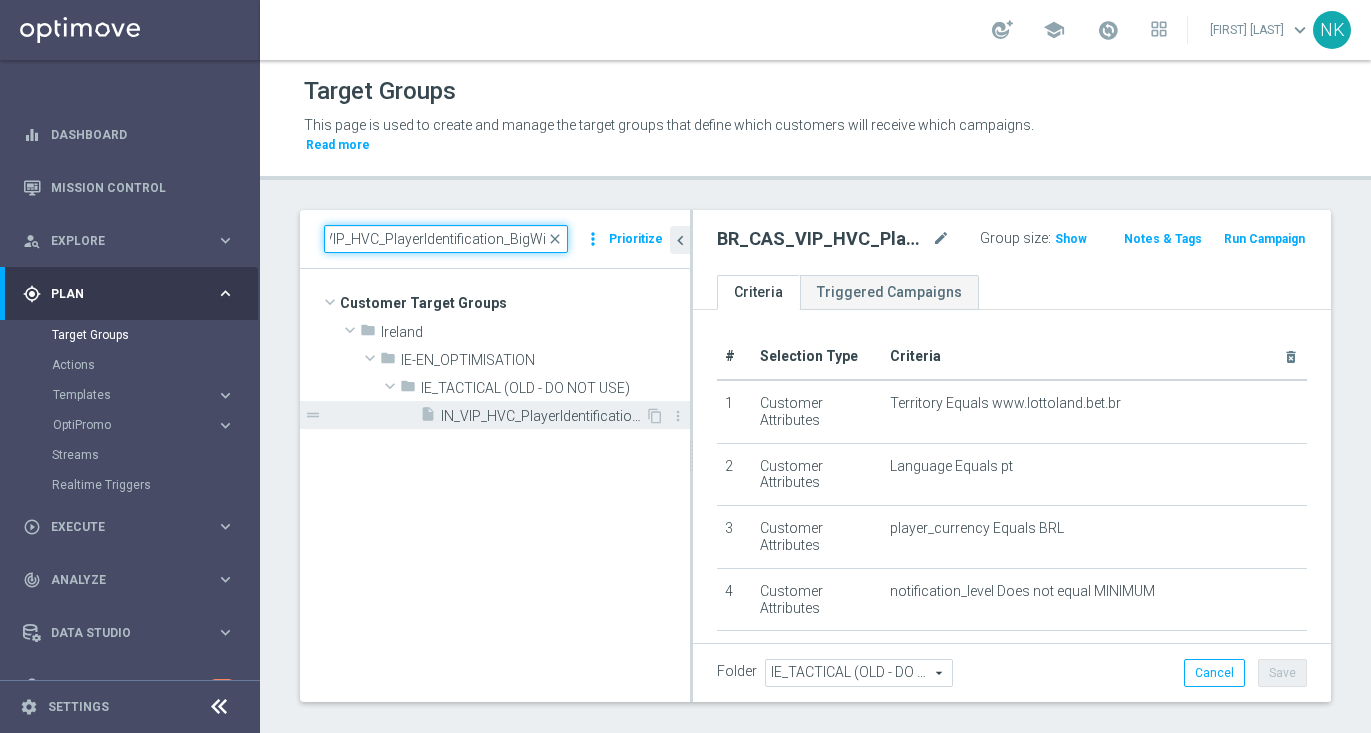 type on "IN_VIP_HVC_PlayerIdentification_BigWin" 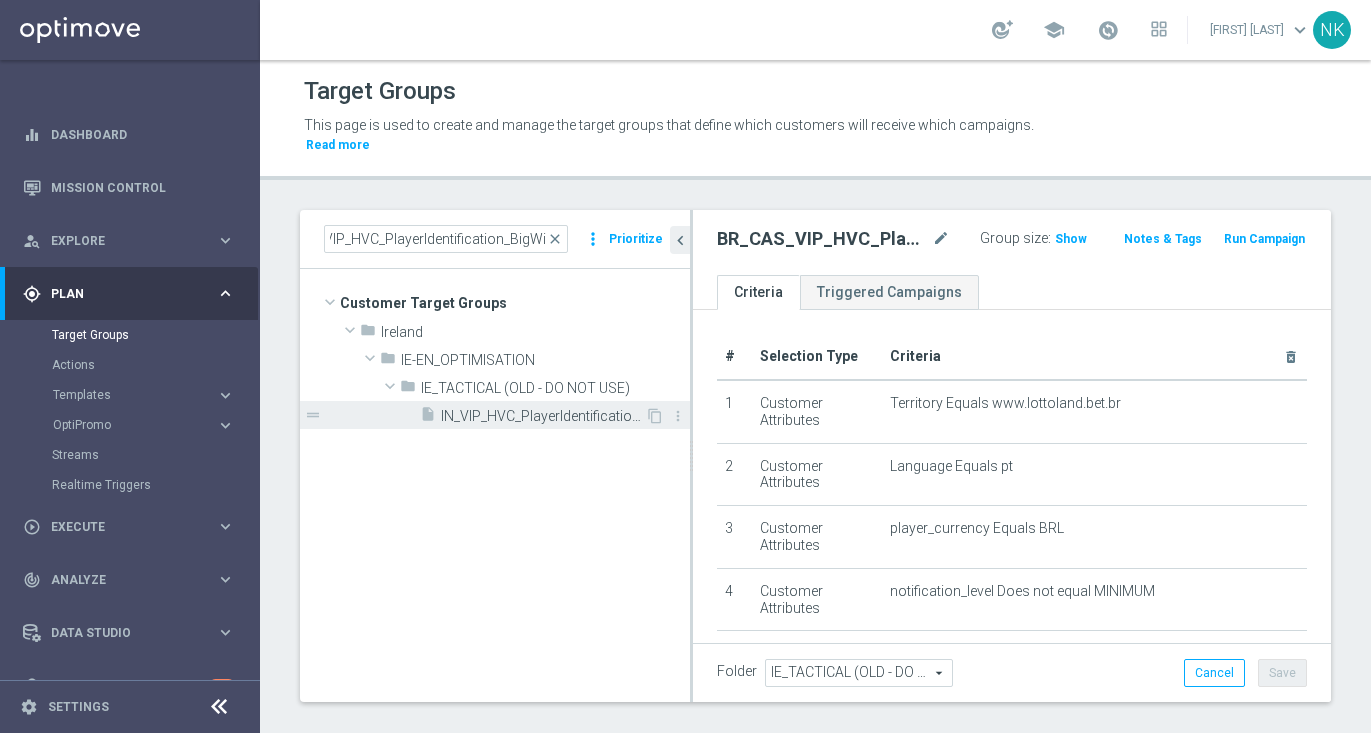 click on "IN_VIP_HVC_PlayerIdentification_BigWin" at bounding box center (543, 416) 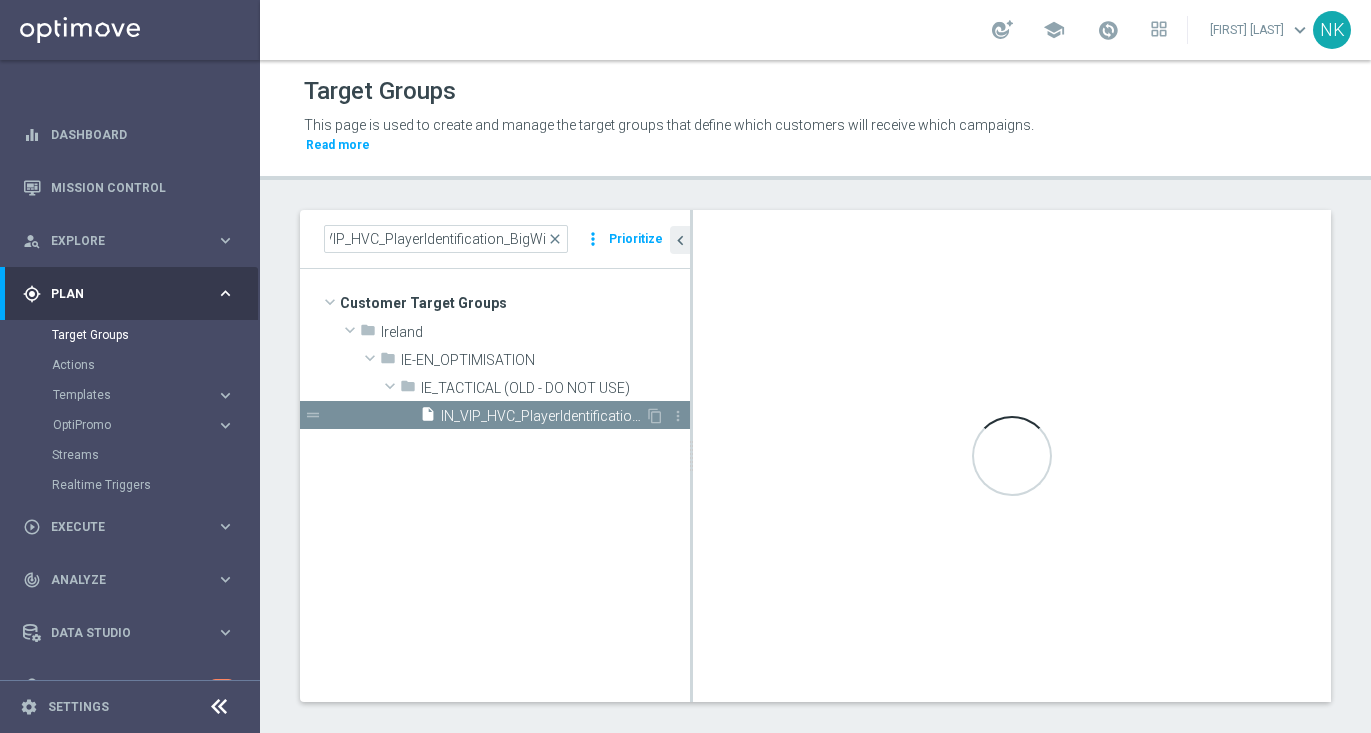 scroll, scrollTop: 0, scrollLeft: 0, axis: both 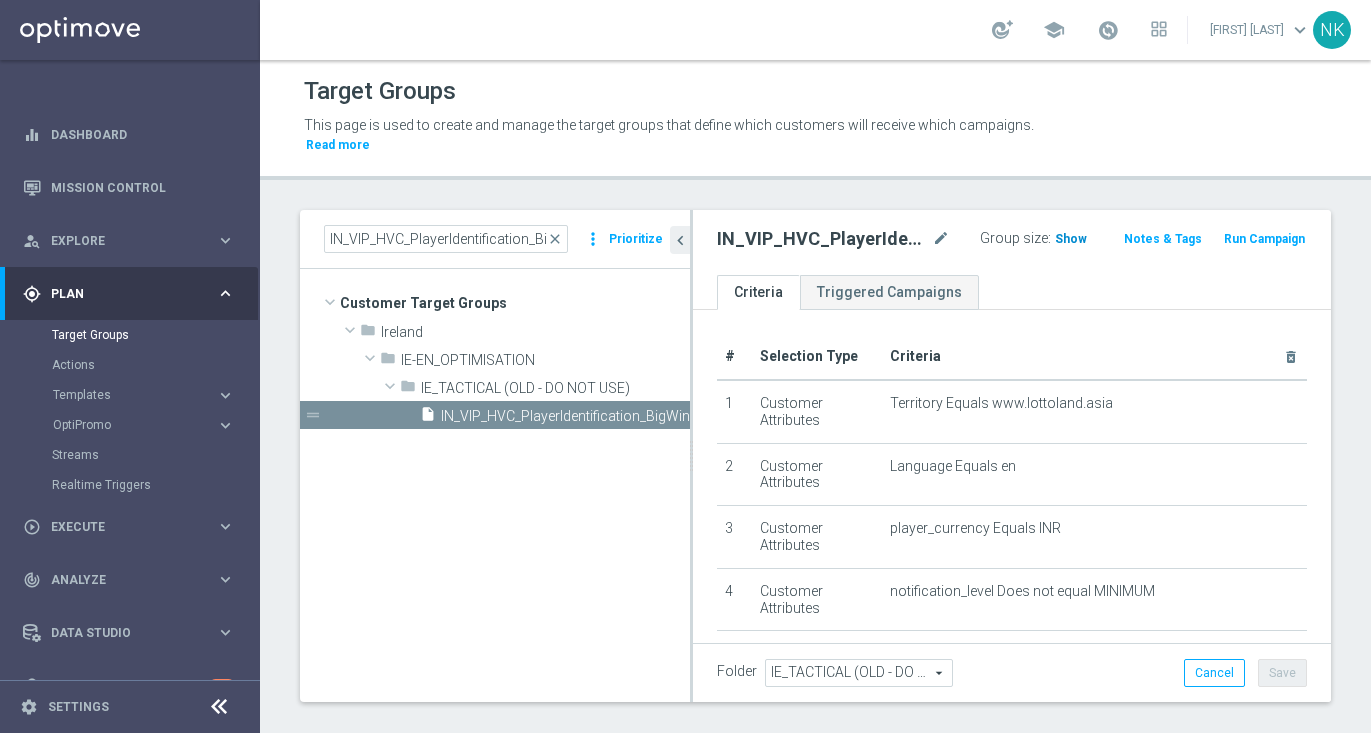 click on "Show" 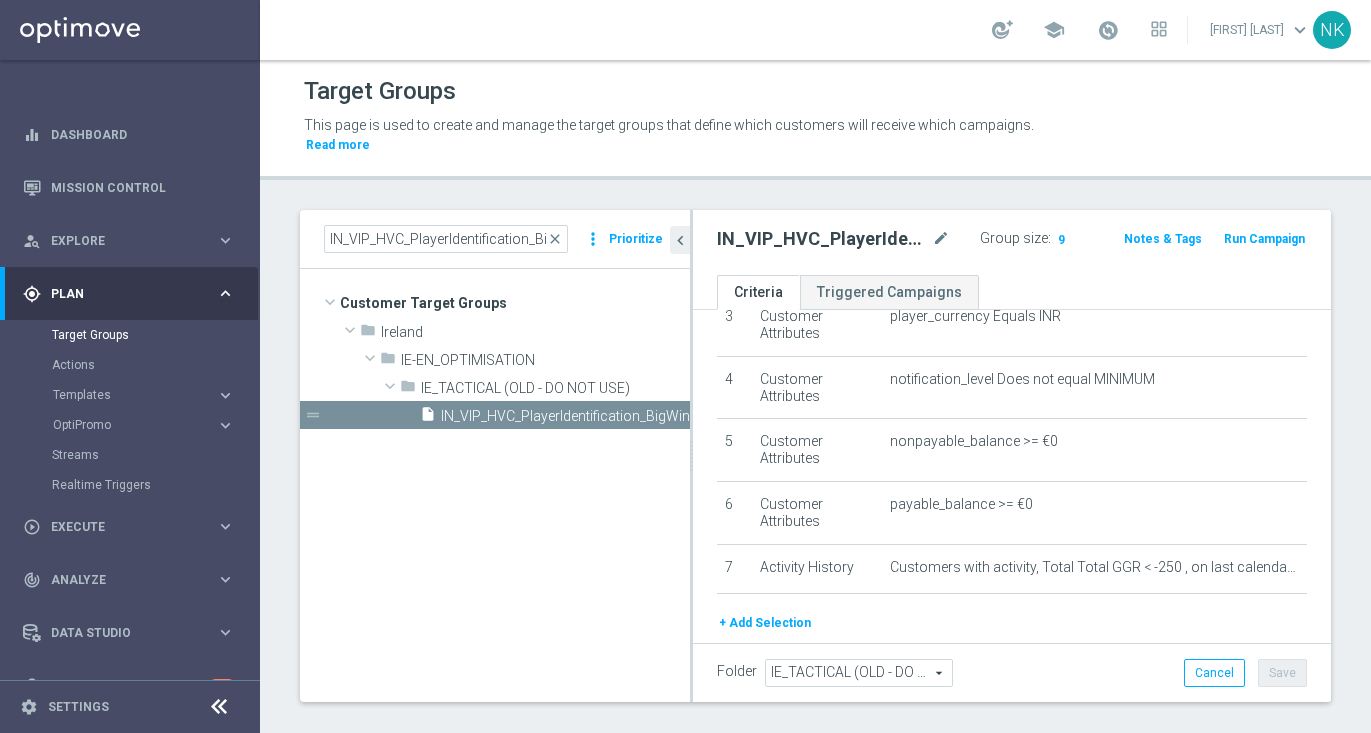 scroll, scrollTop: 218, scrollLeft: 0, axis: vertical 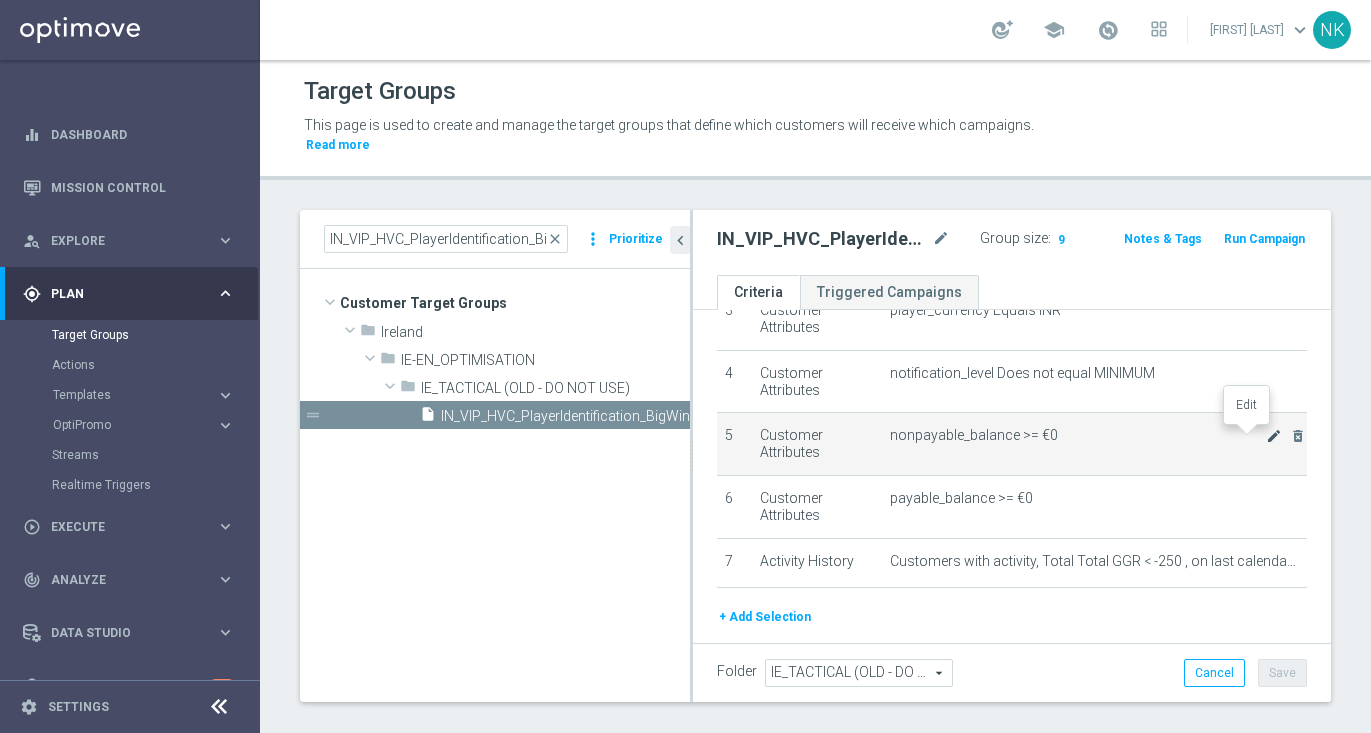 click on "mode_edit" 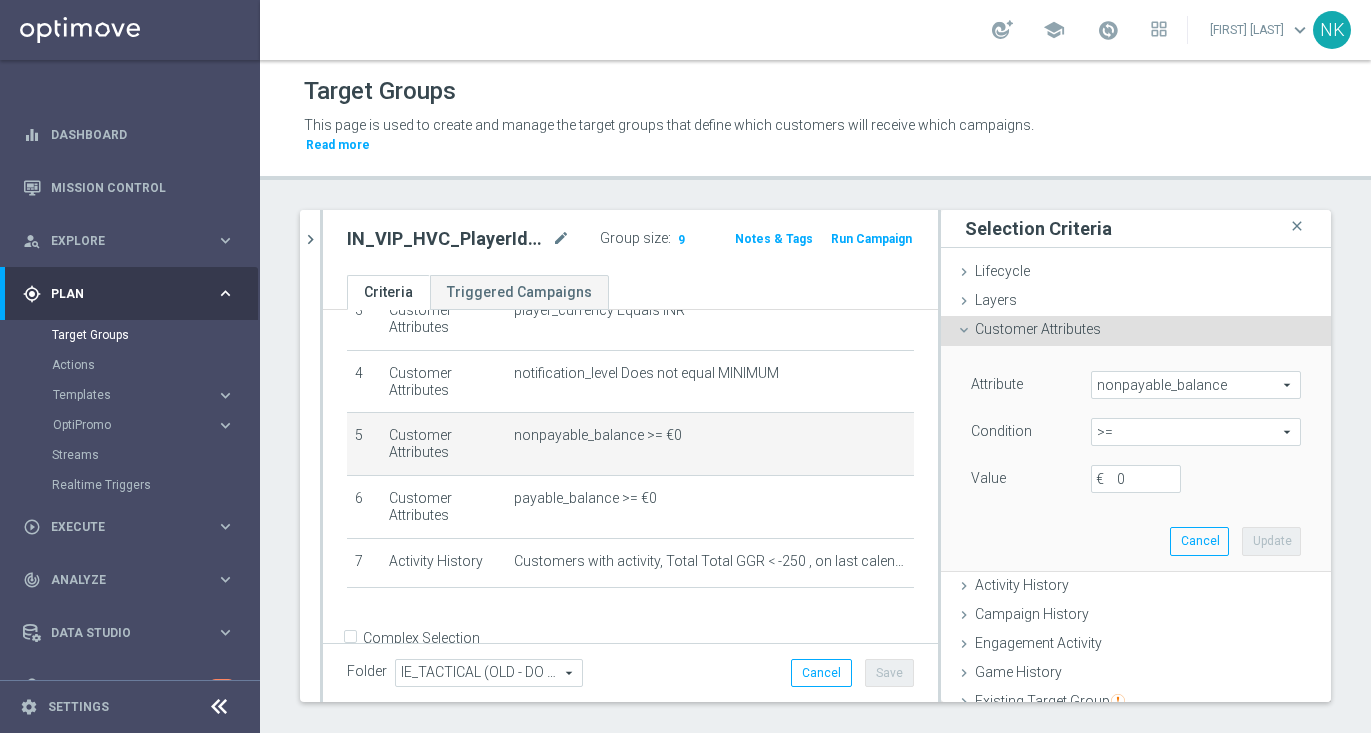click on ">=" at bounding box center [1196, 432] 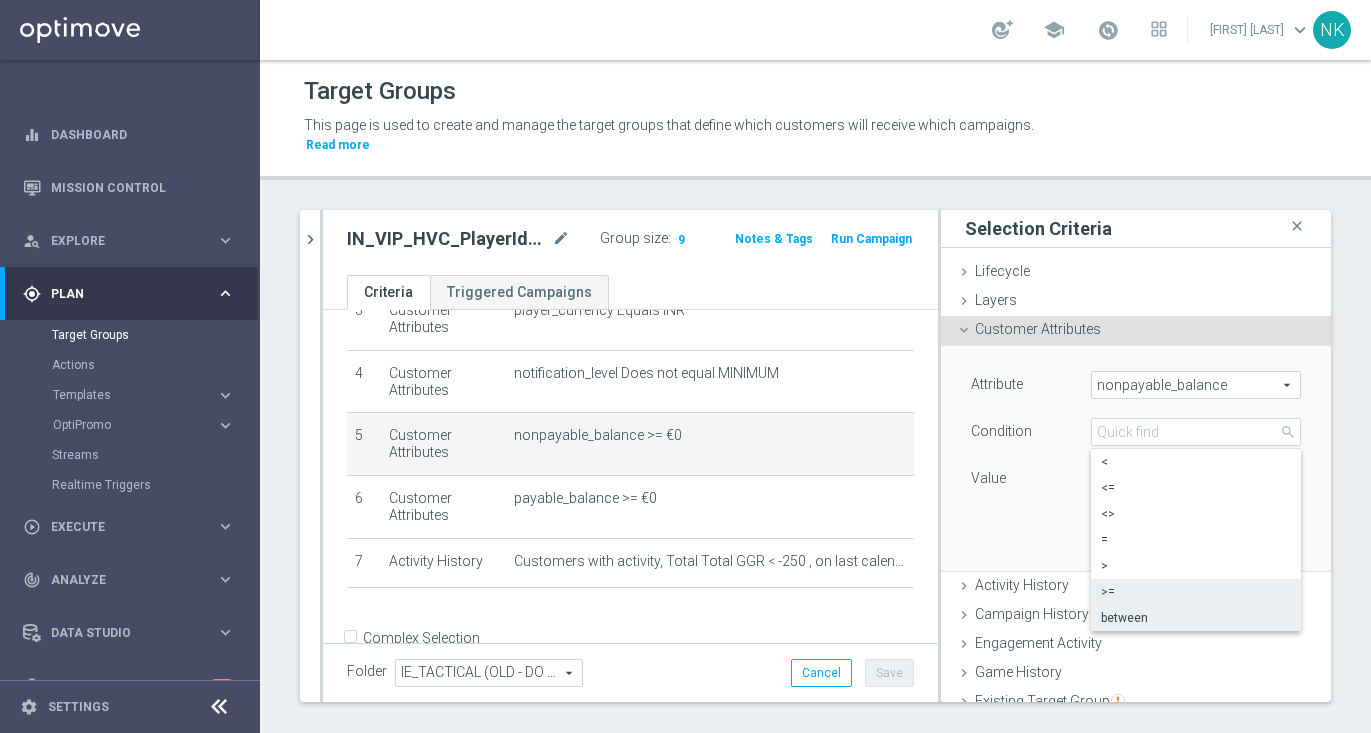 click on "between" at bounding box center [1196, 618] 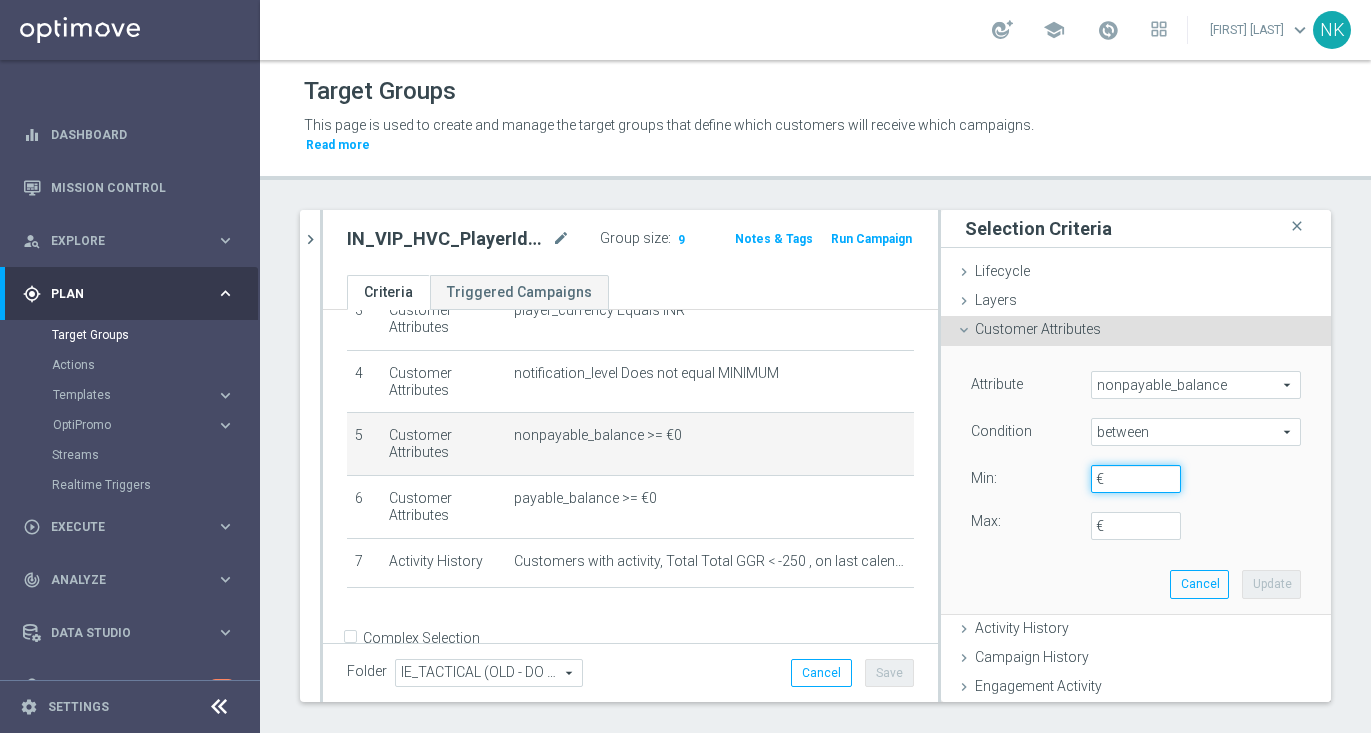 click on "€" at bounding box center (1136, 479) 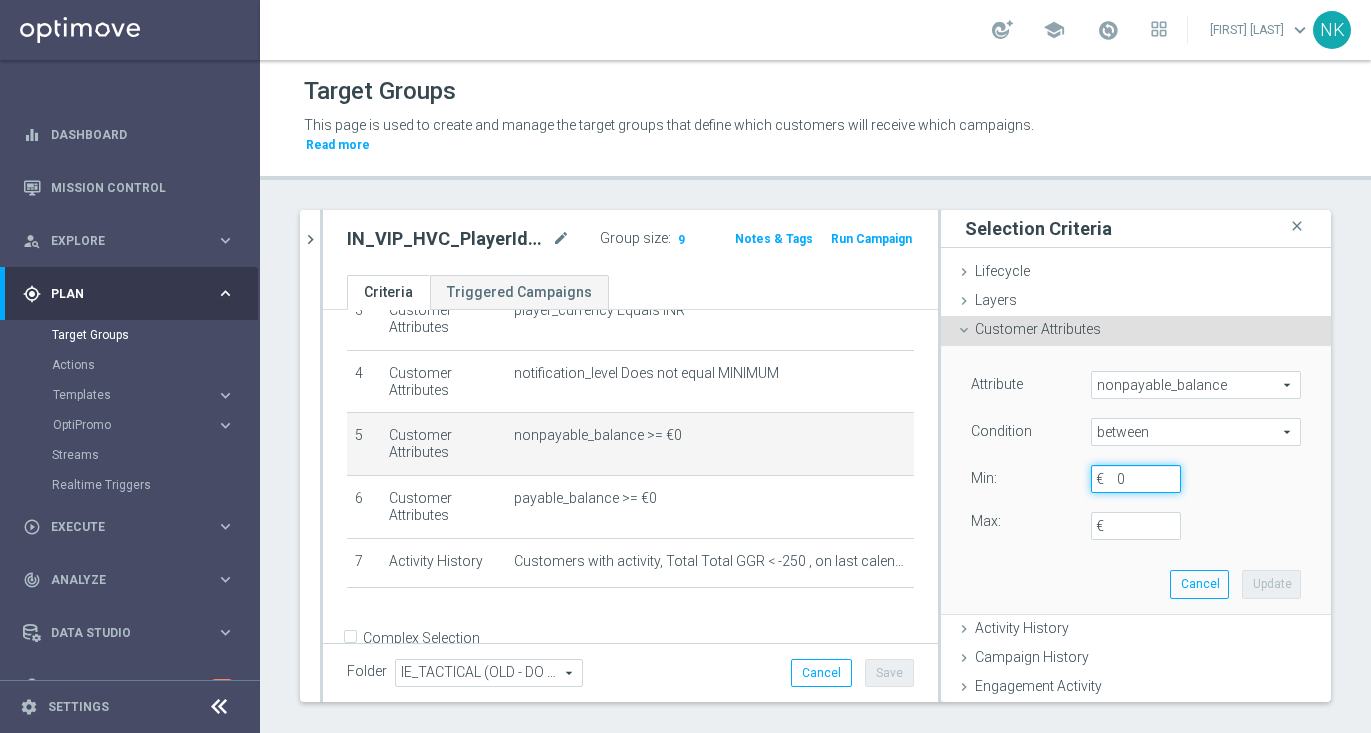 type on "0" 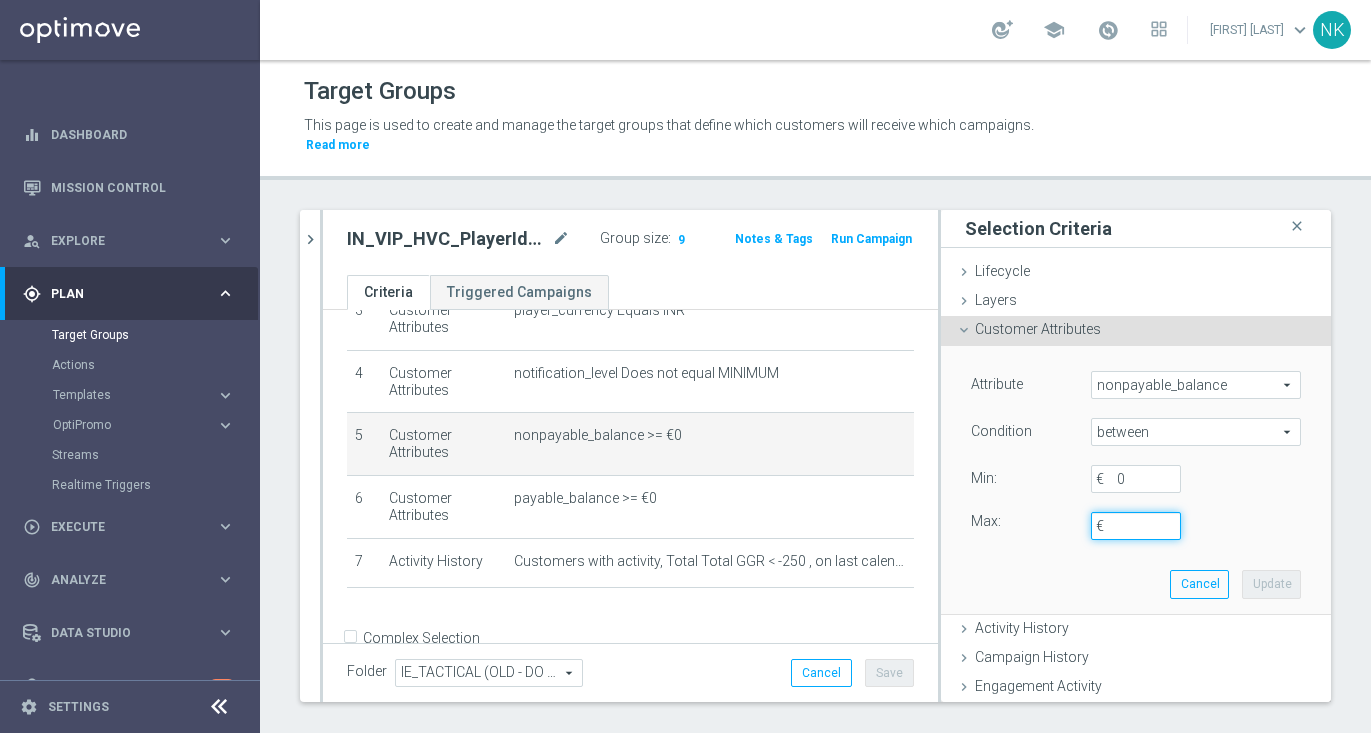 click on "€" at bounding box center [1136, 526] 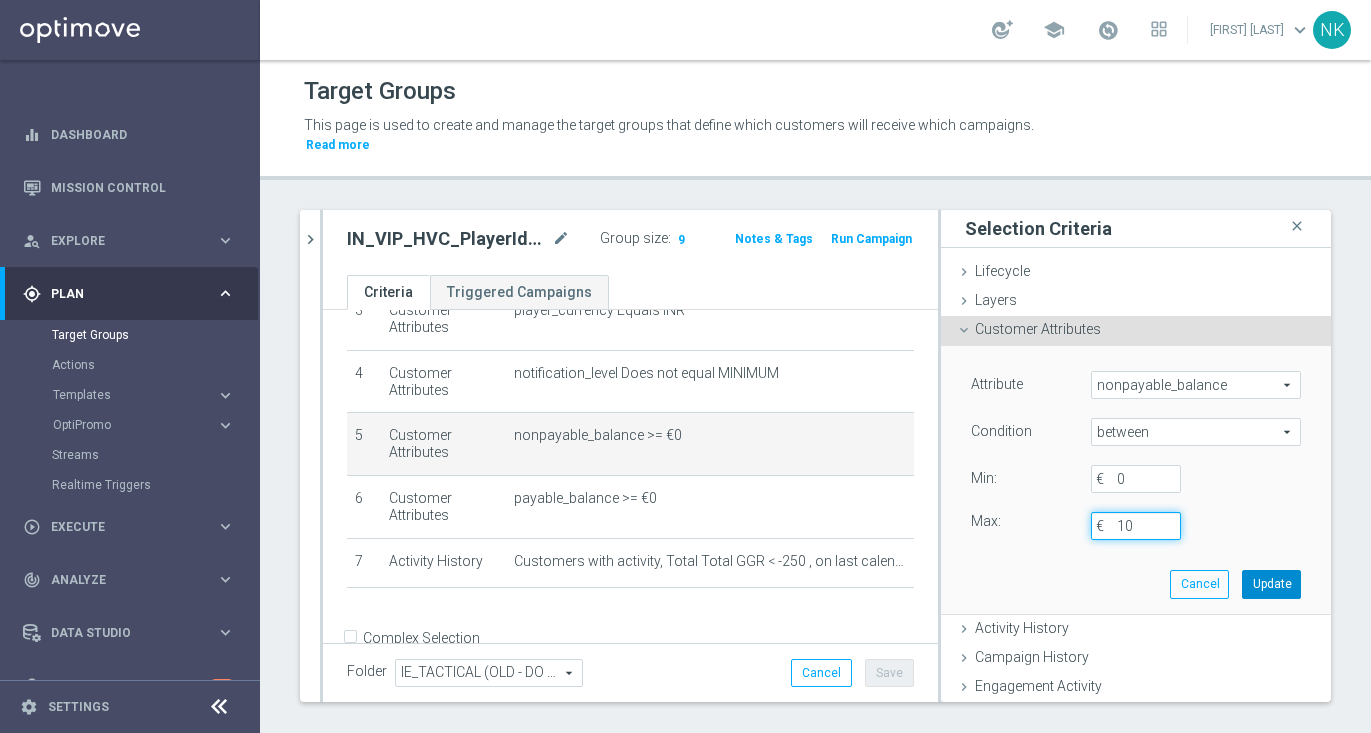 type on "10" 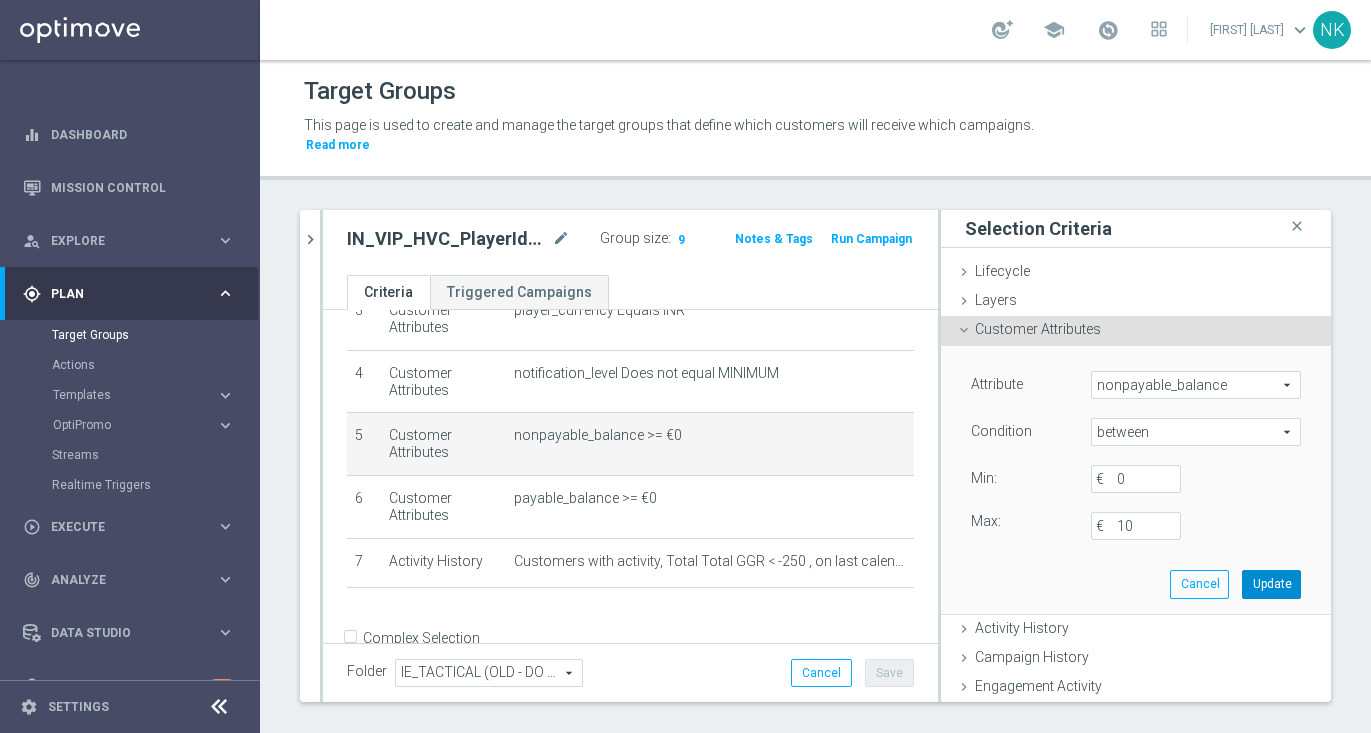 click on "Update" at bounding box center (1271, 584) 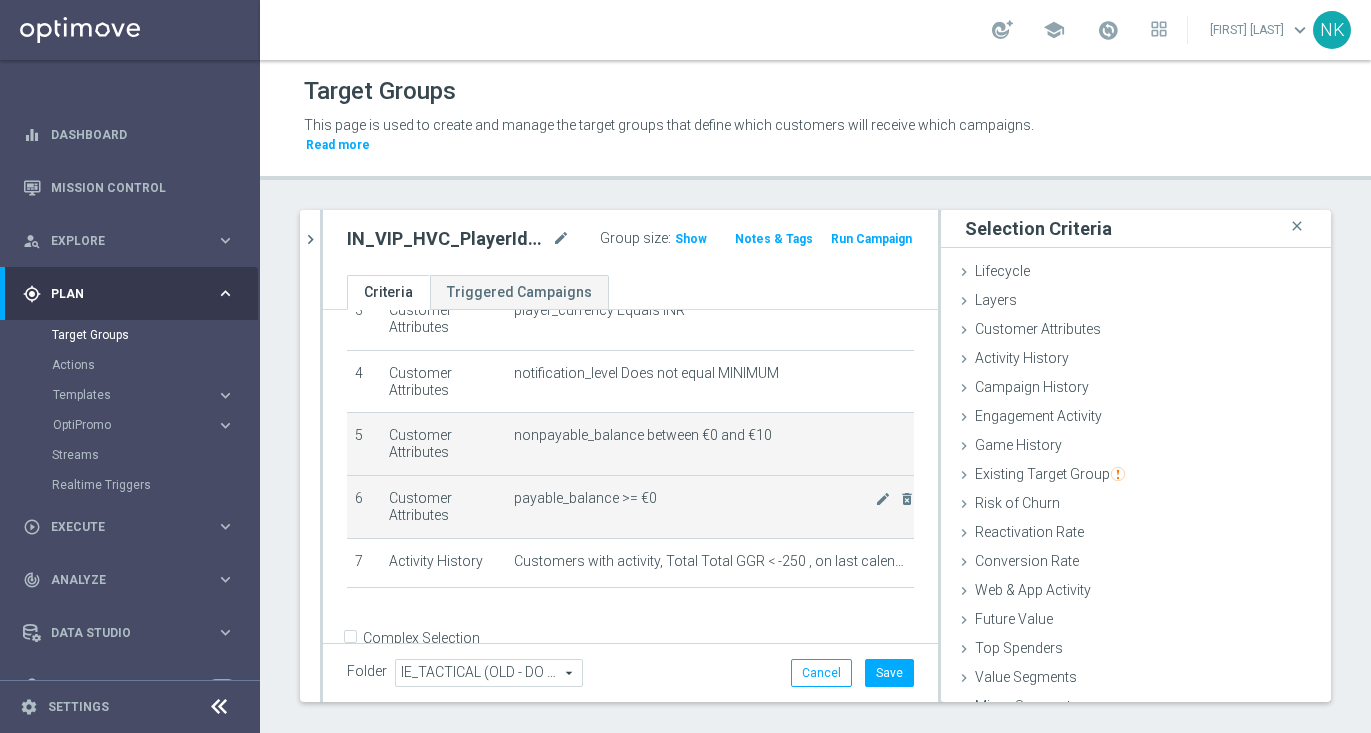click on "payable_balance >=  €0" 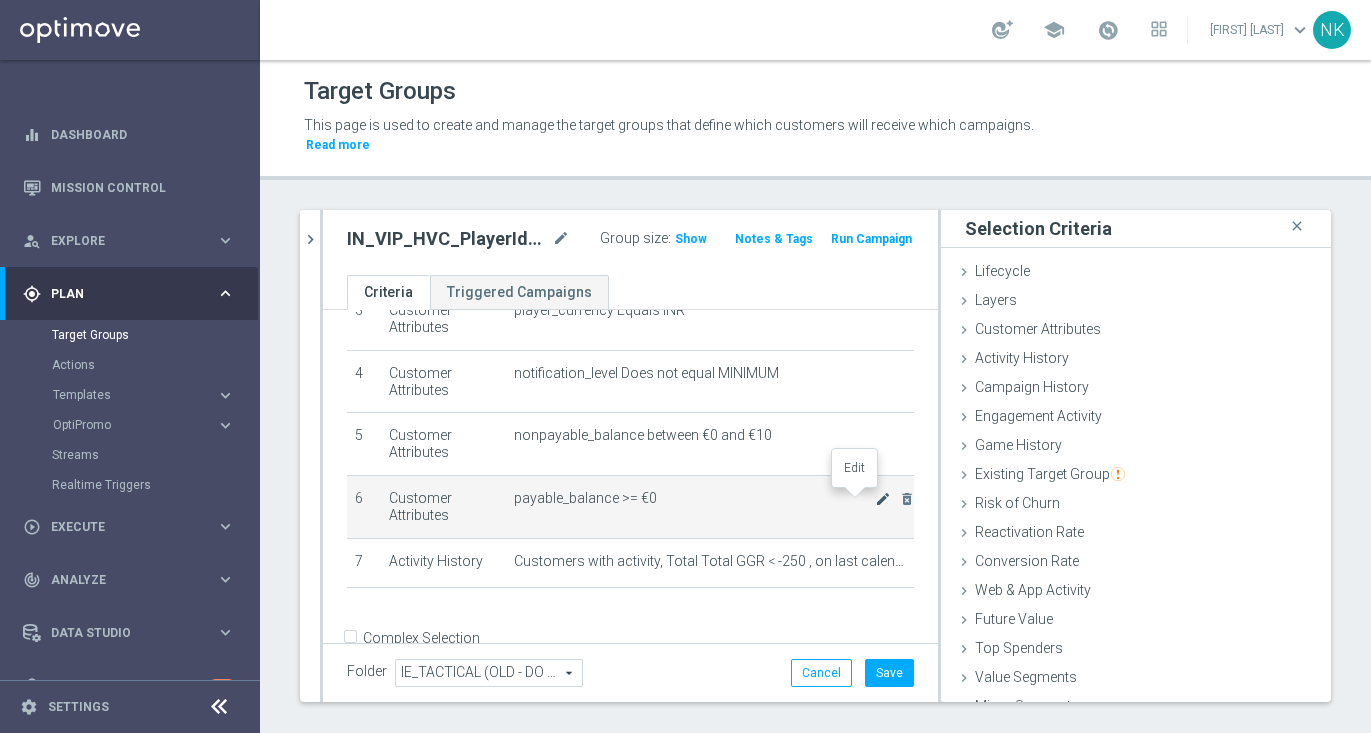 click on "mode_edit" 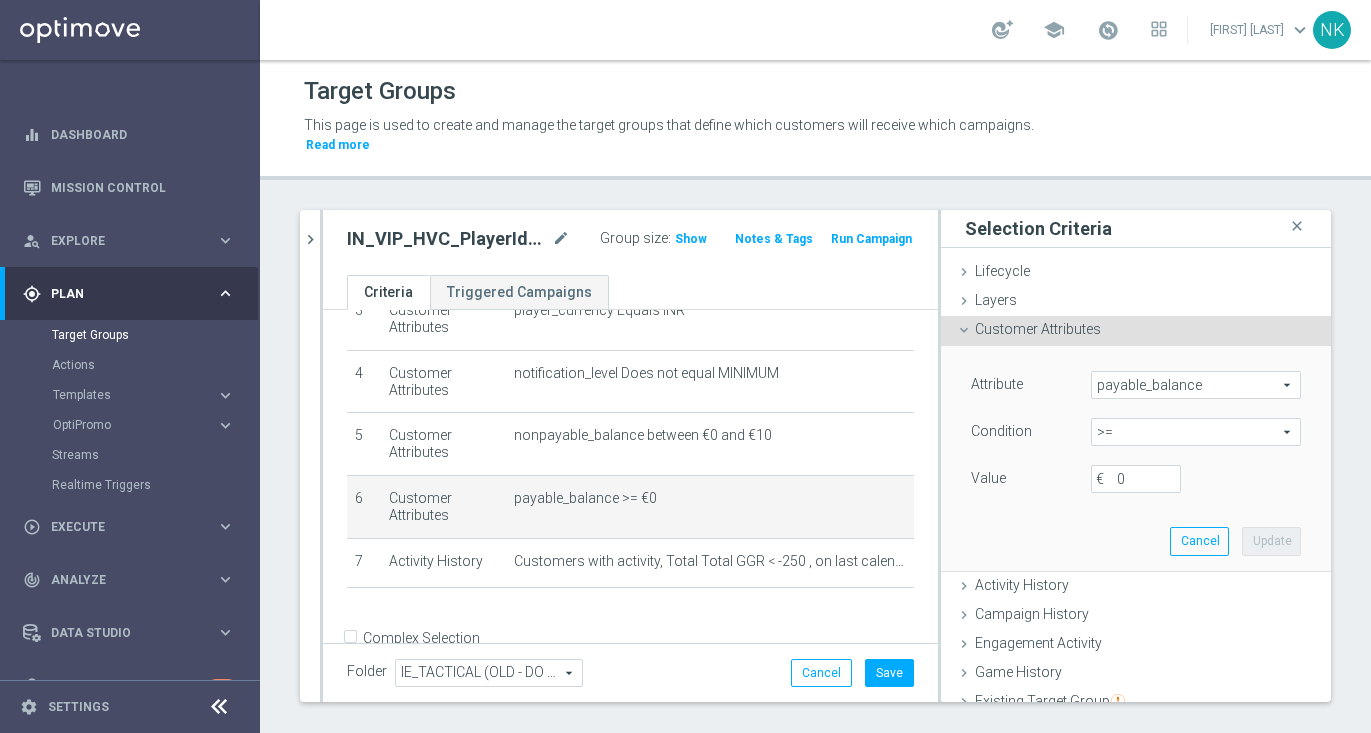 click on ">=" at bounding box center (1196, 432) 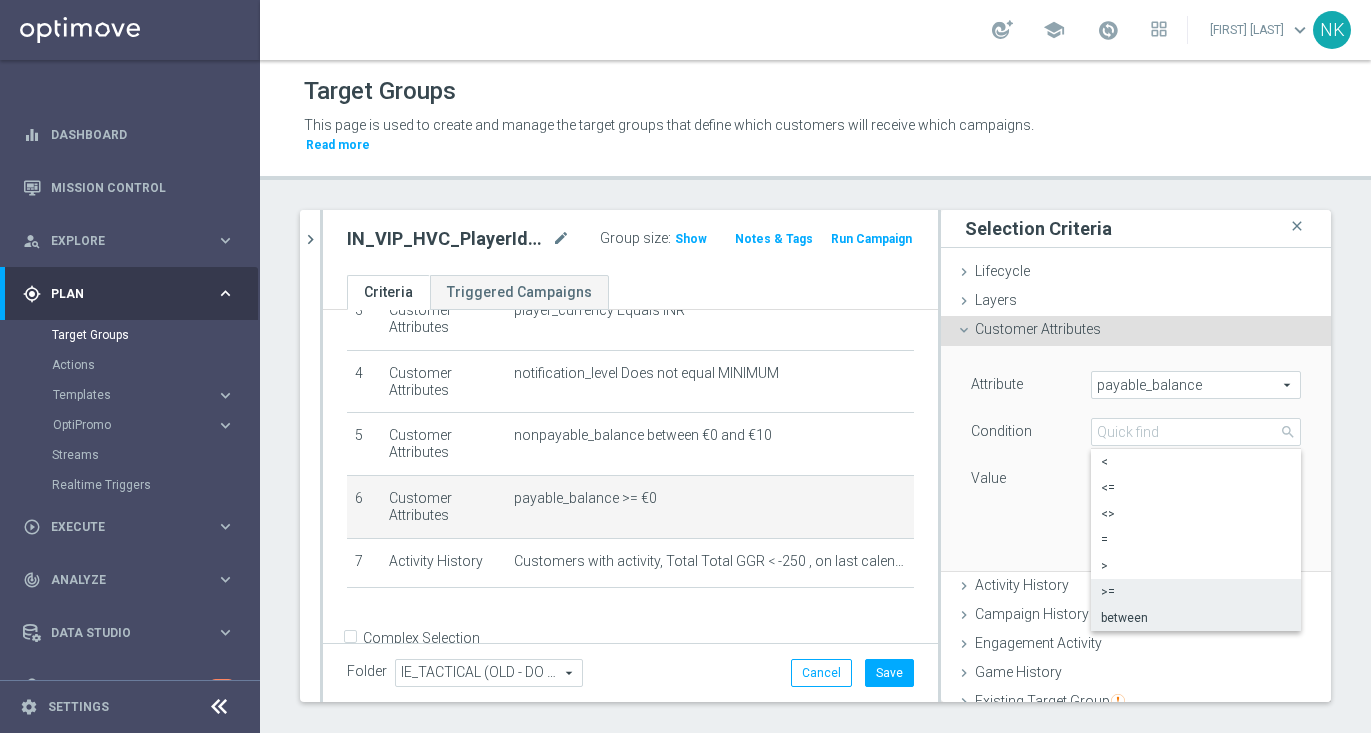click on "between" at bounding box center (1196, 618) 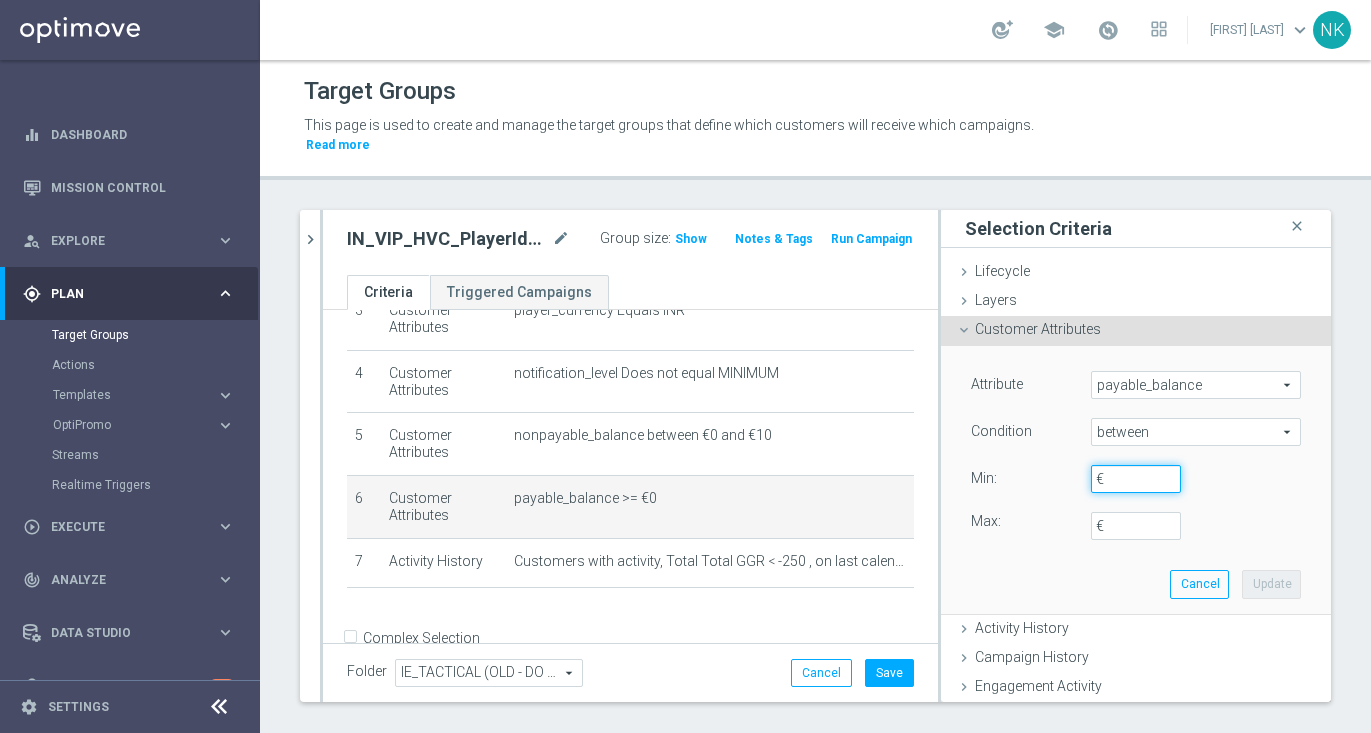 click on "€" at bounding box center [1136, 479] 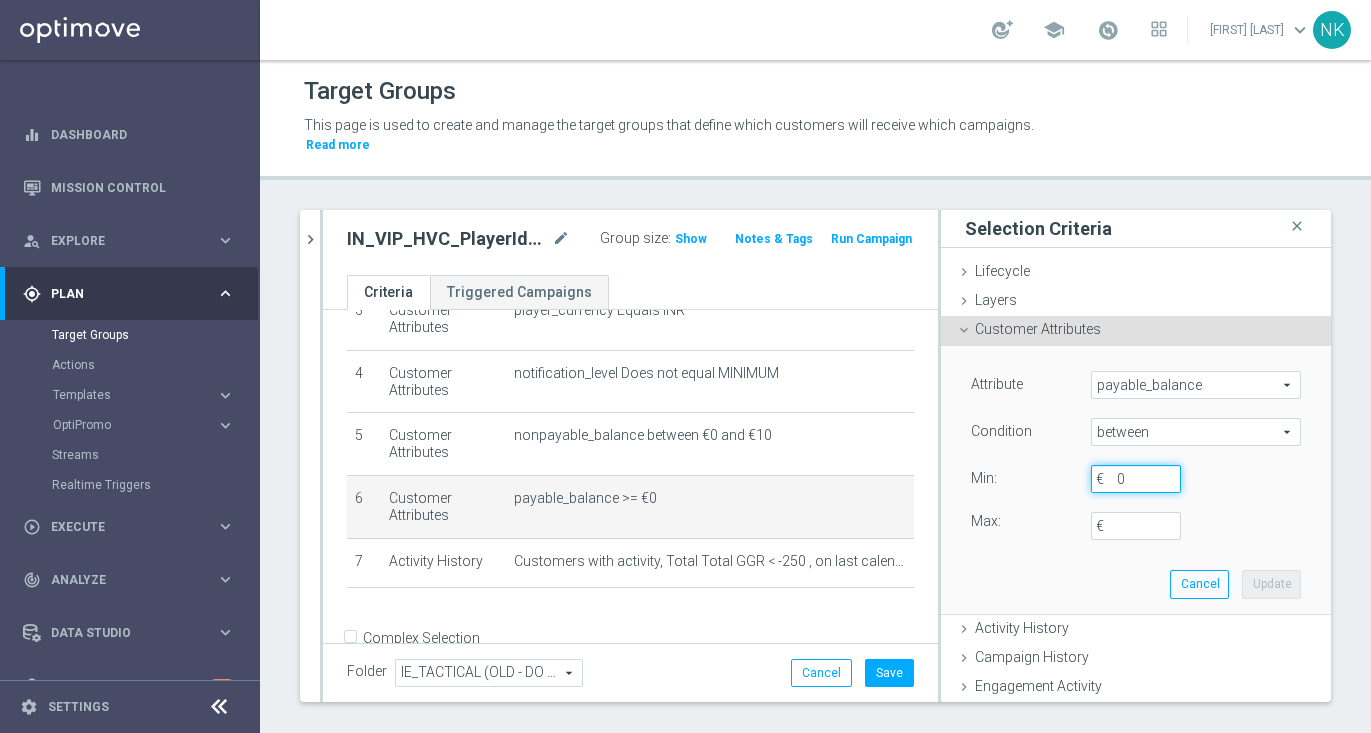 type on "0" 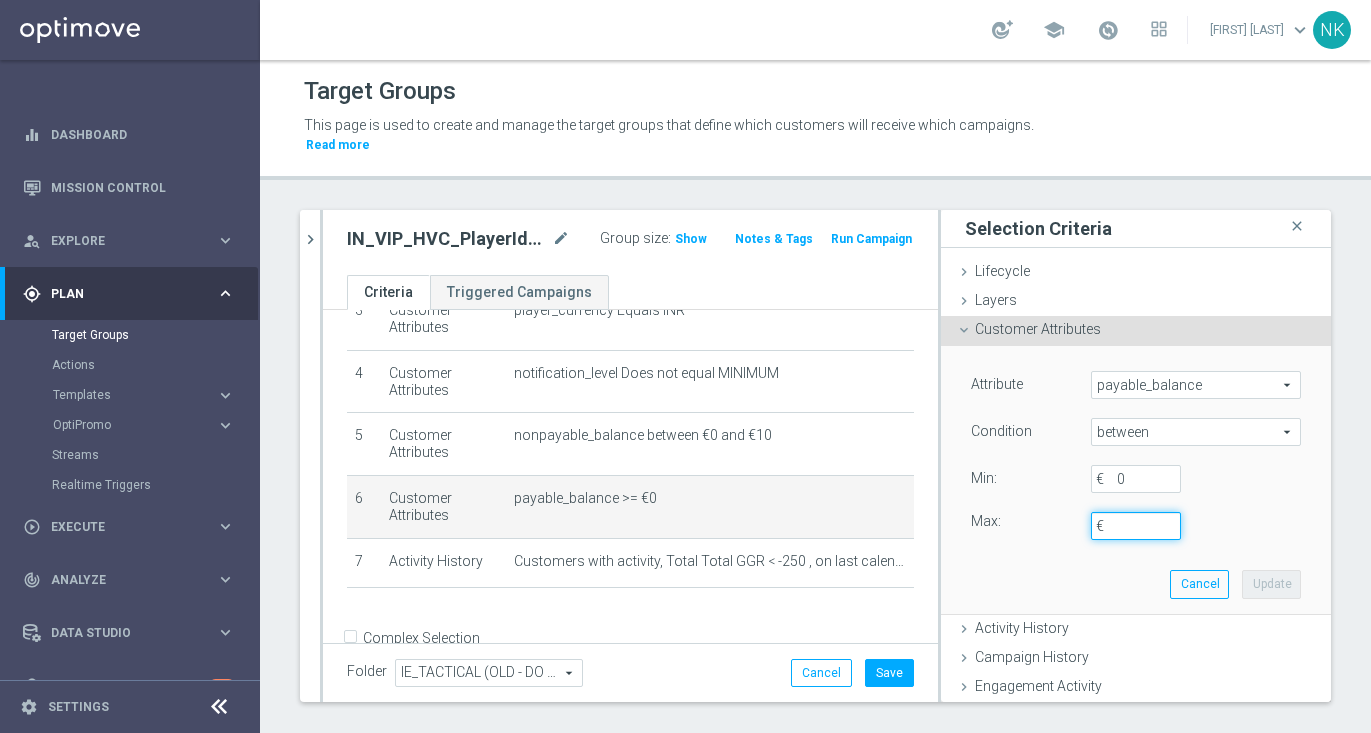 click on "€" at bounding box center (1136, 526) 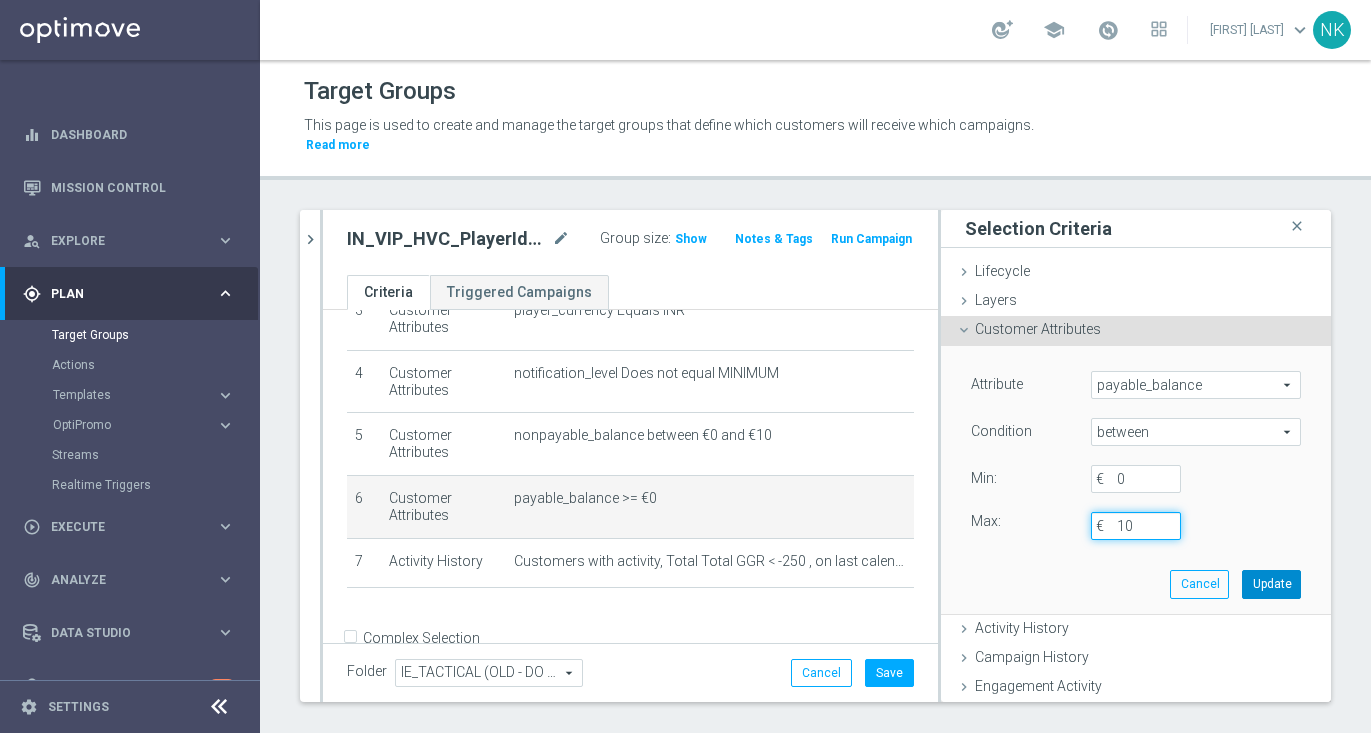 type on "10" 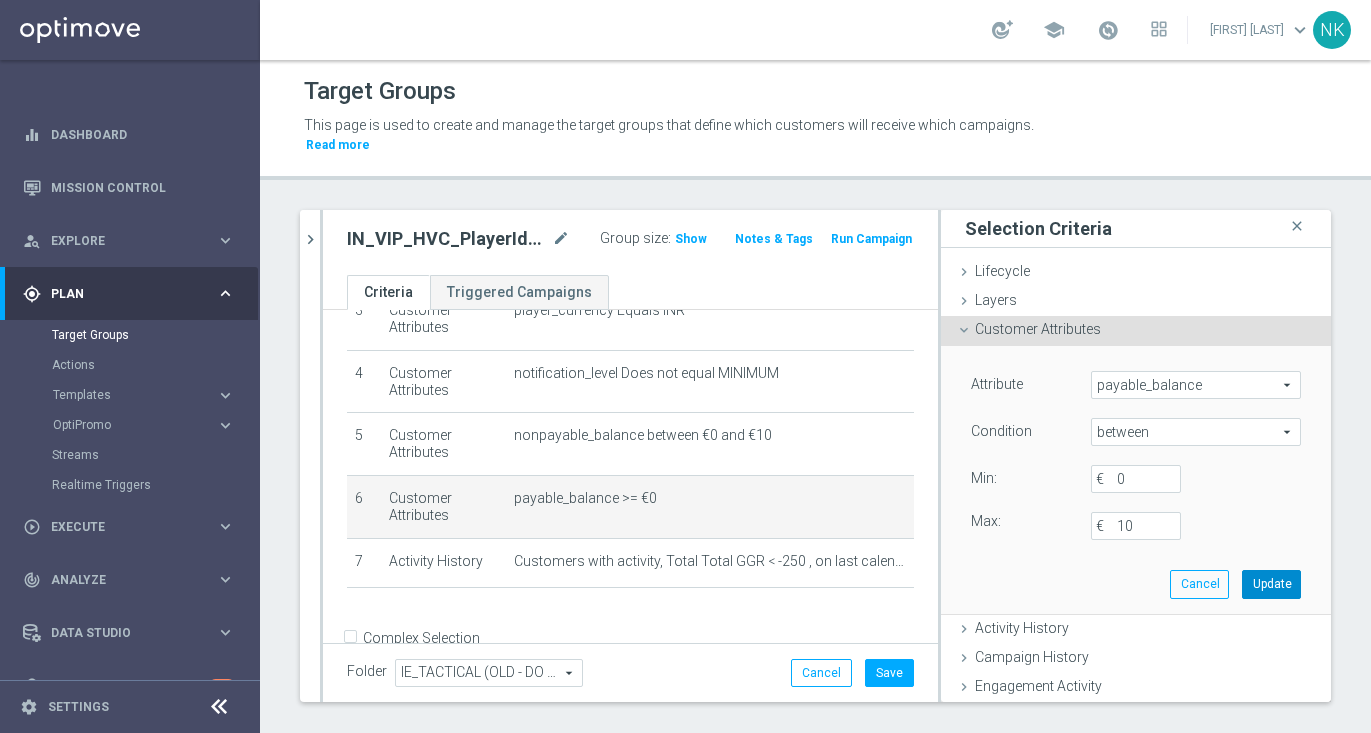click on "Update" at bounding box center (1271, 584) 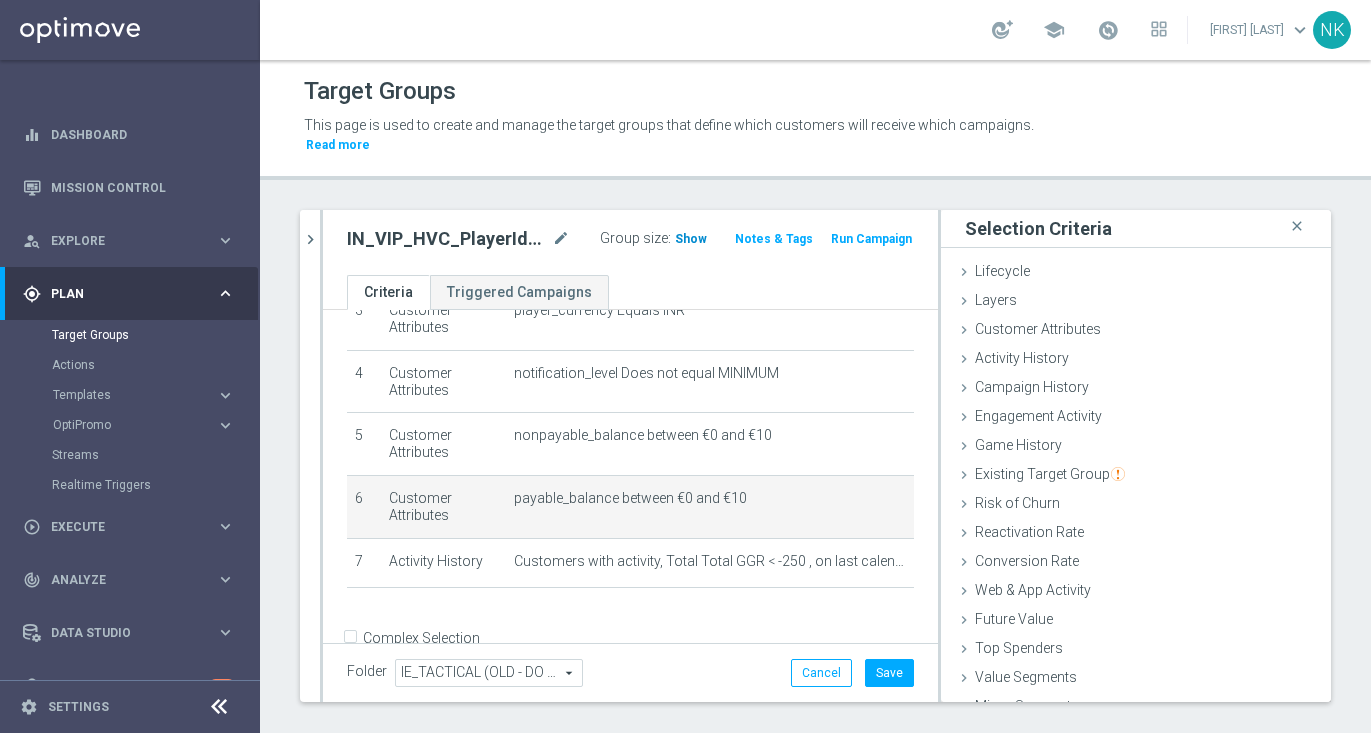 click on "Show" 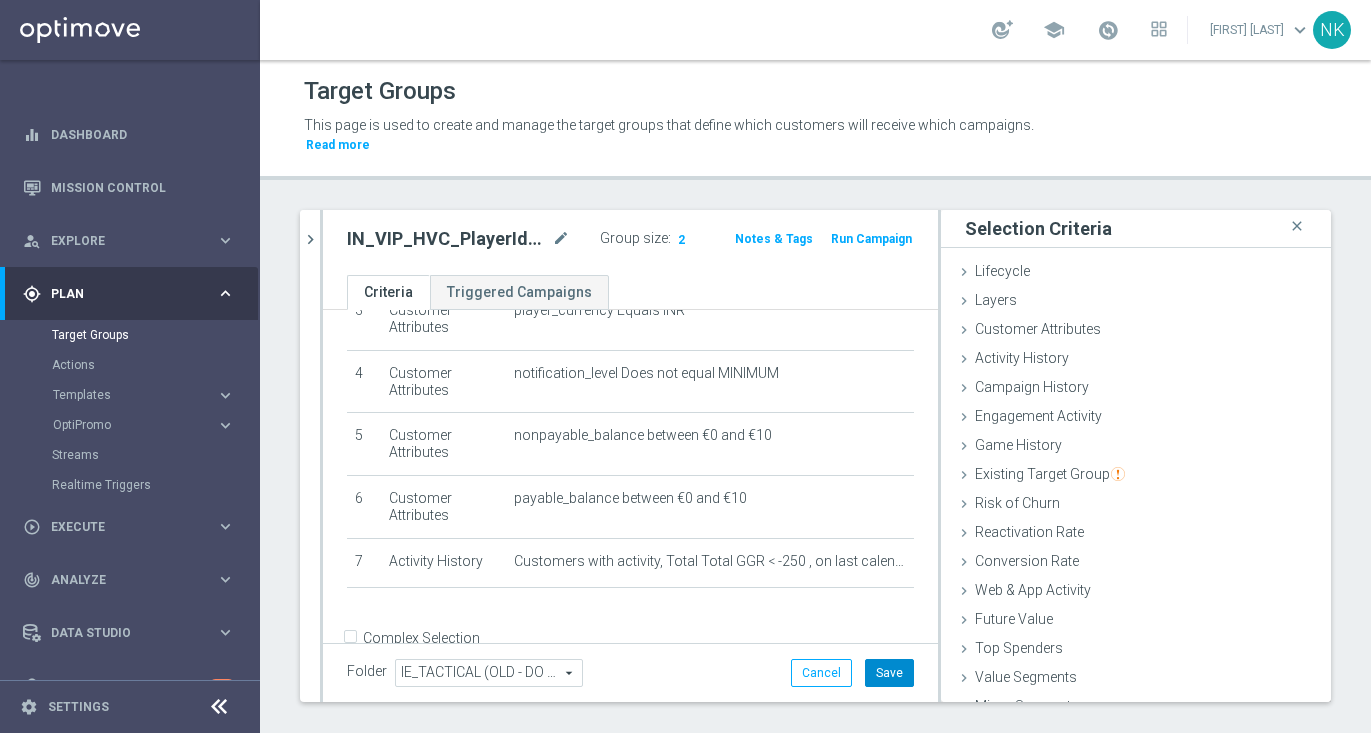 click on "Save" 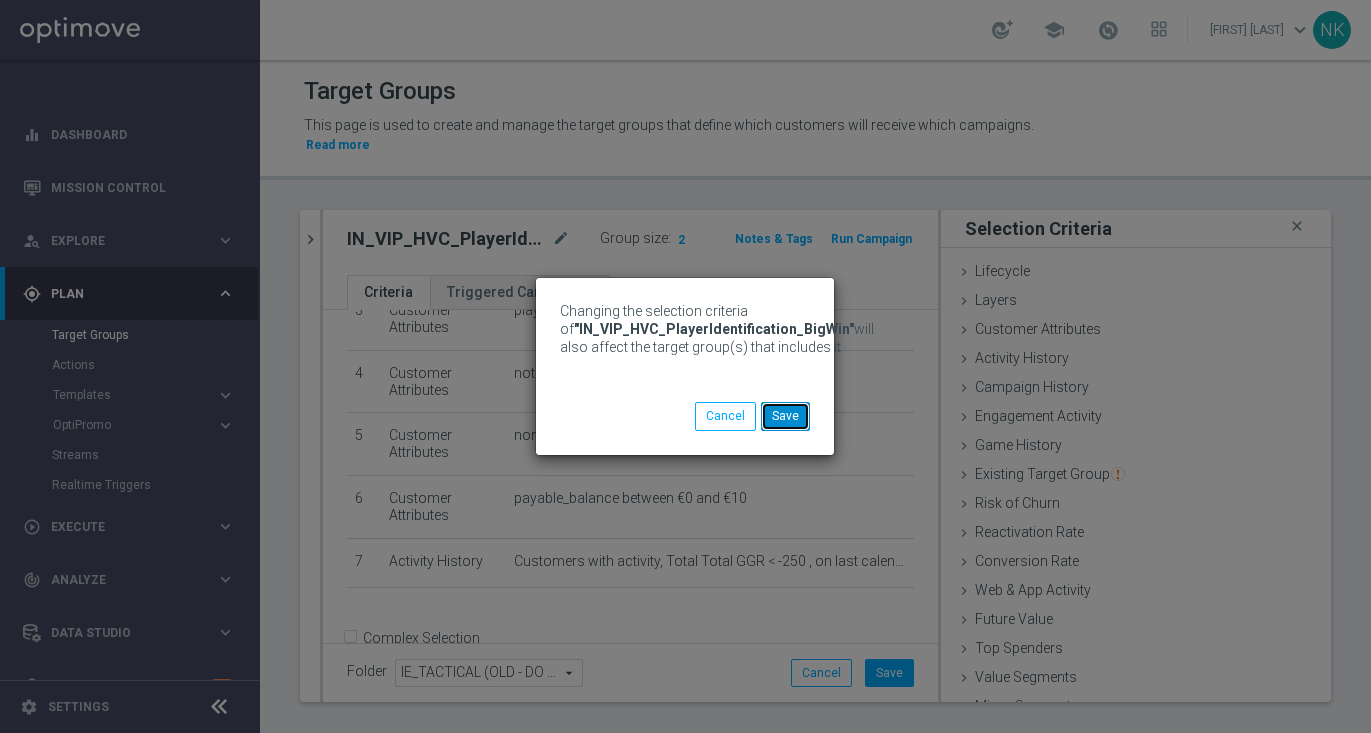 click on "Save" at bounding box center [785, 416] 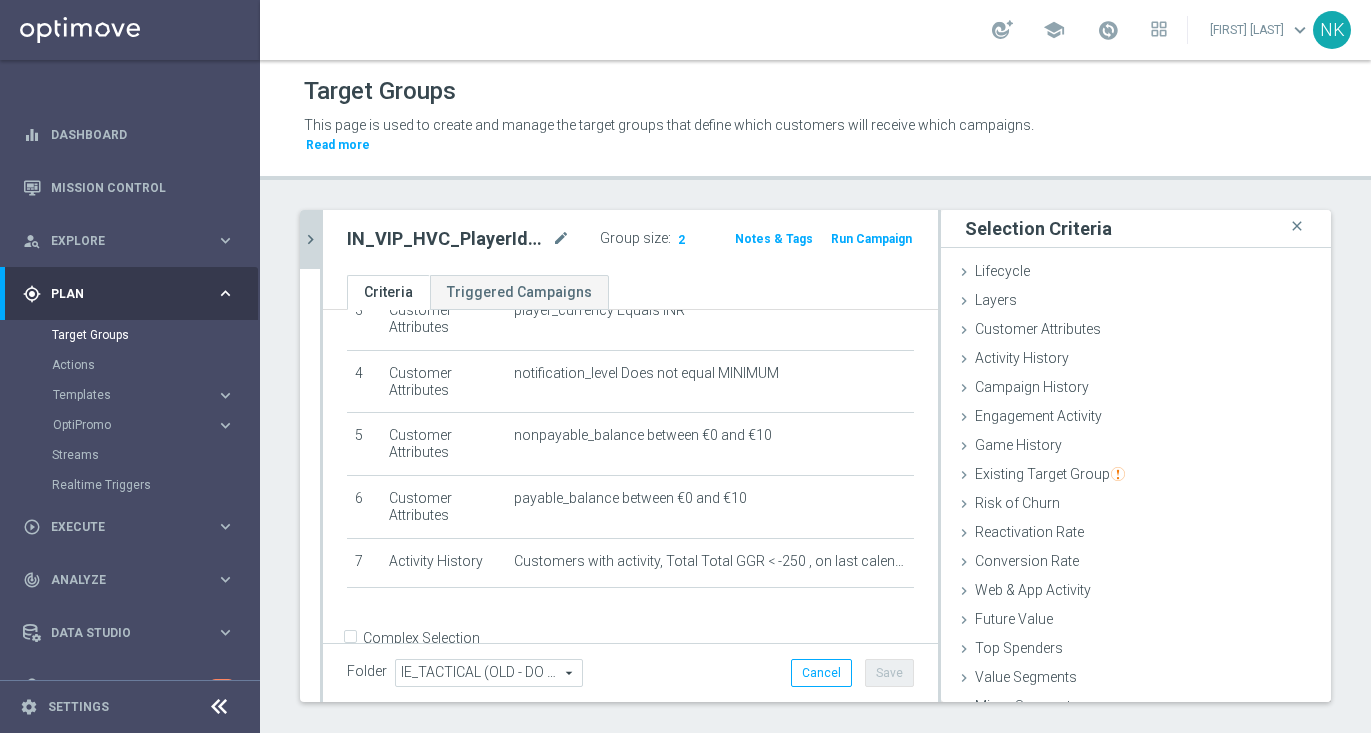 click on "chevron_right" 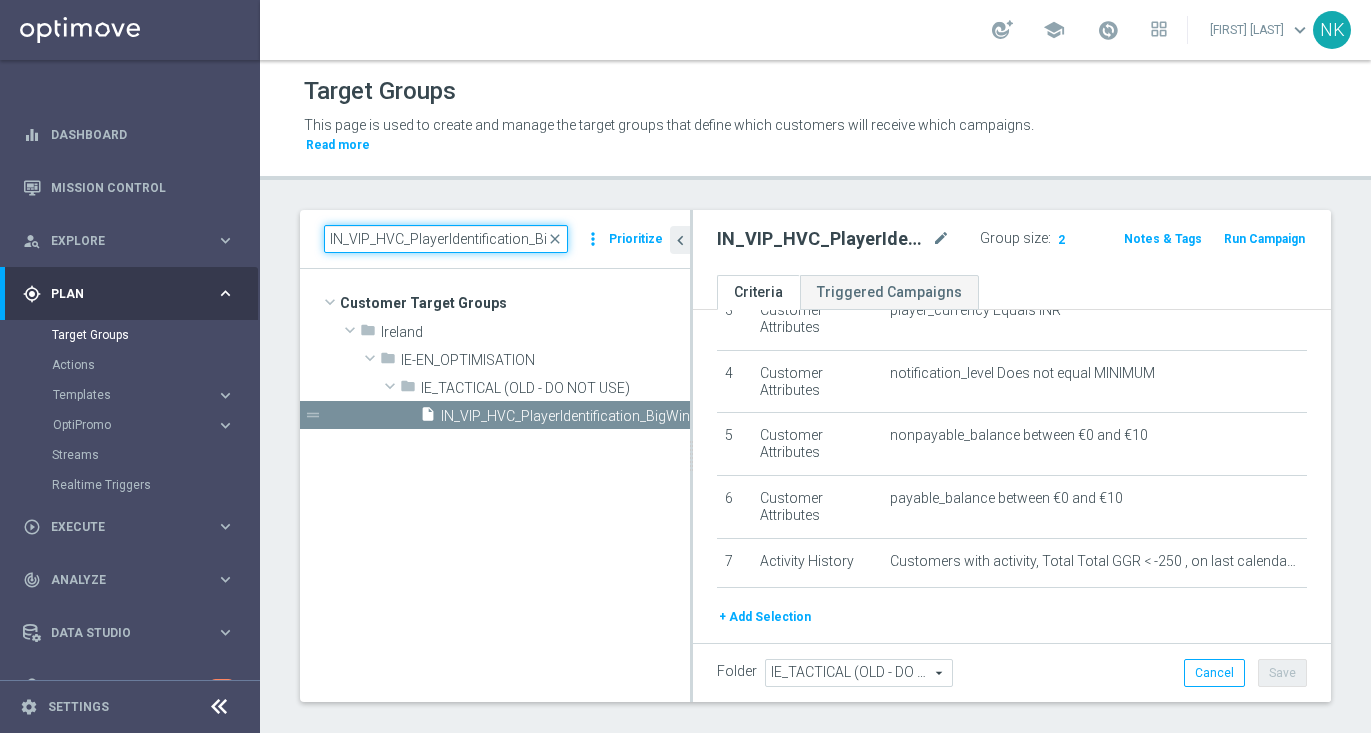 click on "IN_VIP_HVC_PlayerIdentification_BigWin" at bounding box center [446, 239] 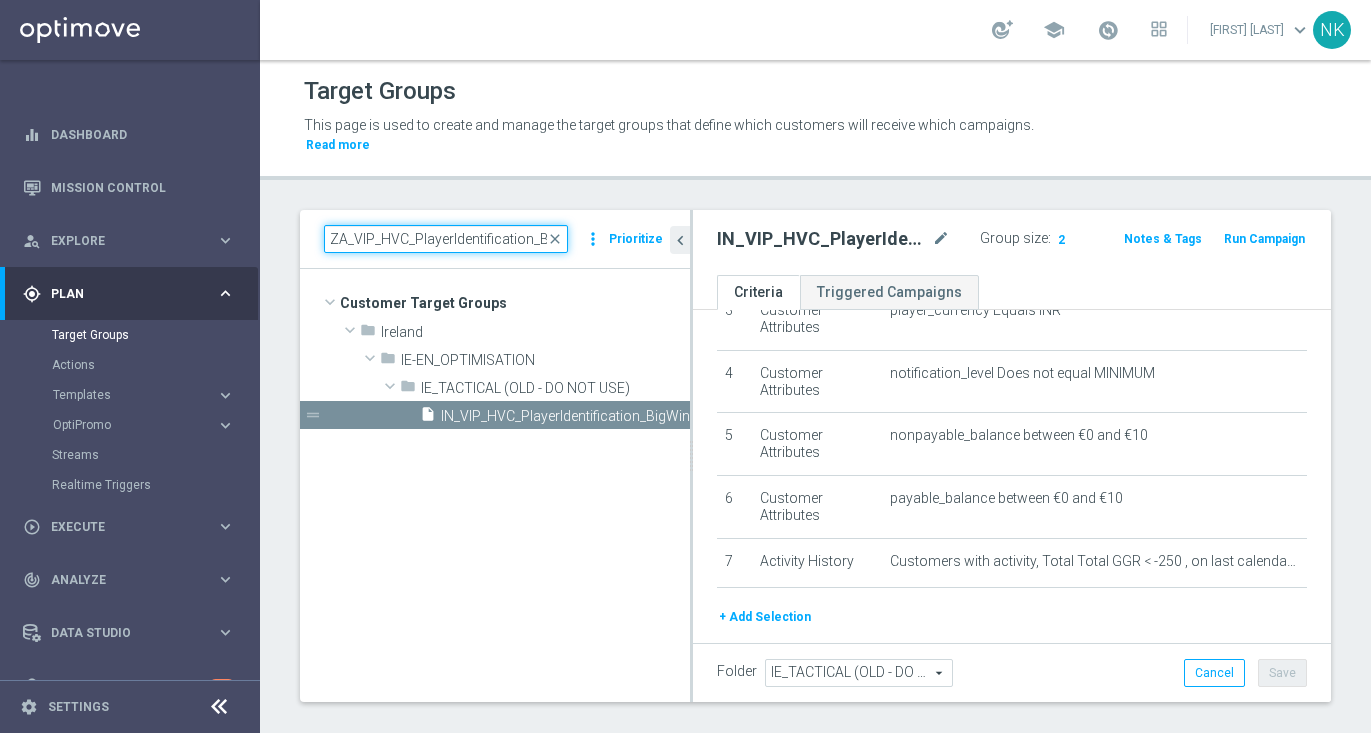 scroll, scrollTop: 0, scrollLeft: 29, axis: horizontal 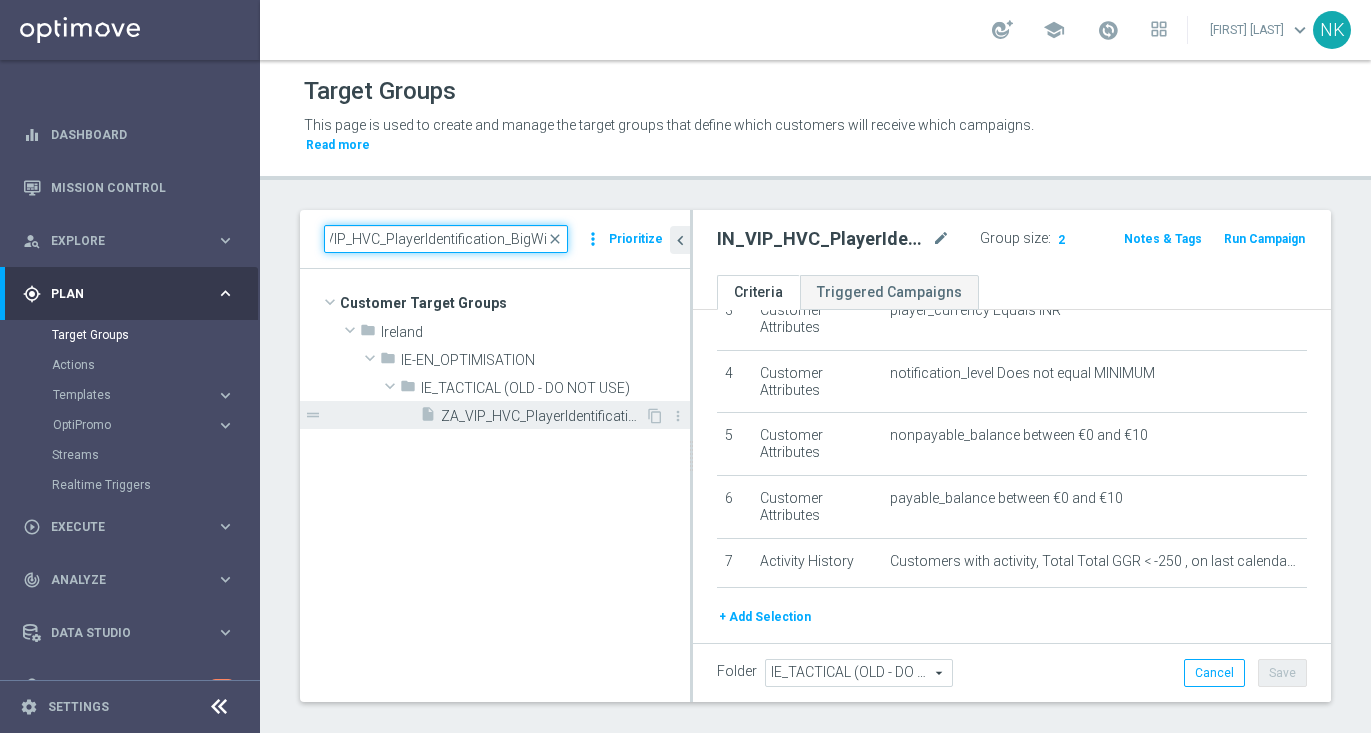 type on "ZA_VIP_HVC_PlayerIdentification_BigWin" 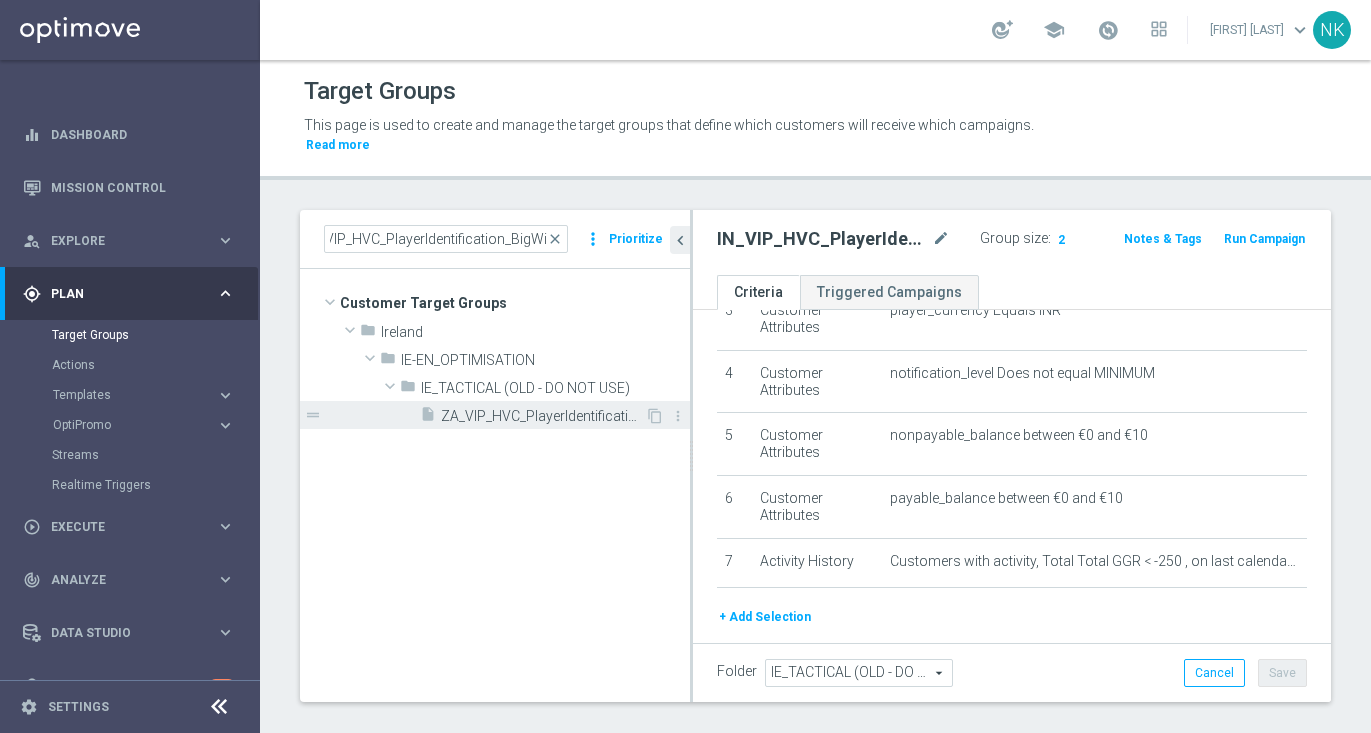 click on "insert_drive_file
ZA_VIP_HVC_PlayerIdentification_BigWin" at bounding box center [532, 415] 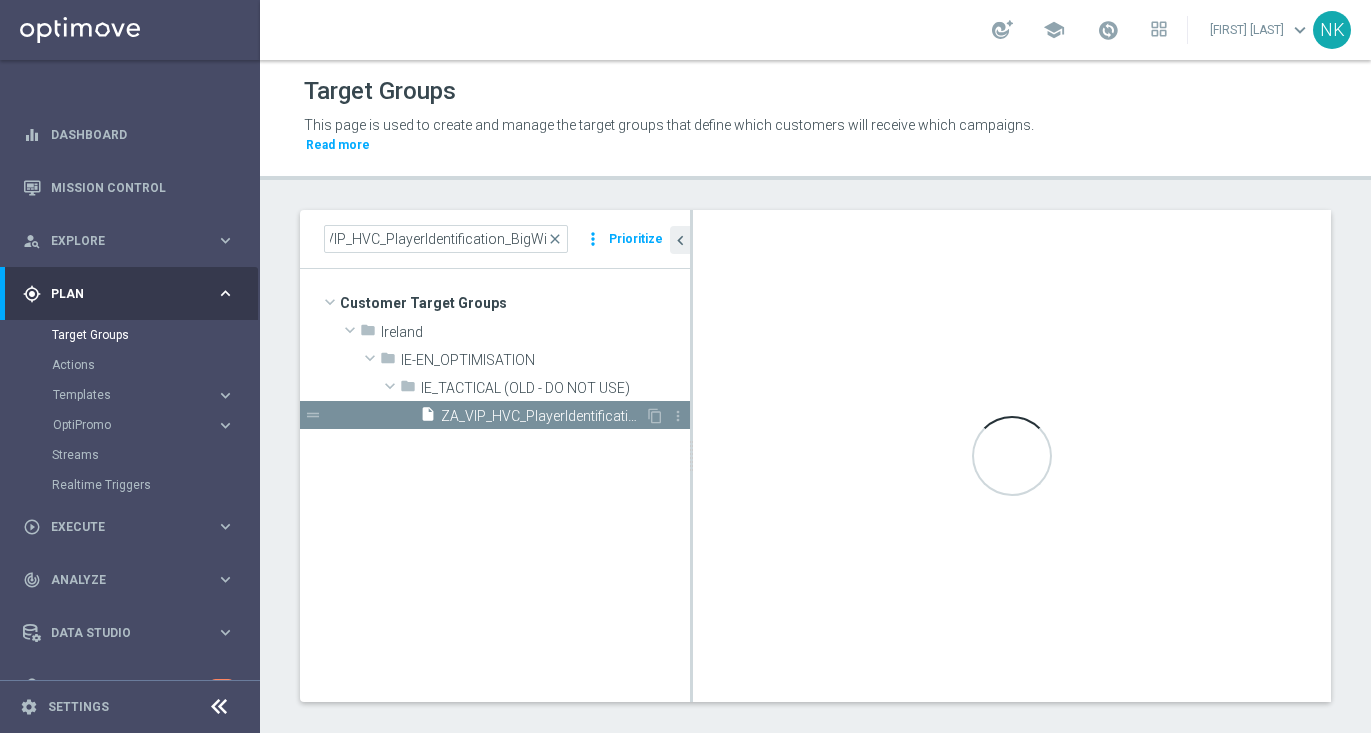 scroll, scrollTop: 0, scrollLeft: 0, axis: both 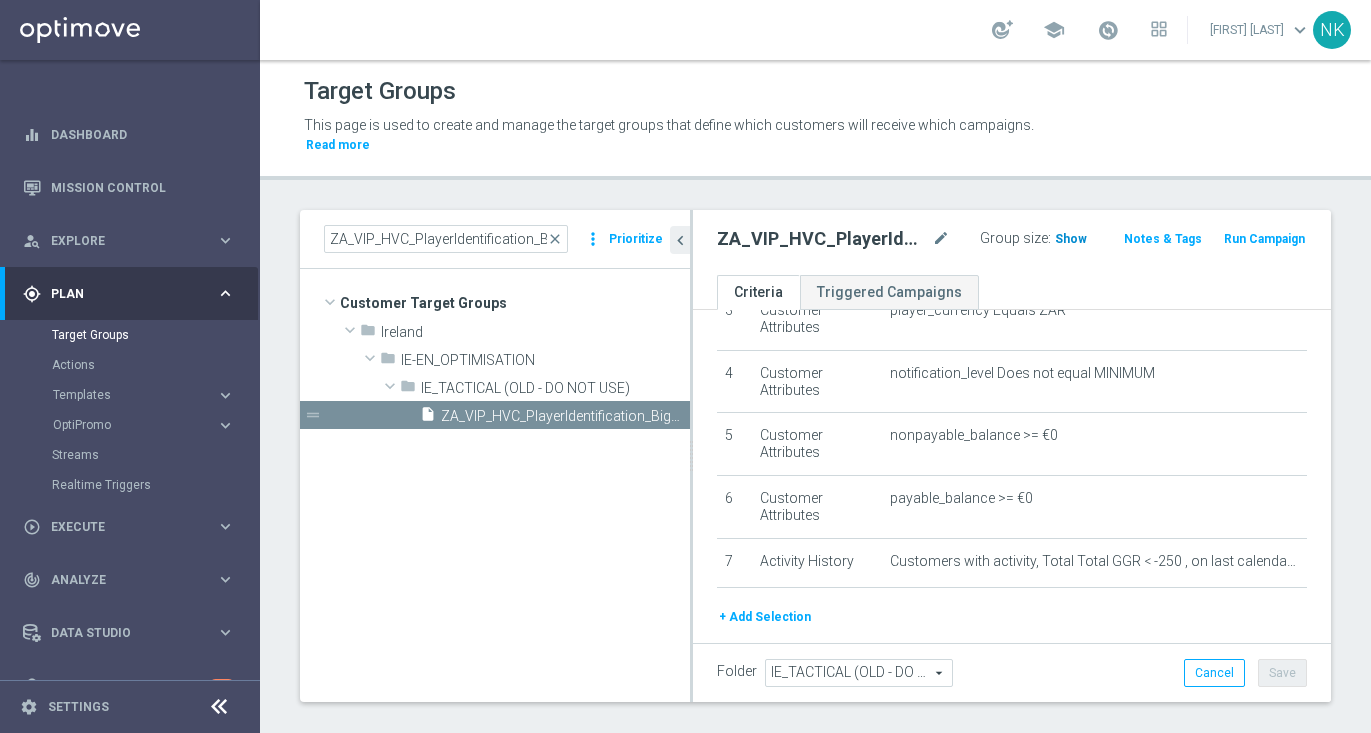 click on "Show" 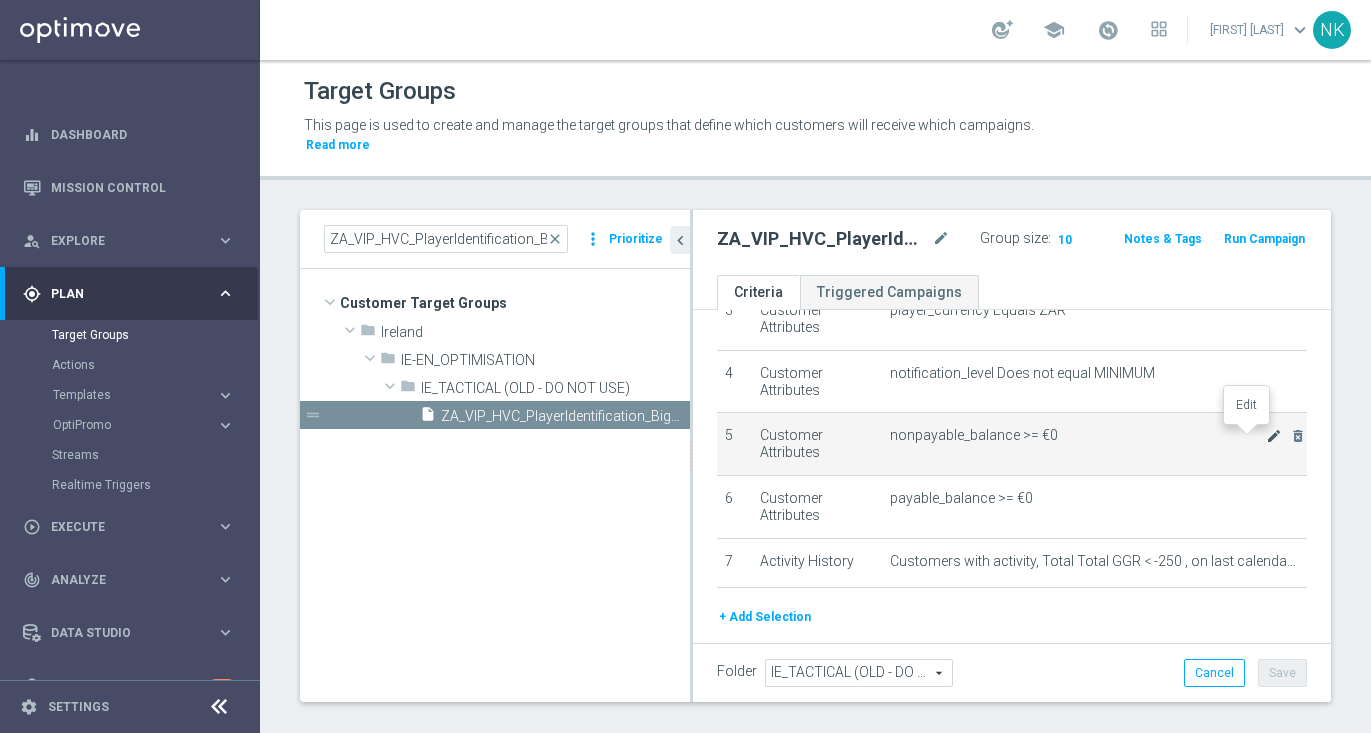 click on "mode_edit" 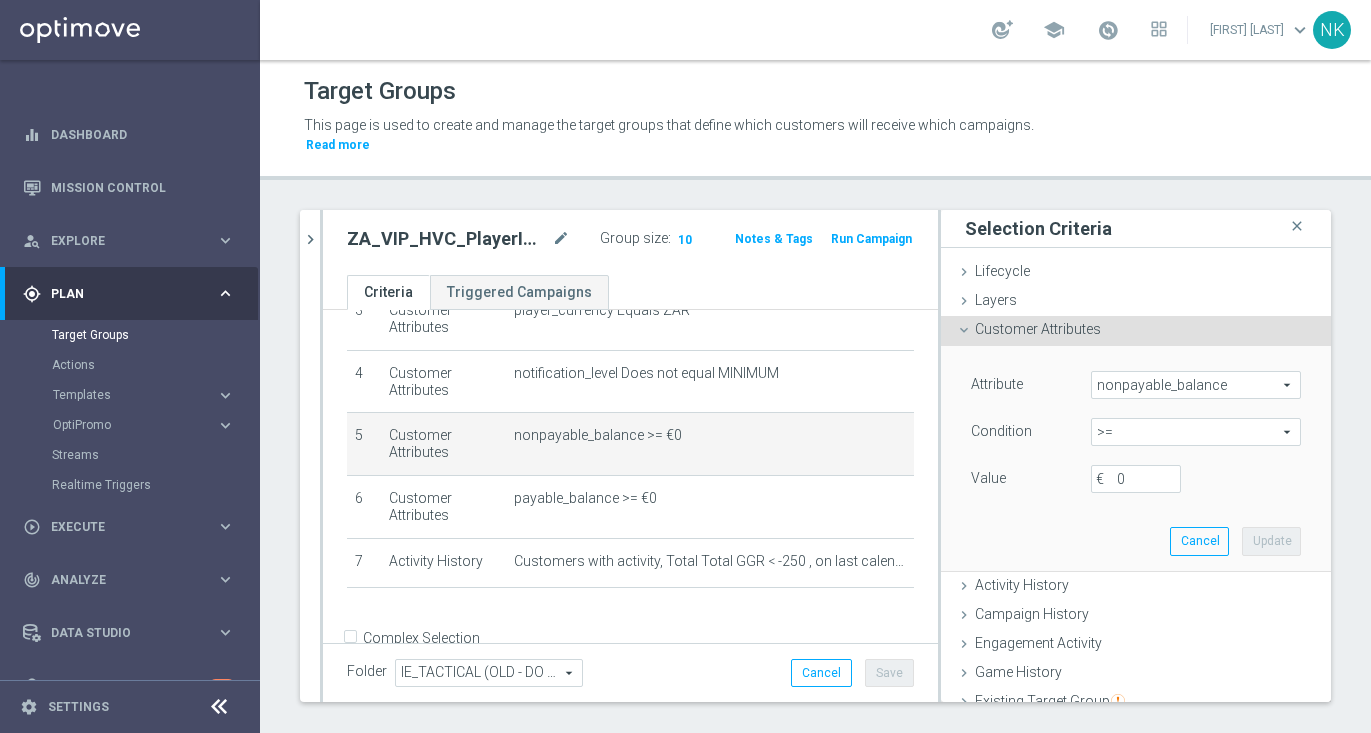 click on ">=" at bounding box center (1196, 432) 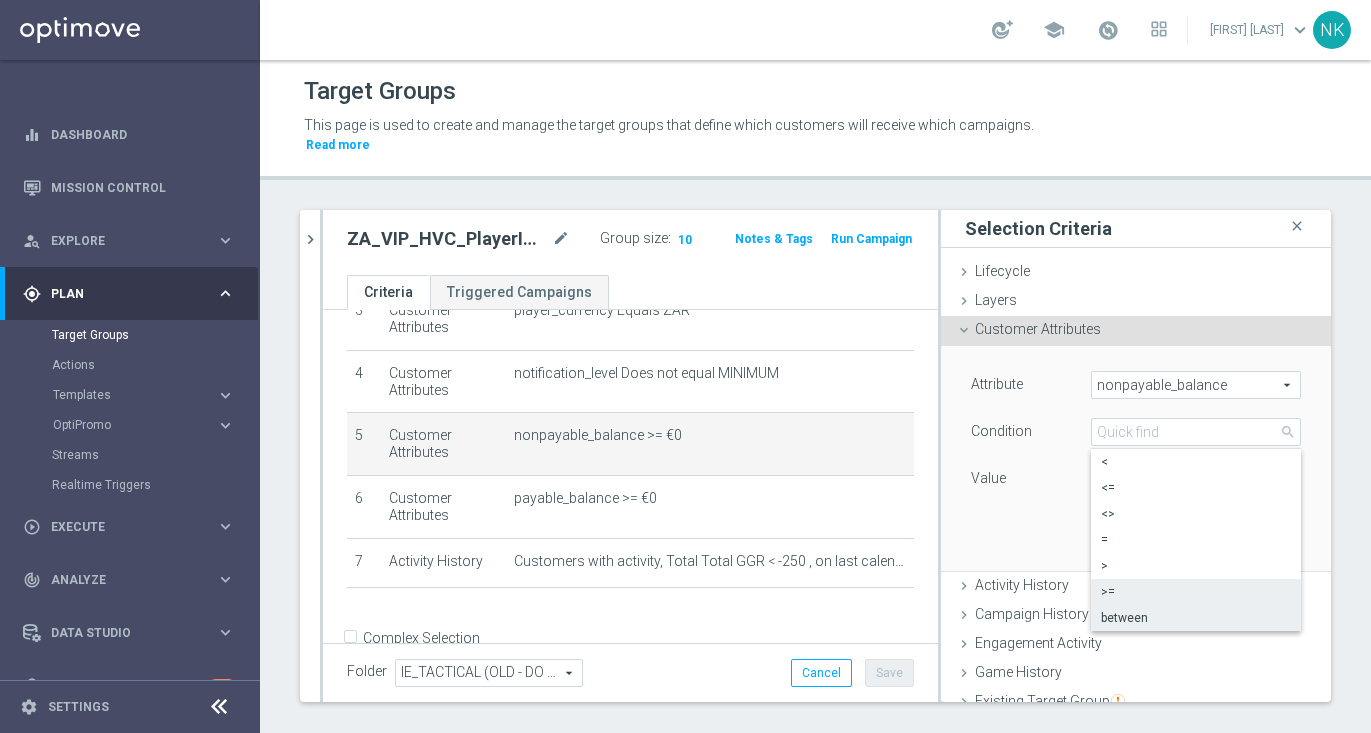 click on "between" at bounding box center [1196, 618] 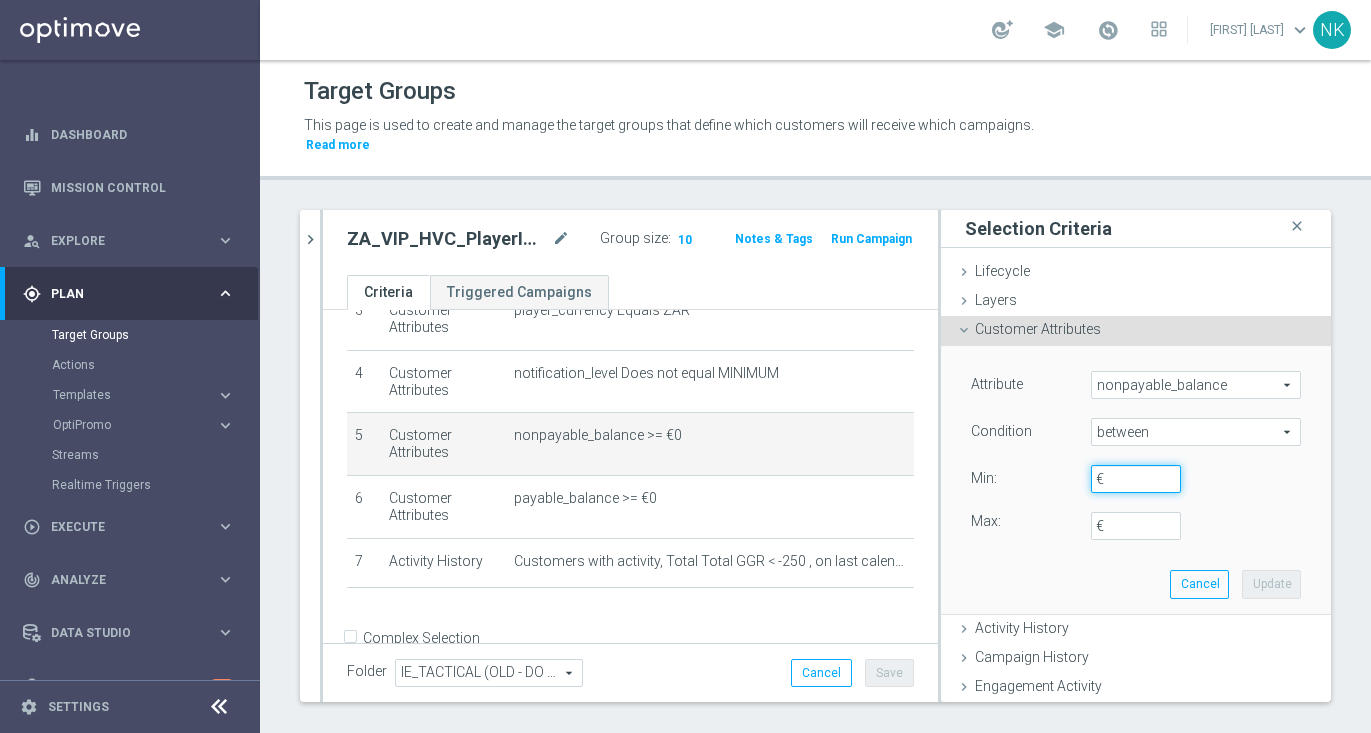 click on "€" at bounding box center [1136, 479] 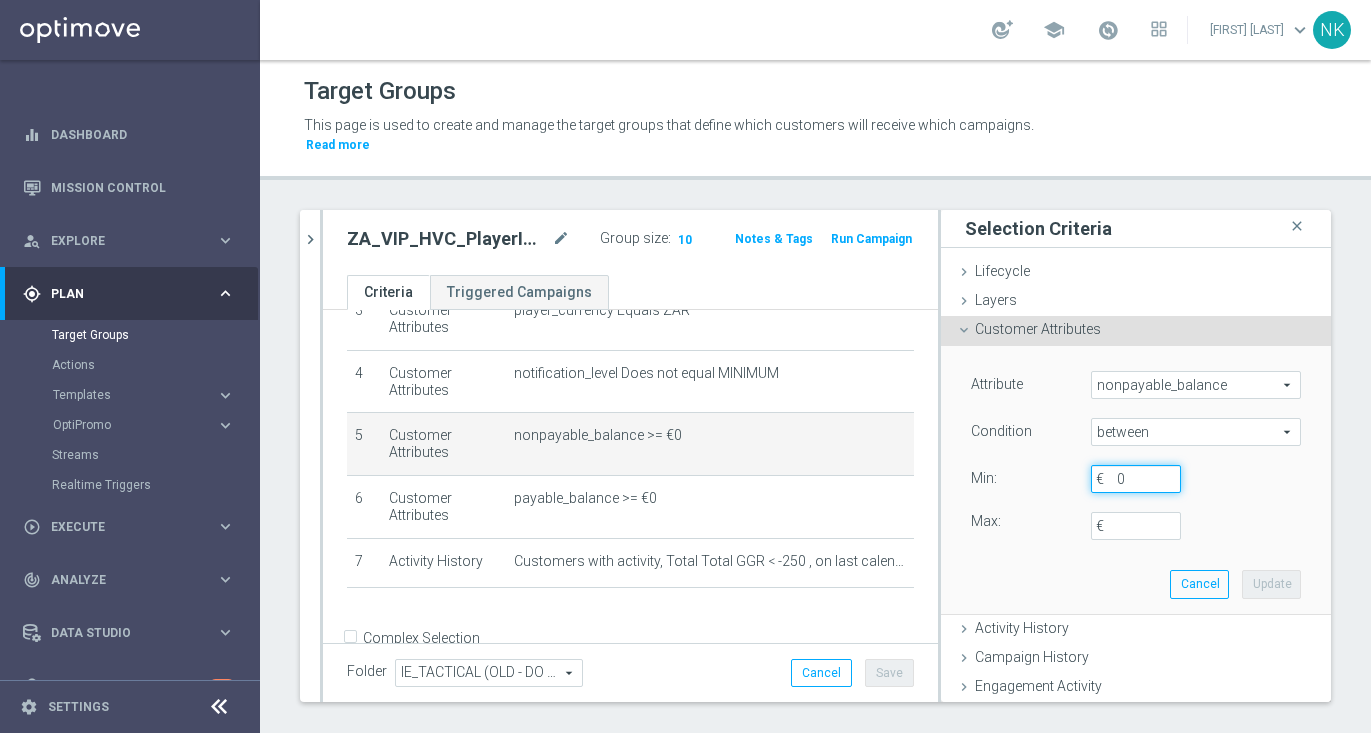 type on "0" 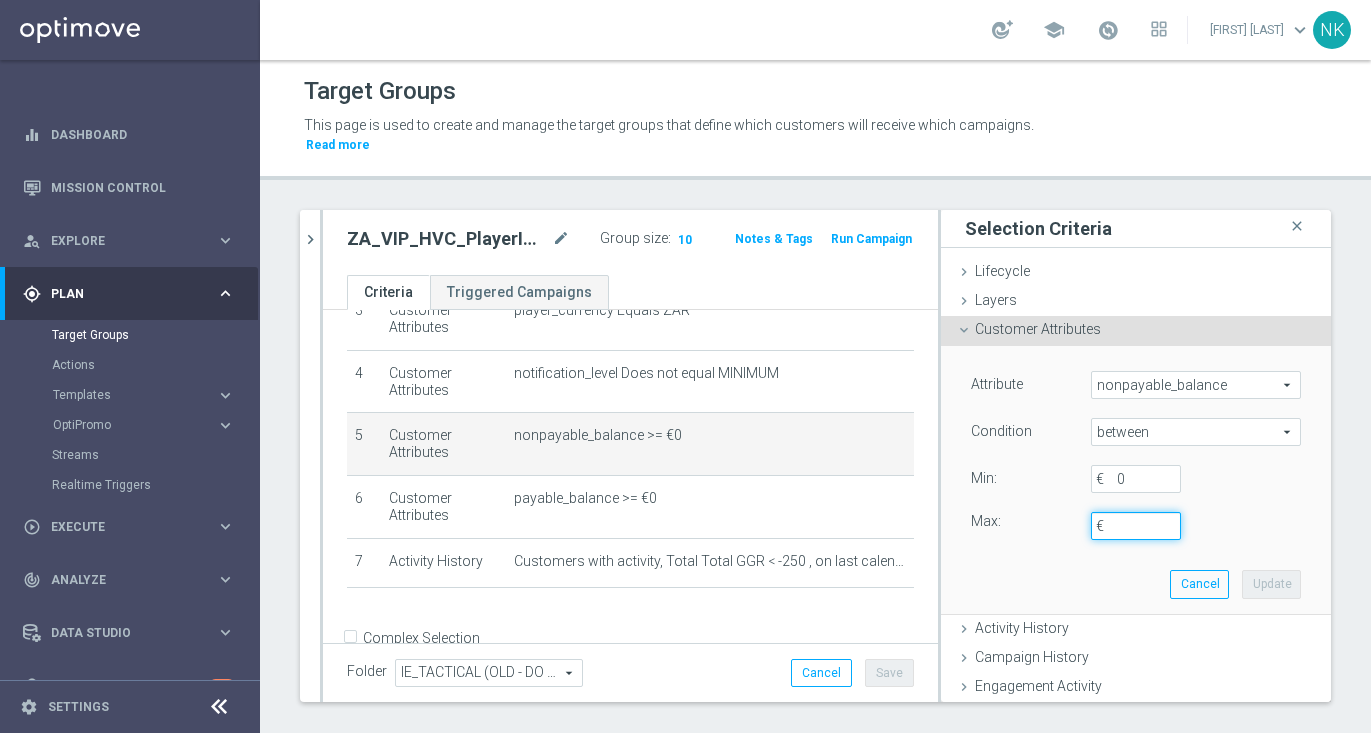 click on "€" at bounding box center (1136, 526) 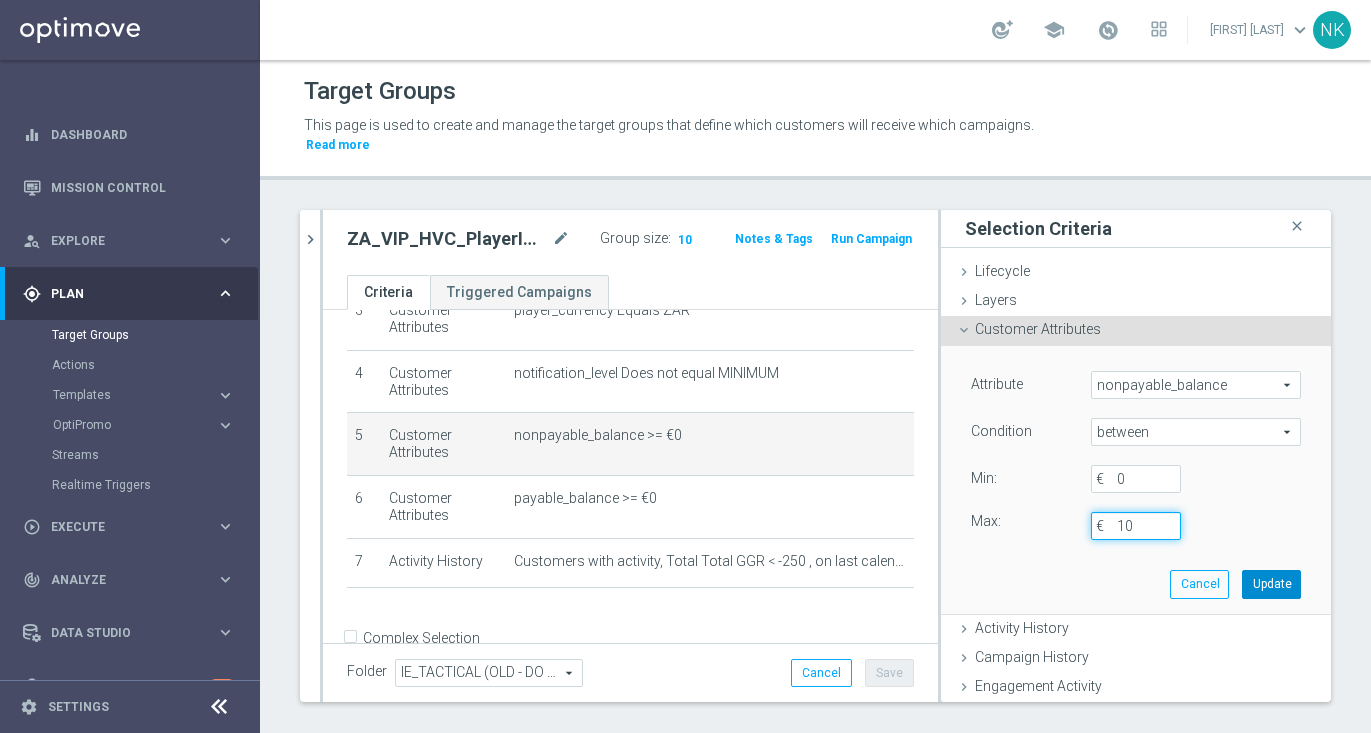 type on "10" 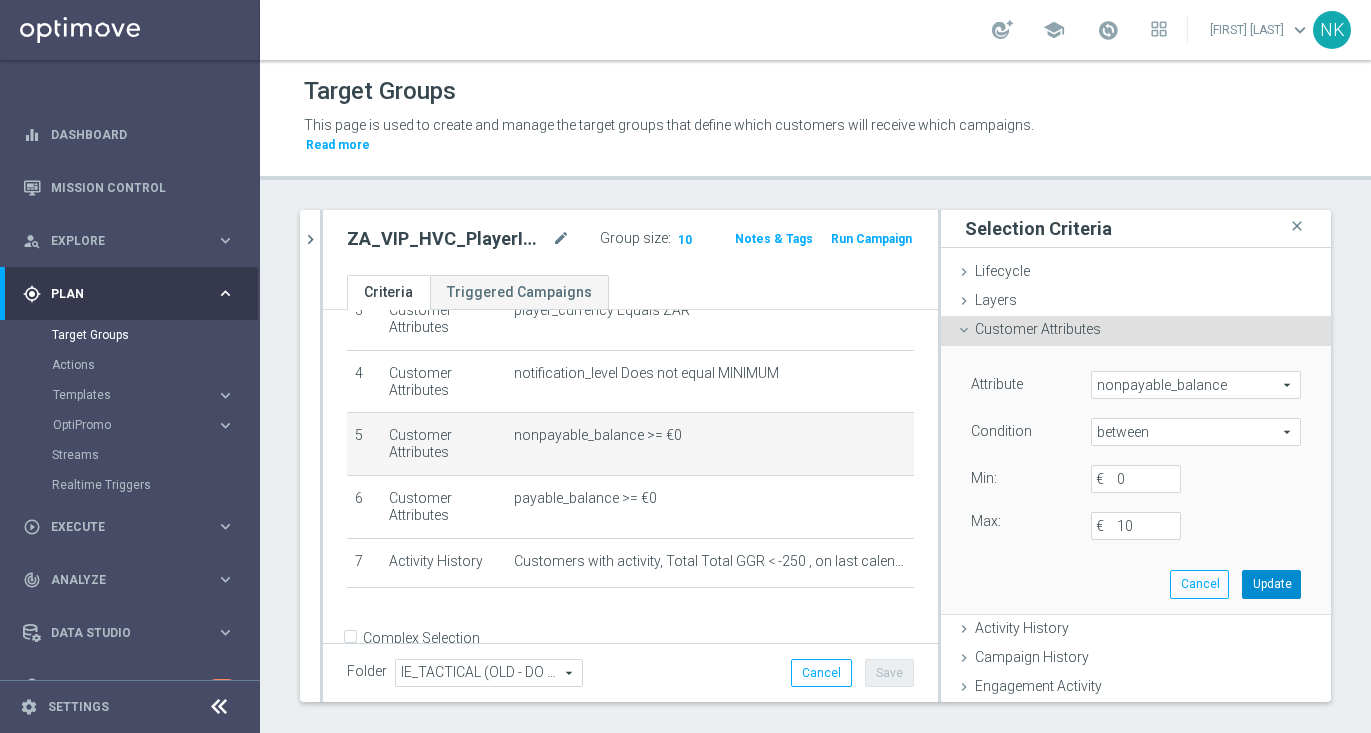 click on "Update" at bounding box center (1271, 584) 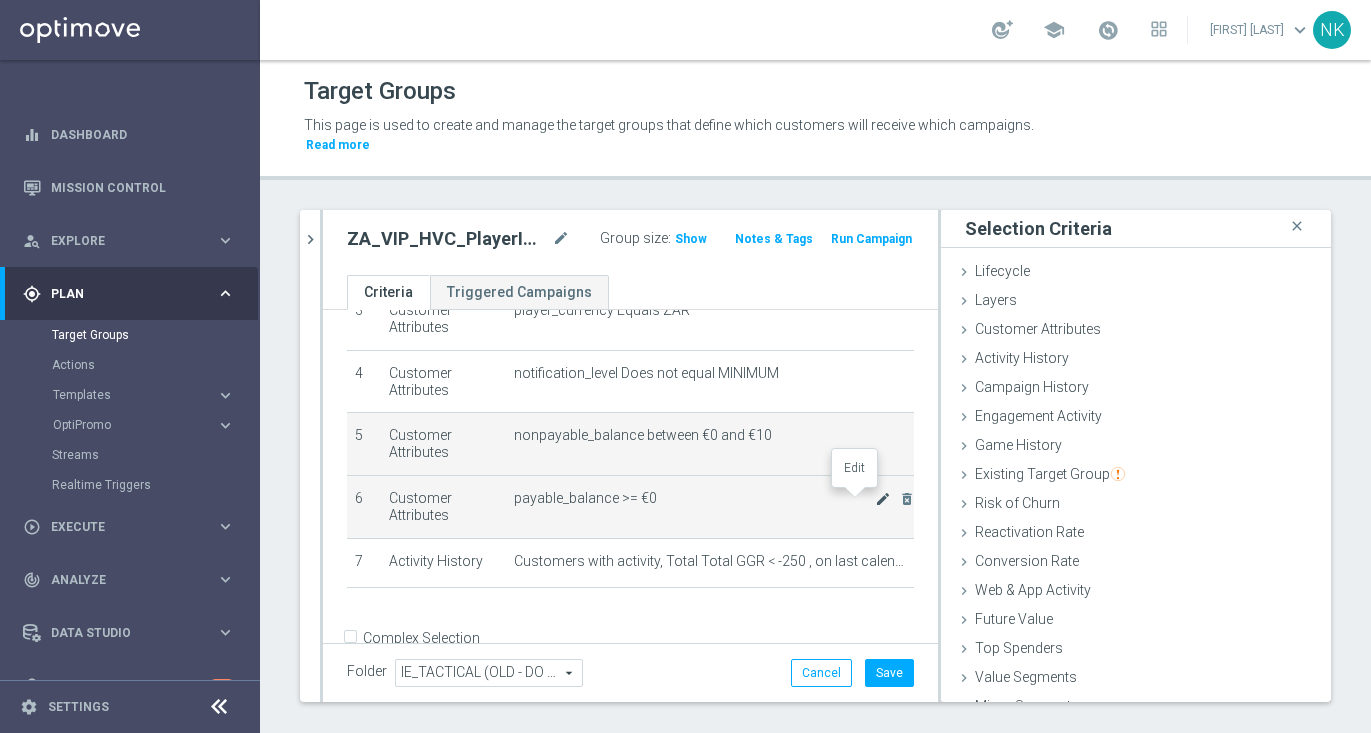 click on "mode_edit" 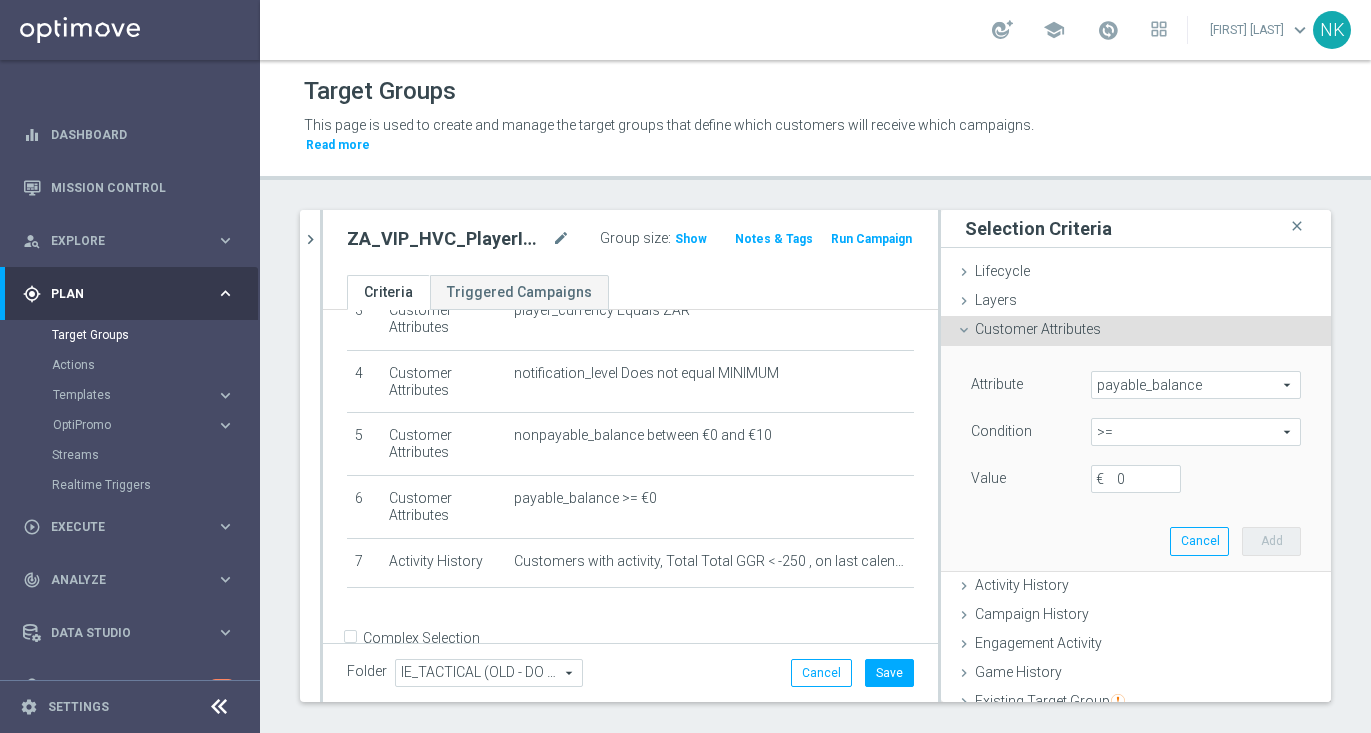 click on "Attribute
payable_balance
payable_balance
arrow_drop_down
search
Condition
>=
>=
arrow_drop_down
search
Value
0
€" at bounding box center [1136, 434] 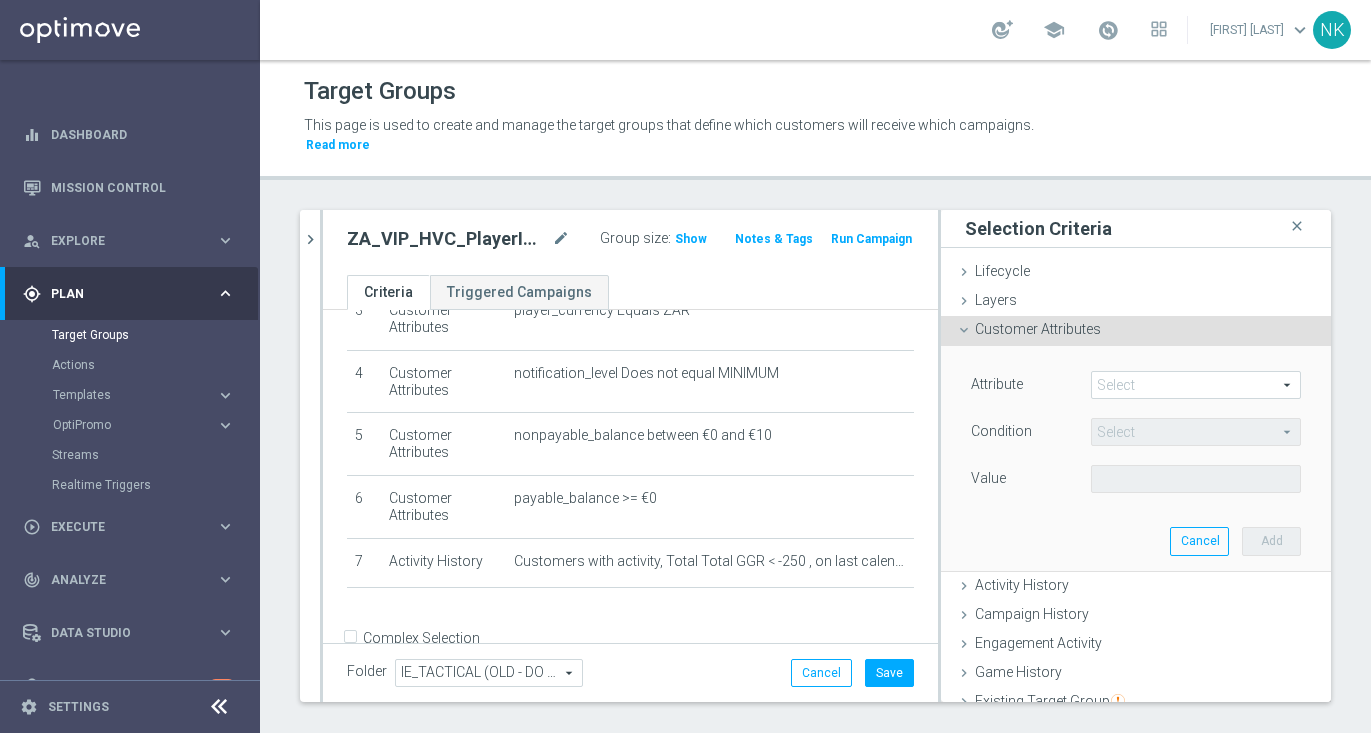 click on "Customer Attributes
done
selection updated" at bounding box center (1136, 331) 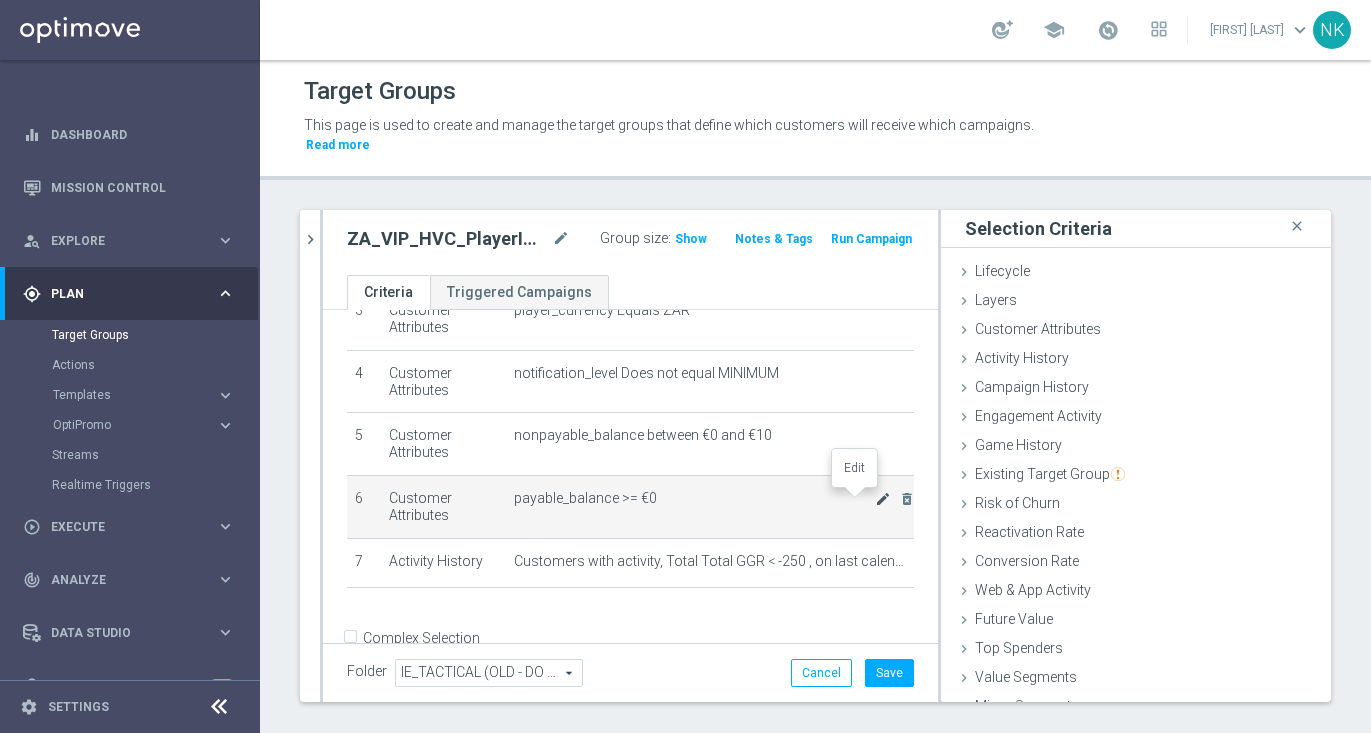 click on "mode_edit" 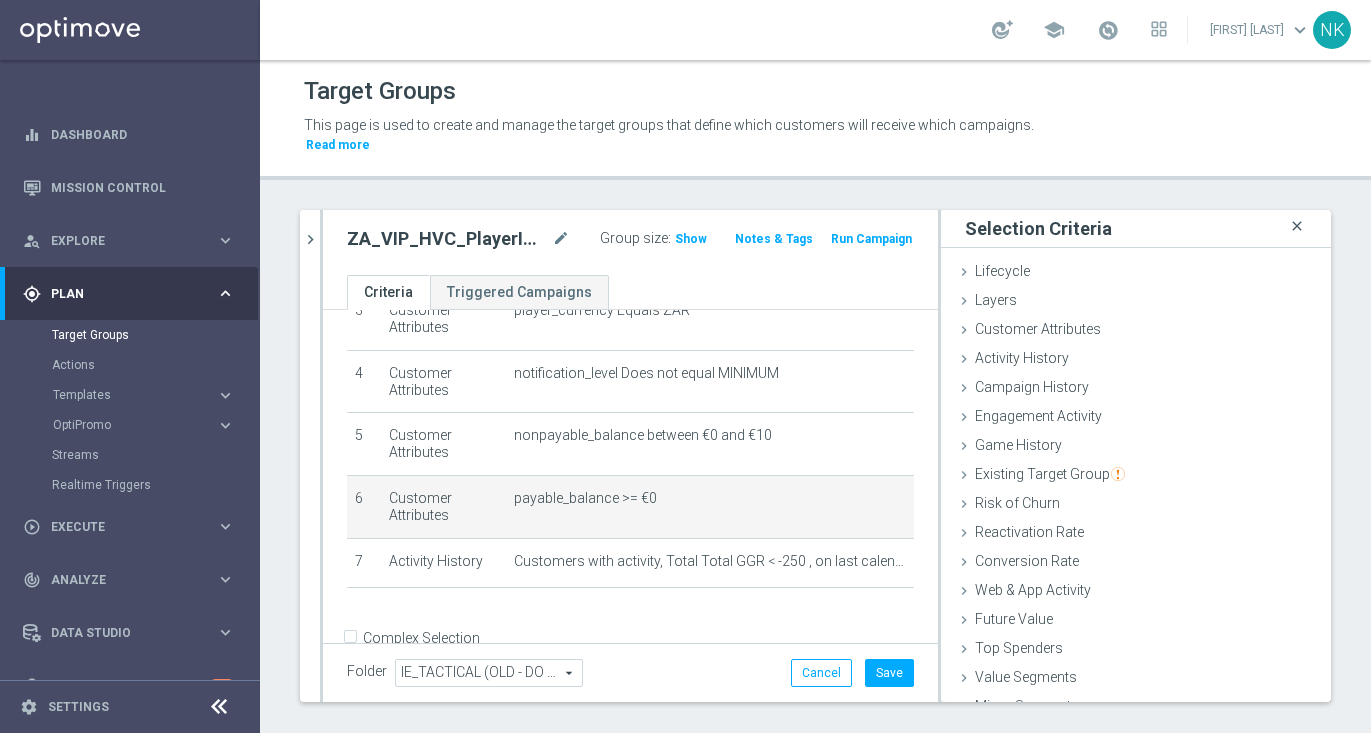 click on "close" 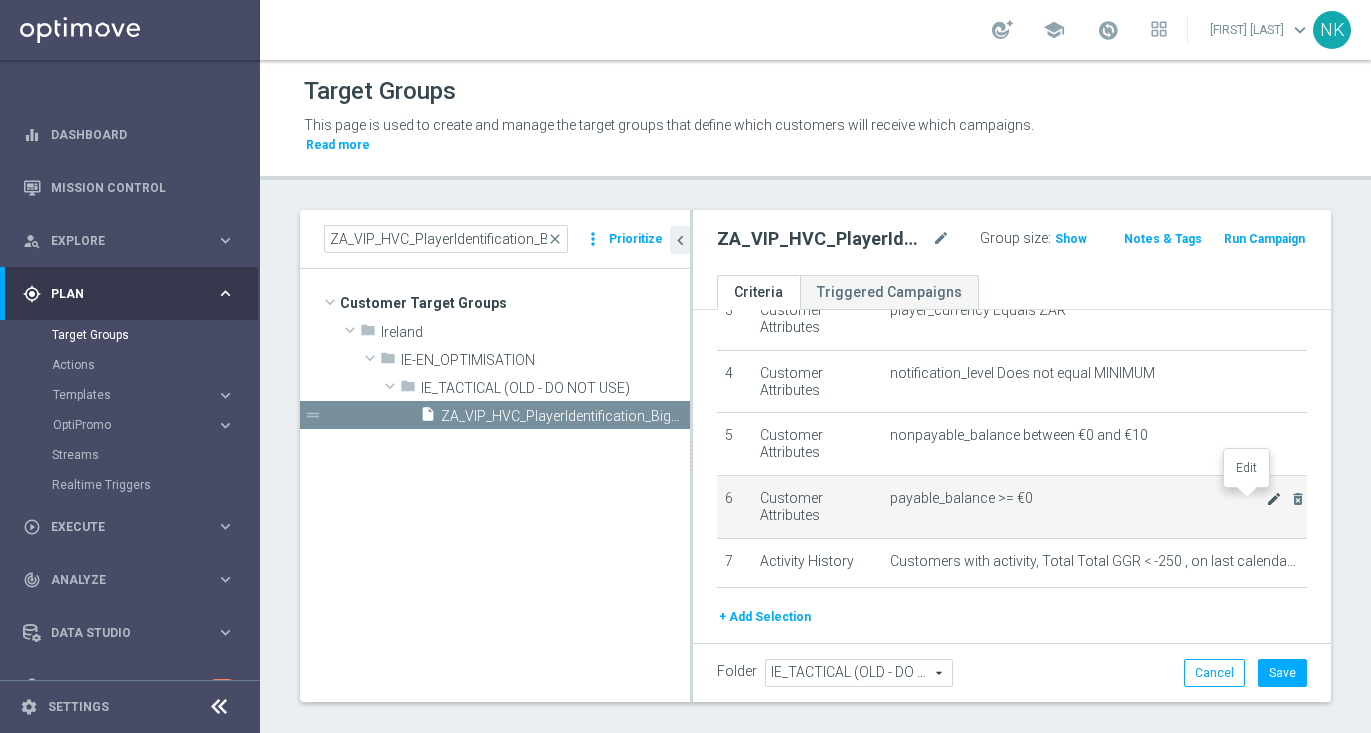 click on "mode_edit" 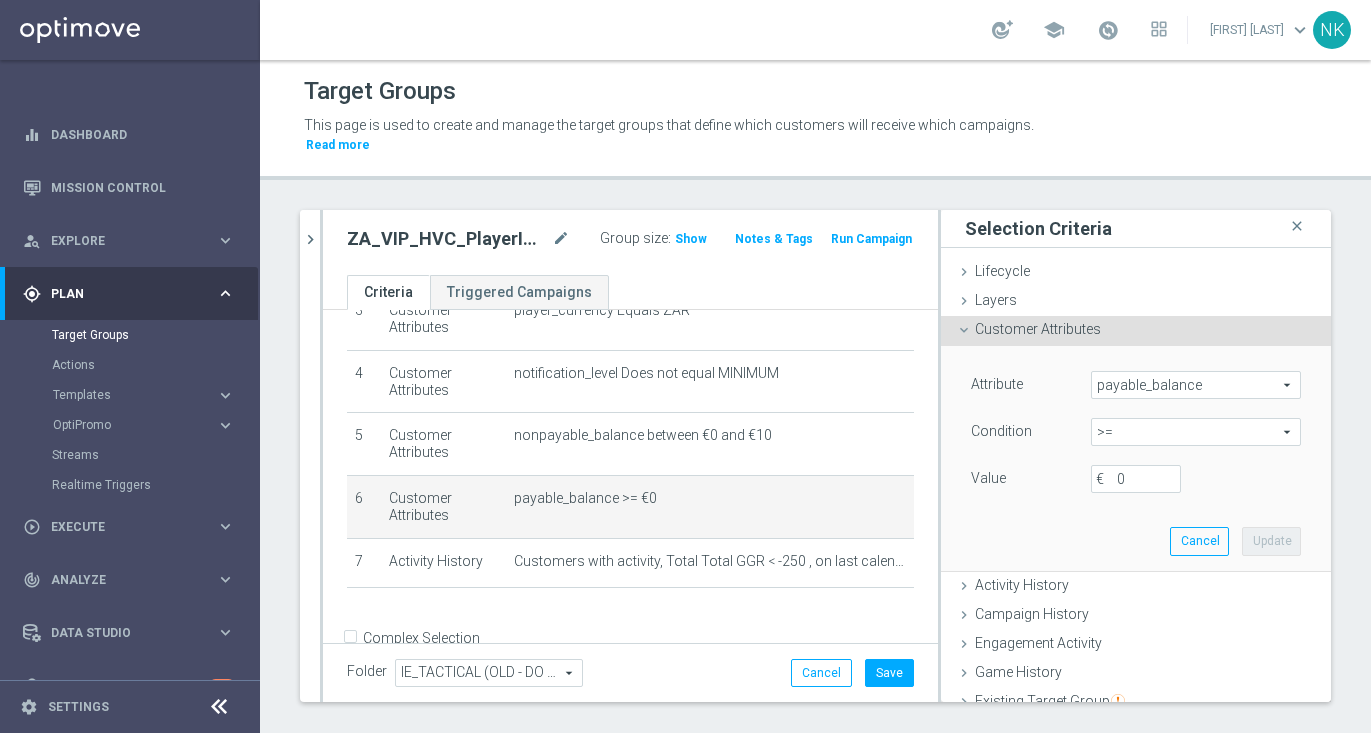 click on ">=" at bounding box center (1196, 432) 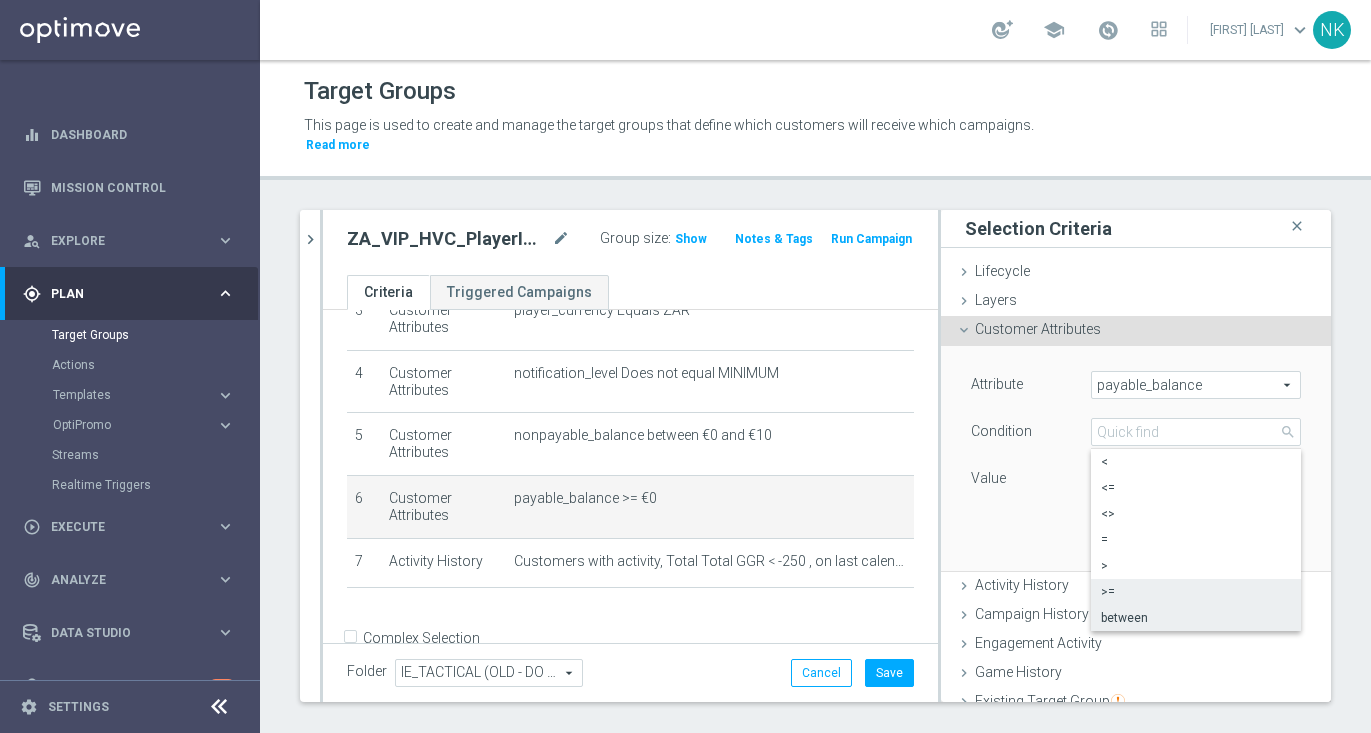click on "between" at bounding box center (1196, 618) 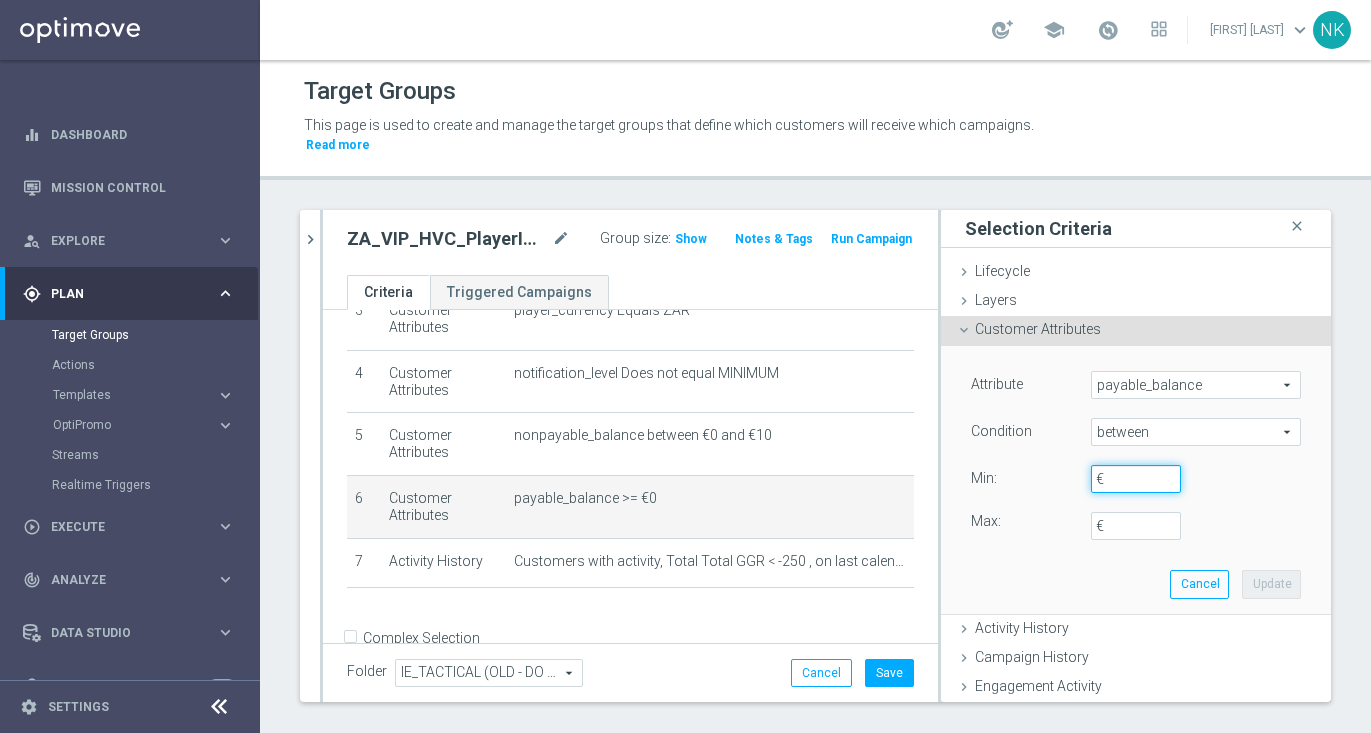 click on "€" at bounding box center (1136, 479) 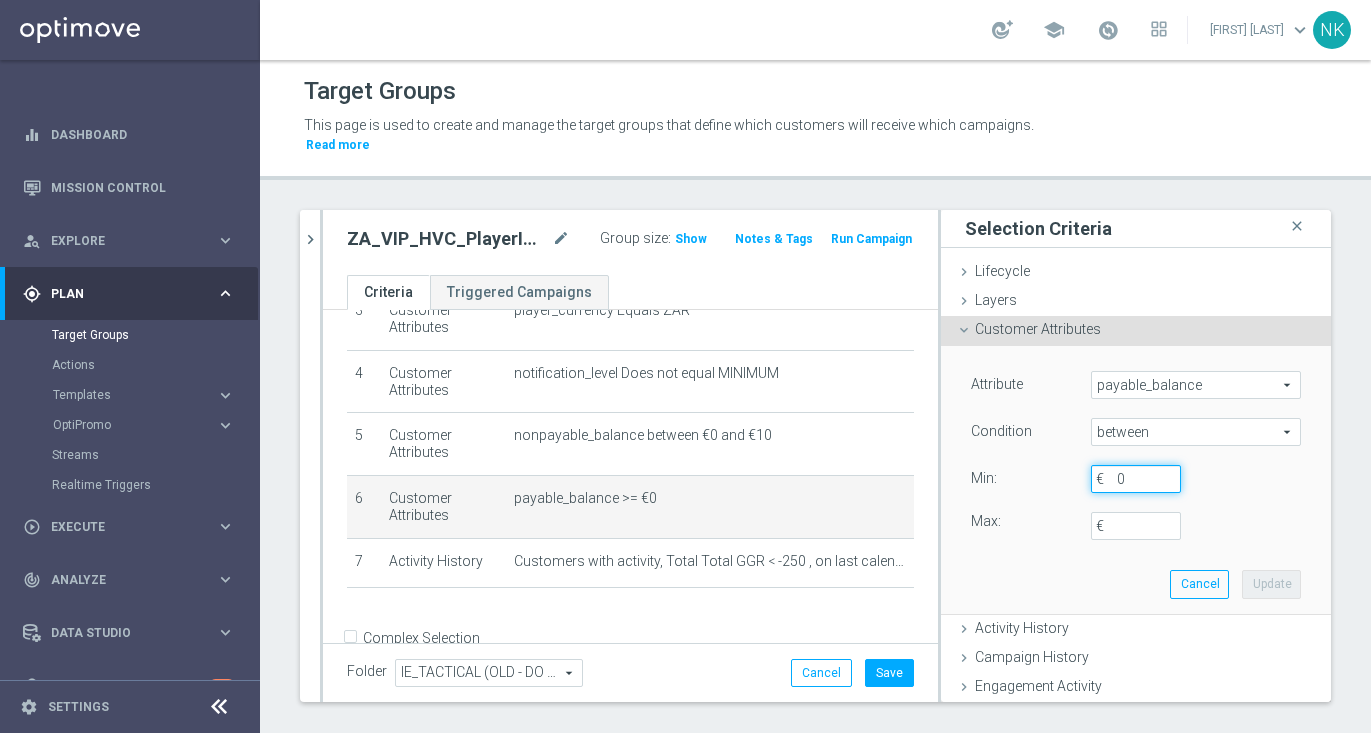 type on "0" 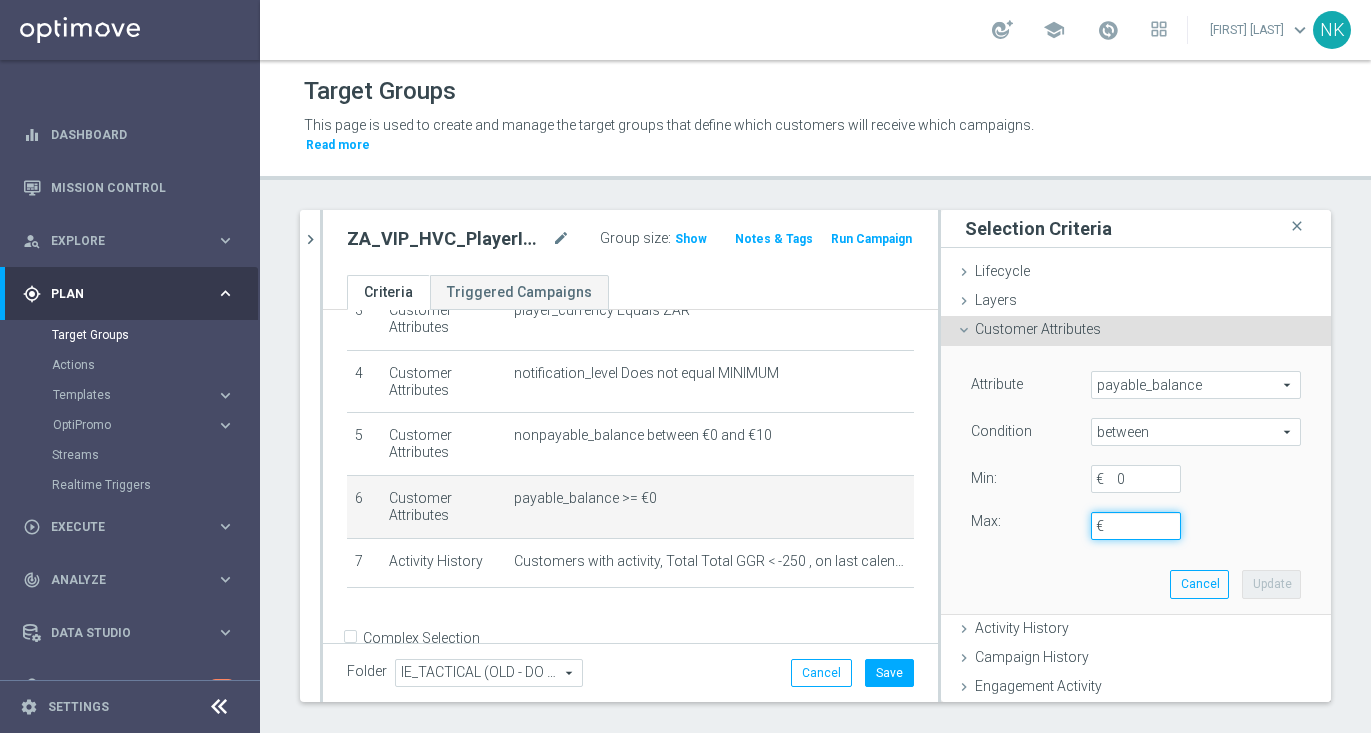 click on "€" at bounding box center (1136, 526) 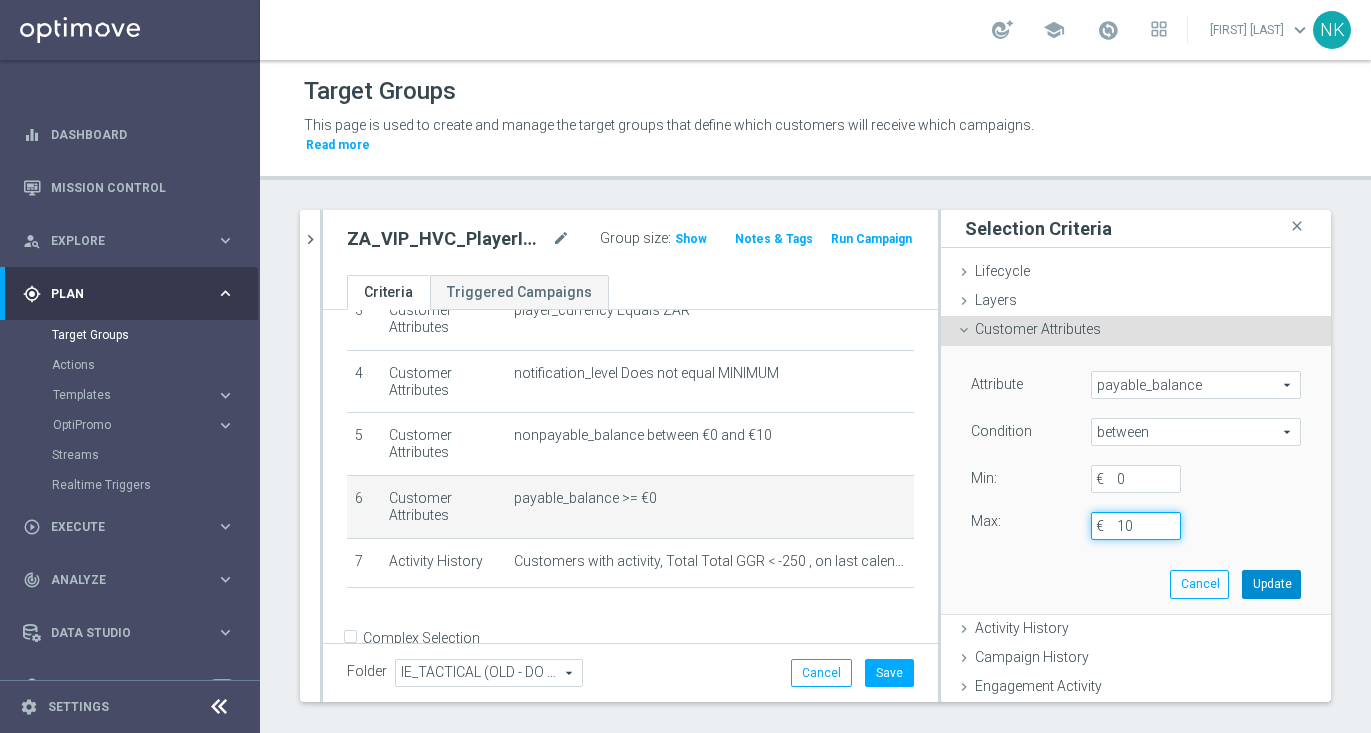 type on "10" 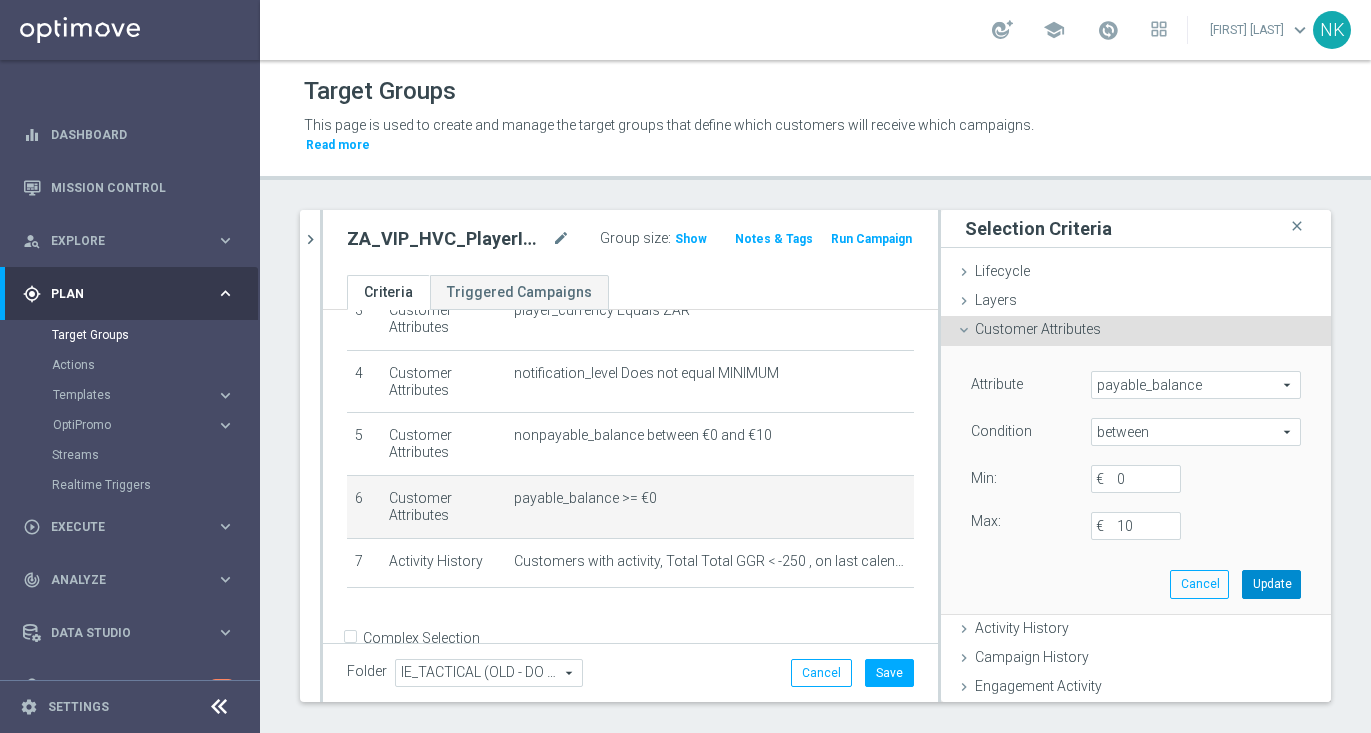 click on "Update" at bounding box center [1271, 584] 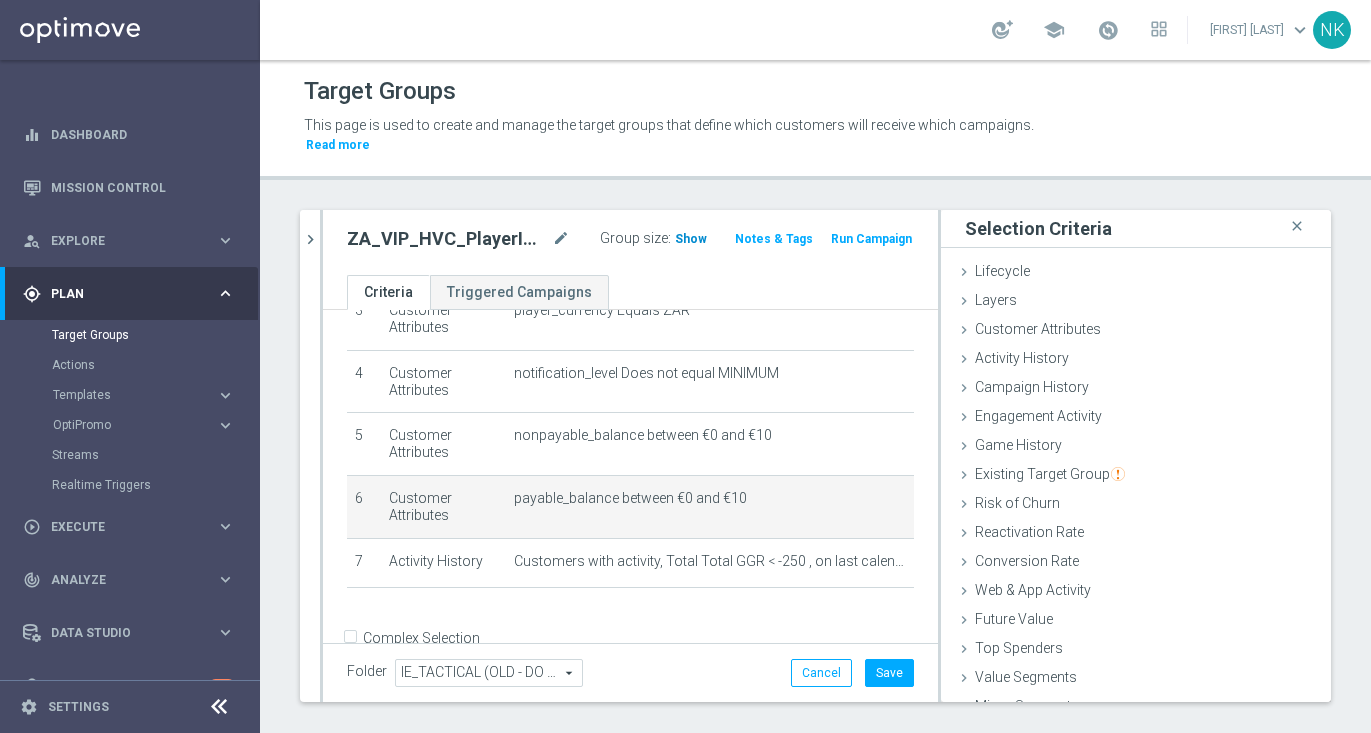 click on "Show" 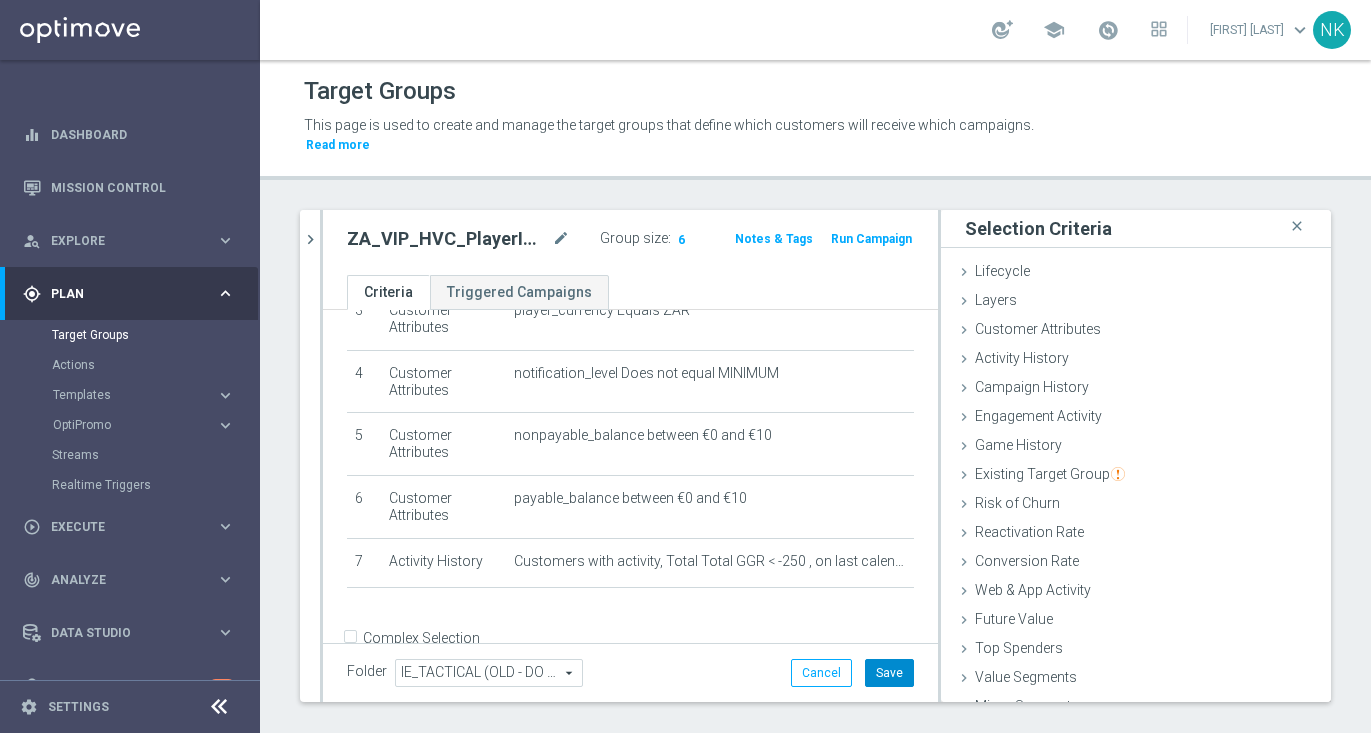 click on "Save" 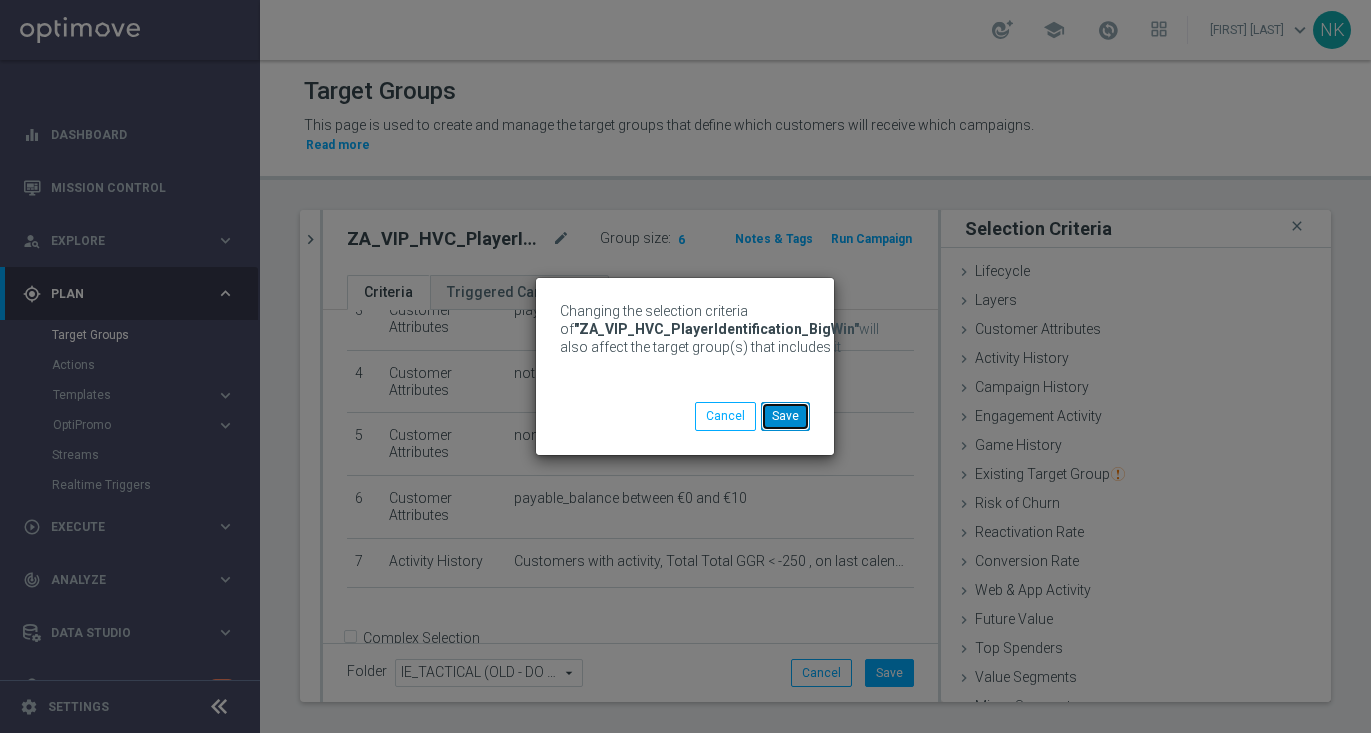 click on "Save" at bounding box center [785, 416] 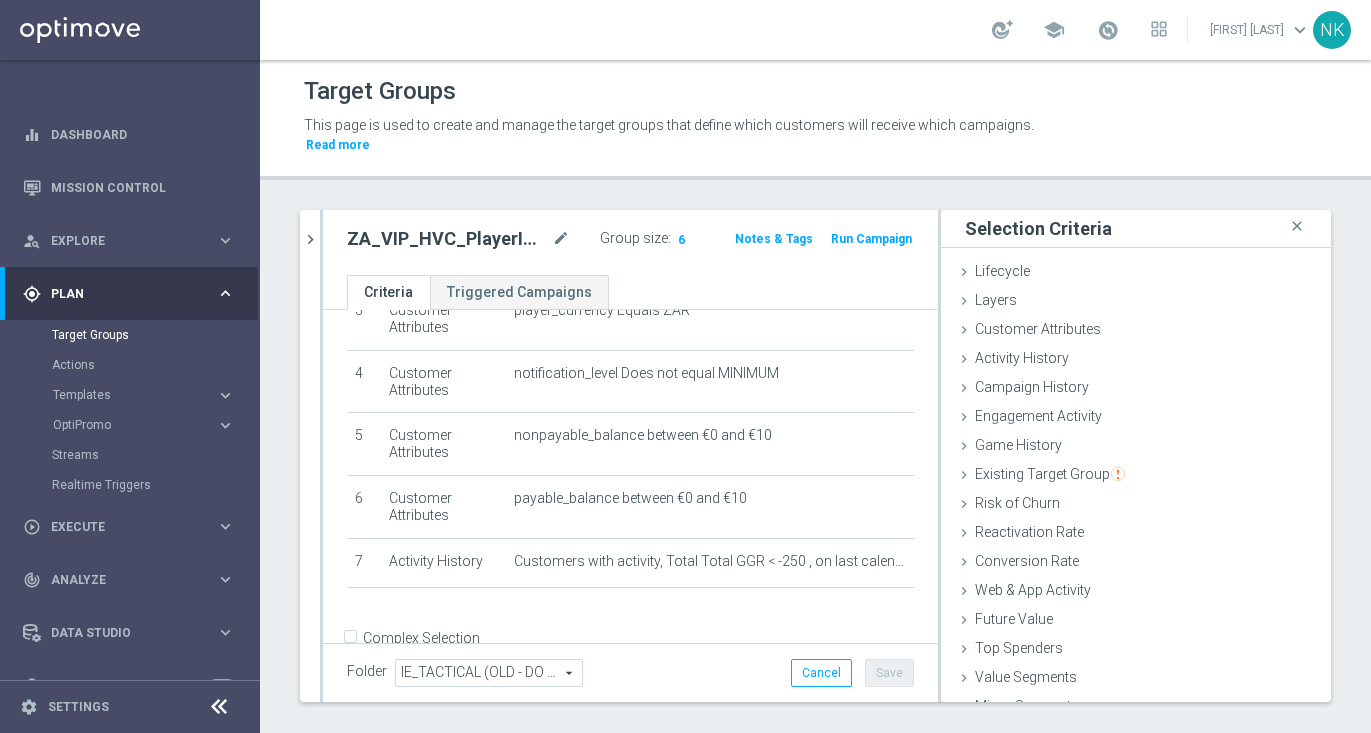 scroll, scrollTop: 218, scrollLeft: 0, axis: vertical 